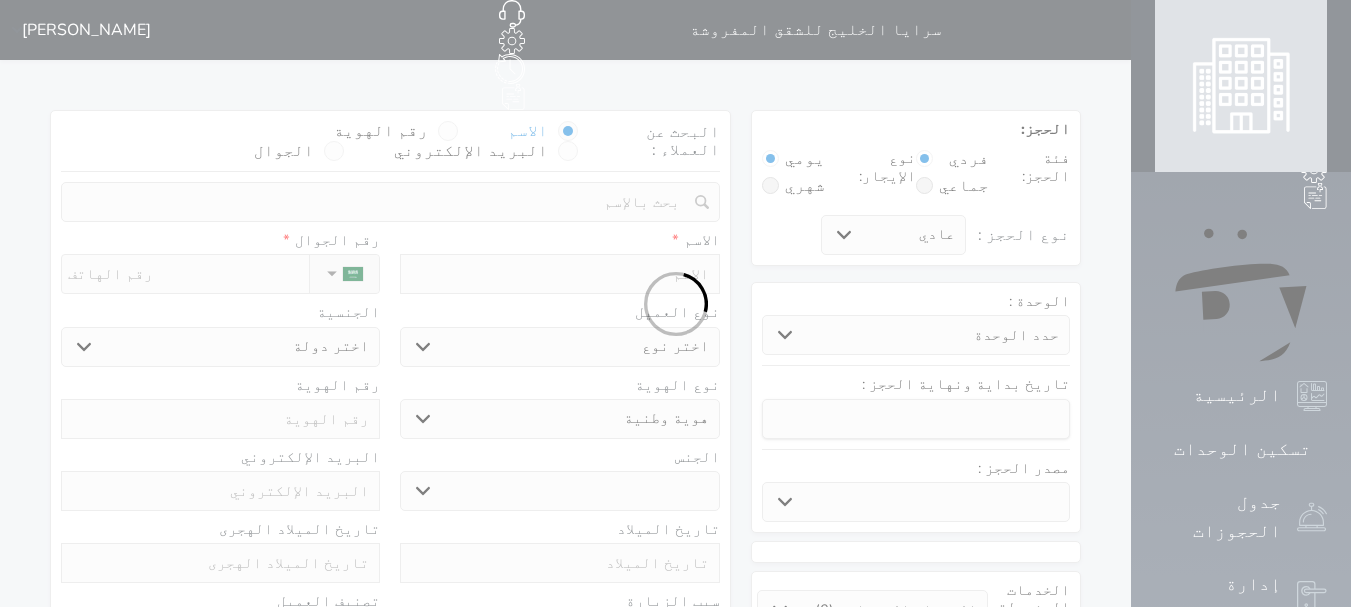 select 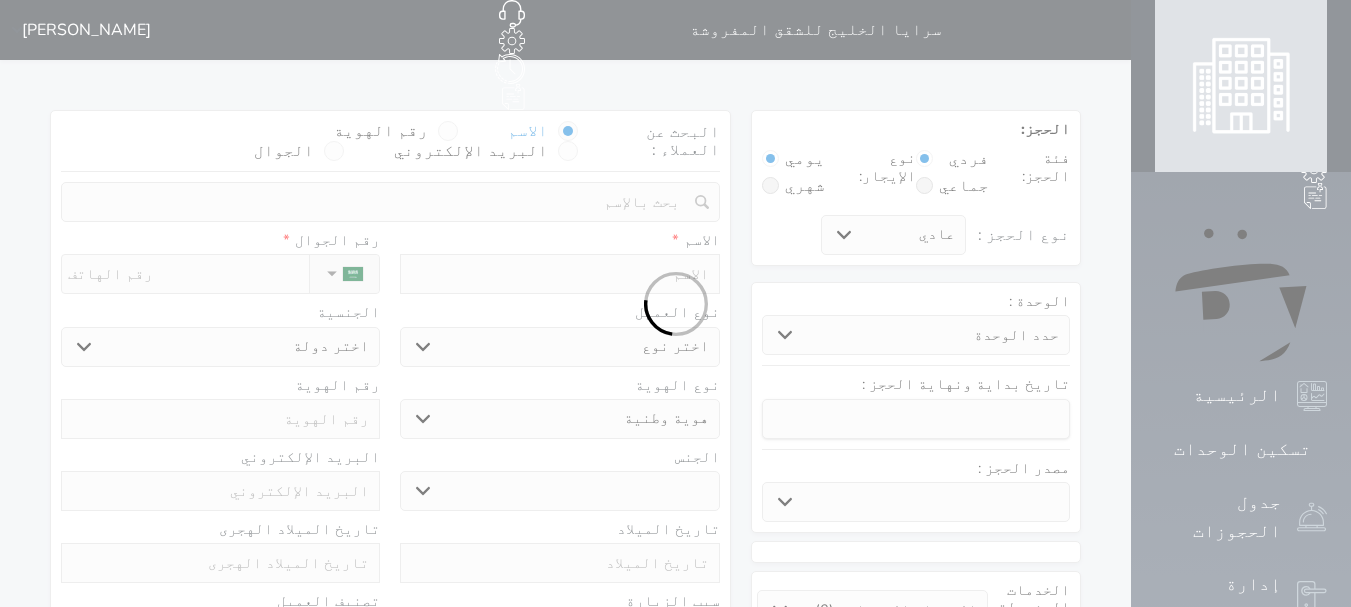 scroll, scrollTop: 0, scrollLeft: 0, axis: both 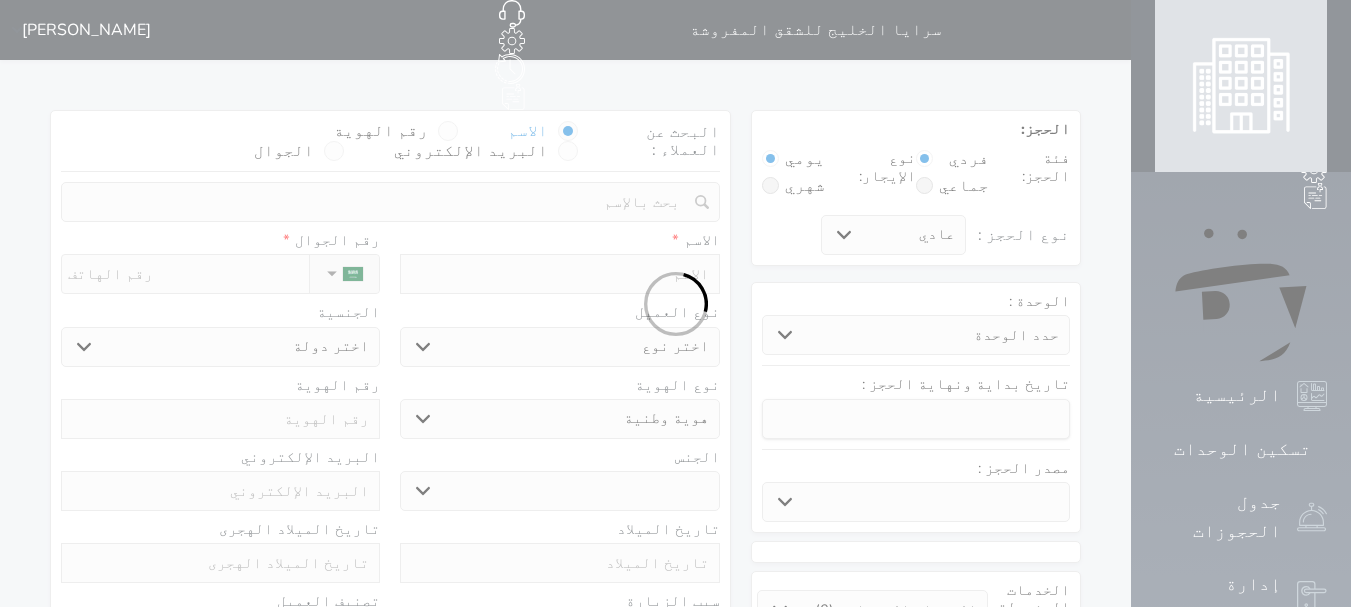 select on "3741" 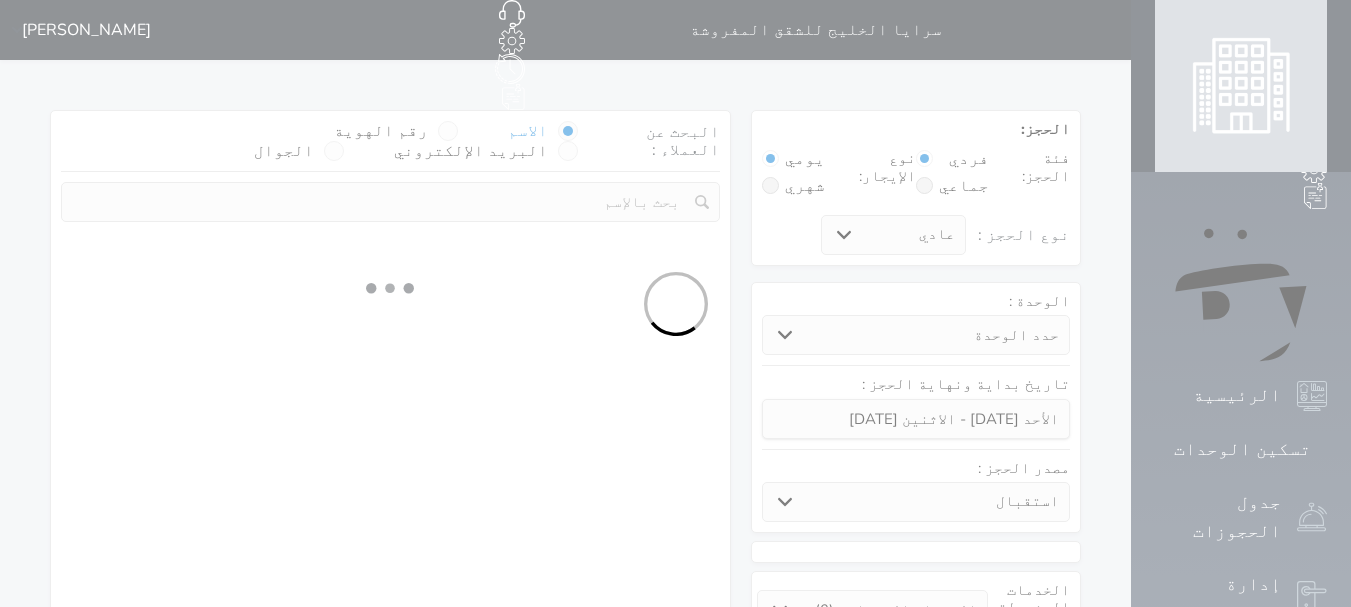 click at bounding box center (675, 303) 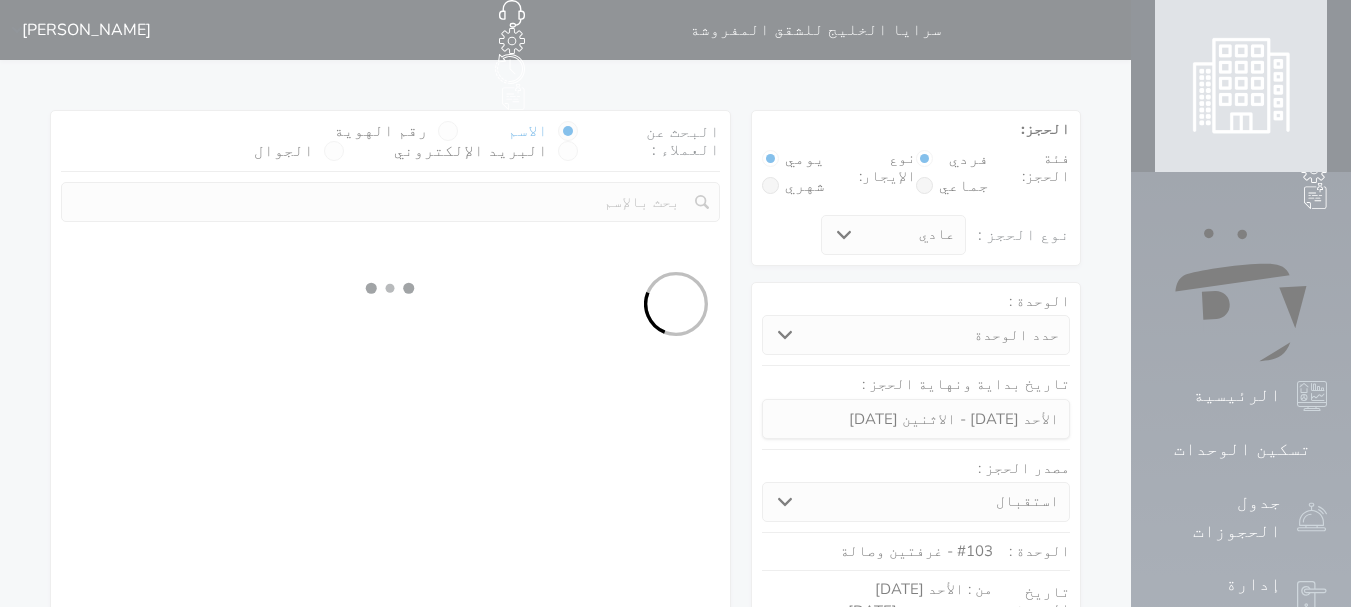 select 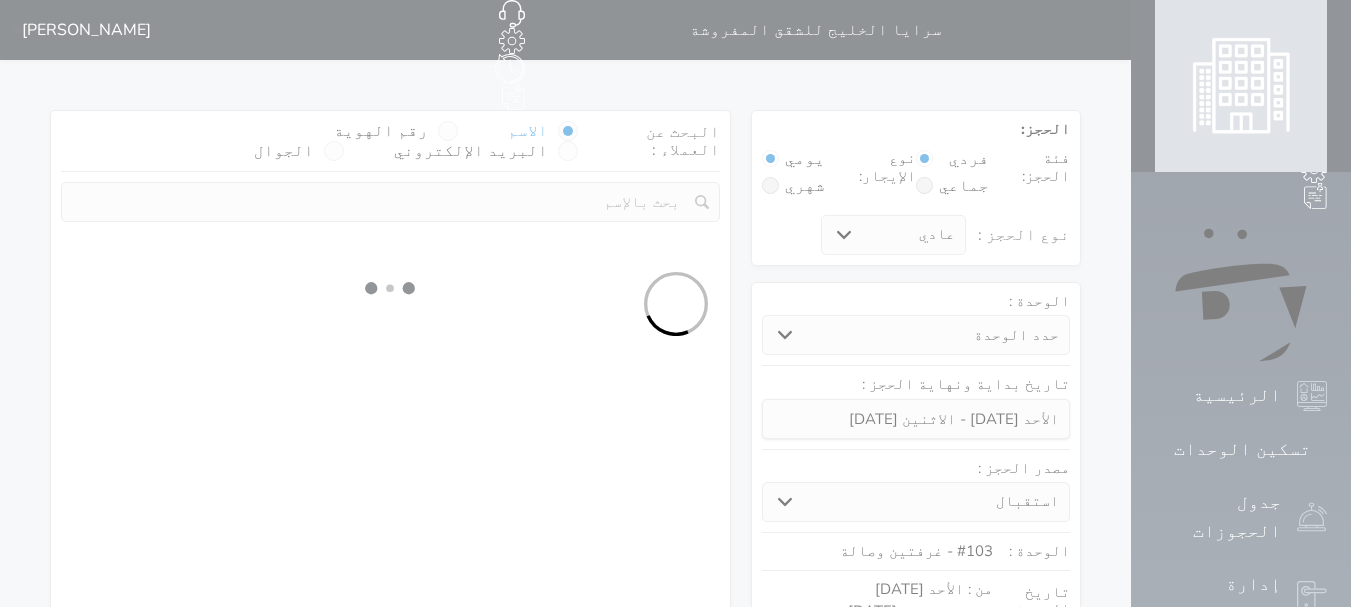 select on "1" 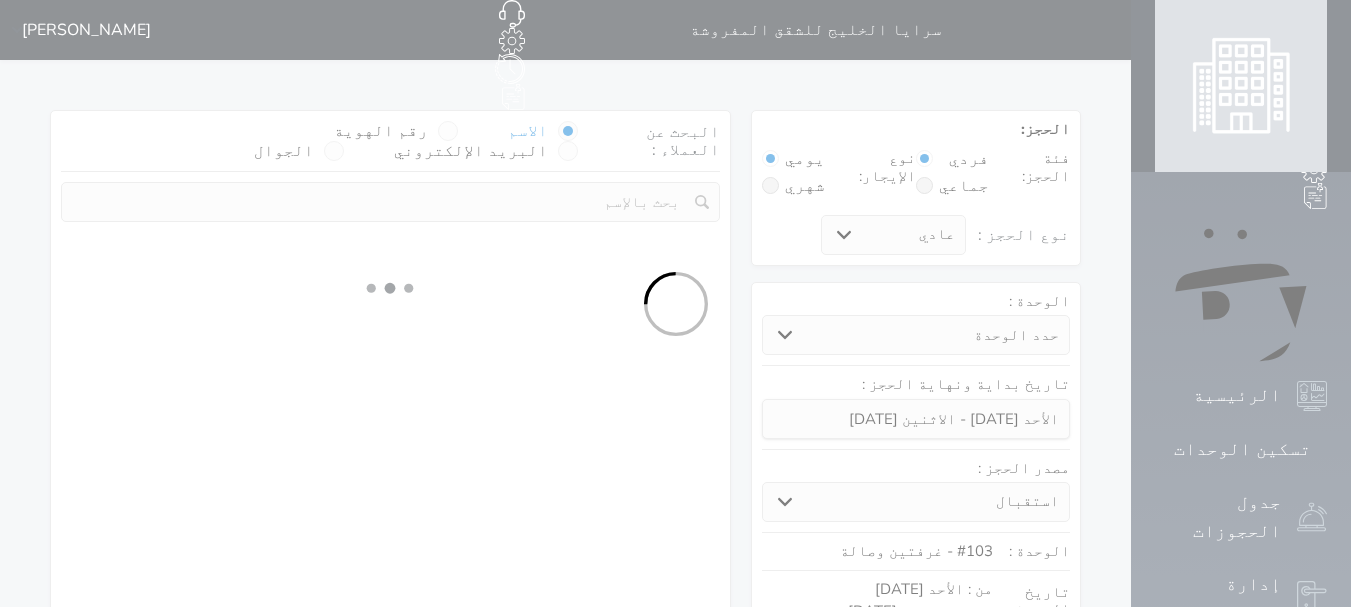 select on "113" 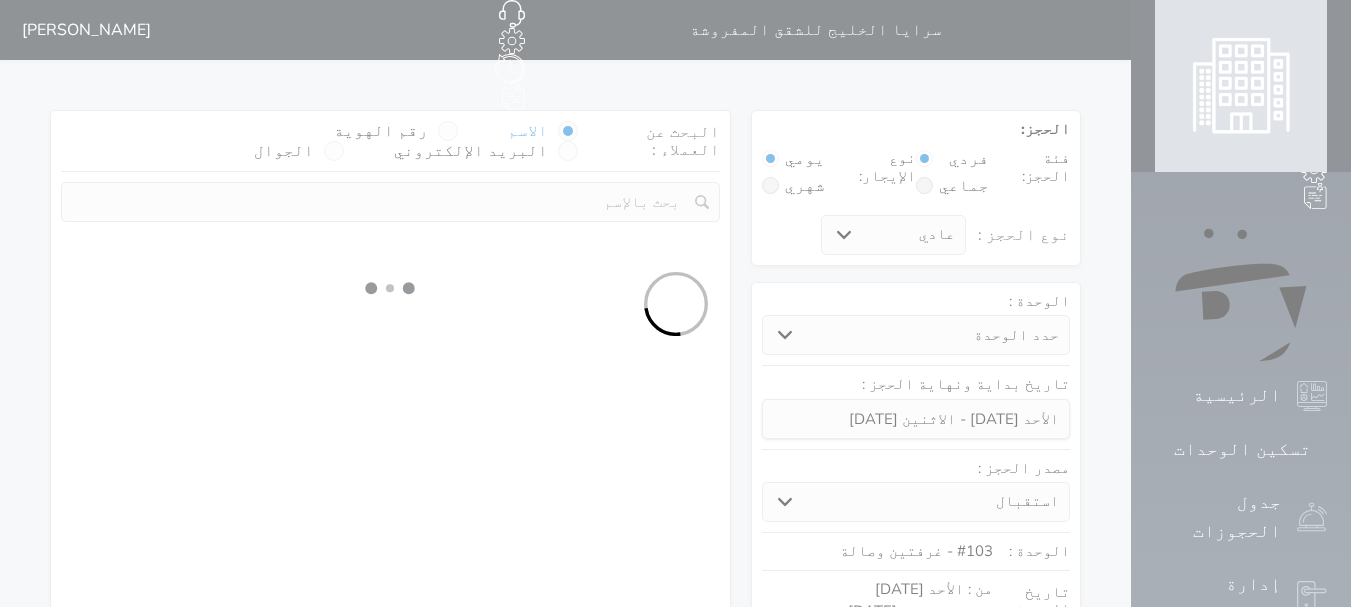 select on "1" 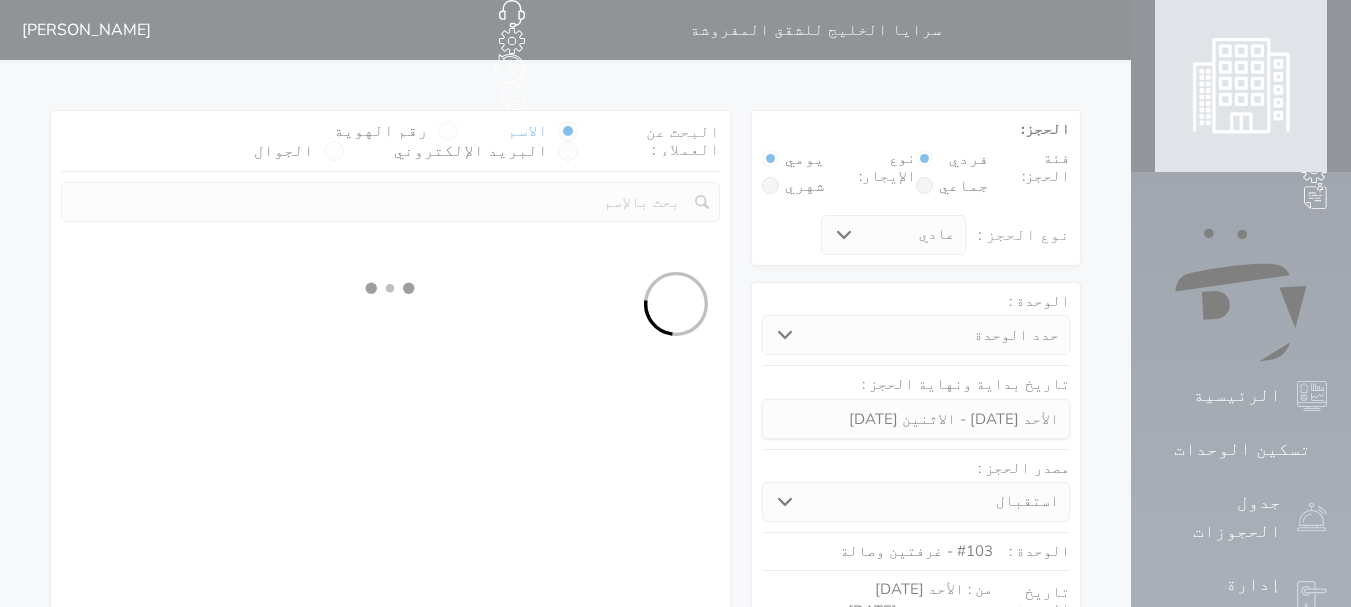 select 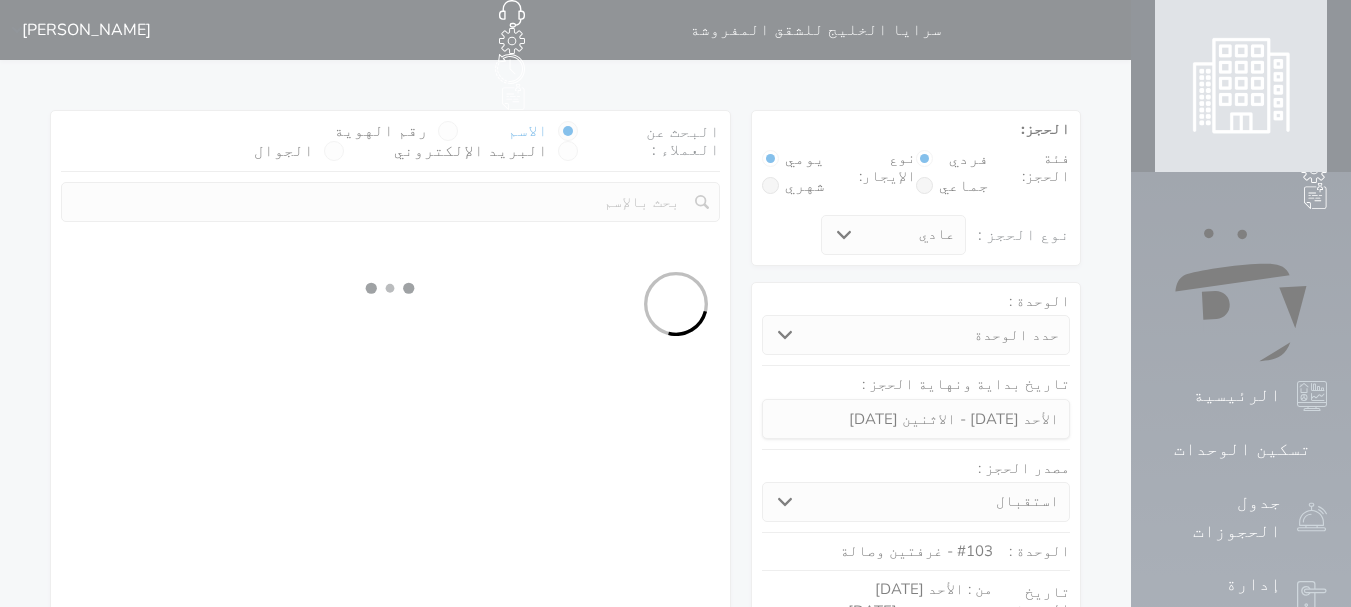 select on "7" 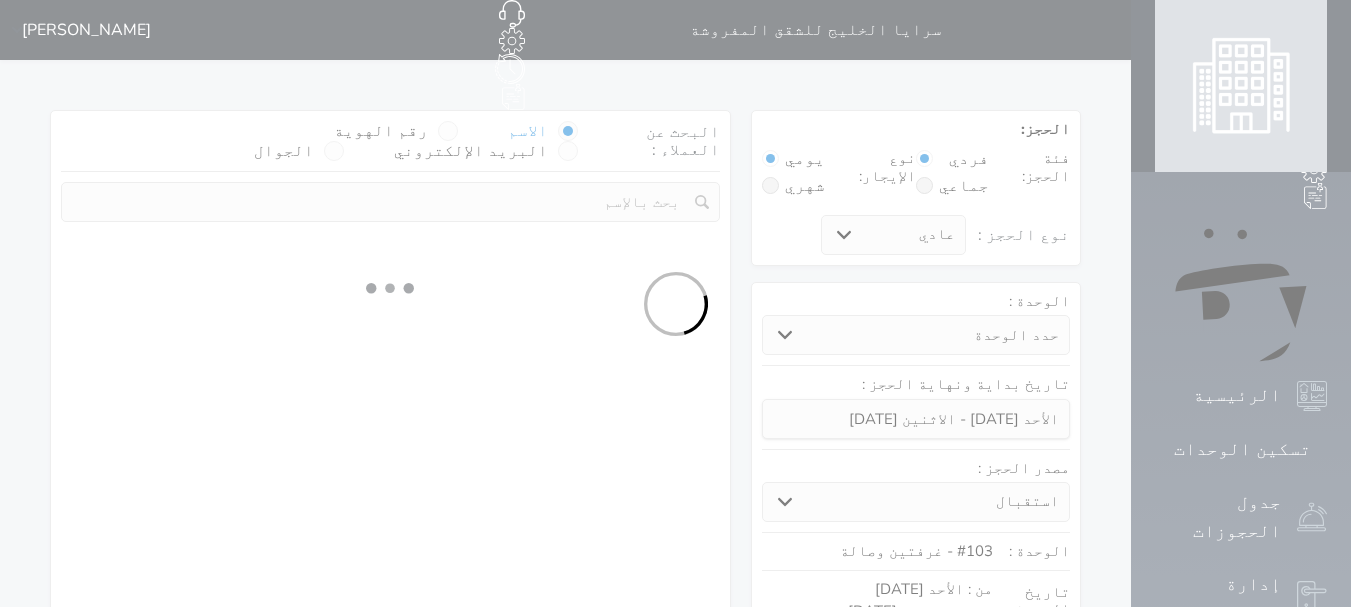 select 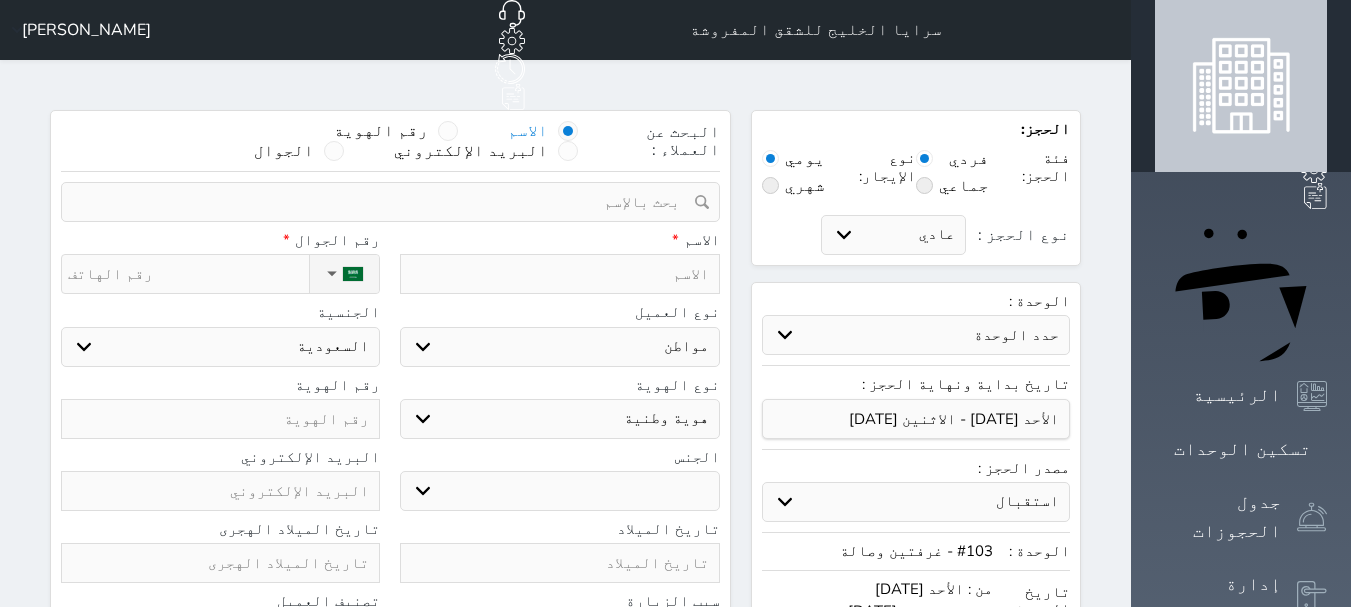 select 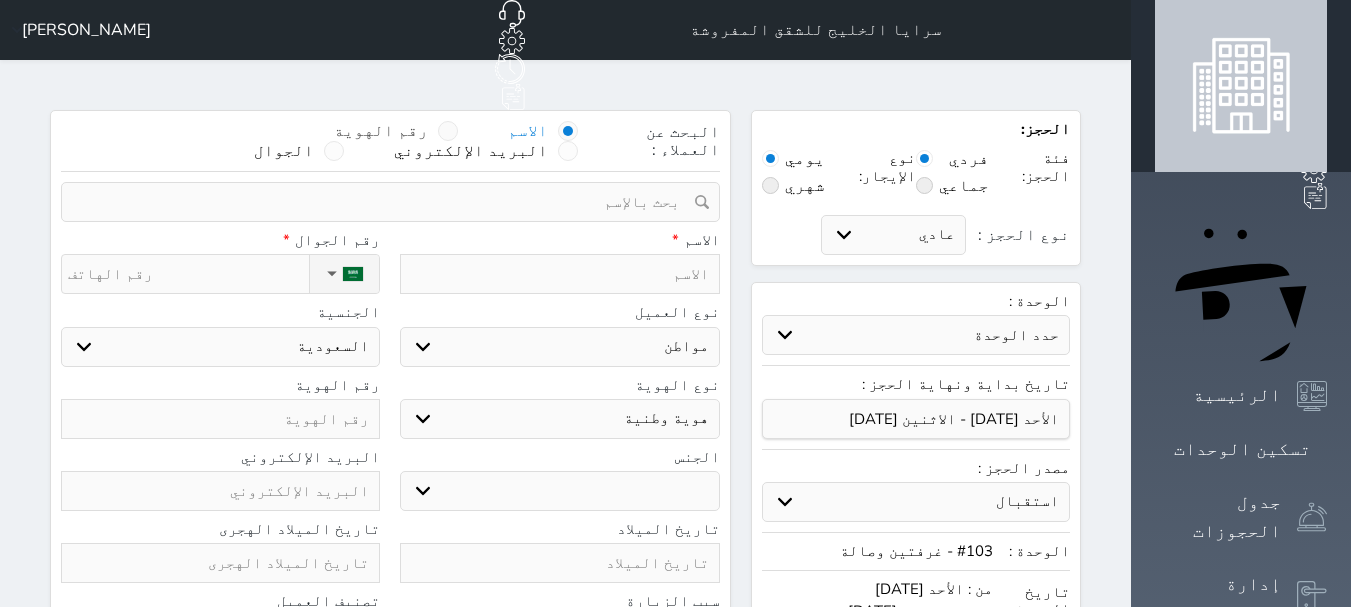 select 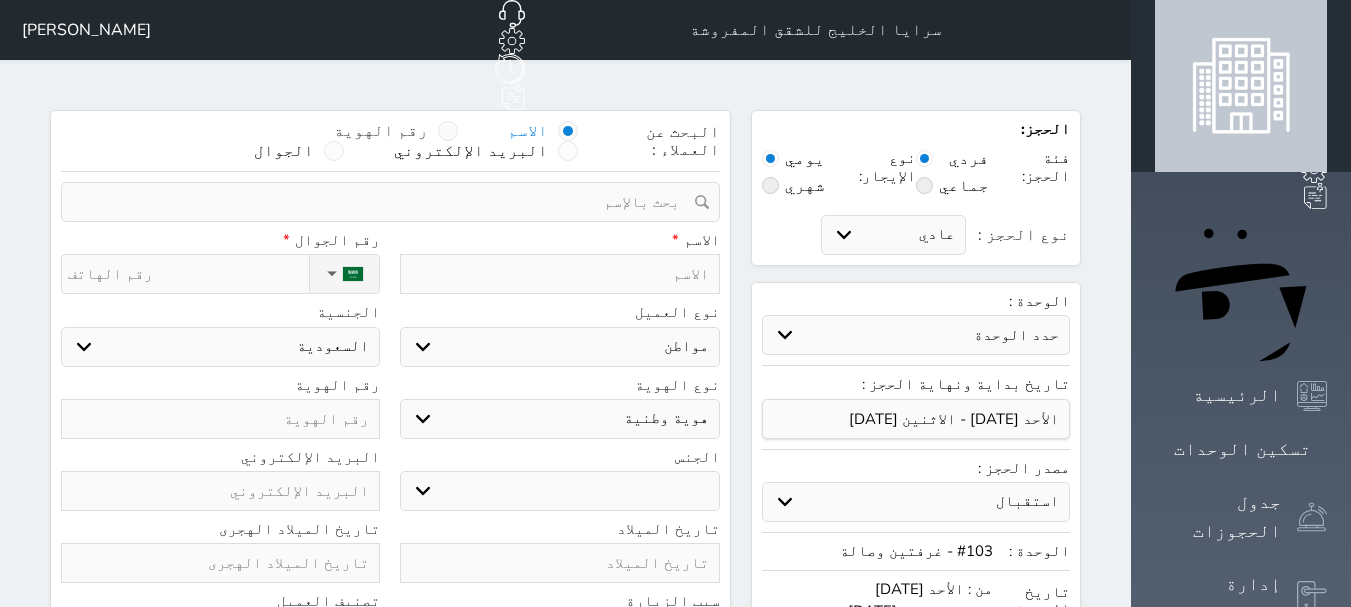 click at bounding box center (448, 131) 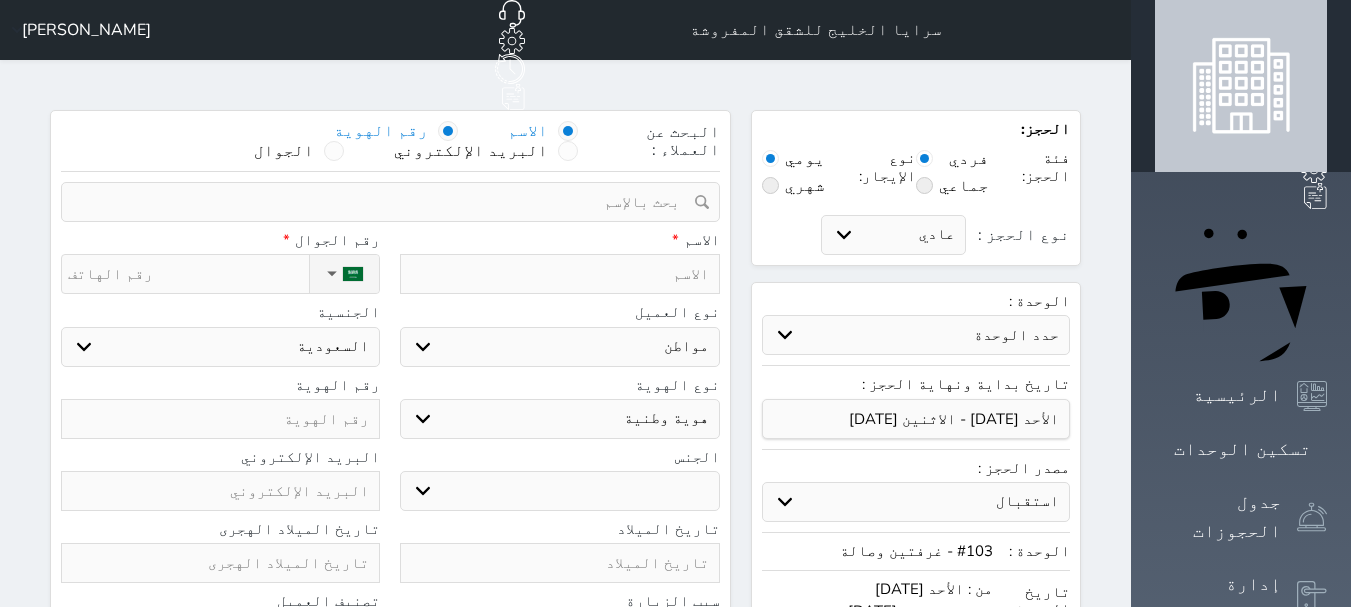 select 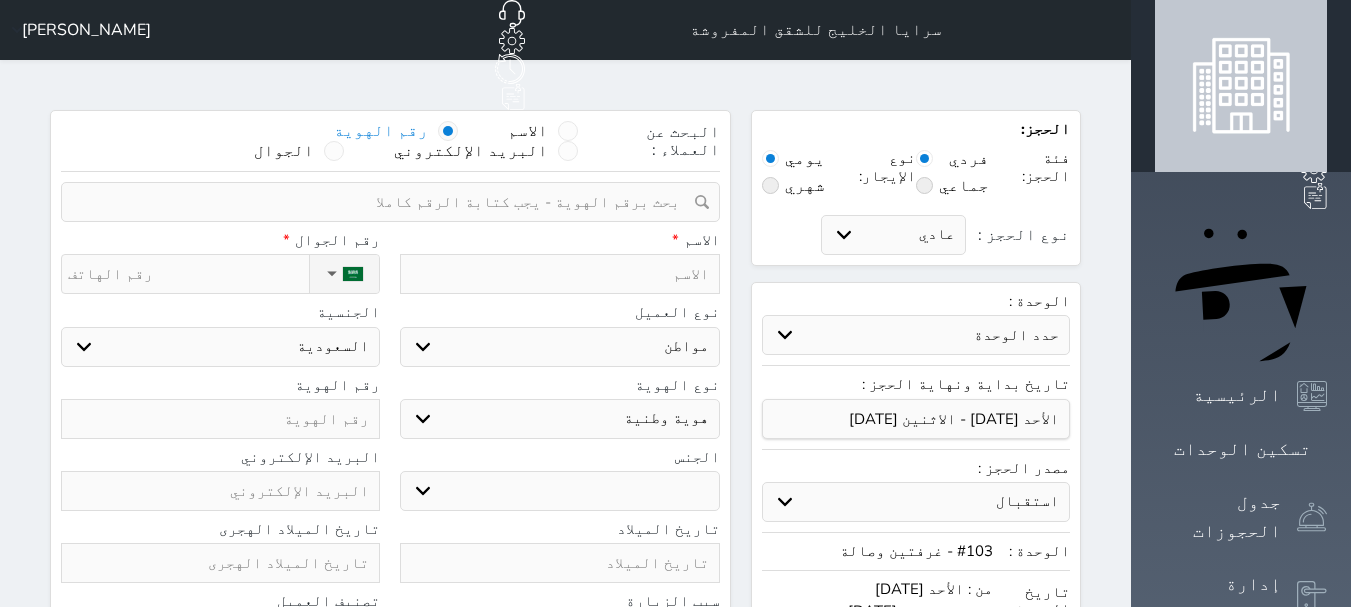 click at bounding box center (383, 202) 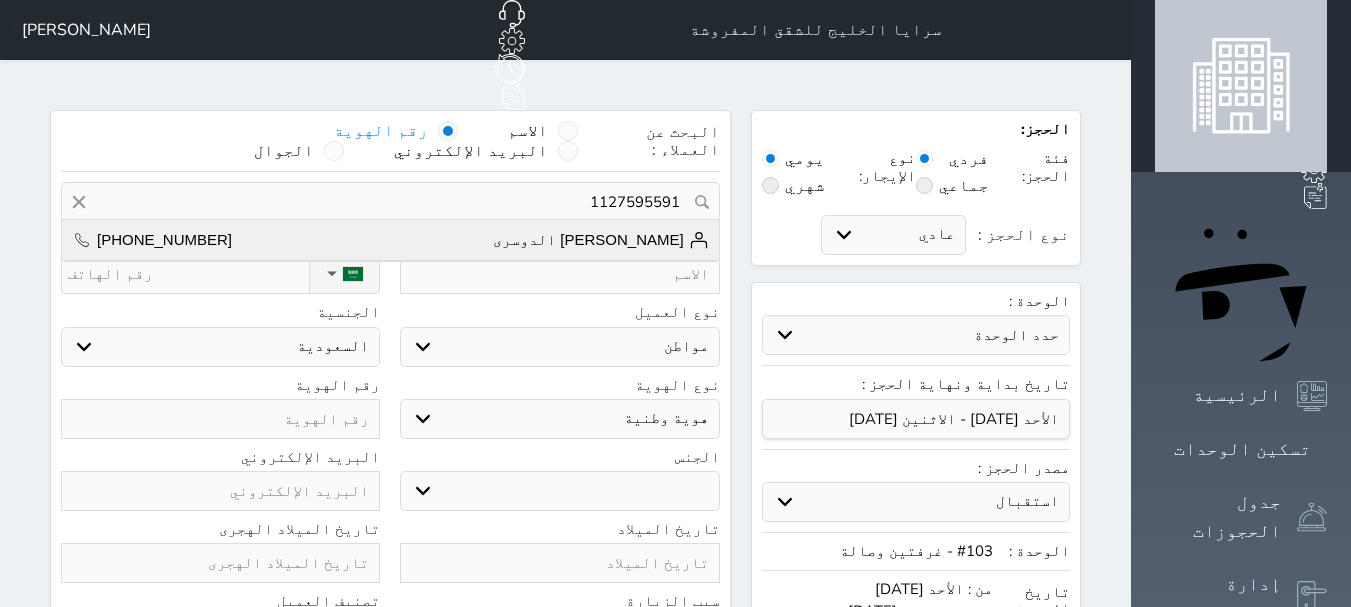click on "[PERSON_NAME] الدوسرى   [PHONE_NUMBER]" at bounding box center [390, 240] 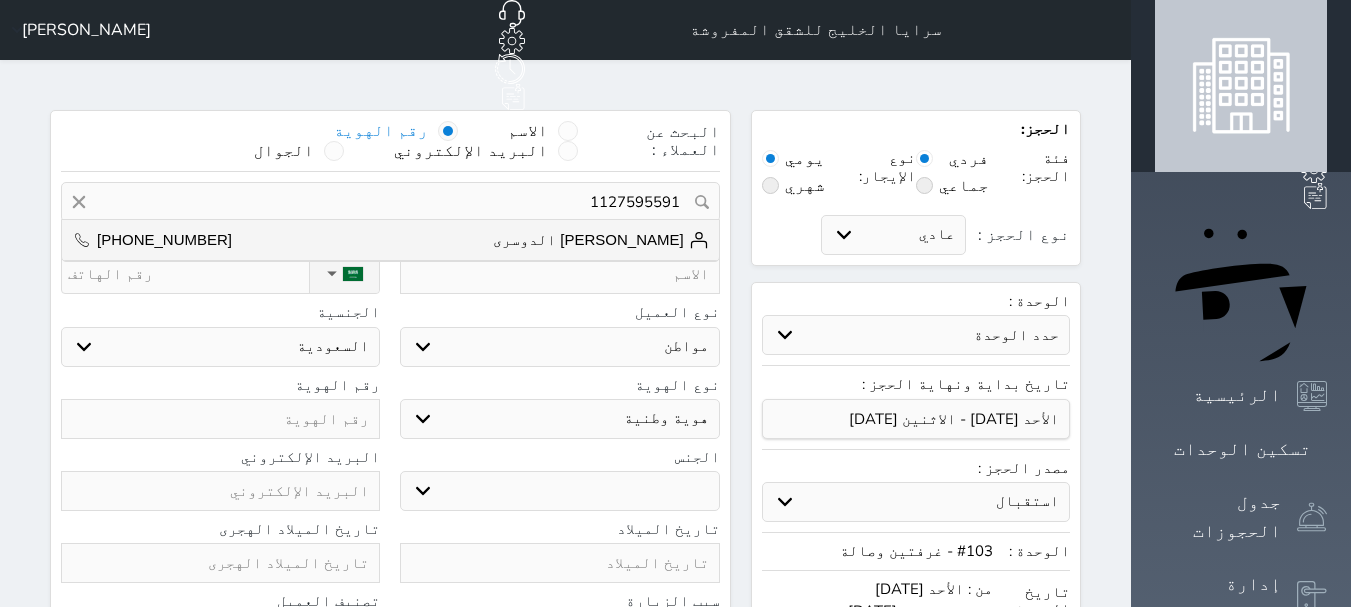 type on "[PERSON_NAME] الدوسرى  ||  [PHONE_NUMBER]" 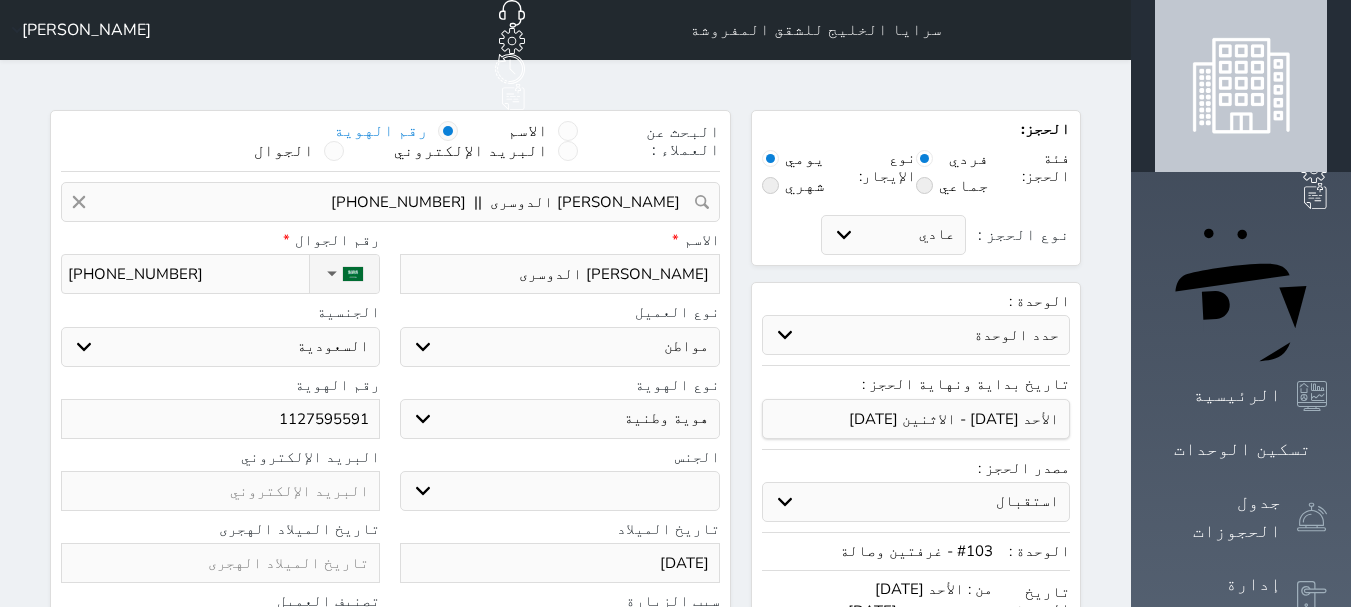 click on "الاسم *" at bounding box center [559, 240] 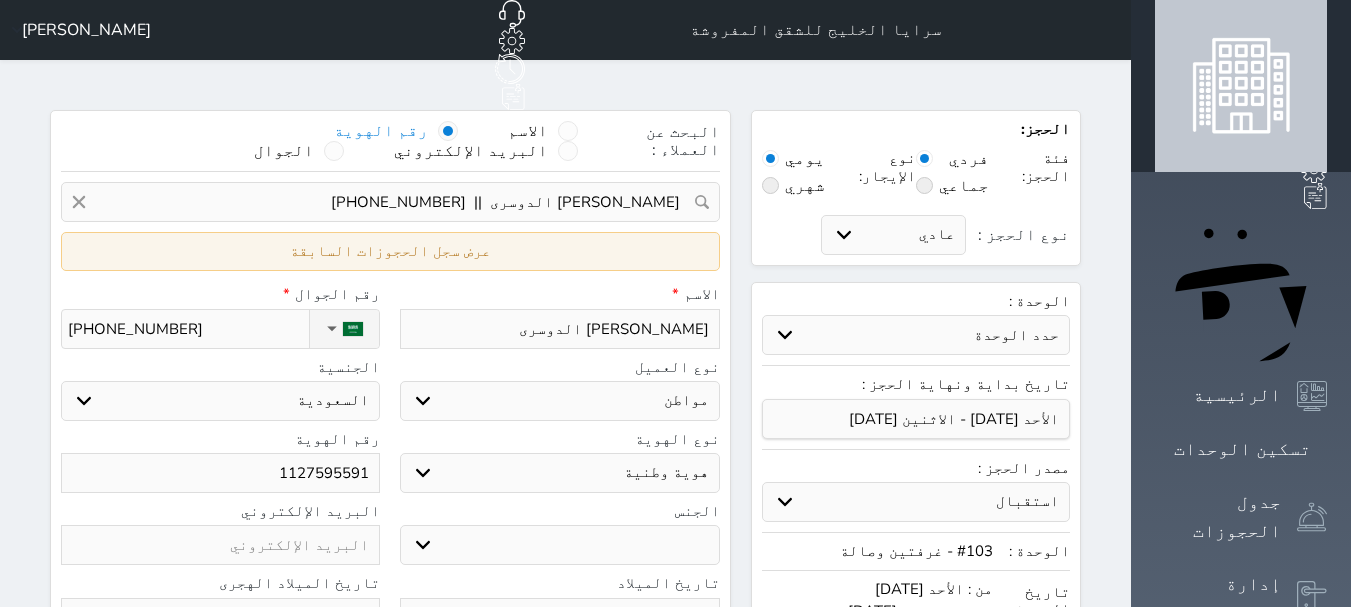 select 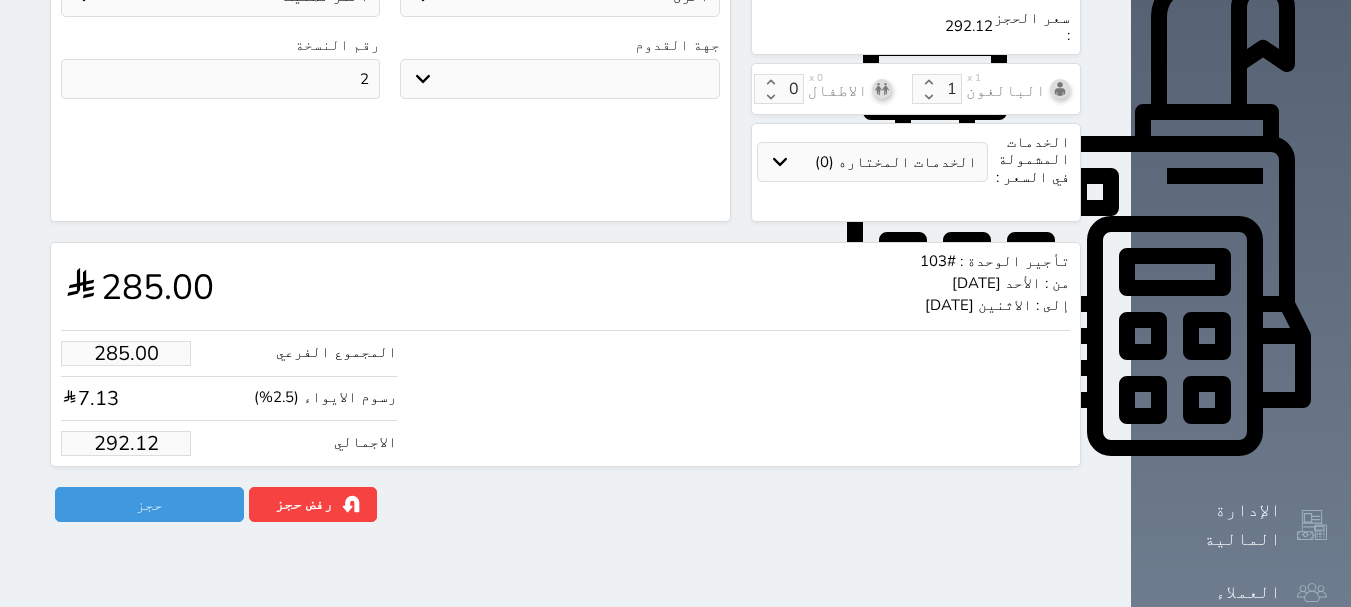 scroll, scrollTop: 702, scrollLeft: 0, axis: vertical 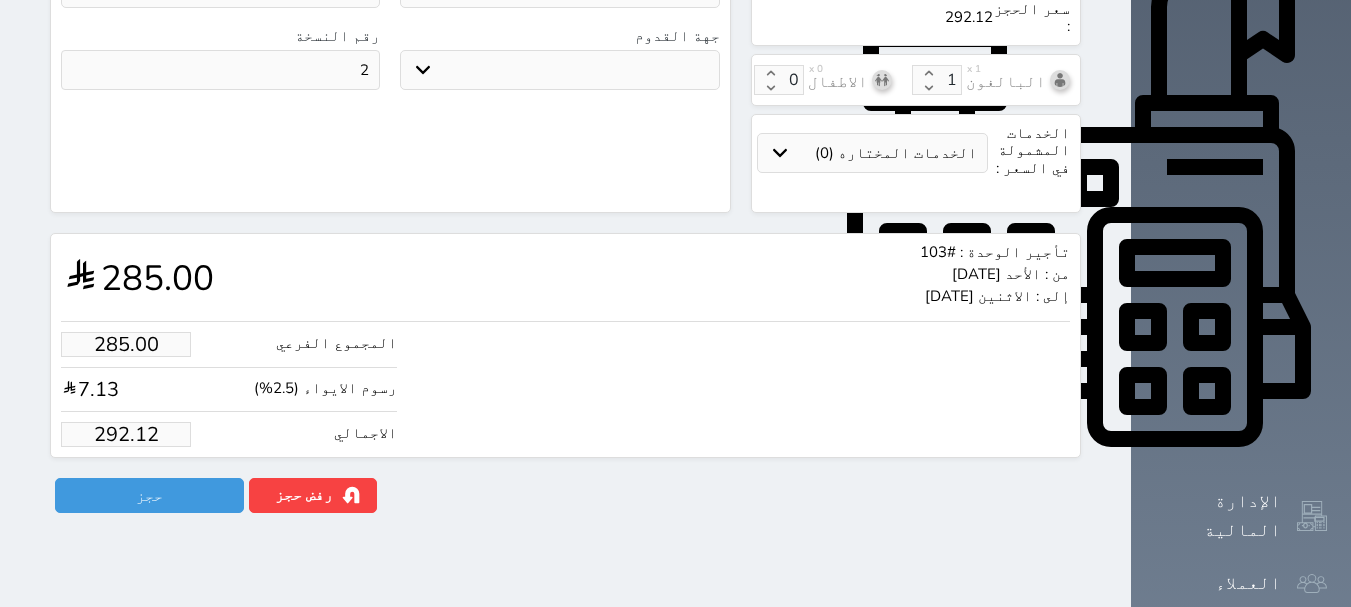 click on "292.12" at bounding box center [126, 434] 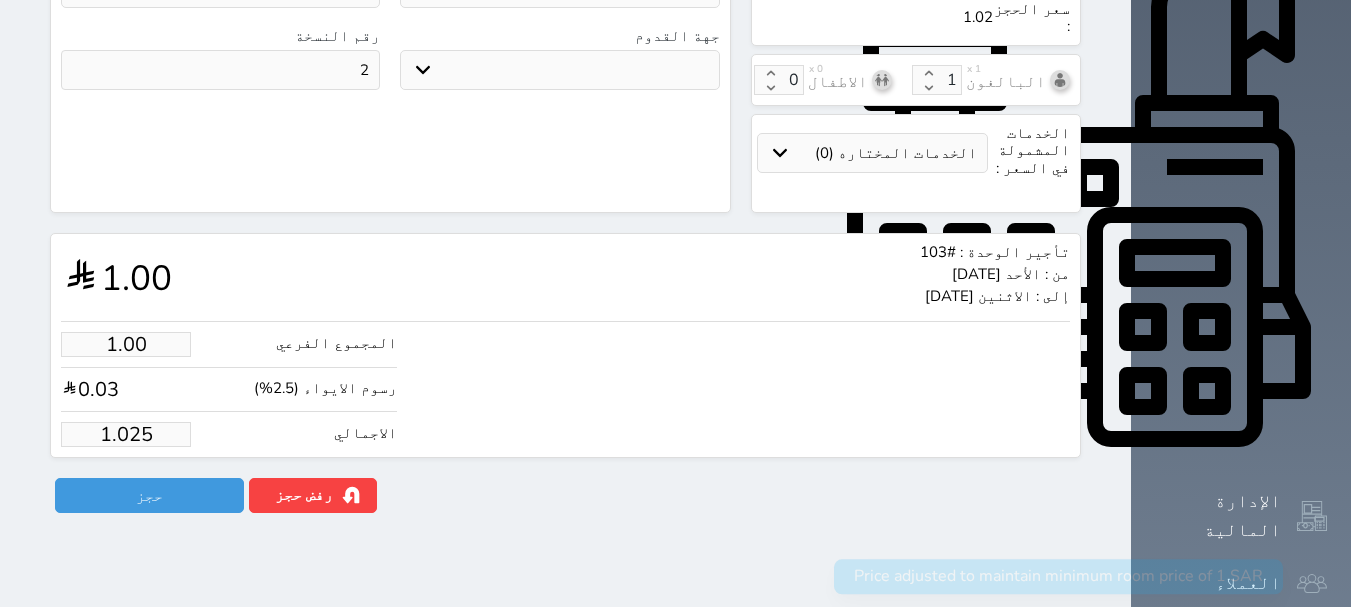 type on "1.02" 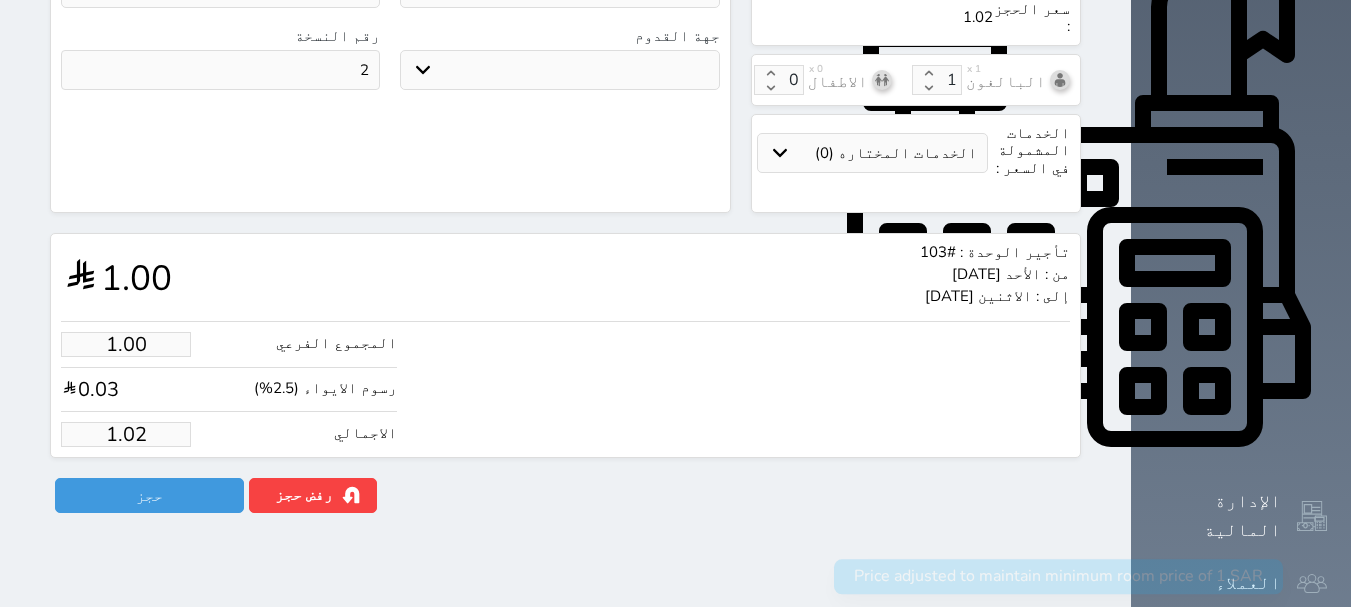 type on "1.0" 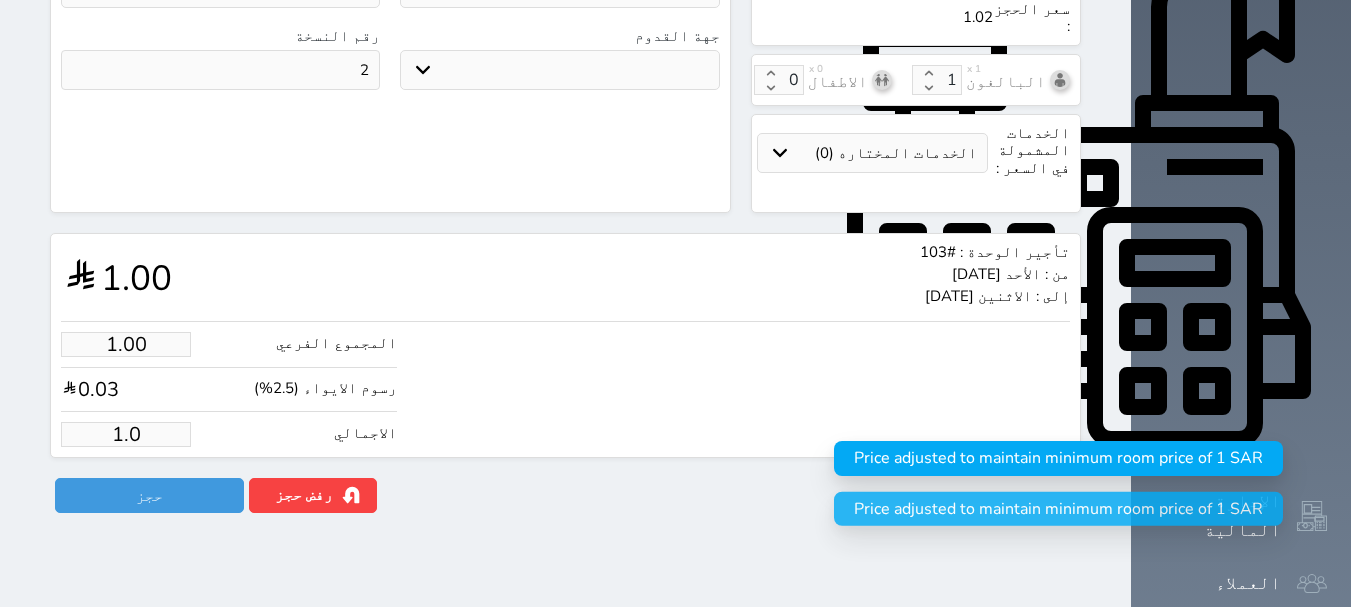 type on "1." 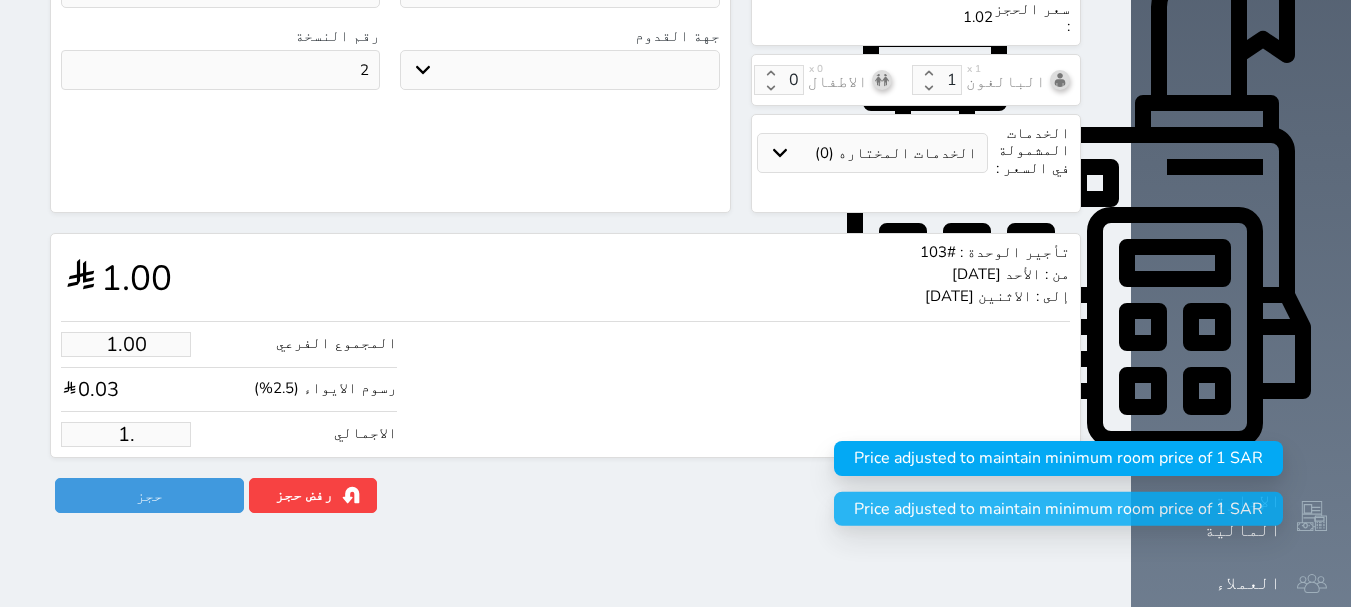 type on "1" 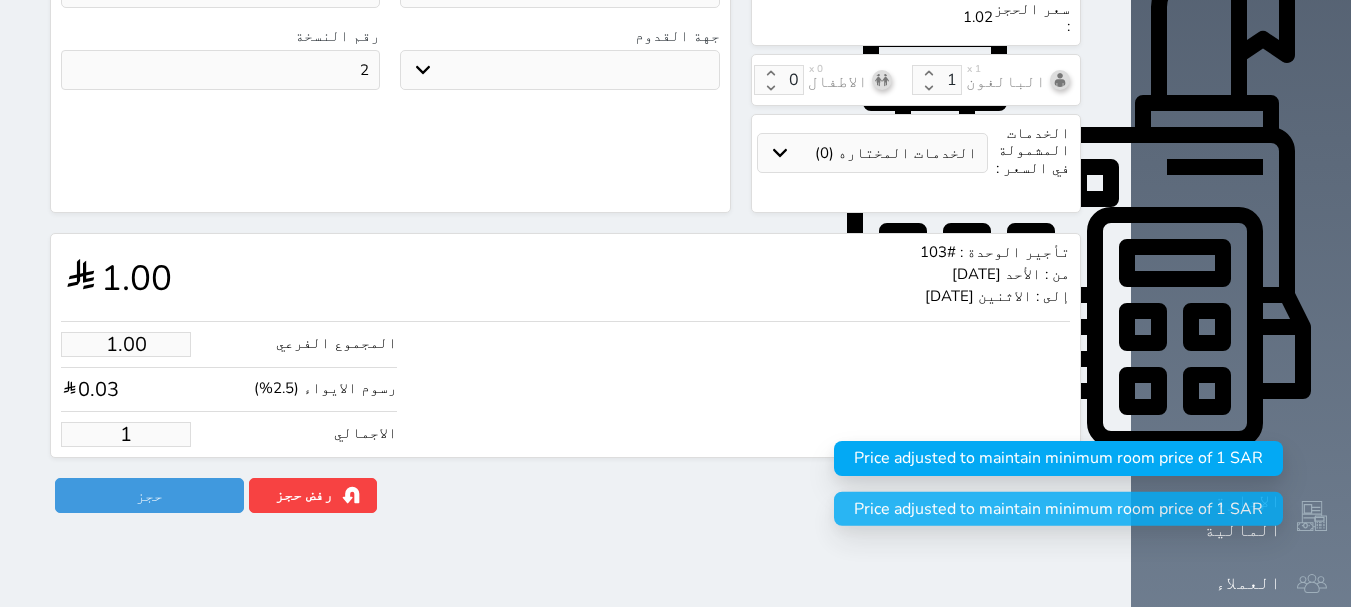 select 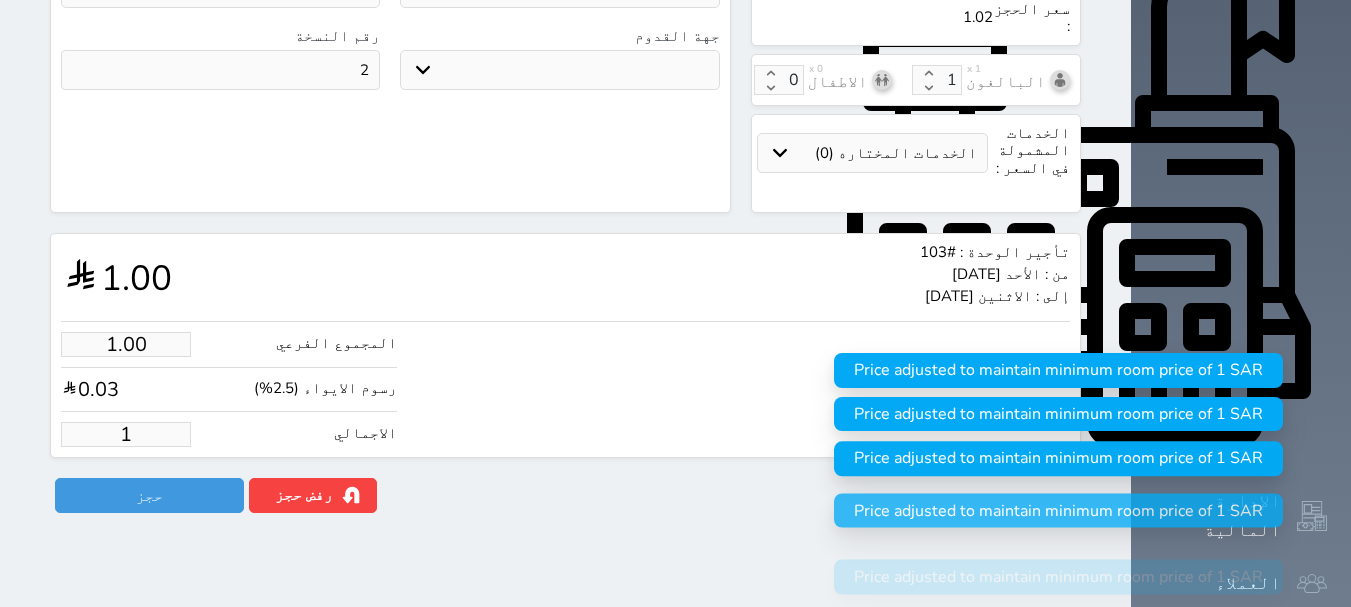 type 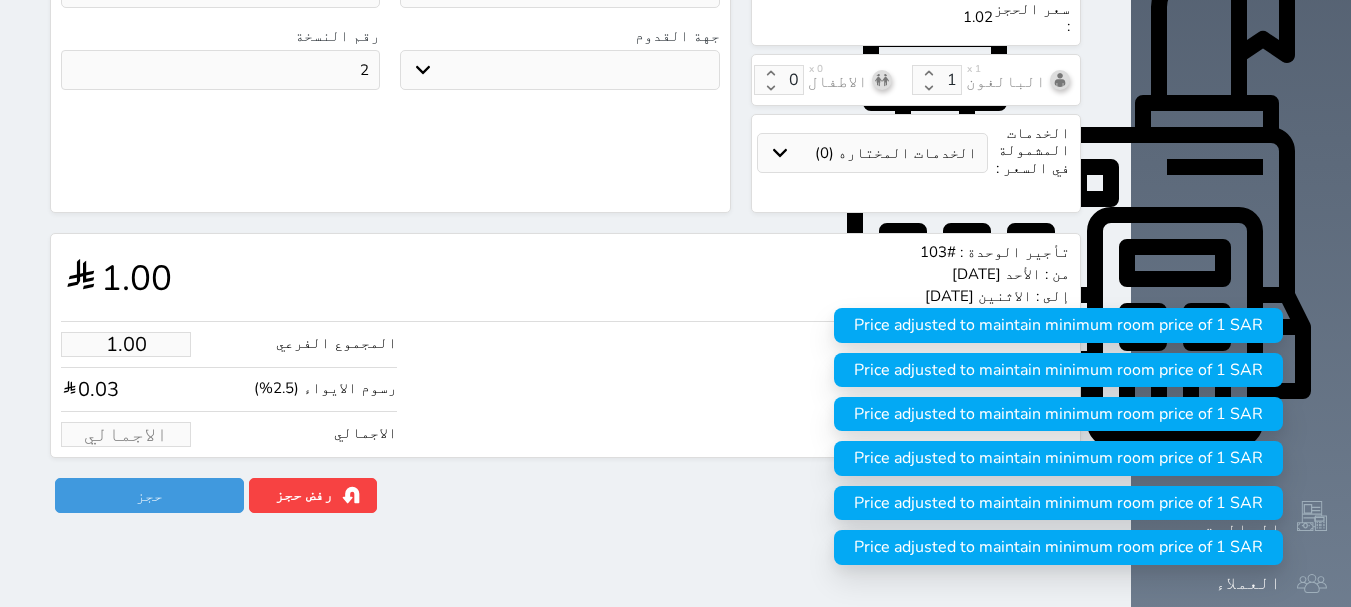 type on "1.95" 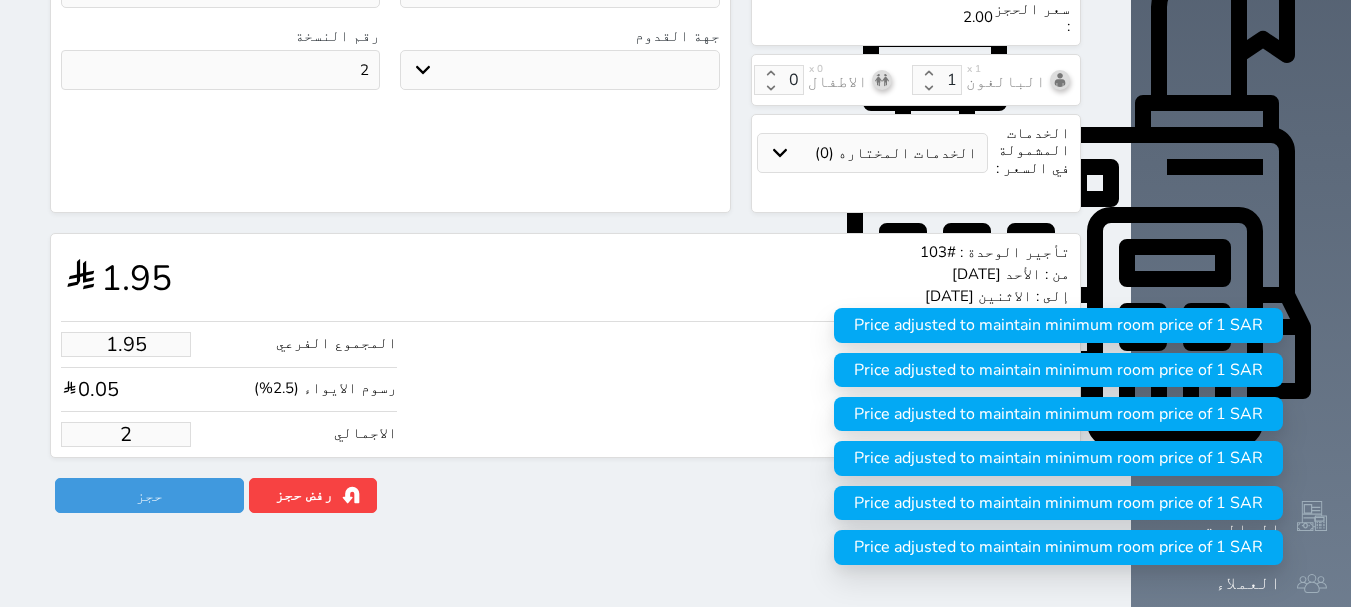 type on "20.49" 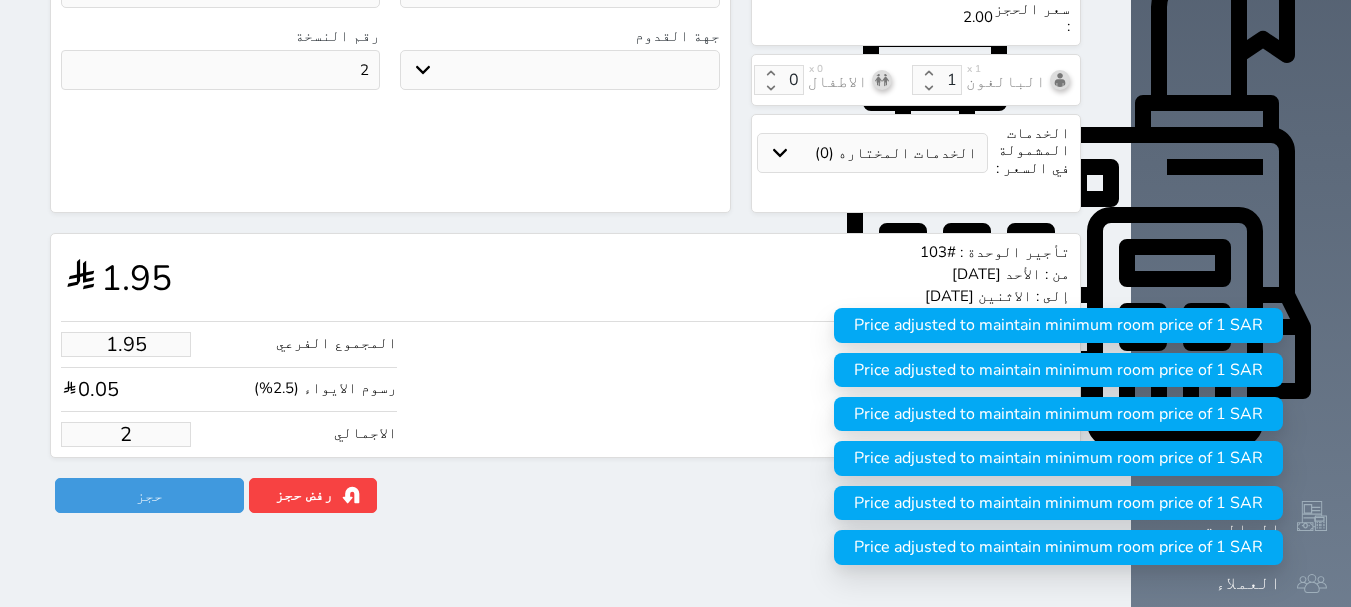 select 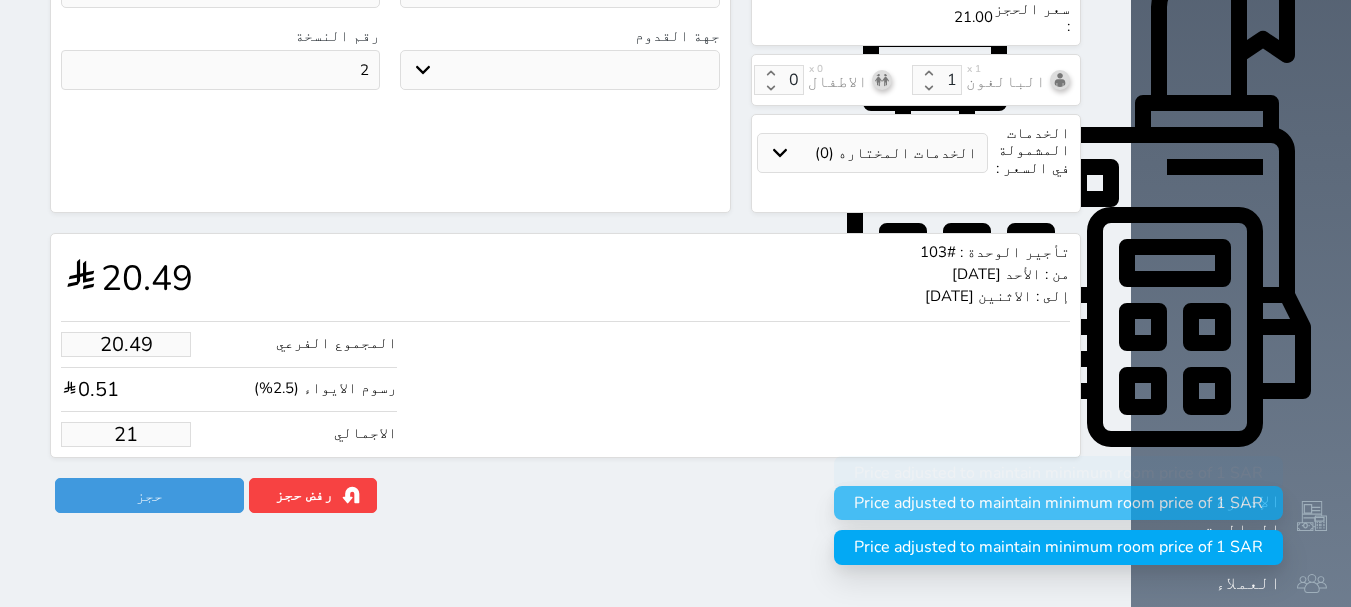 type on "204.88" 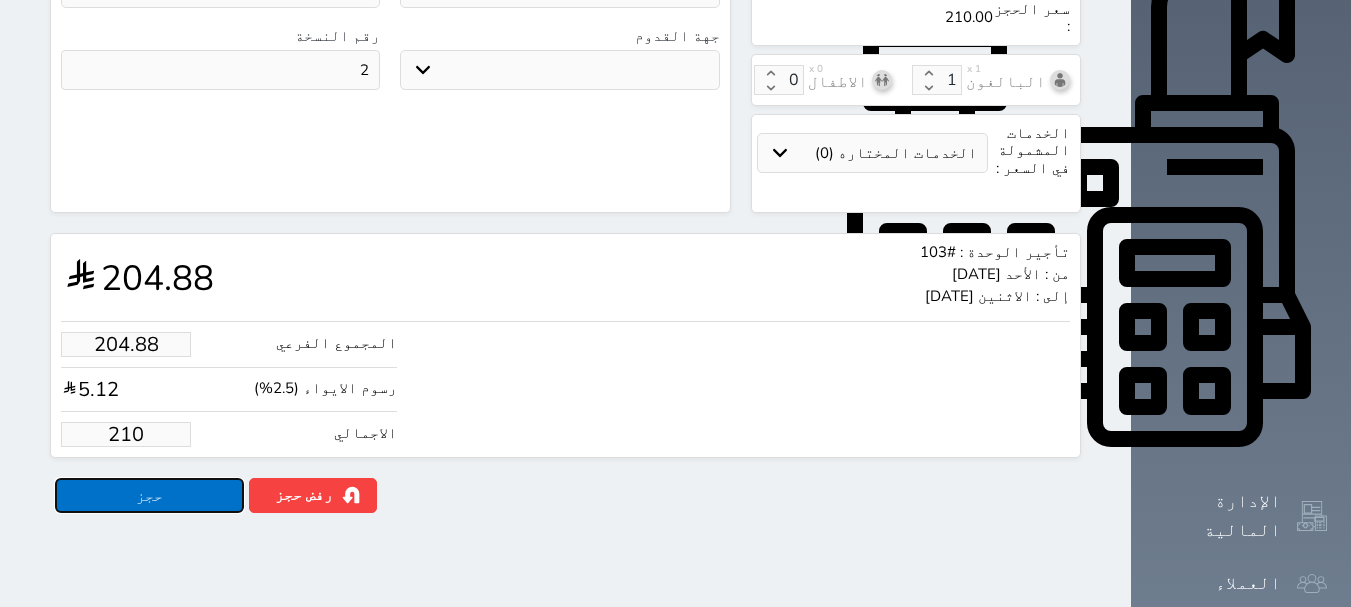 type on "210.00" 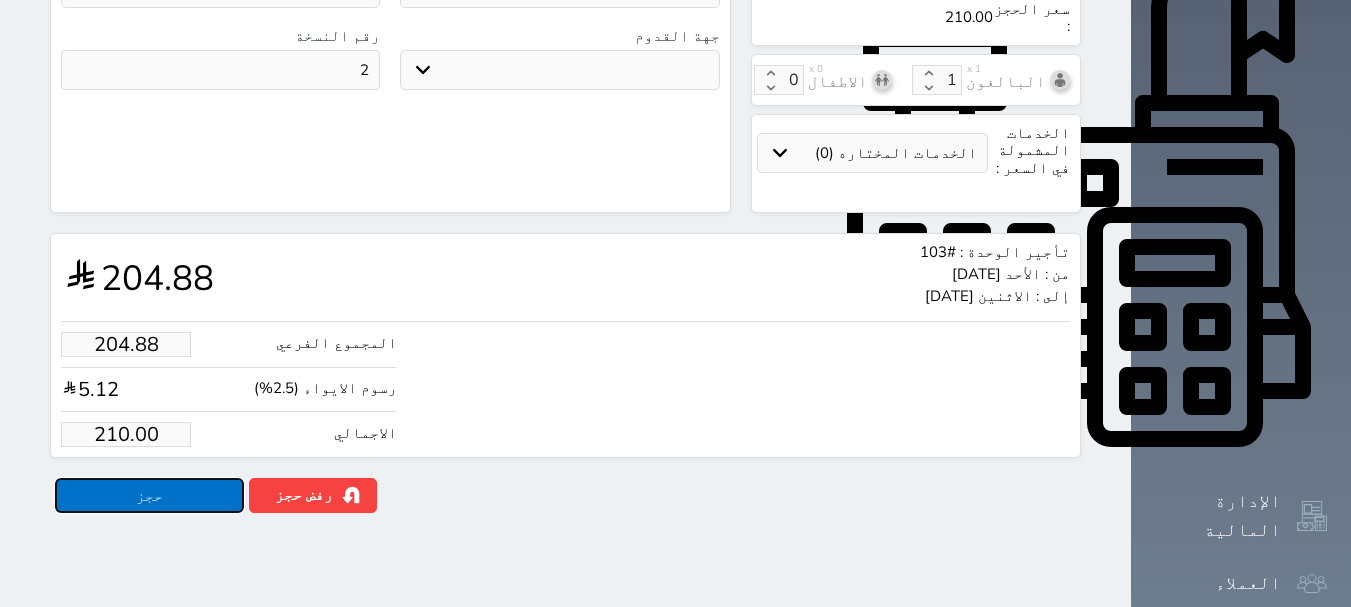 click on "حجز" at bounding box center (149, 495) 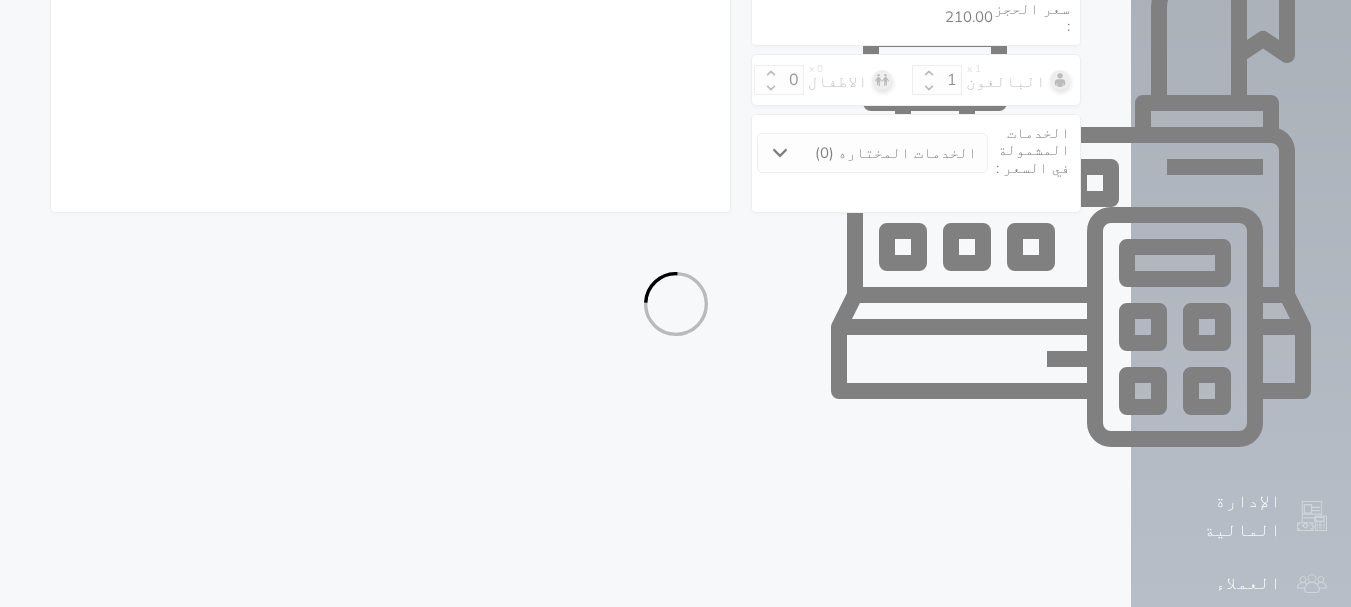 select on "1" 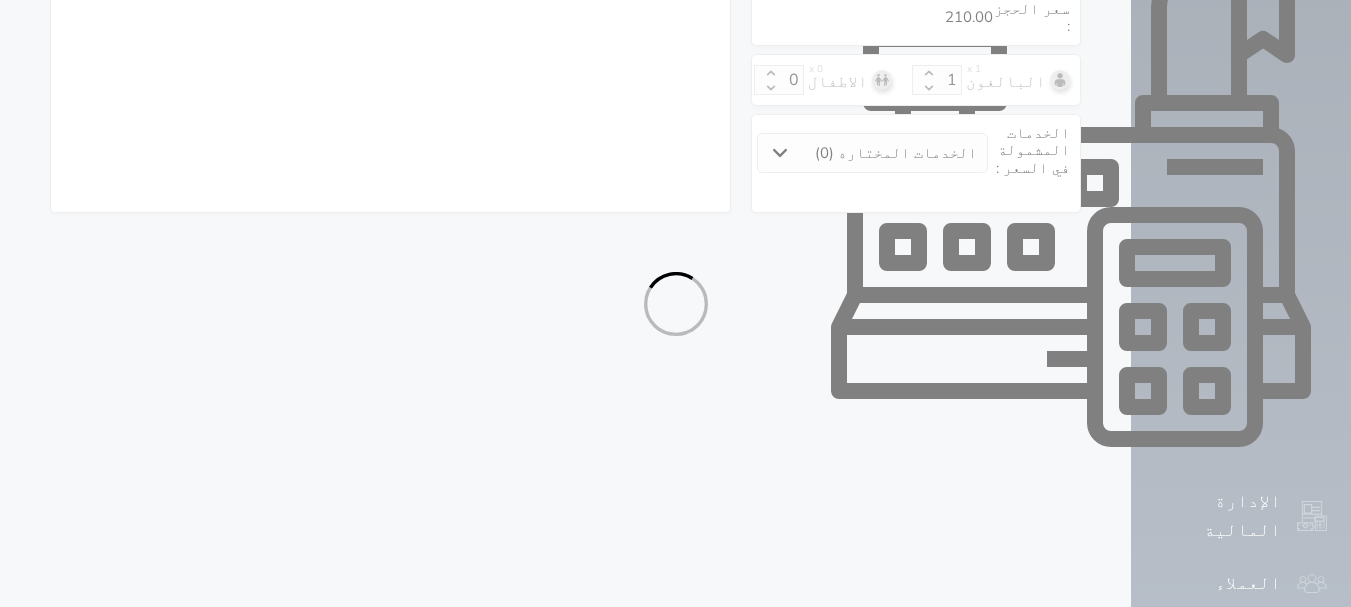 select on "113" 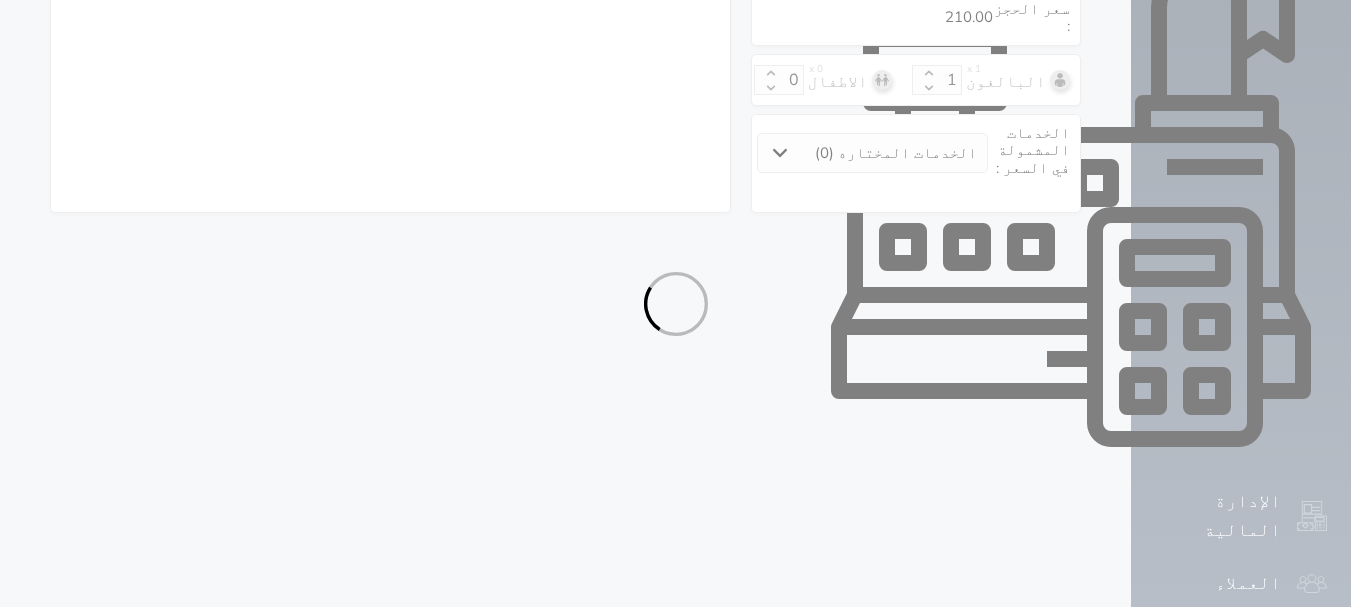 select on "1" 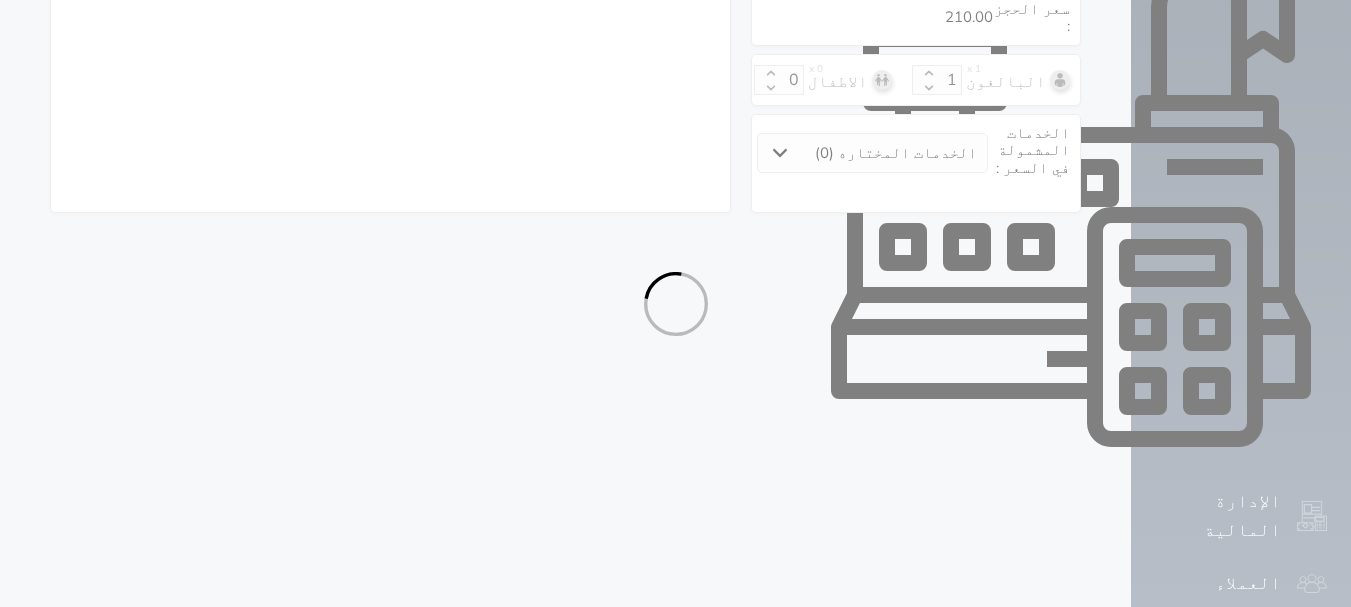 select on "7" 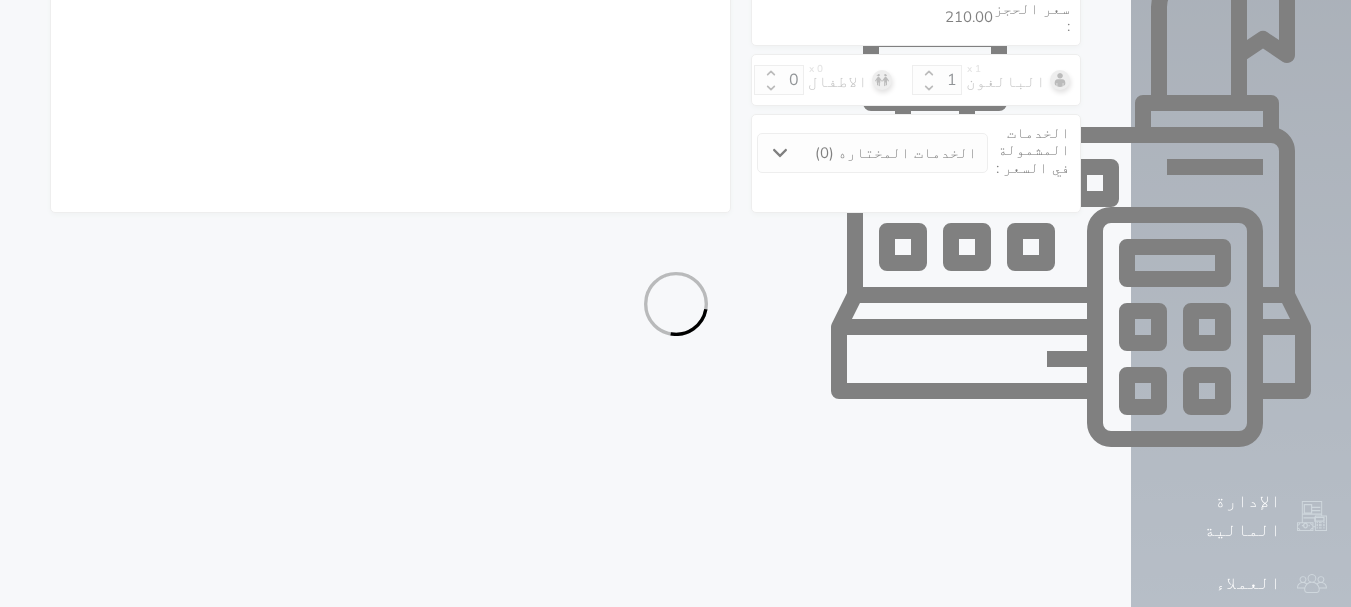 select 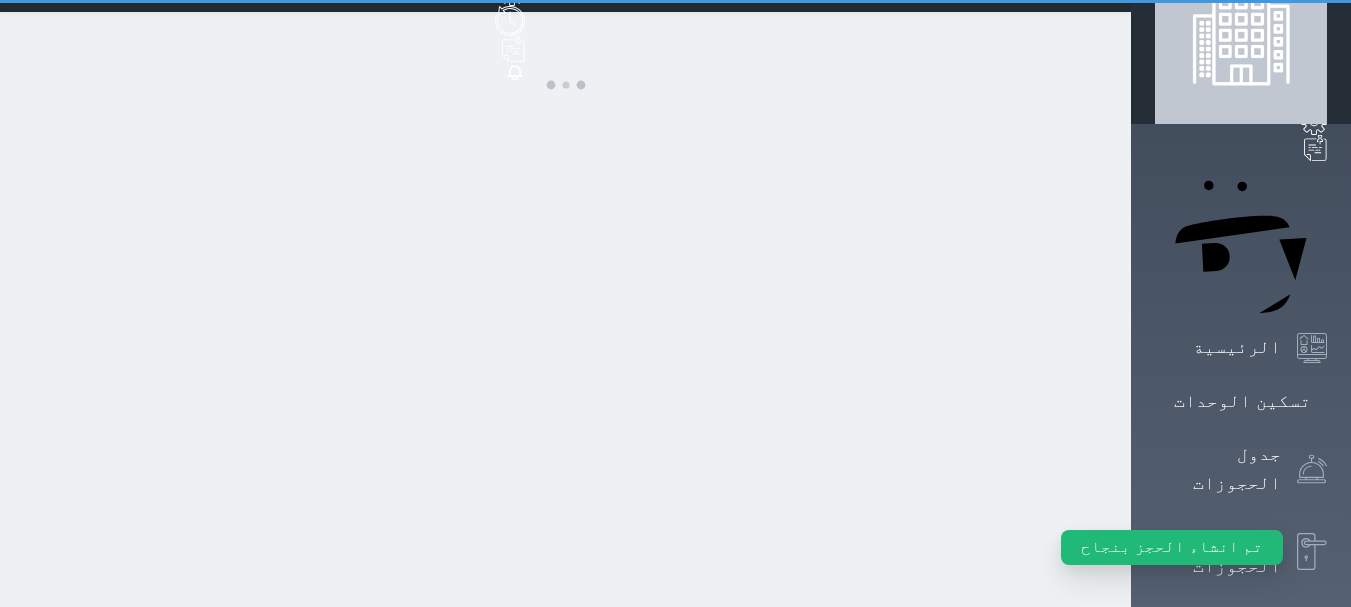 scroll, scrollTop: 0, scrollLeft: 0, axis: both 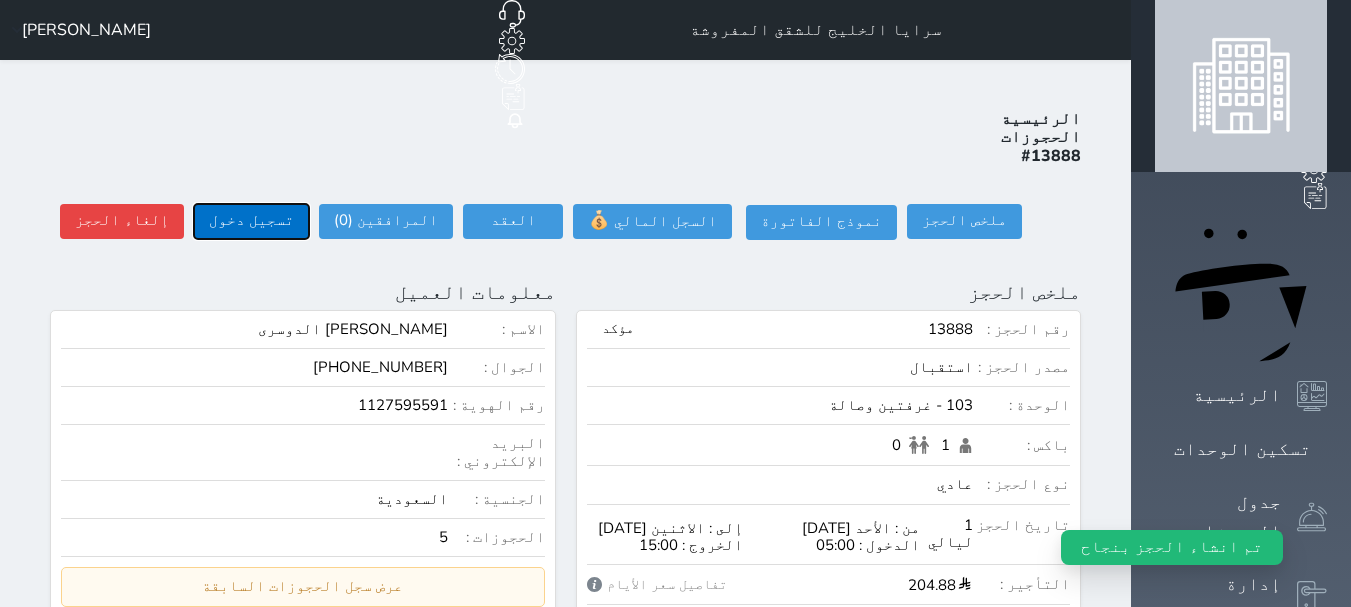 click on "تسجيل دخول" at bounding box center [251, 221] 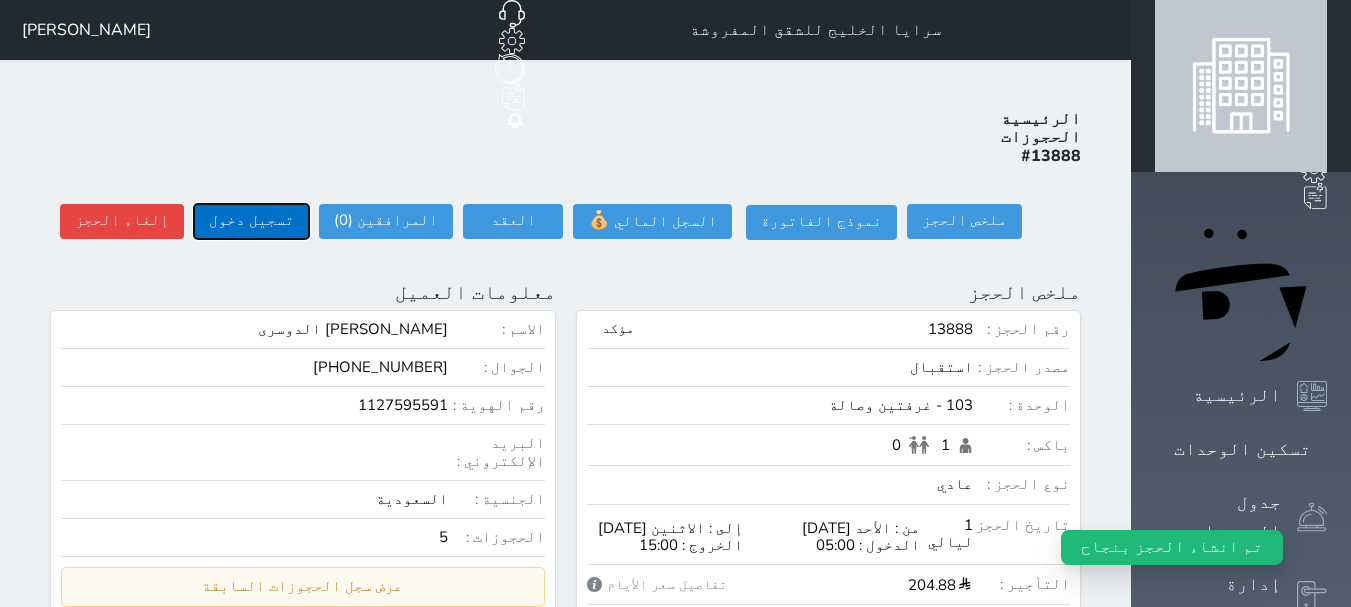 click on "تسجيل دخول" at bounding box center [251, 221] 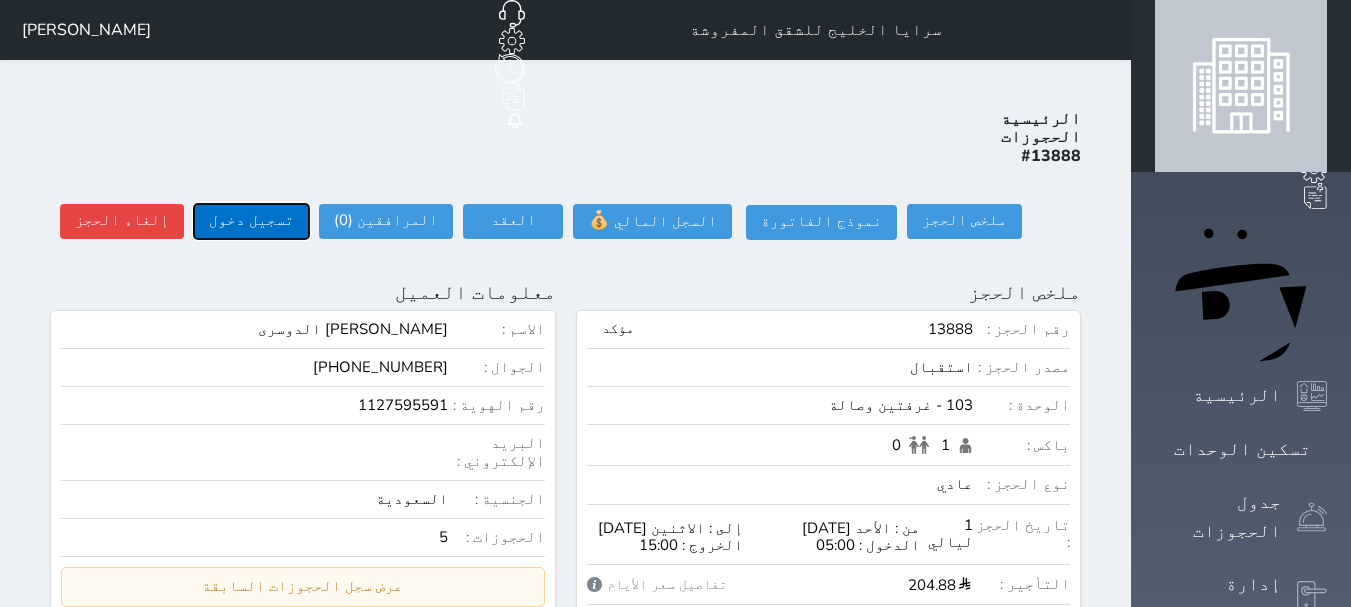 click on "تسجيل دخول" at bounding box center (251, 221) 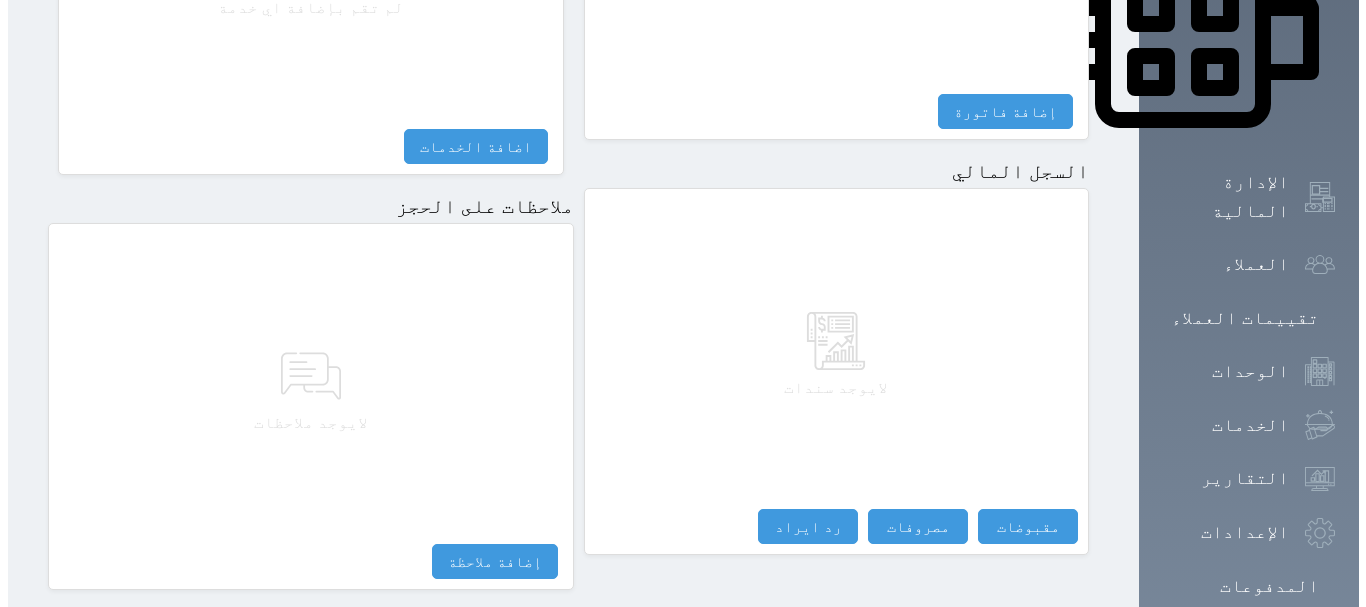 scroll, scrollTop: 1096, scrollLeft: 0, axis: vertical 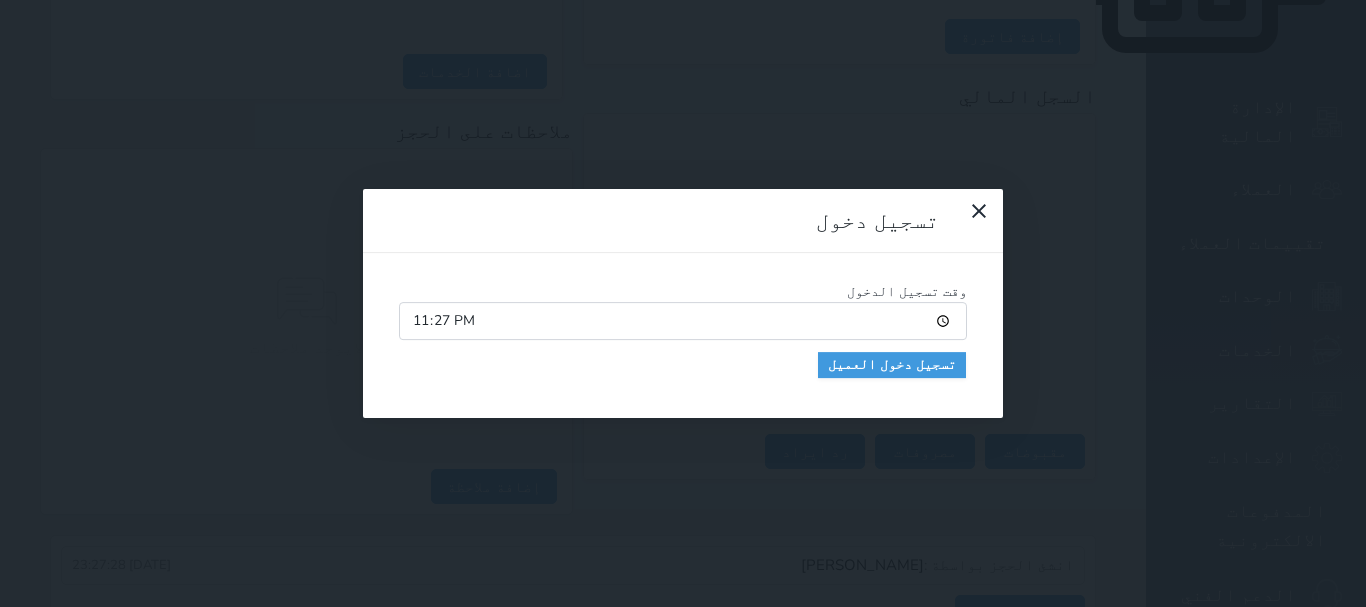 drag, startPoint x: 1365, startPoint y: 118, endPoint x: 1365, endPoint y: 465, distance: 347 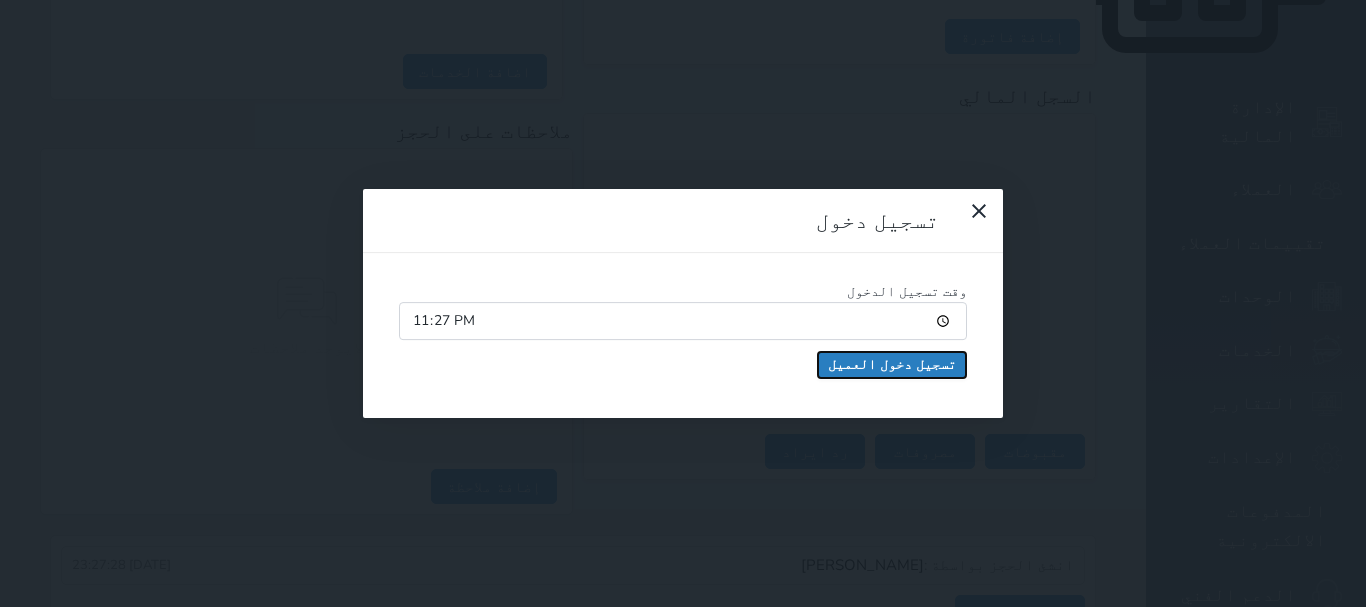 click on "تسجيل دخول العميل" at bounding box center (892, 365) 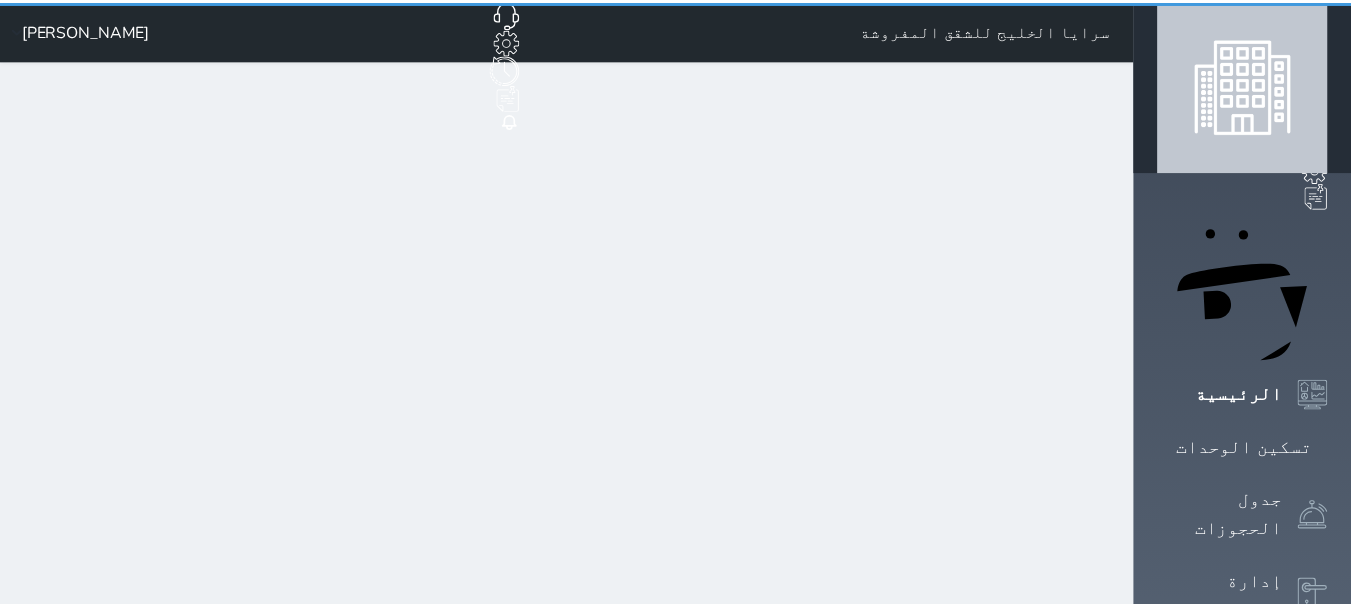 scroll, scrollTop: 0, scrollLeft: 0, axis: both 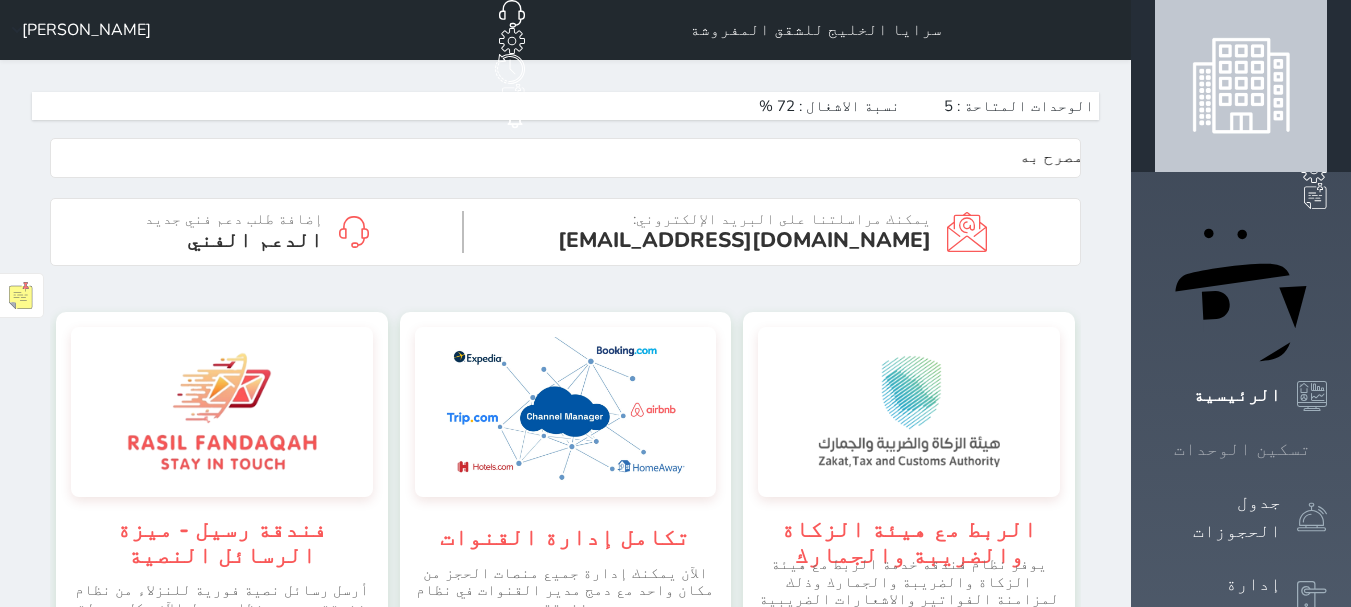click on "تسكين الوحدات" at bounding box center [1242, 449] 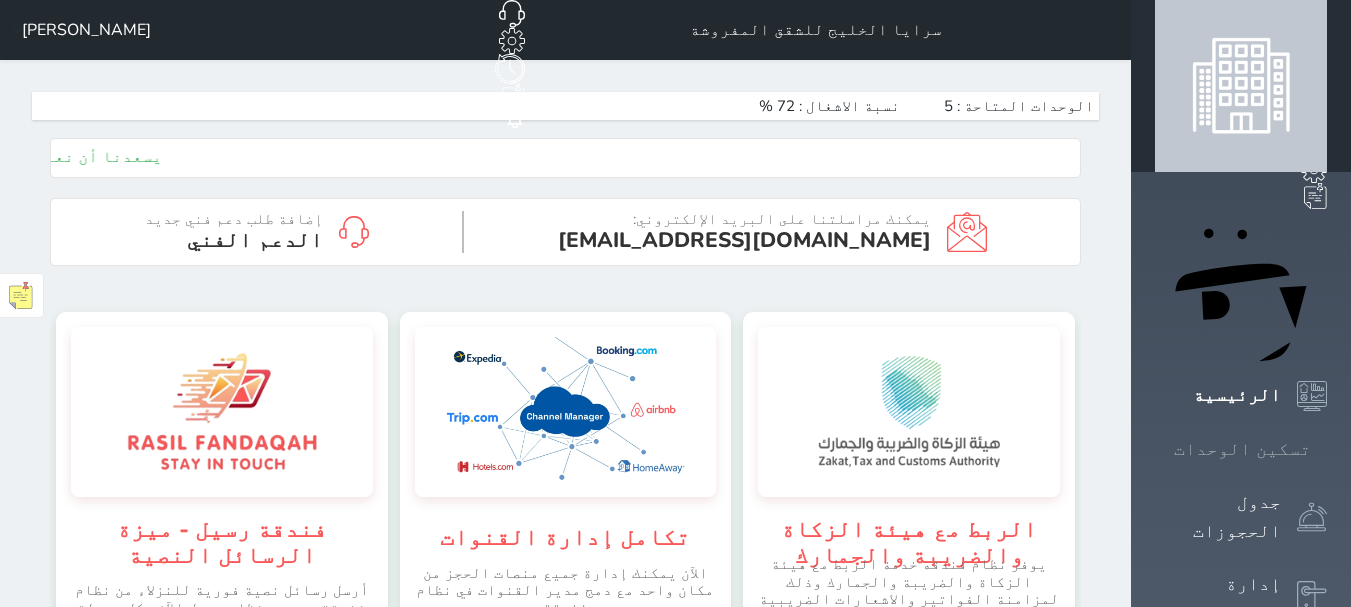 click on "تسكين الوحدات" at bounding box center (1242, 449) 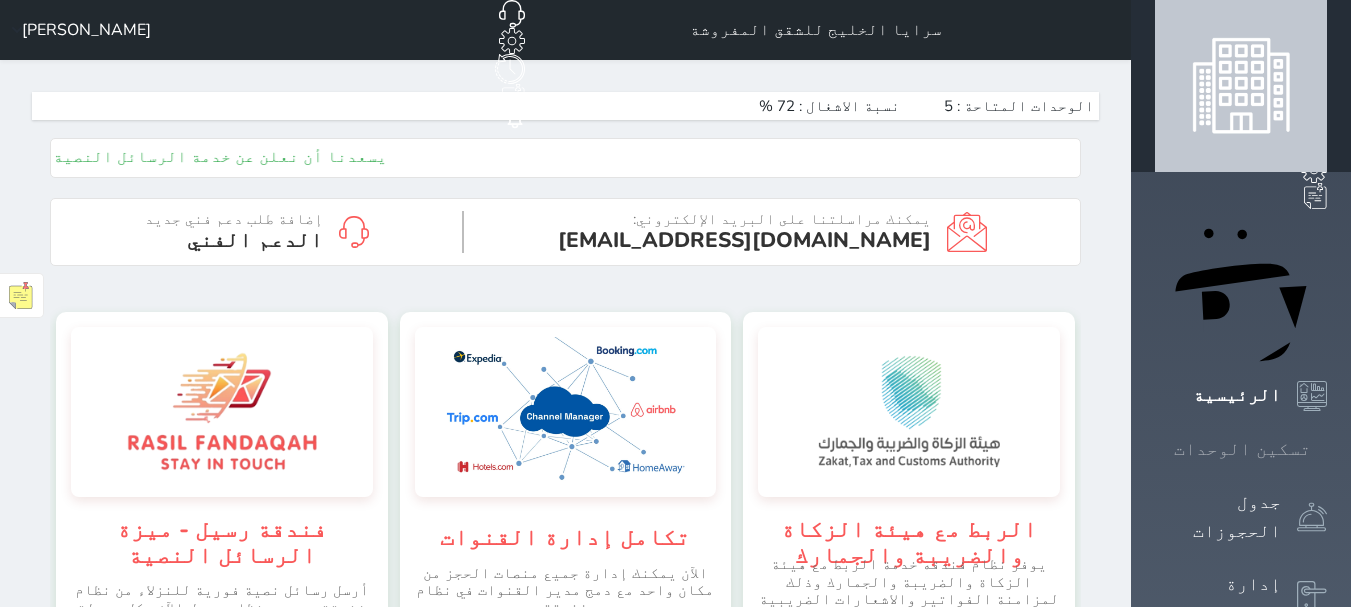 click on "تسكين الوحدات" at bounding box center (1242, 449) 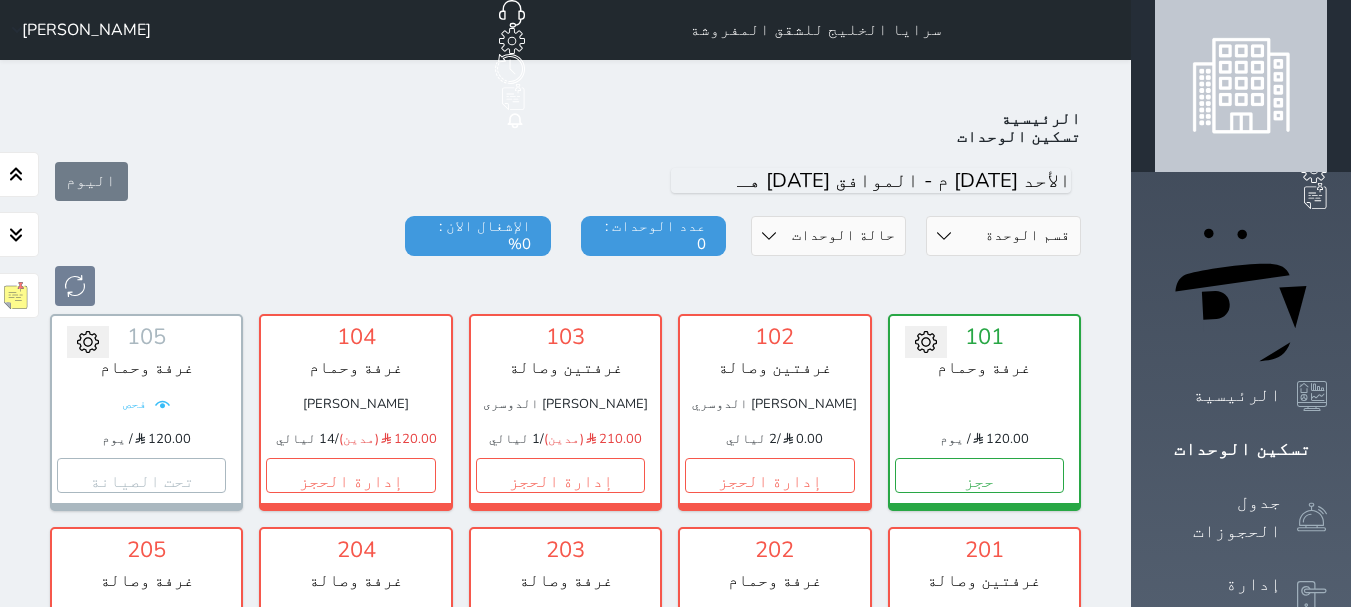 scroll, scrollTop: 78, scrollLeft: 0, axis: vertical 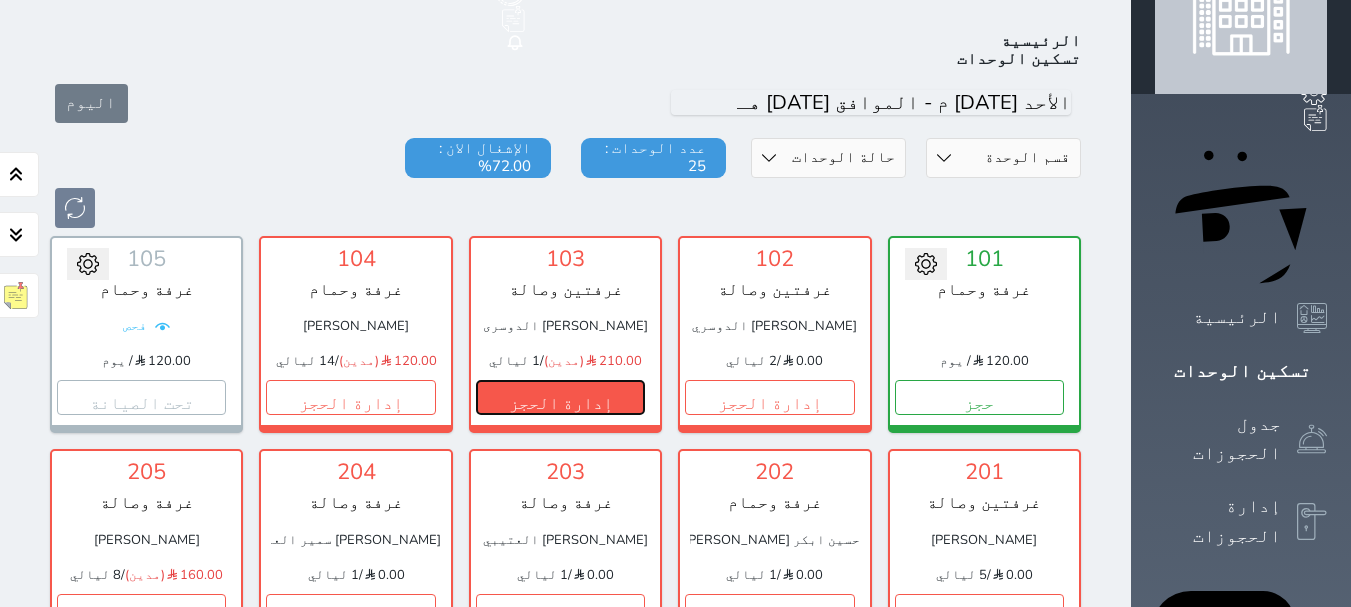 click on "إدارة الحجز" at bounding box center (560, 397) 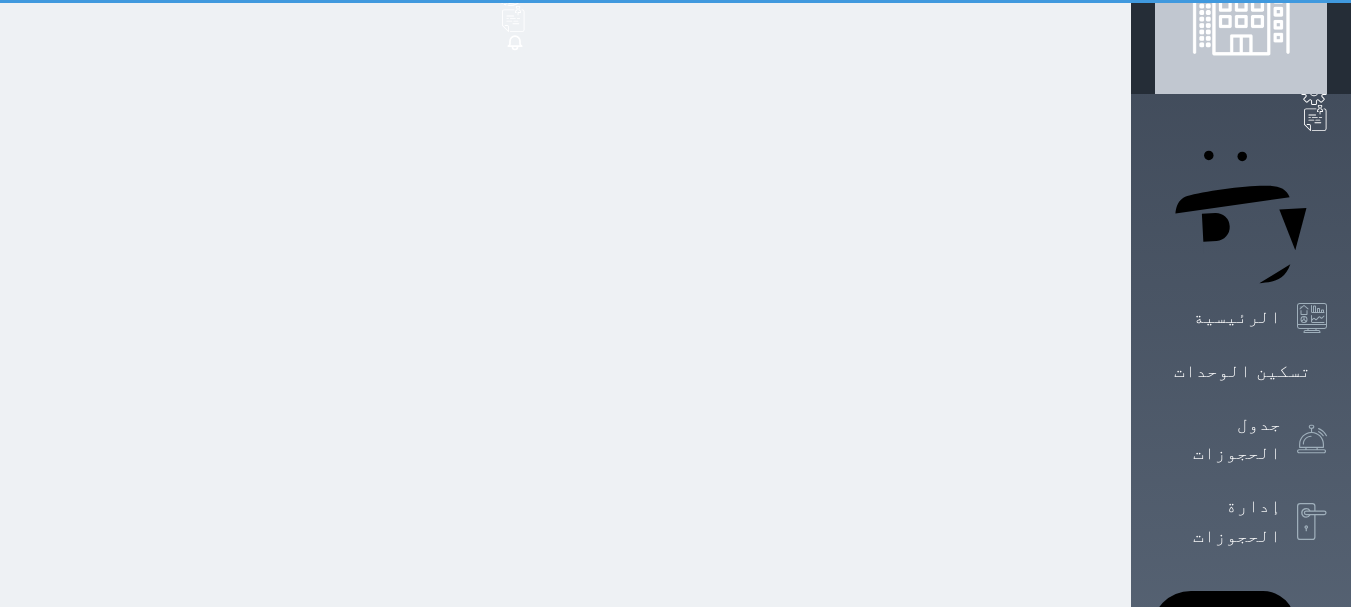 drag, startPoint x: 683, startPoint y: 341, endPoint x: 780, endPoint y: 337, distance: 97.082436 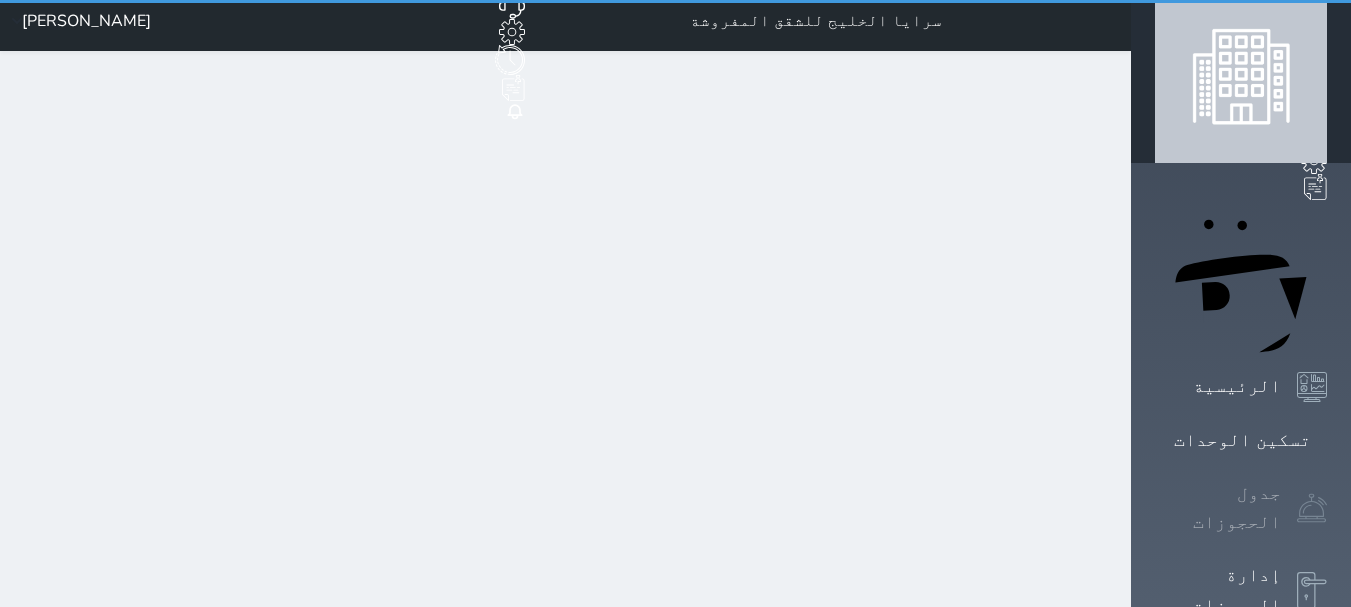 scroll, scrollTop: 0, scrollLeft: 0, axis: both 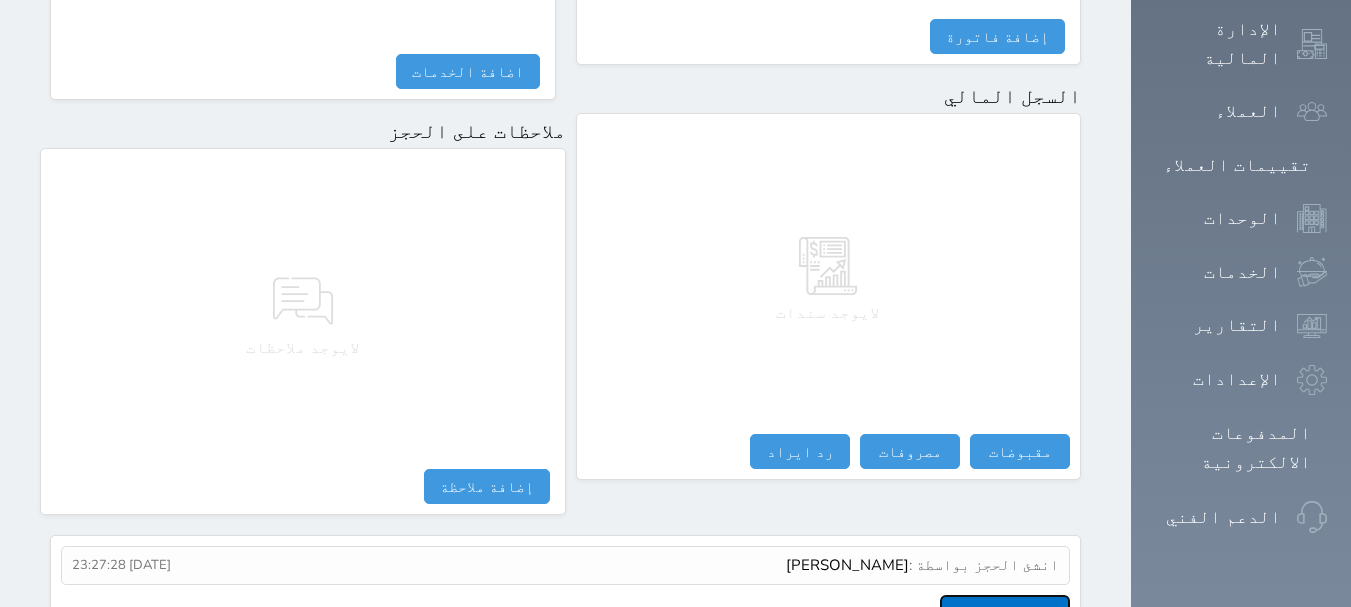 click on "عرض سجل شموس" at bounding box center (1005, 612) 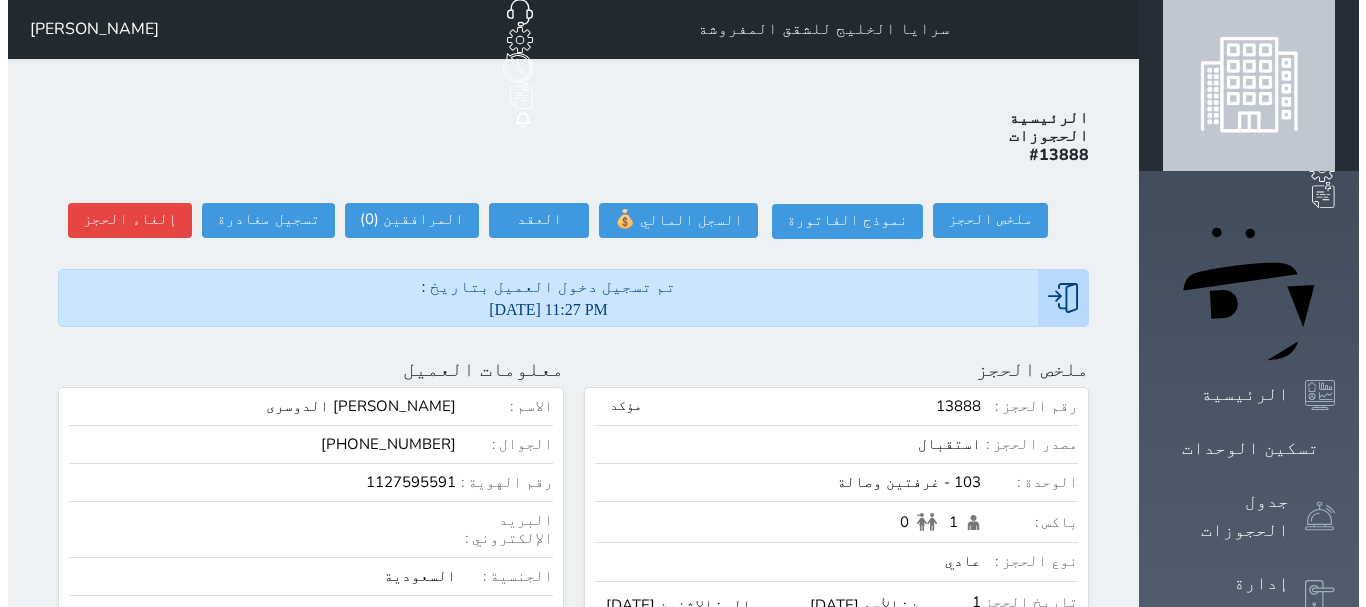 scroll, scrollTop: 0, scrollLeft: 0, axis: both 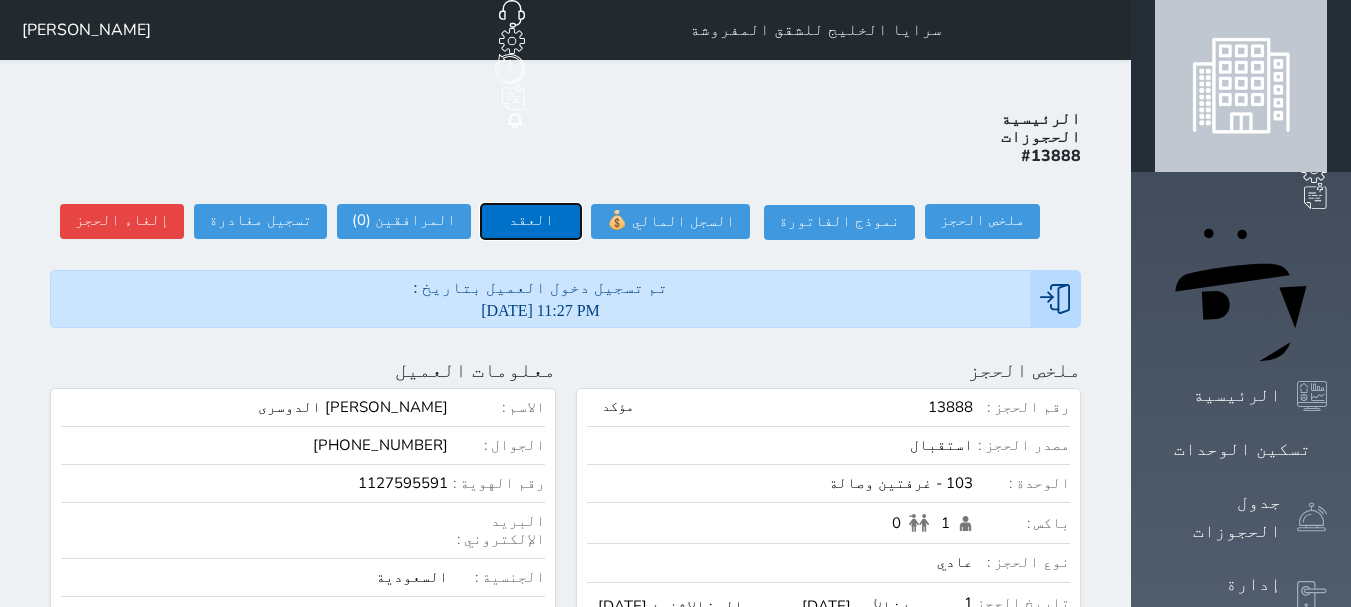 click on "العقد" at bounding box center [531, 221] 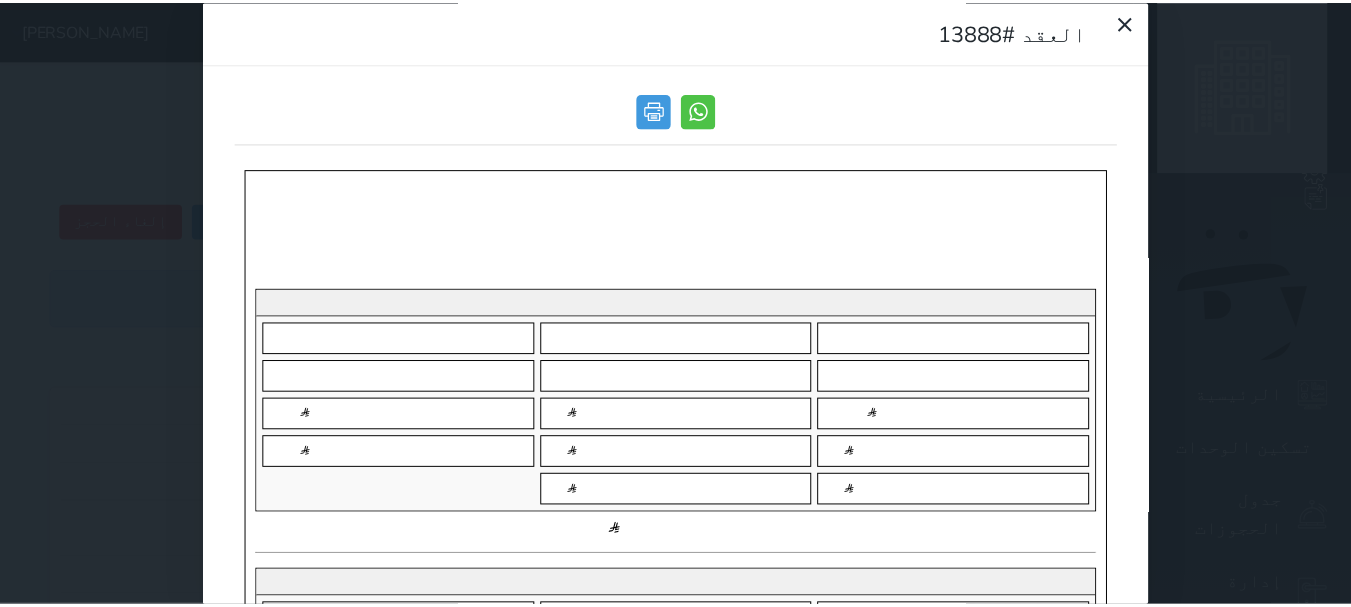 scroll, scrollTop: 0, scrollLeft: 0, axis: both 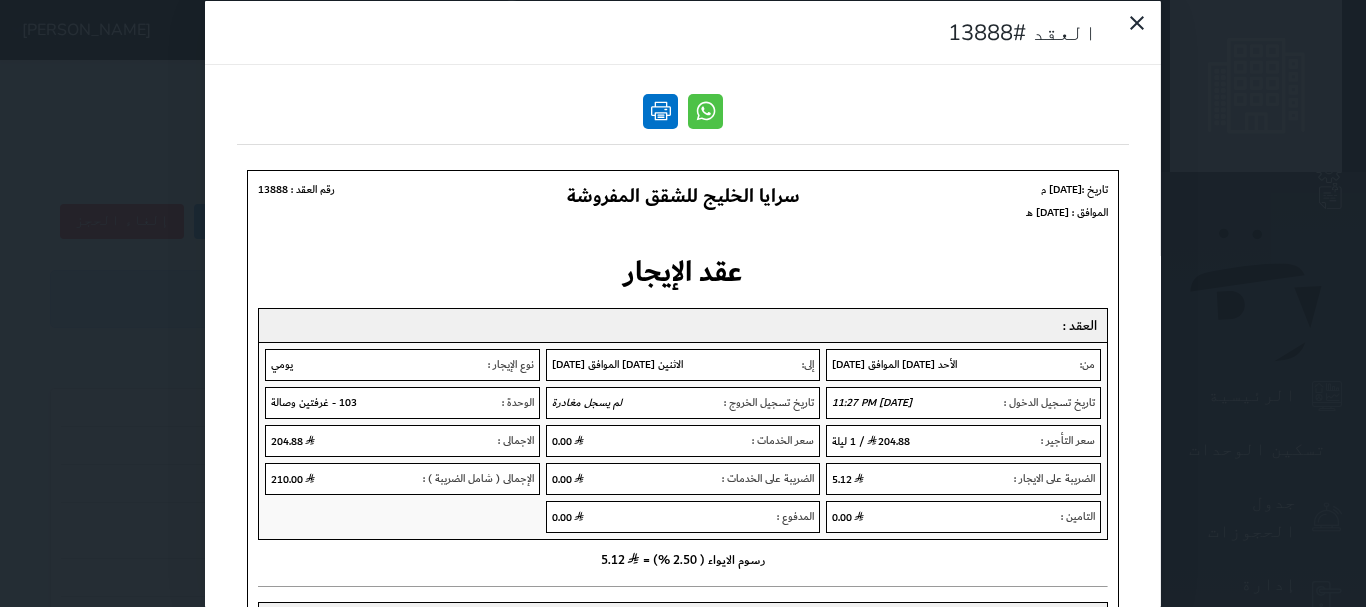 click at bounding box center (660, 110) 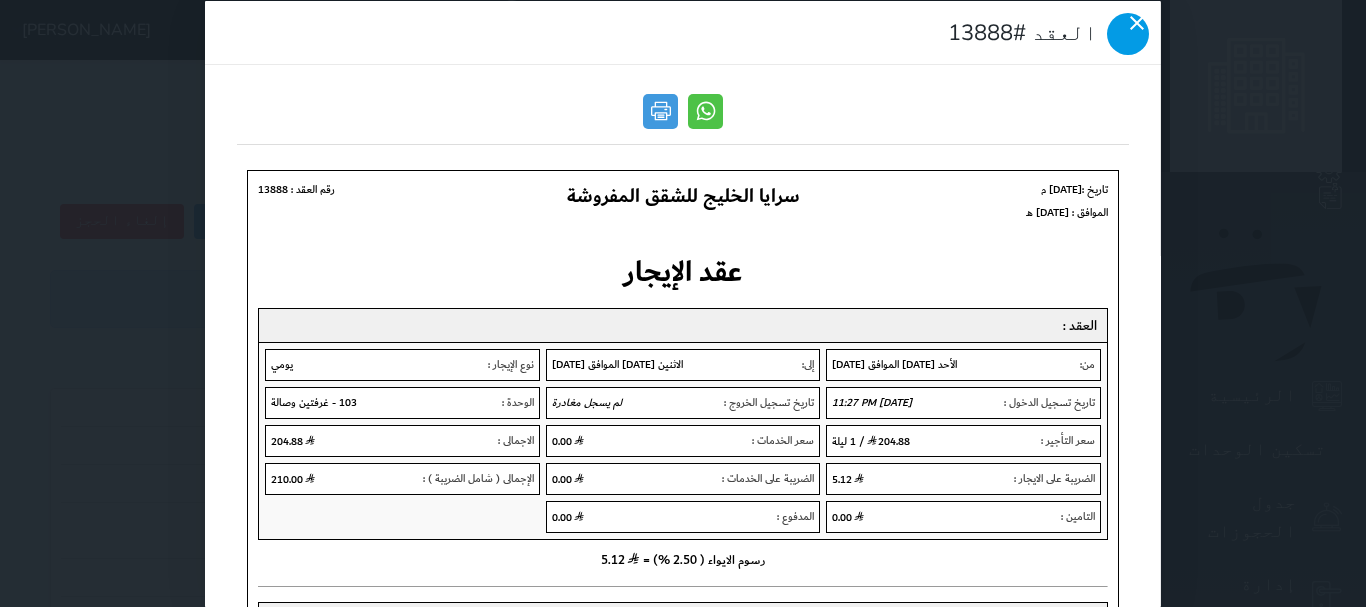 click 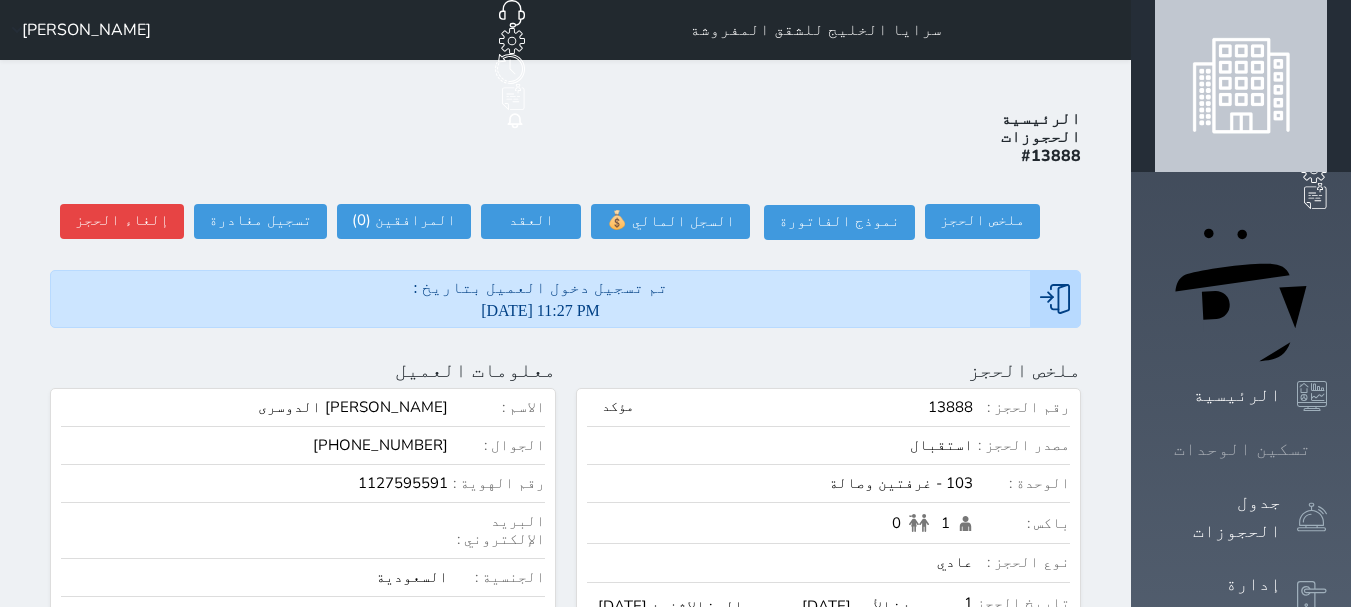 click on "تسكين الوحدات" at bounding box center [1242, 449] 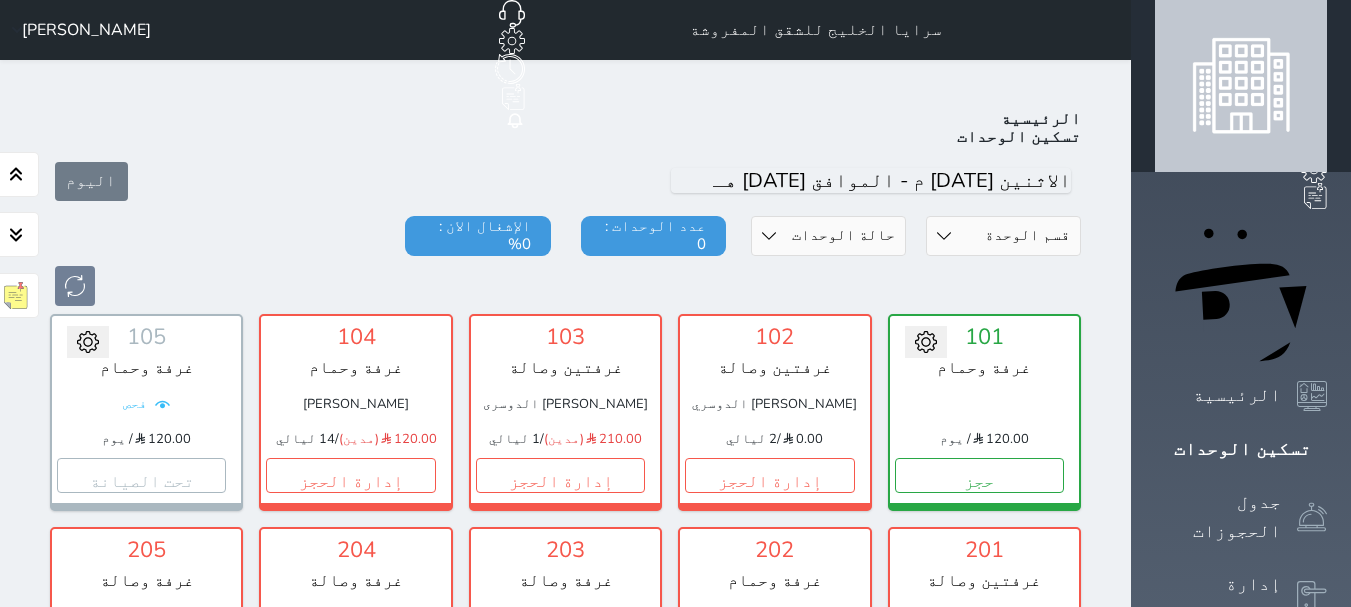 scroll, scrollTop: 78, scrollLeft: 0, axis: vertical 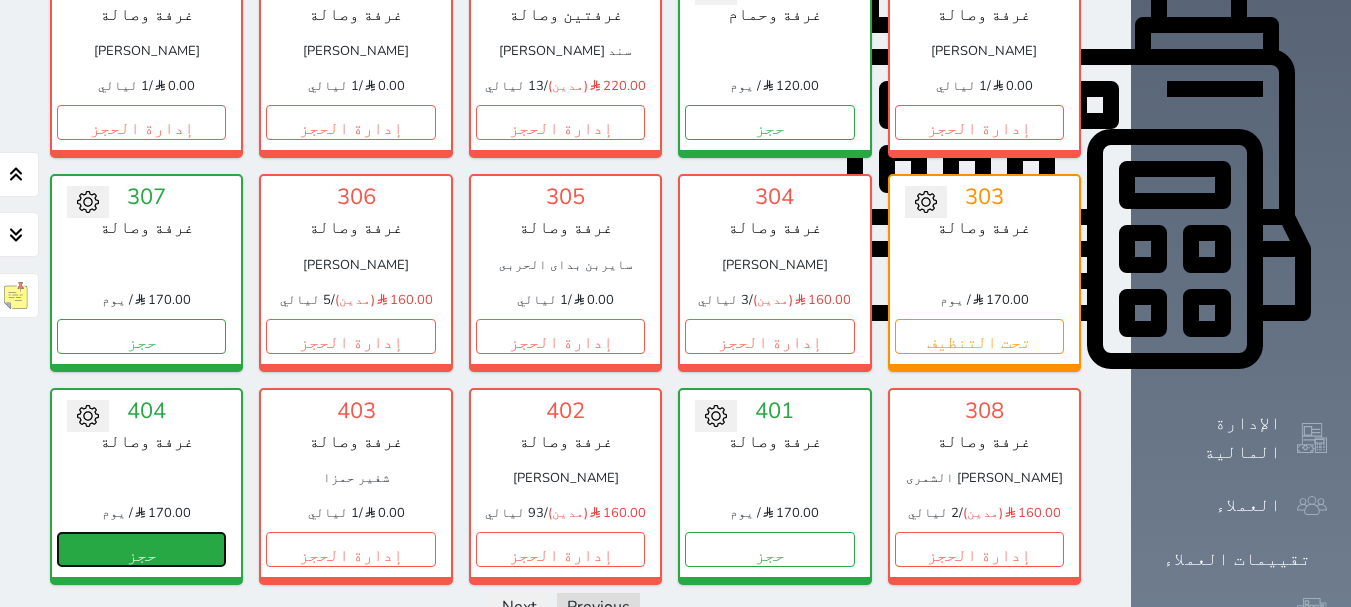 click on "حجز" at bounding box center (141, 549) 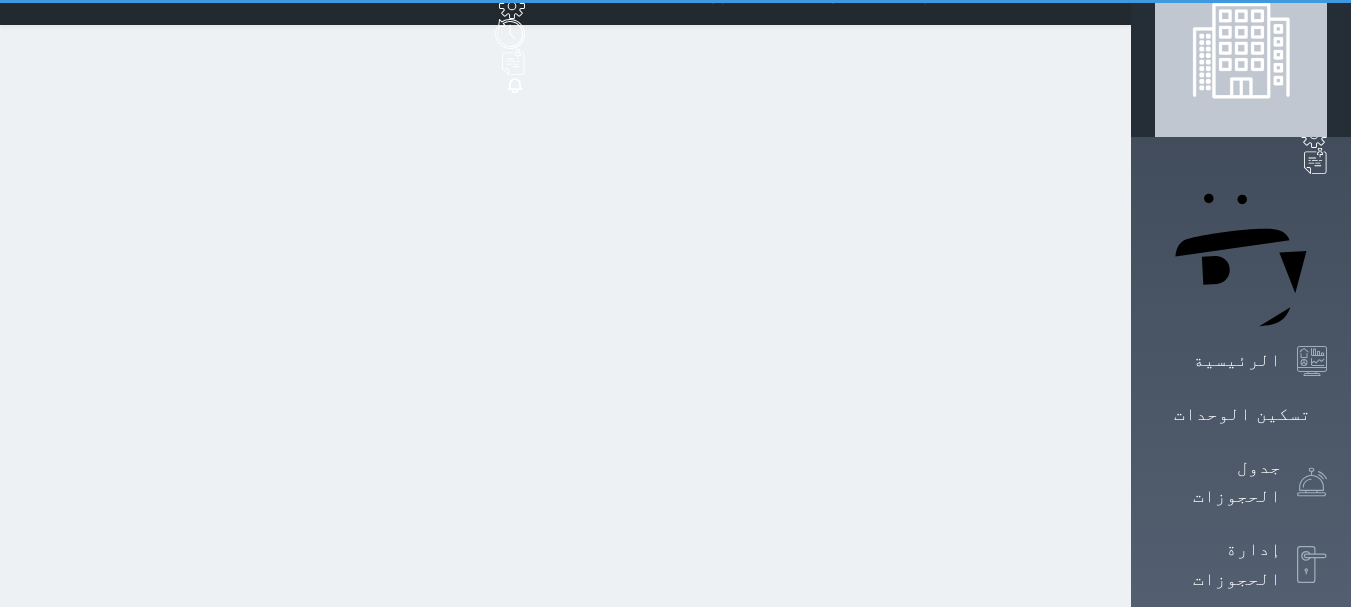 select on "1" 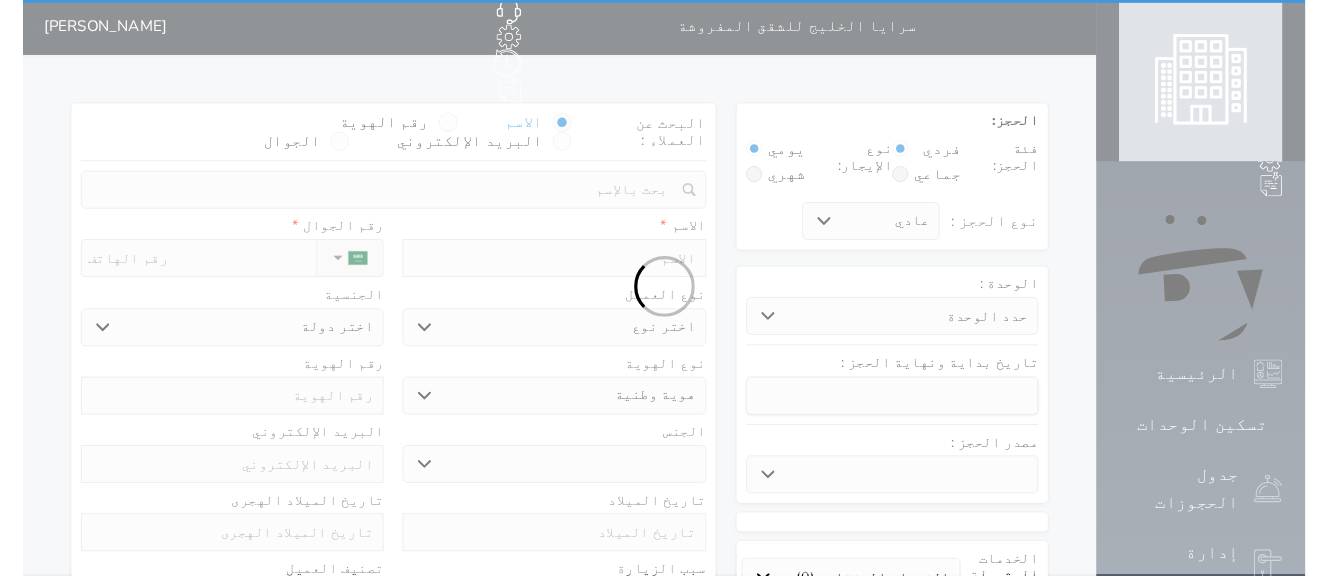 scroll, scrollTop: 0, scrollLeft: 0, axis: both 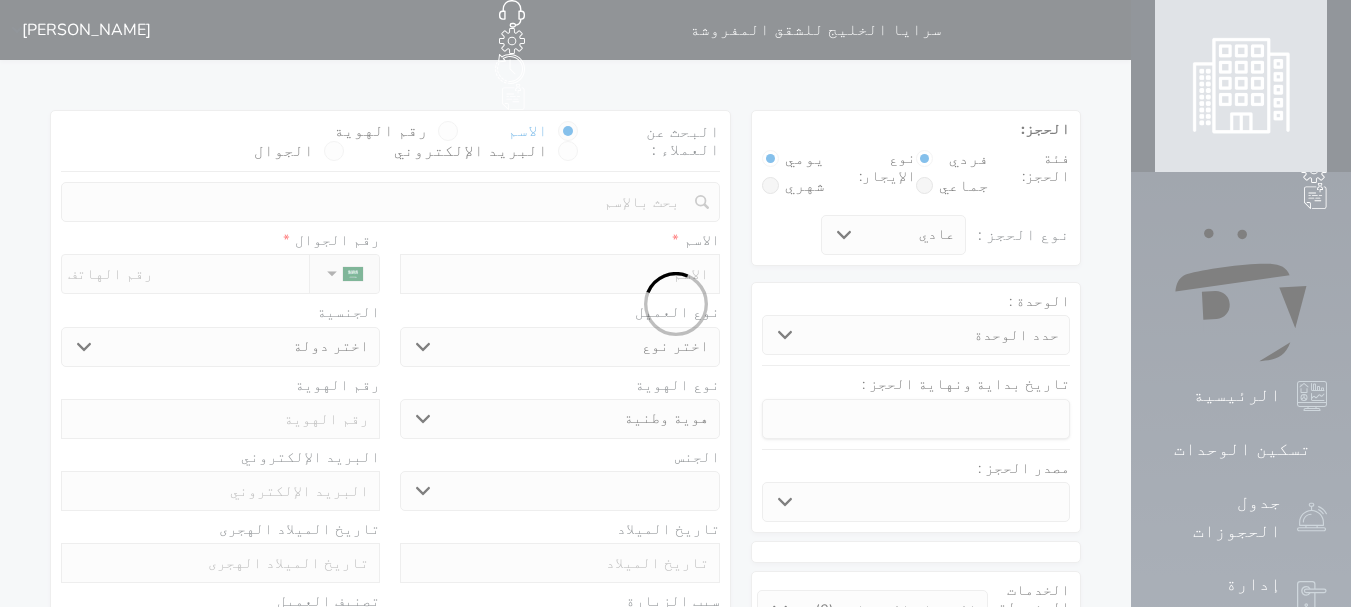 select 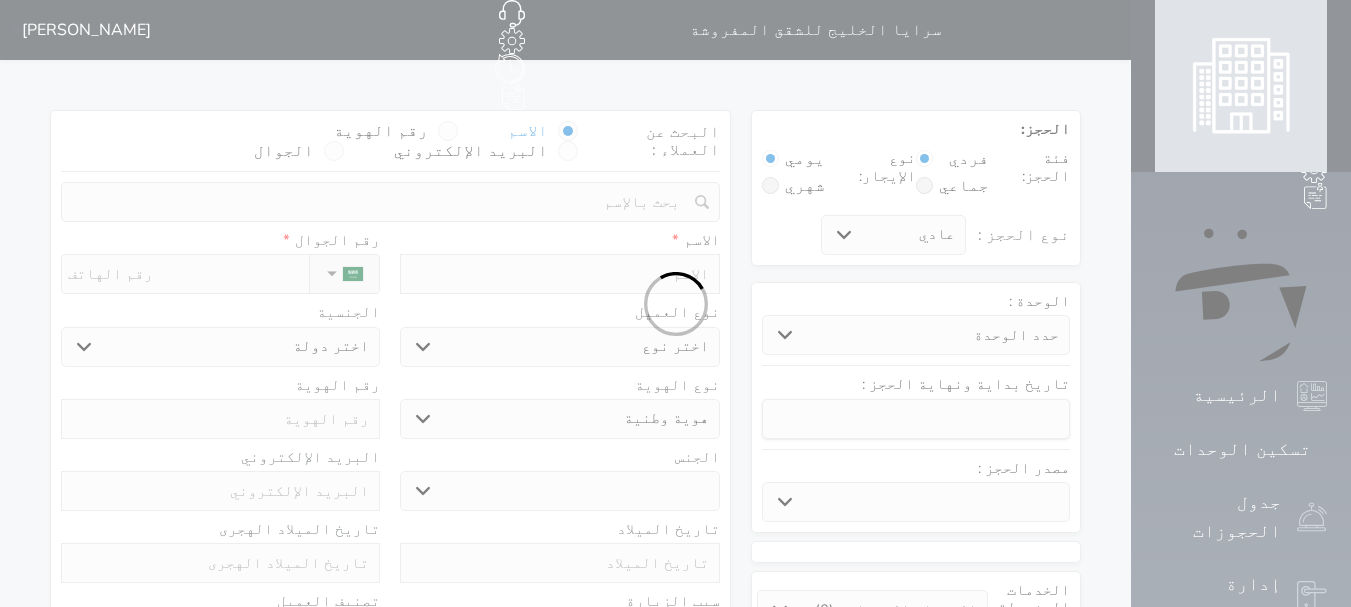 select 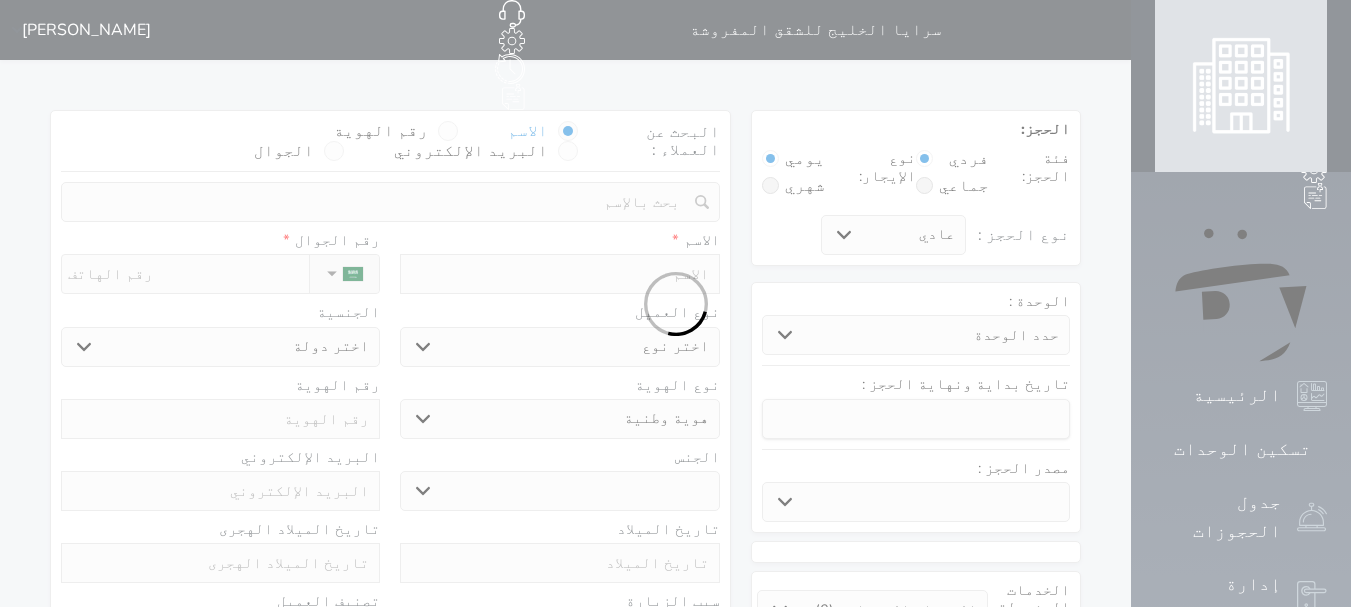 select 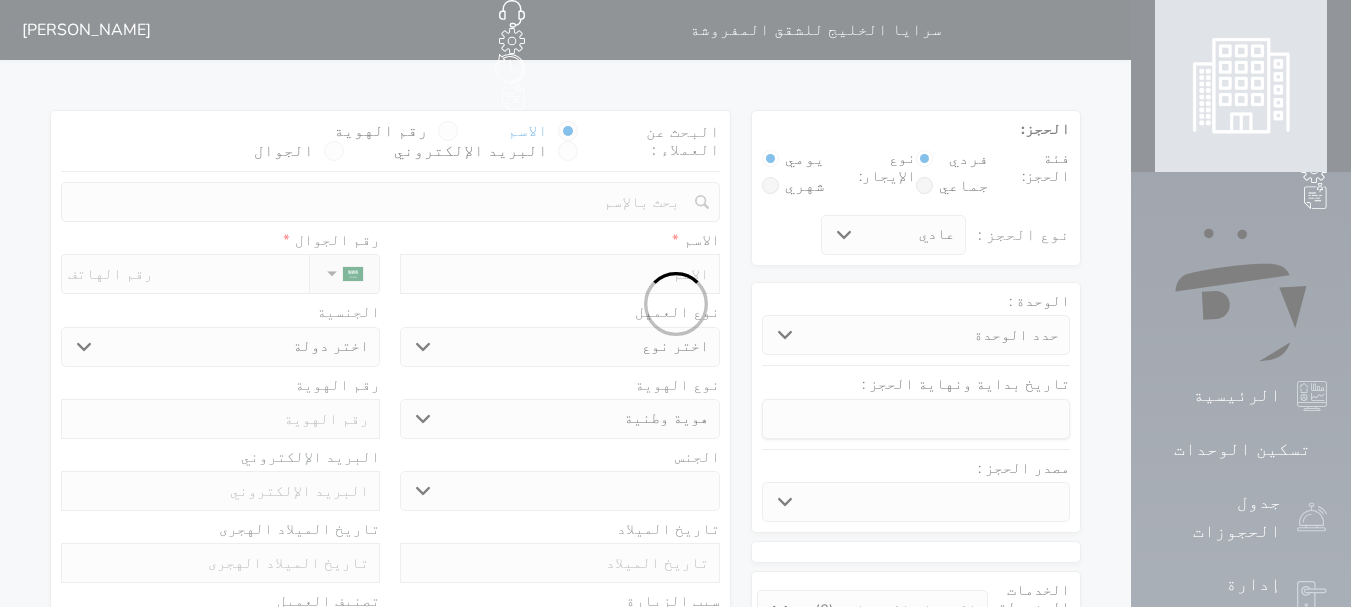 select 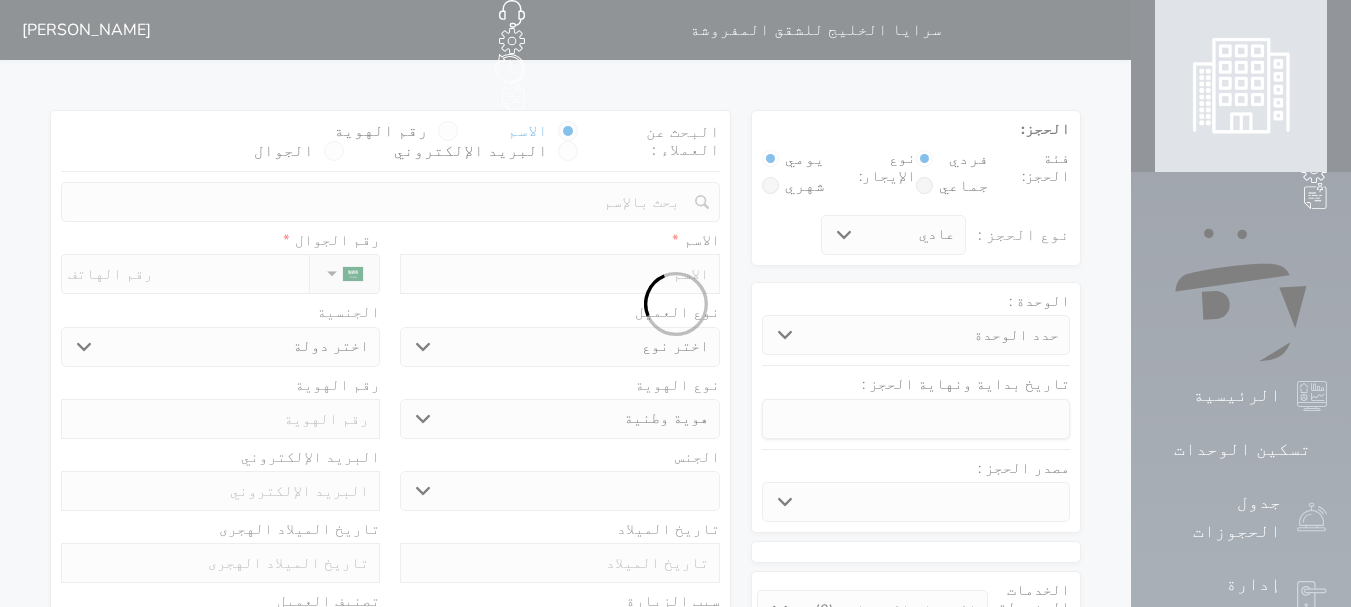 select 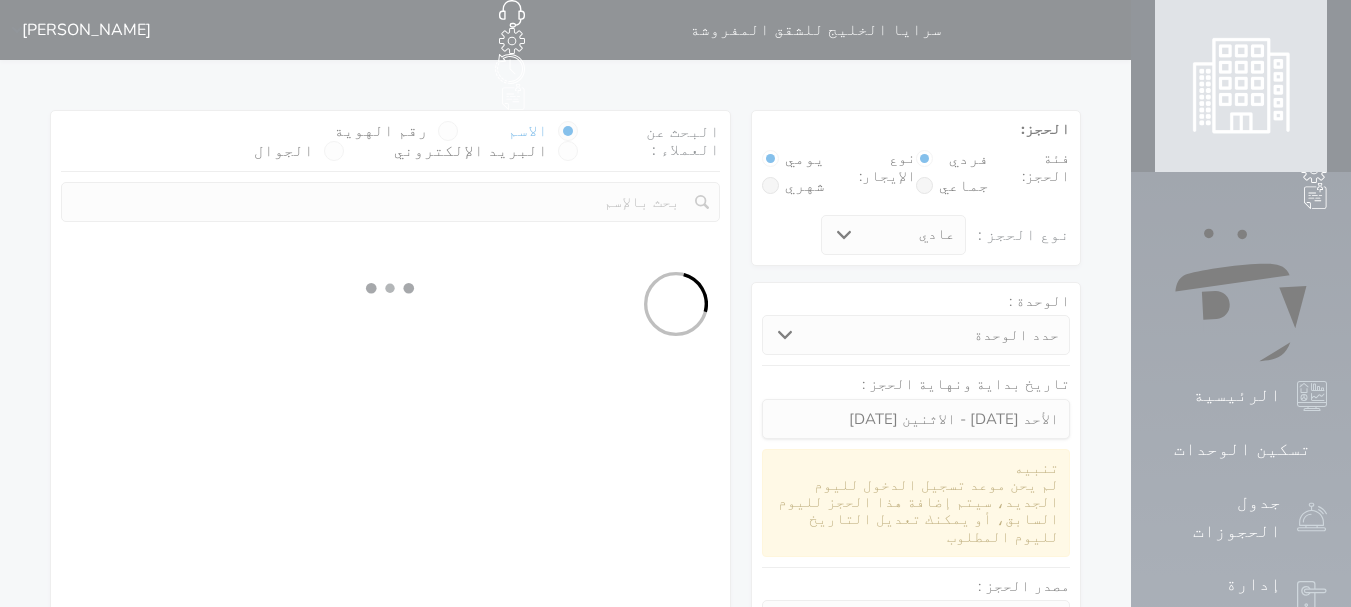 select 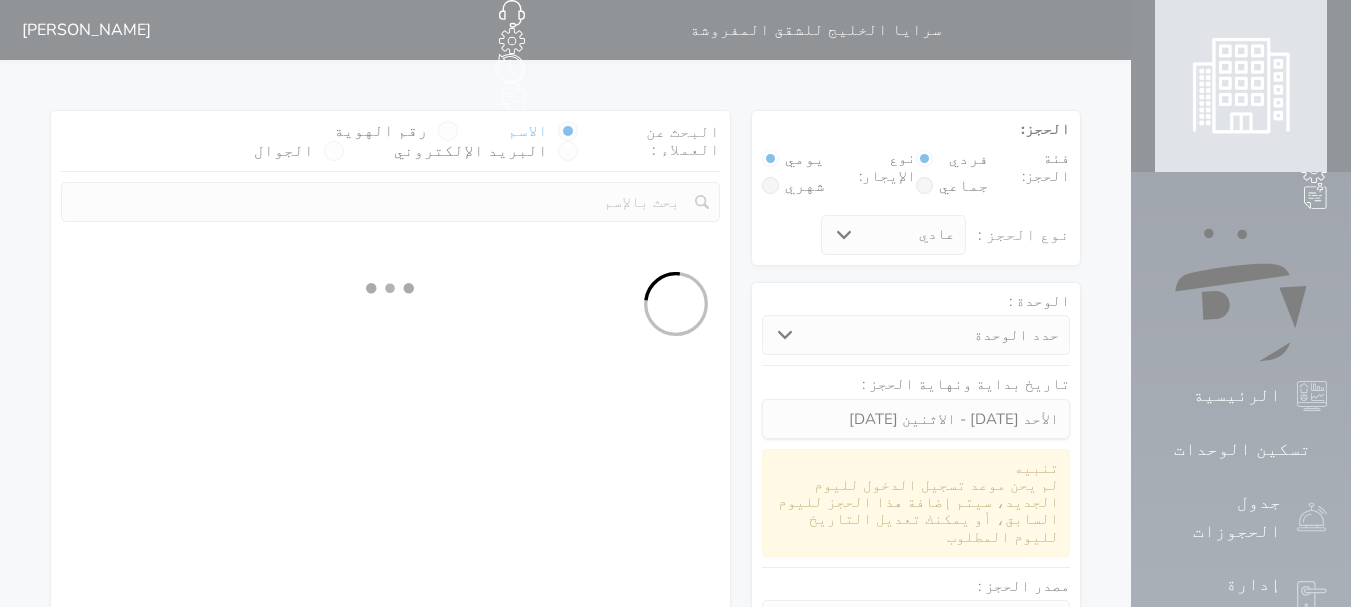 select on "1" 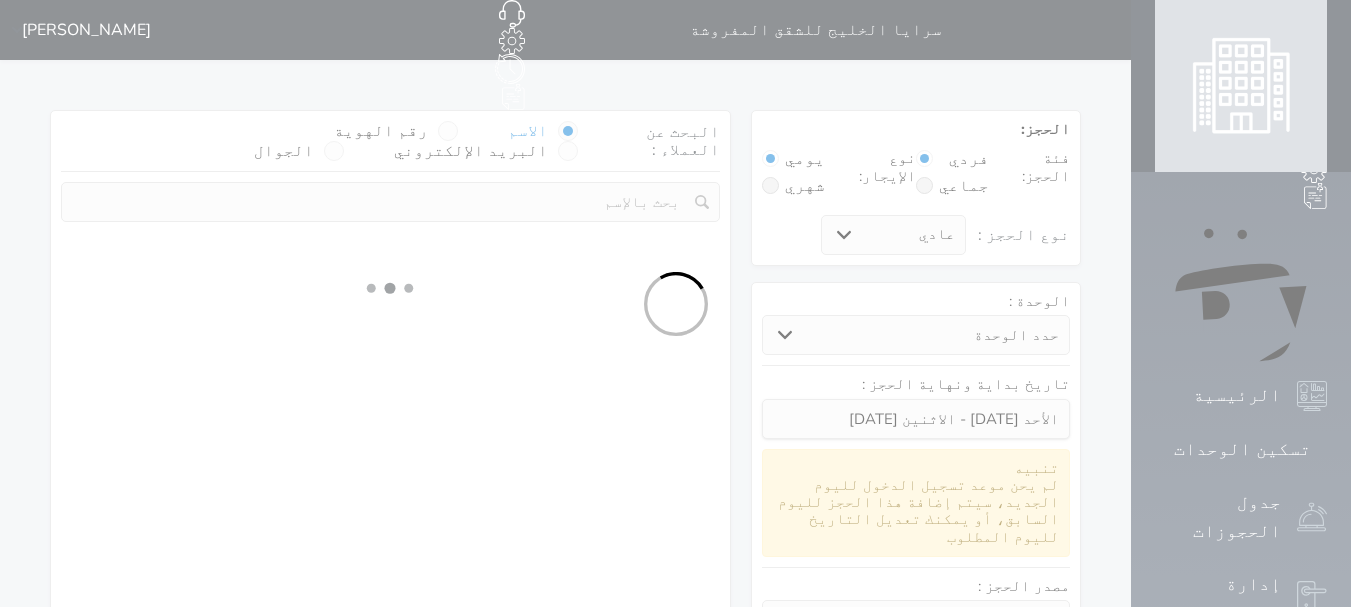 select on "113" 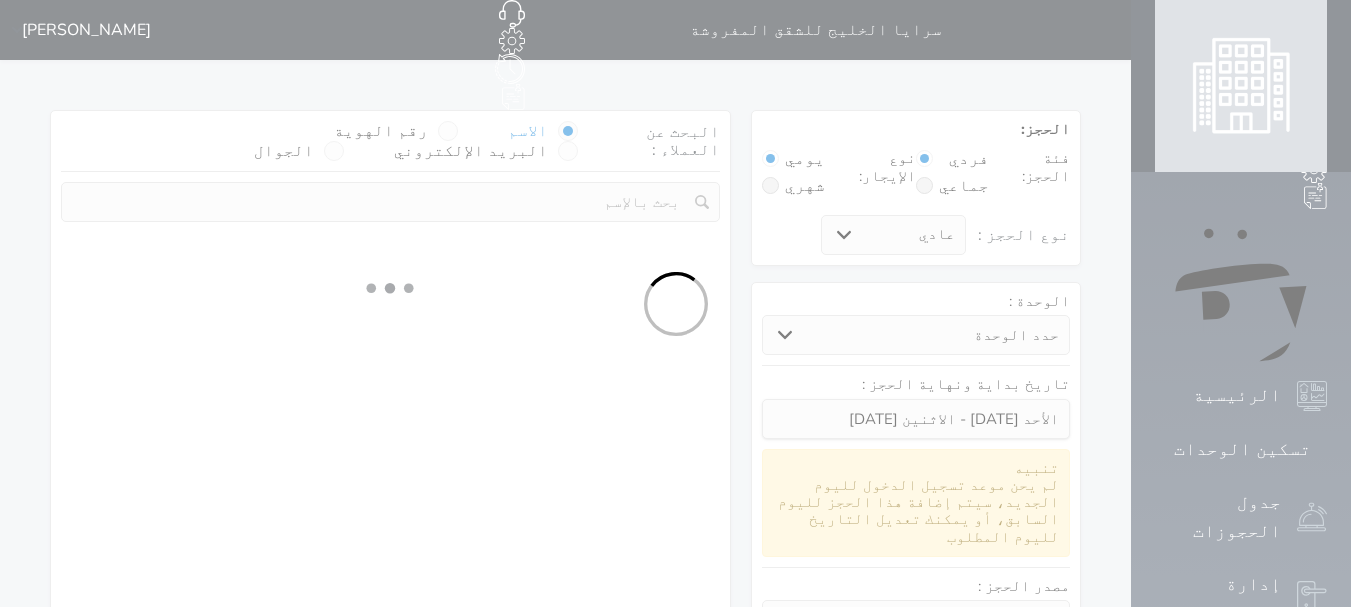 select on "1" 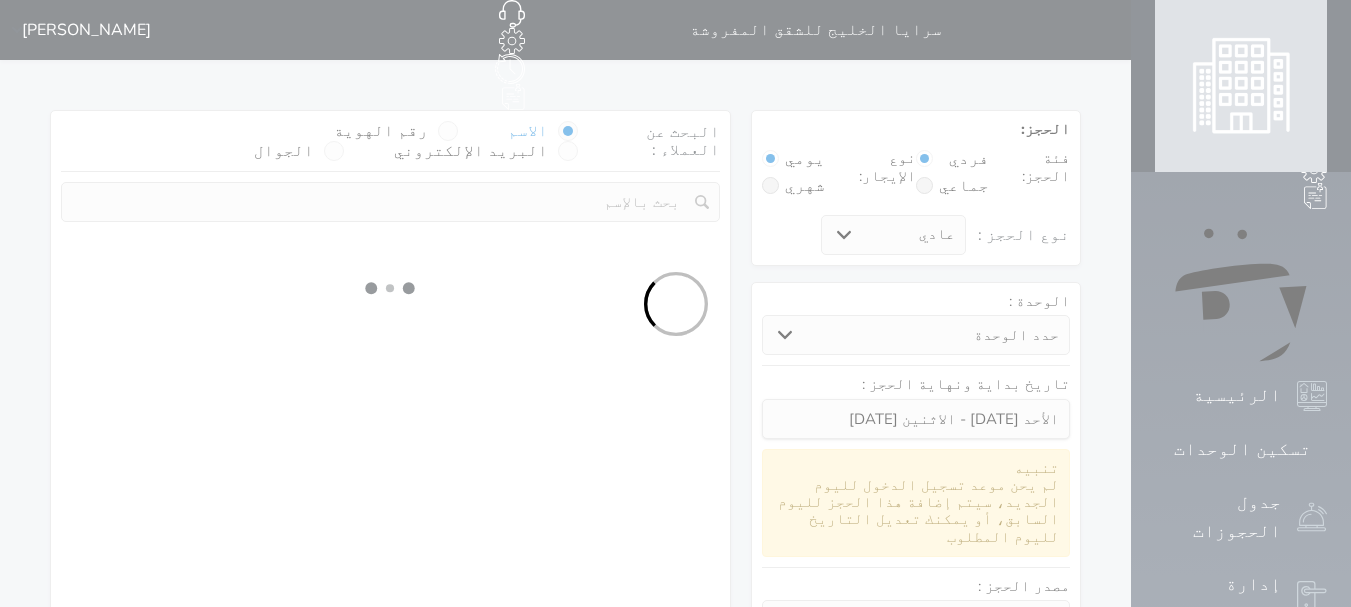 select 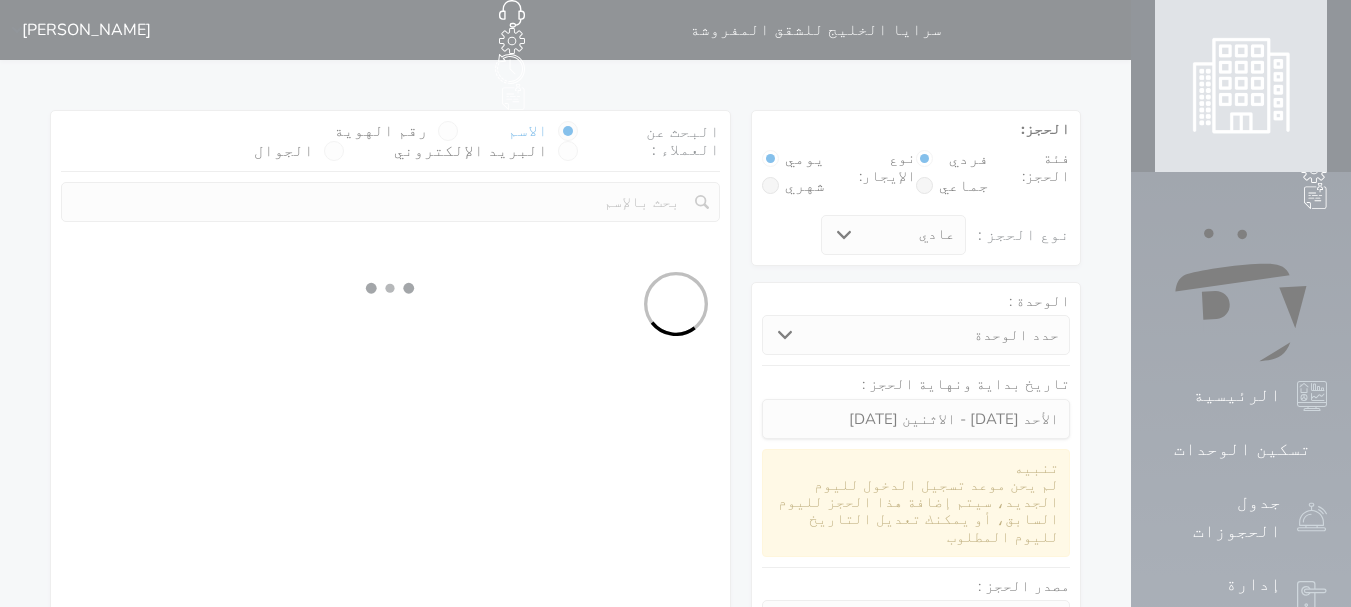select on "7" 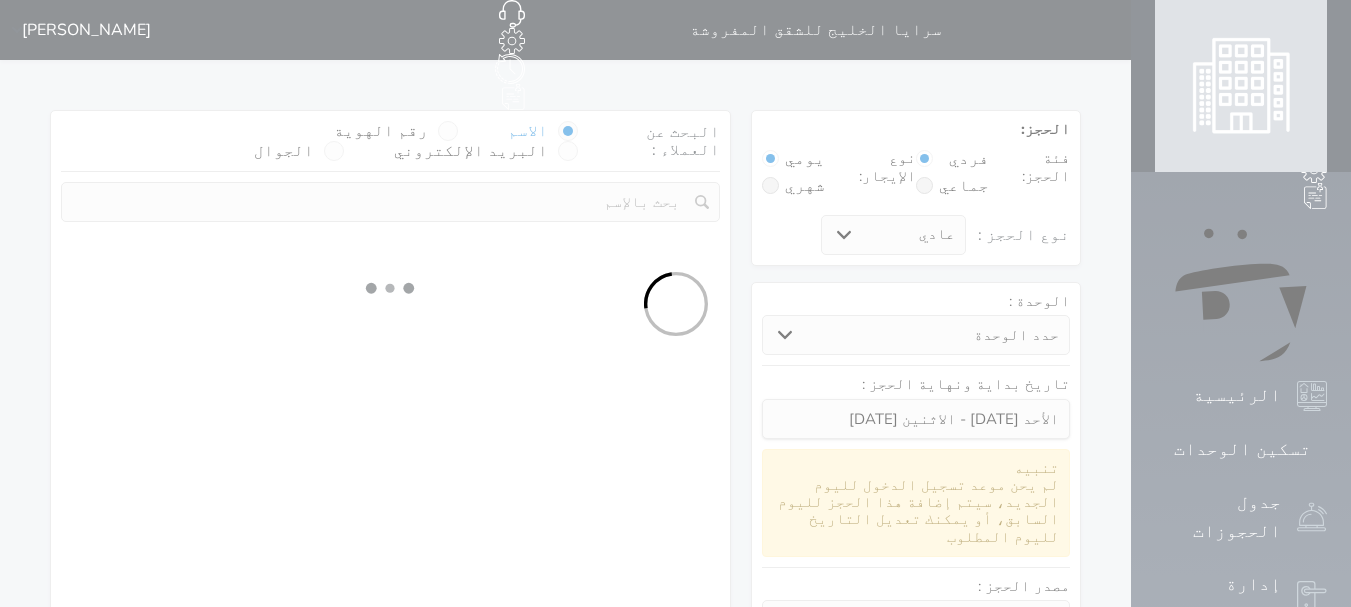 select 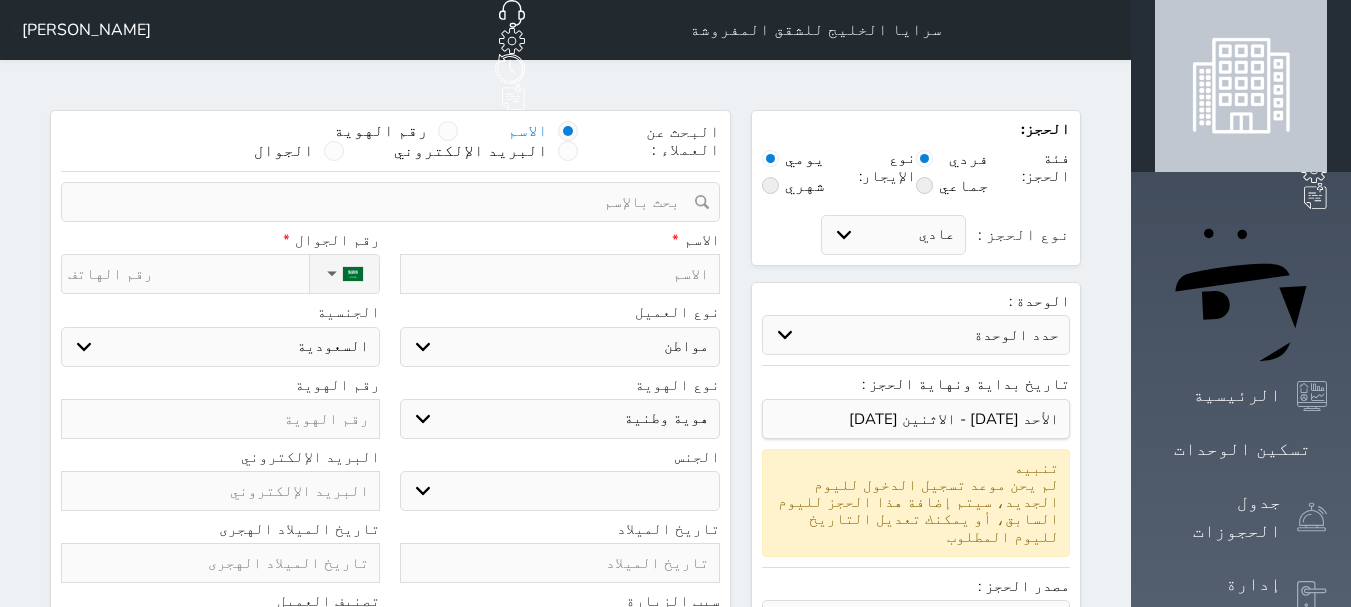 select 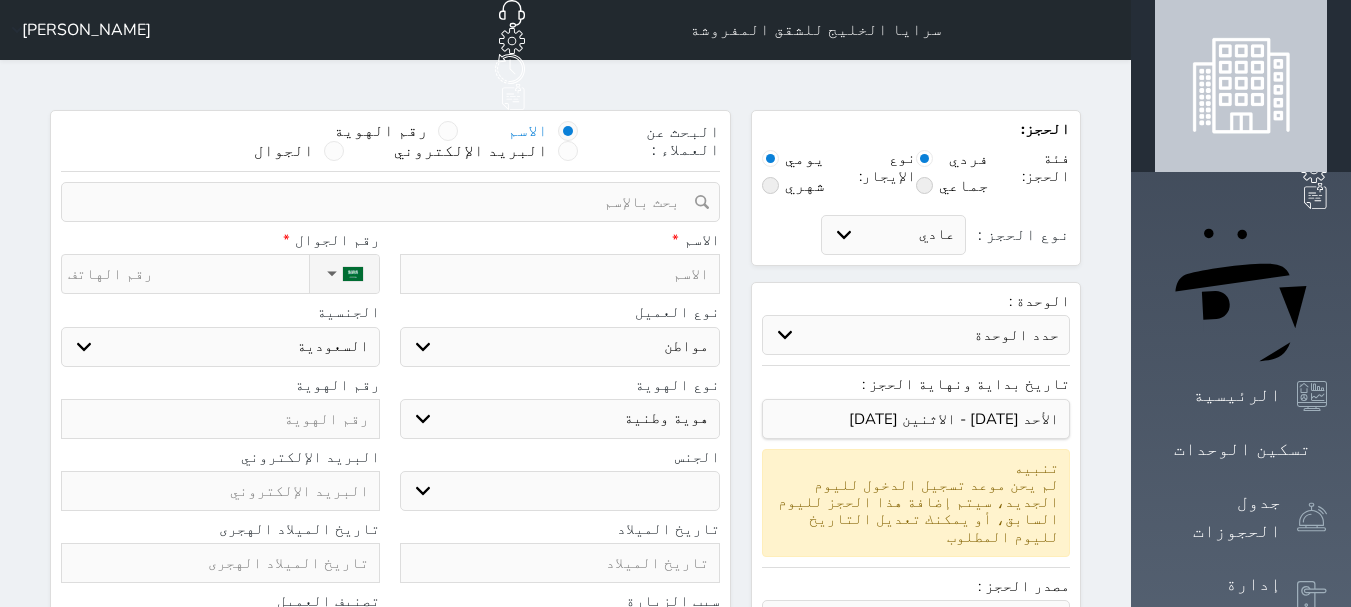 select 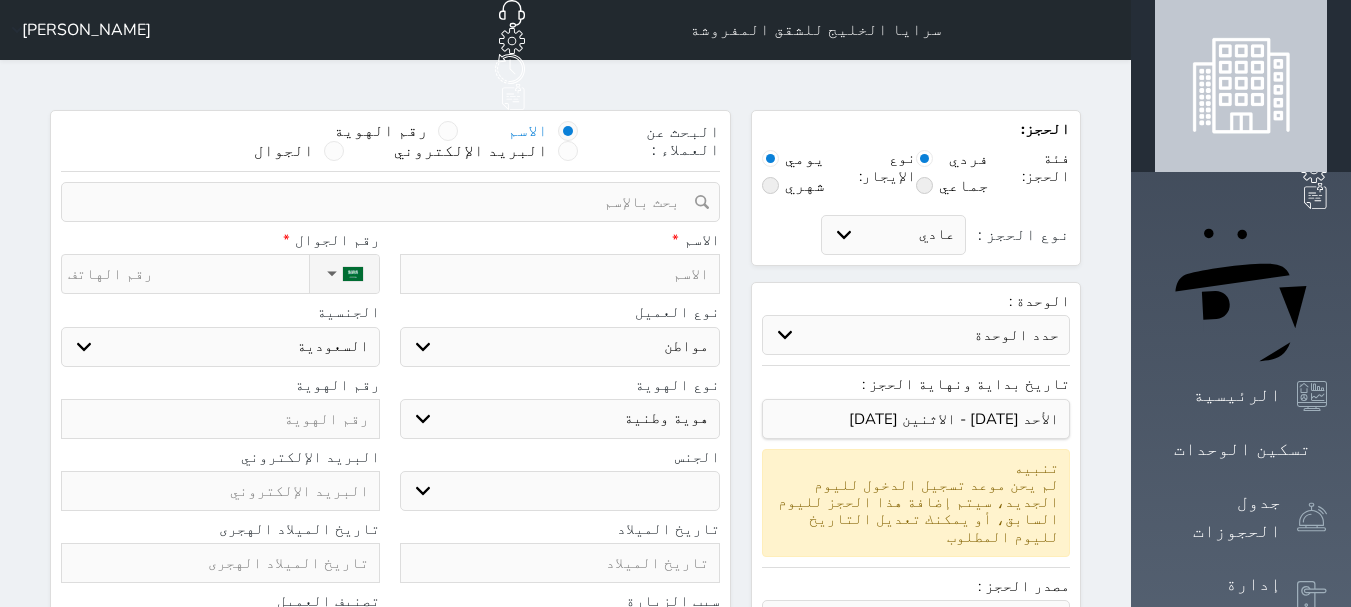 click at bounding box center (559, 274) 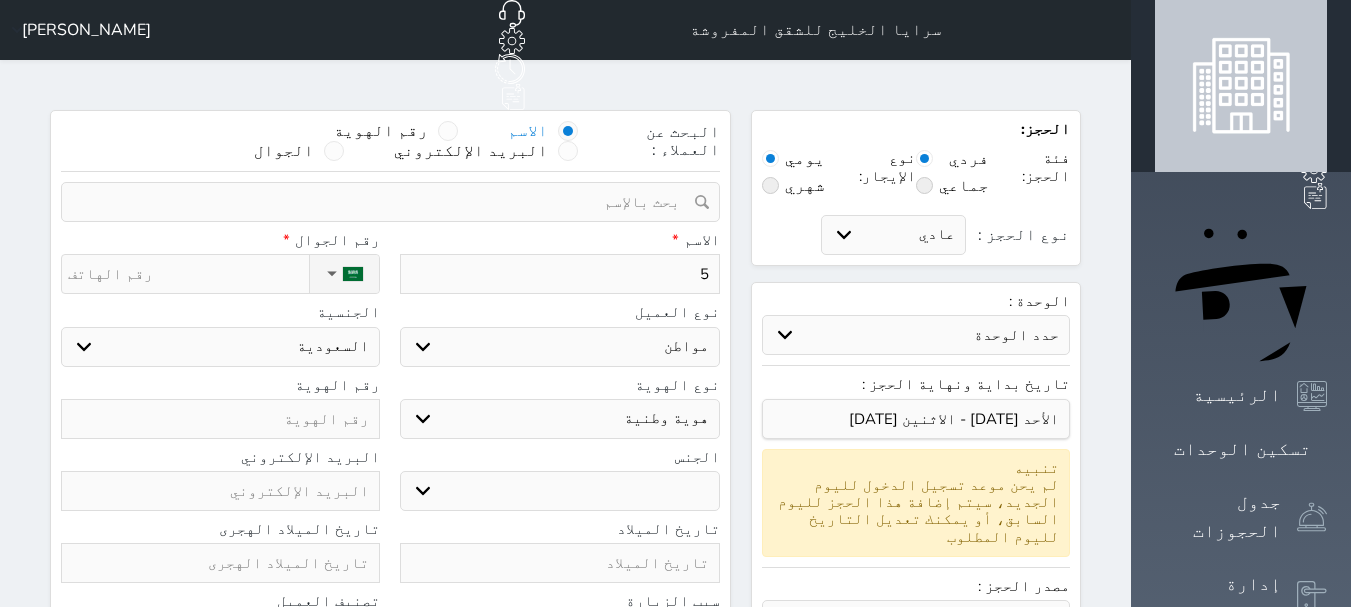 select 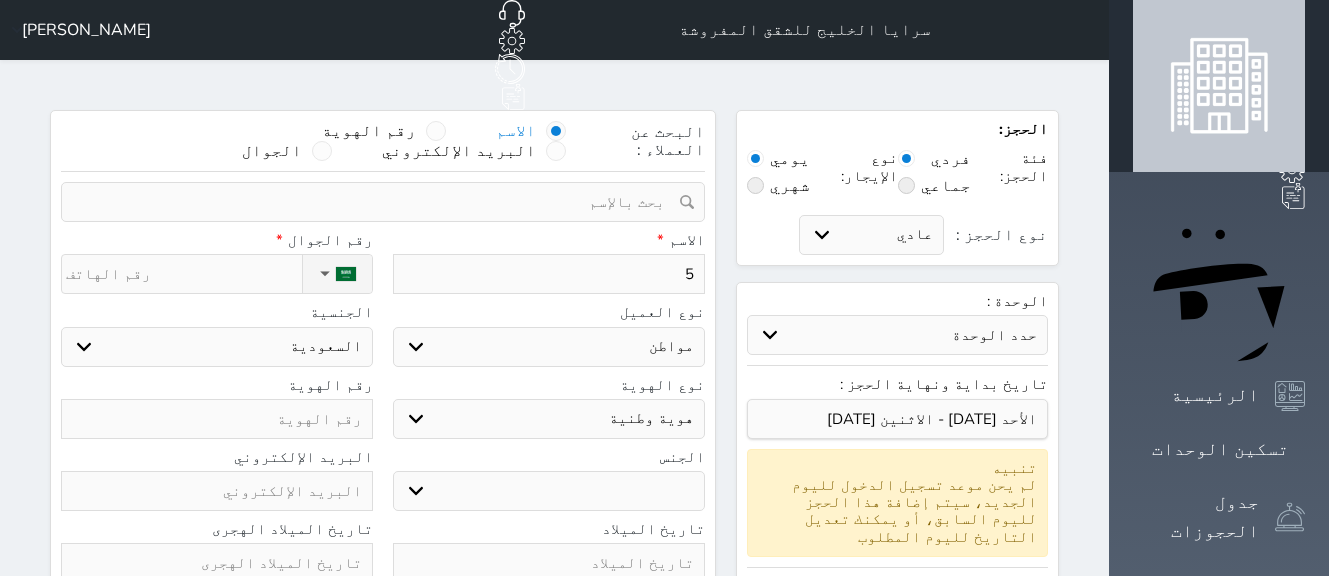 type on "5" 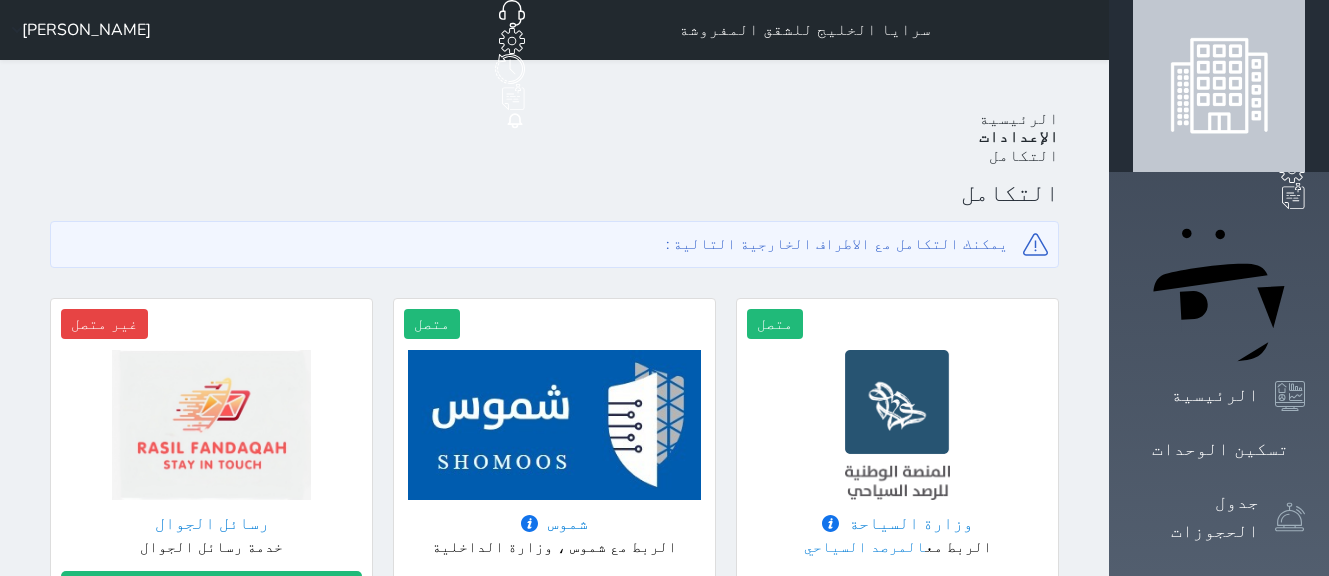 scroll, scrollTop: 0, scrollLeft: 0, axis: both 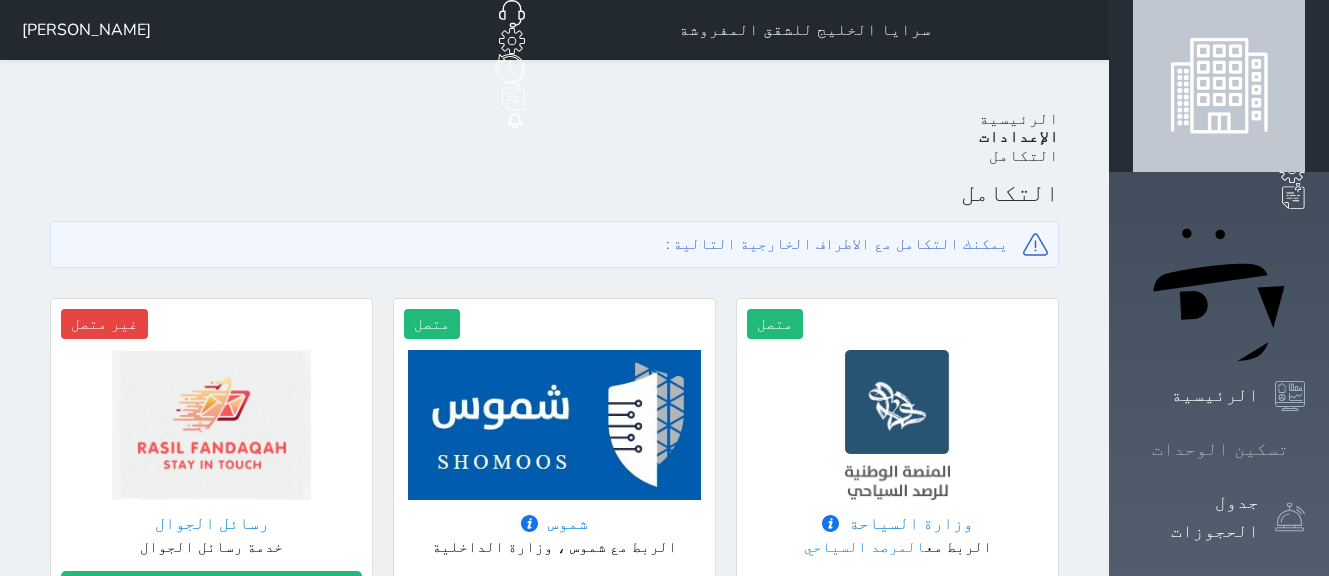 click on "تسكين الوحدات" at bounding box center (1220, 449) 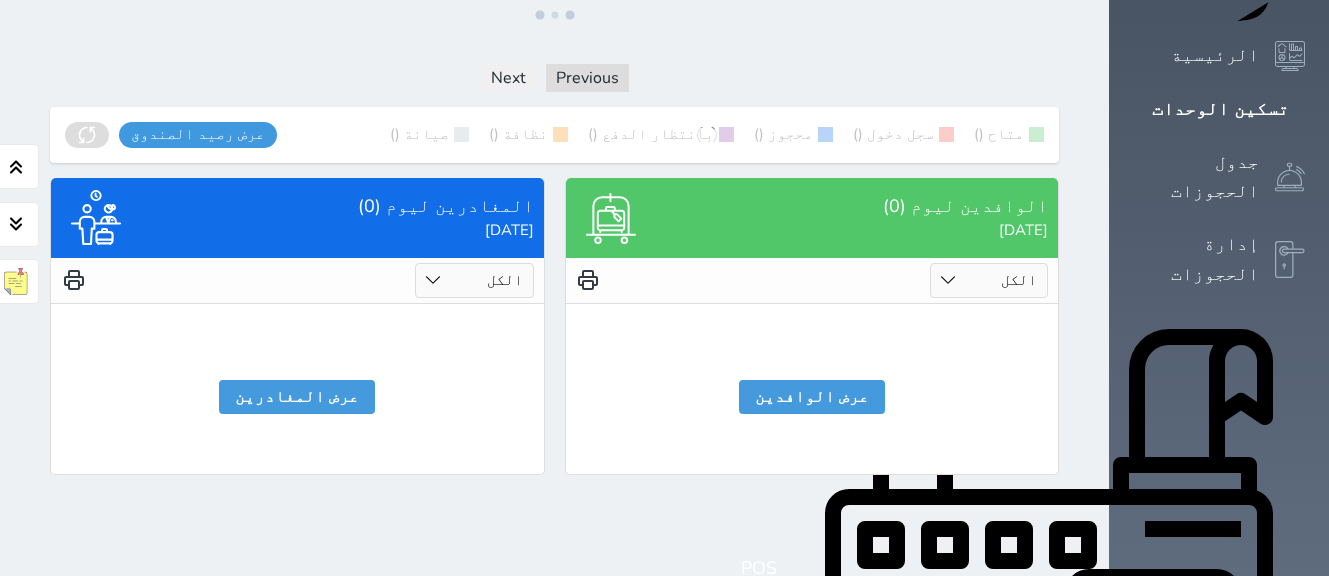 scroll, scrollTop: 451, scrollLeft: 0, axis: vertical 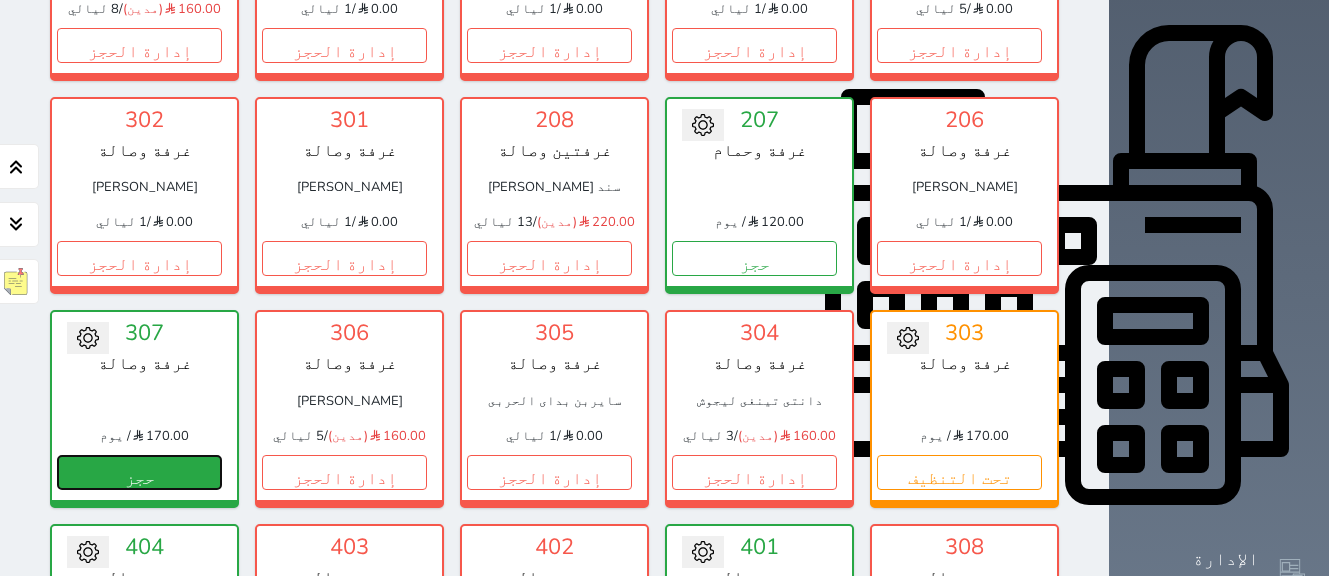 click on "حجز" at bounding box center [139, 472] 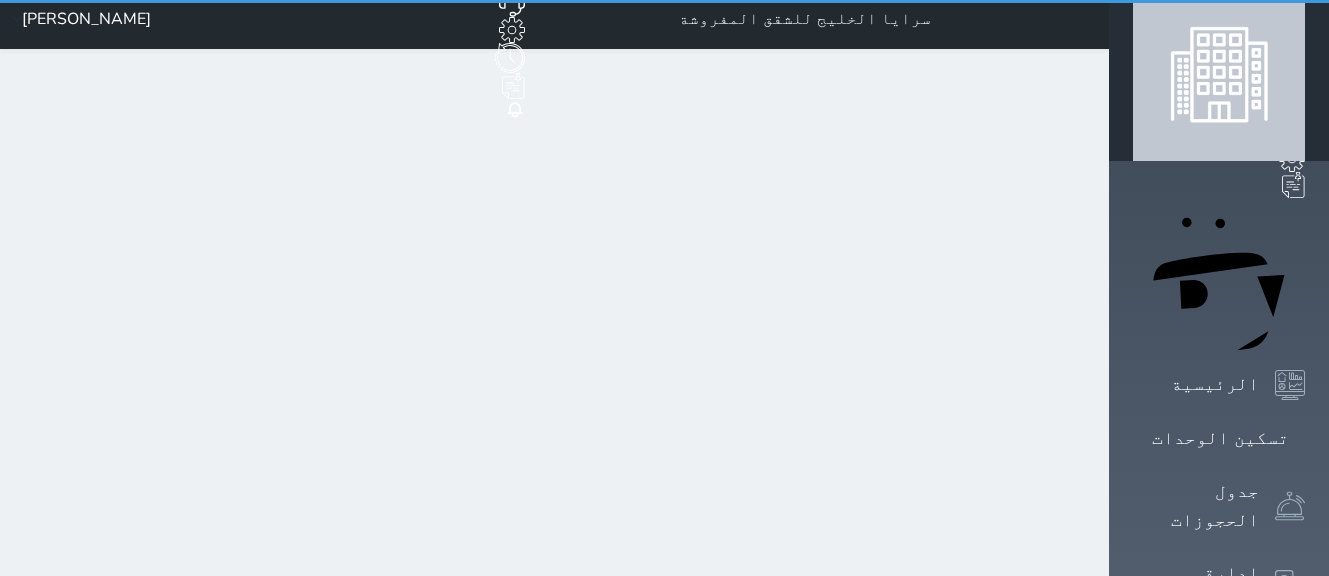 scroll, scrollTop: 0, scrollLeft: 0, axis: both 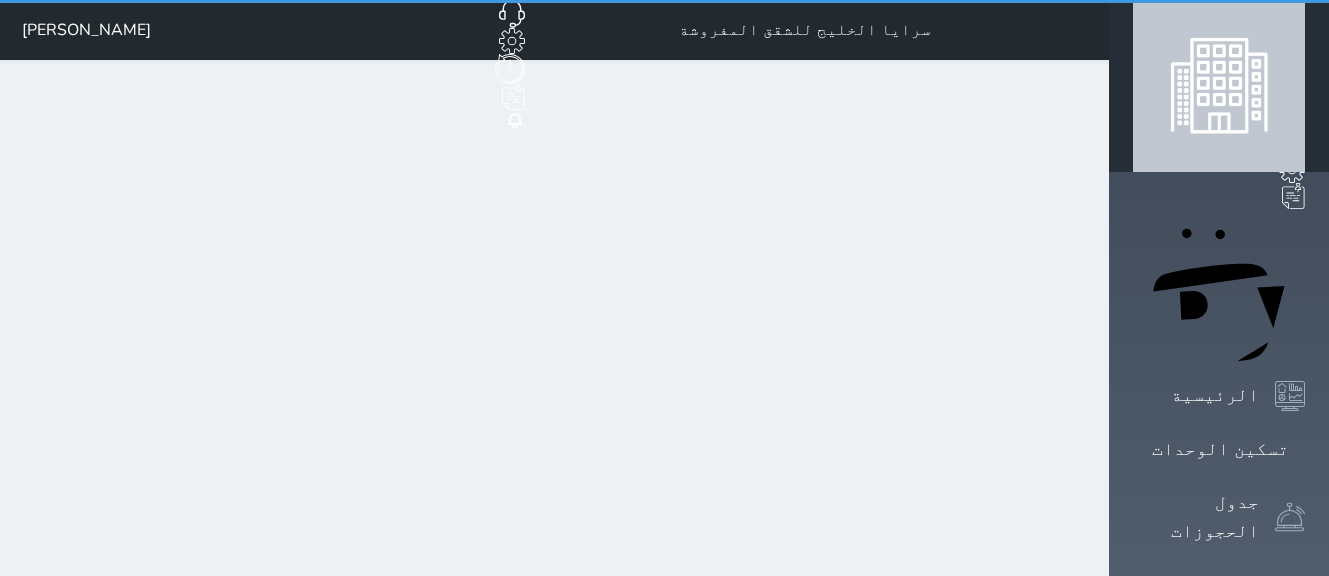 select on "1" 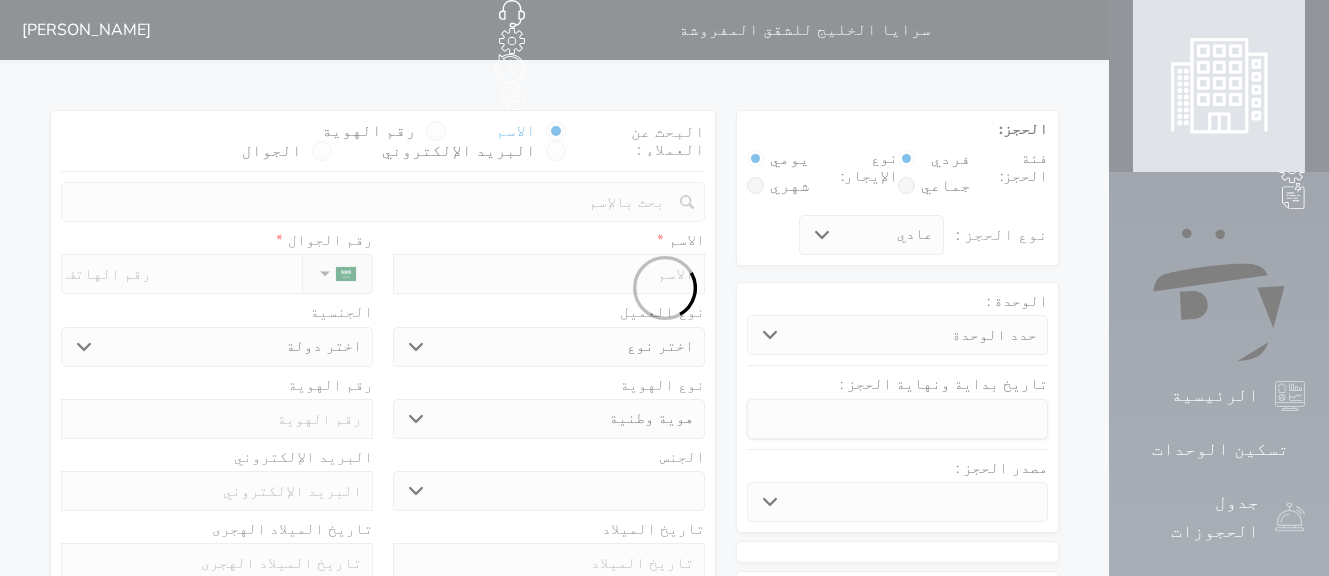 select 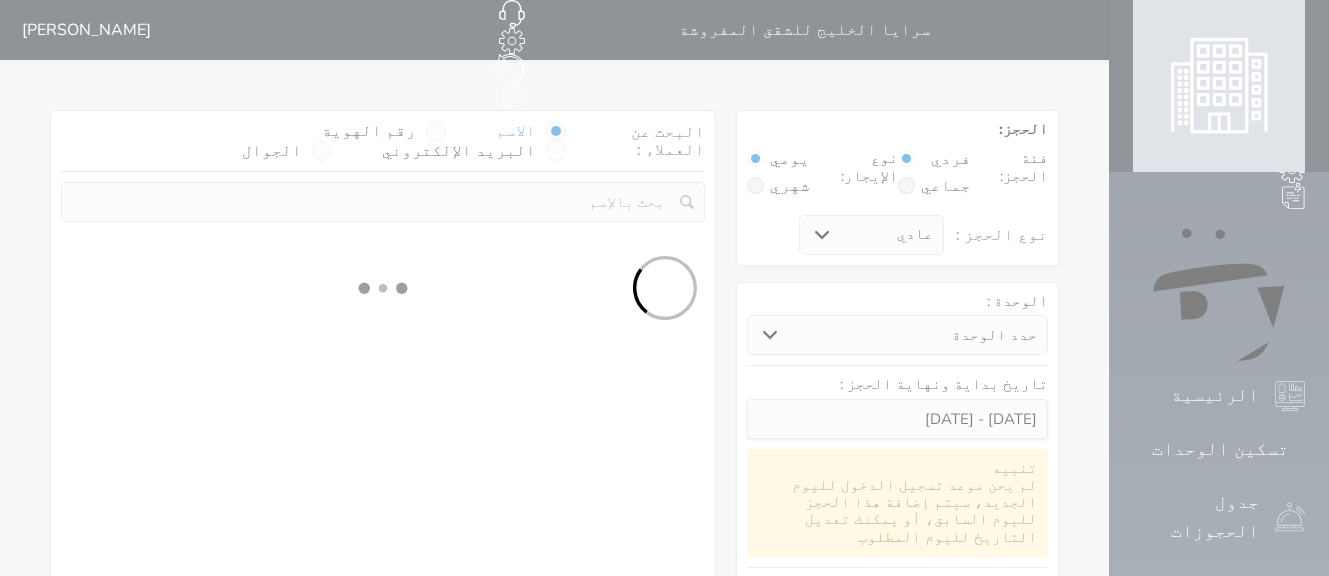 select 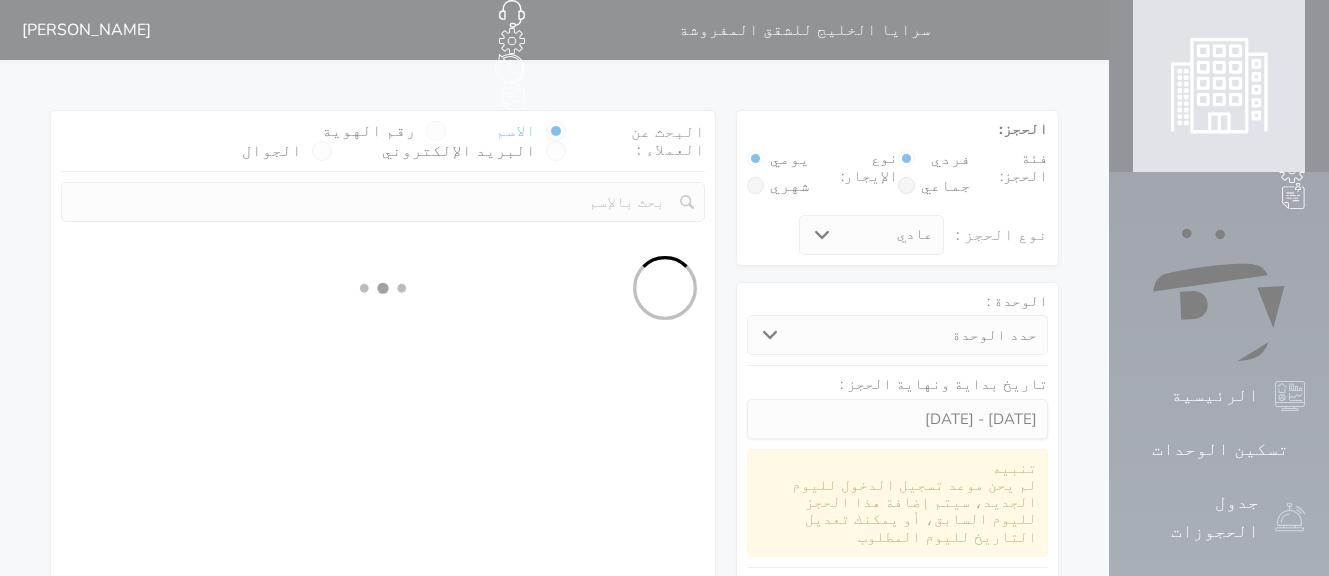 select 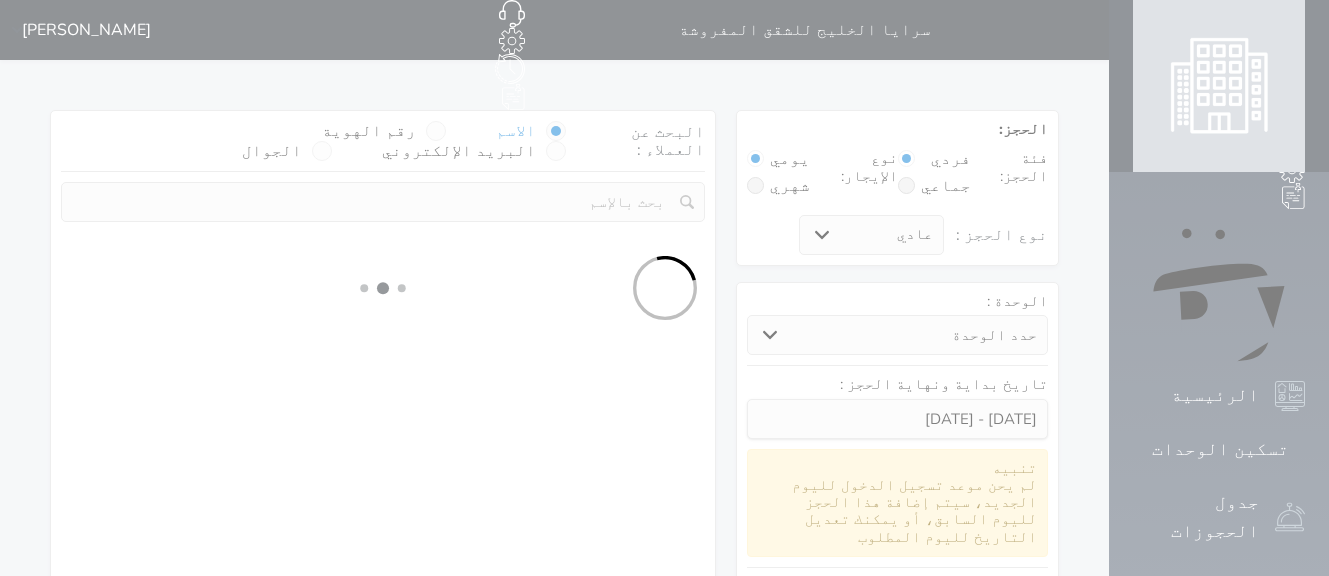 select on "1" 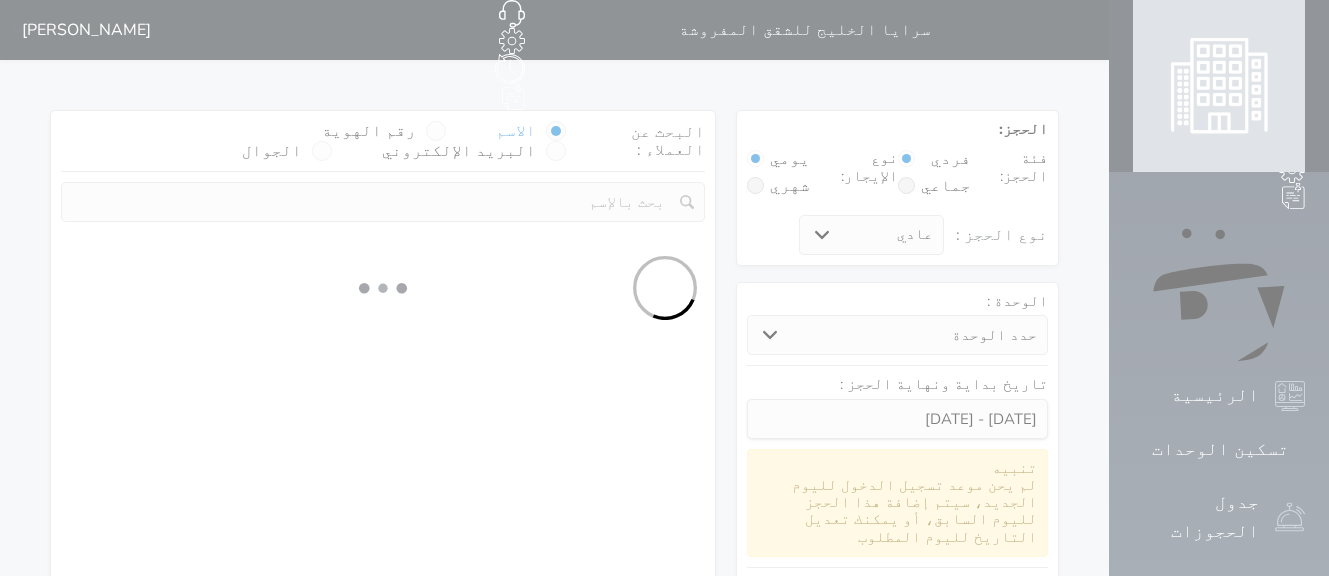 select on "1" 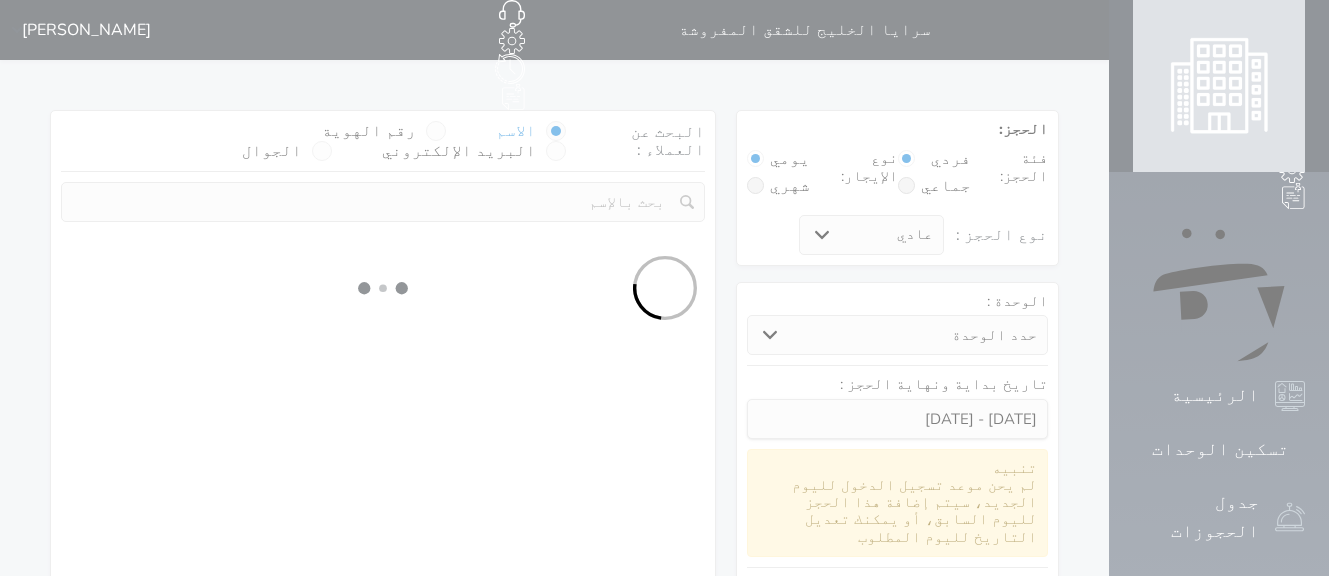 select 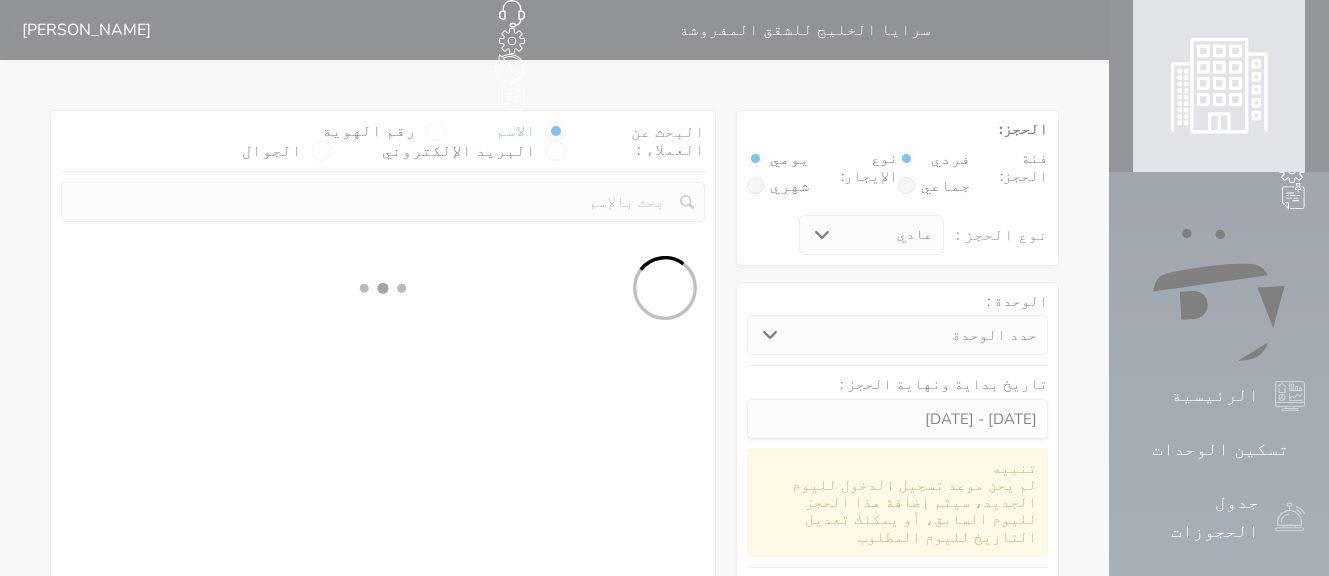 select on "7" 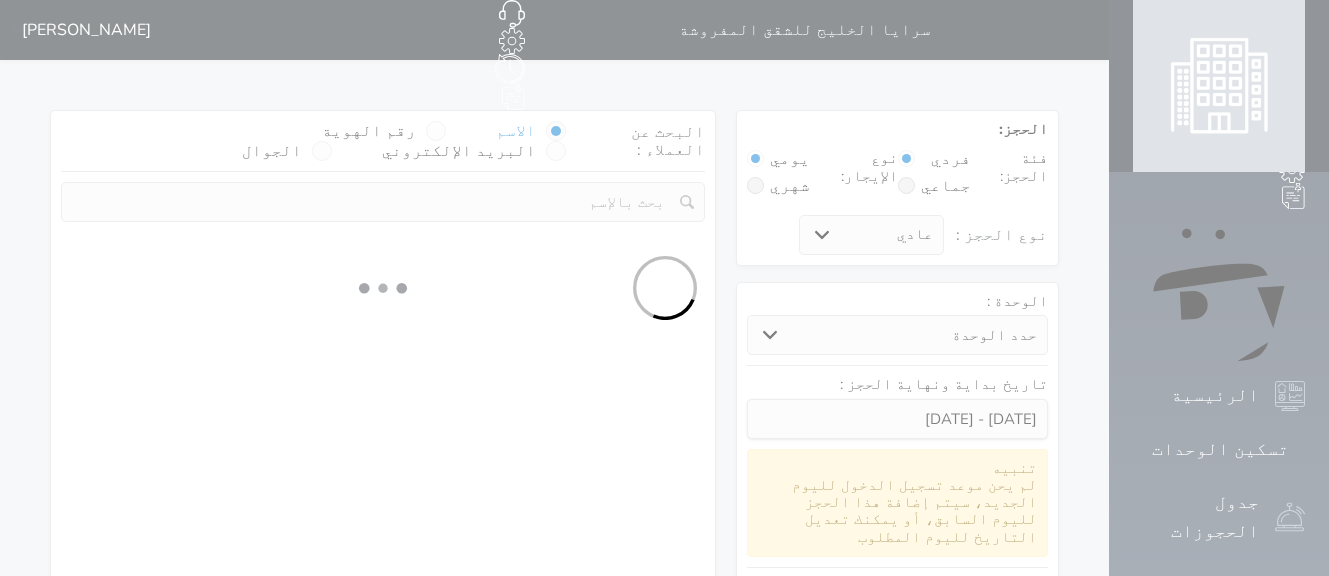select 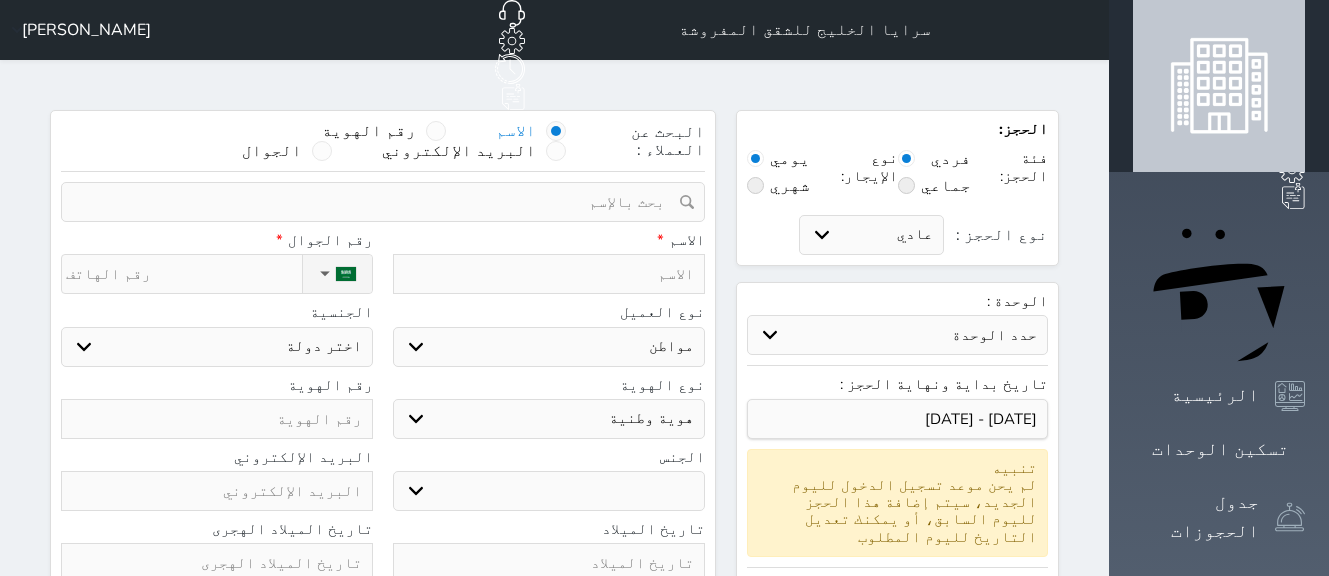 select on "8024" 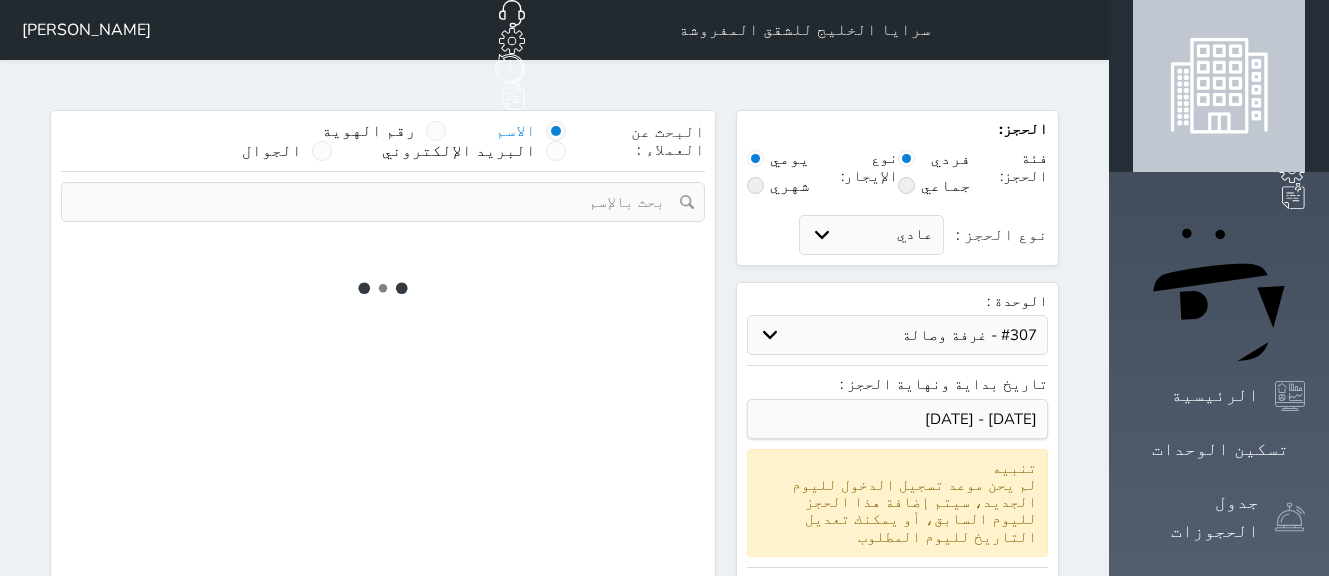 select 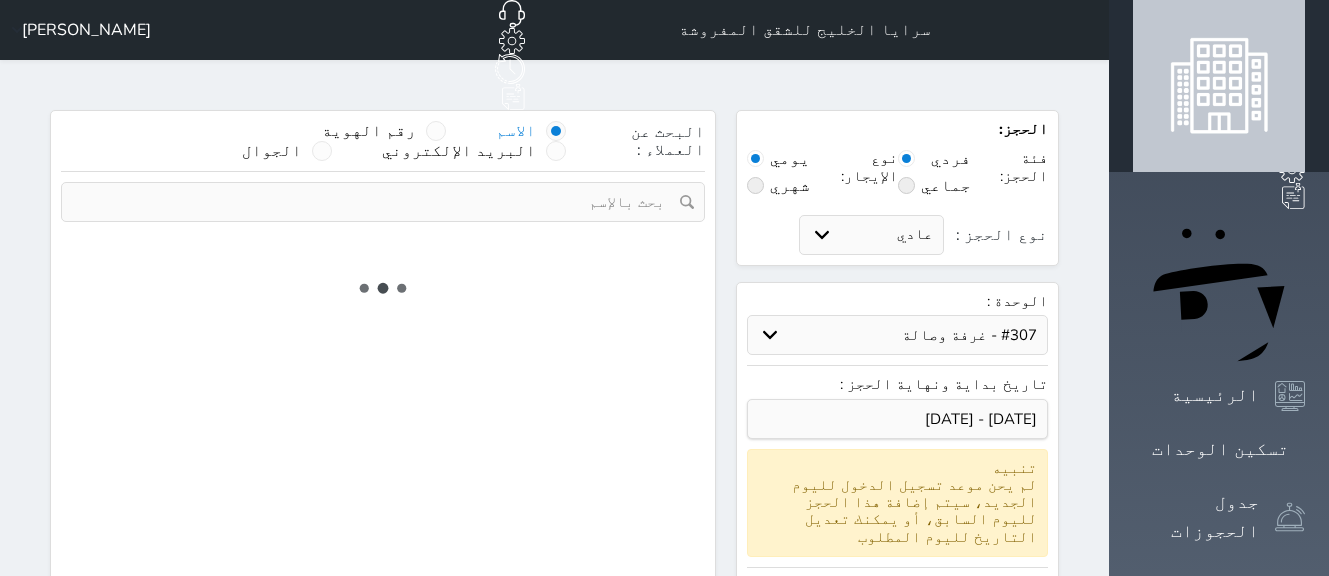 select on "1" 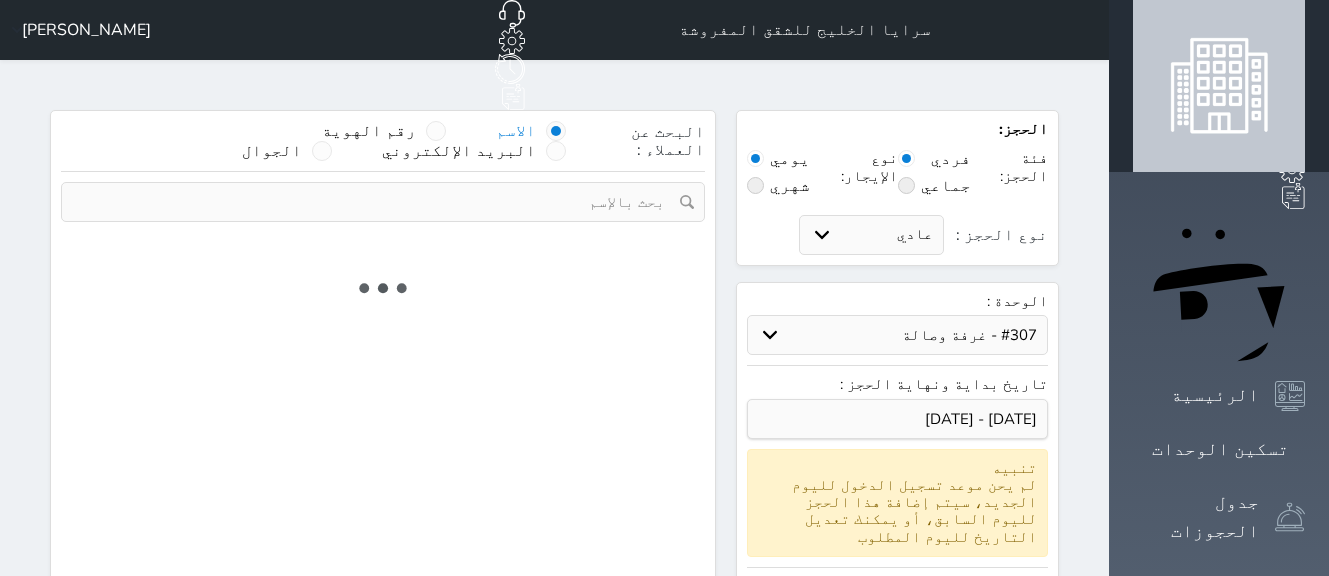 select on "113" 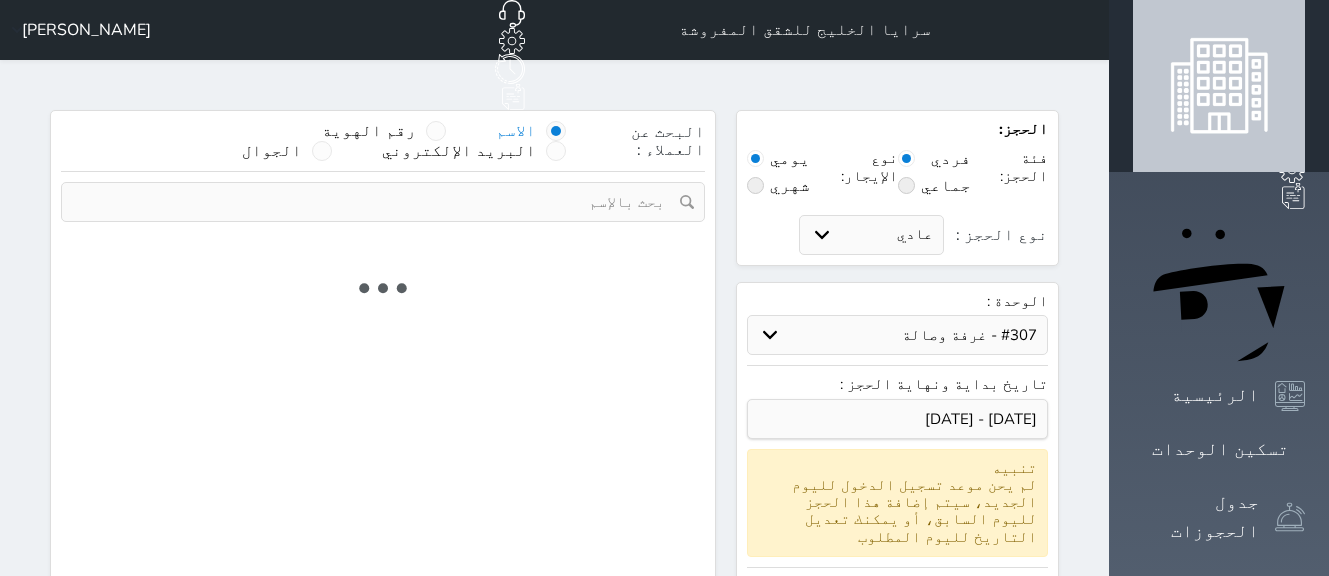 select on "1" 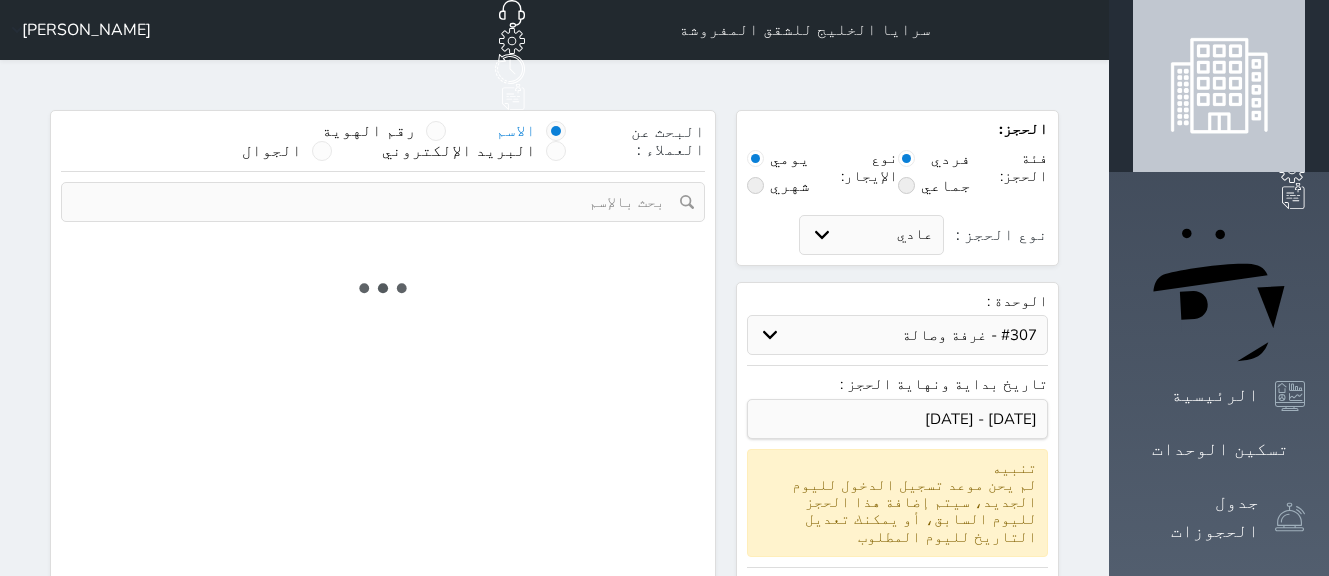 select 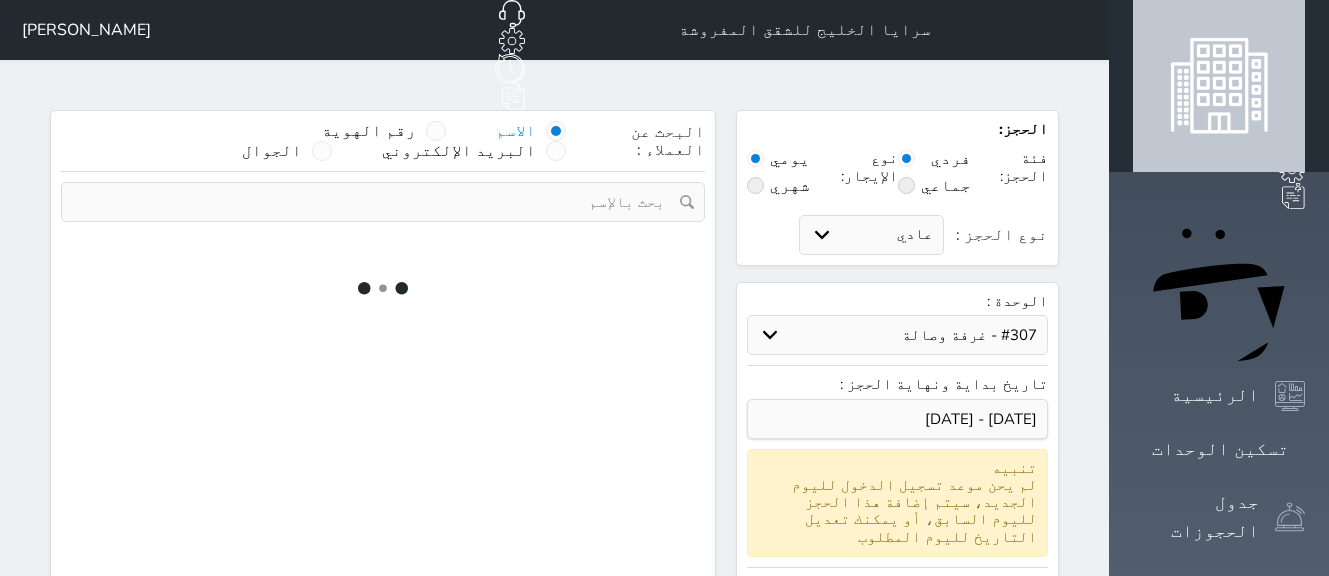 select on "7" 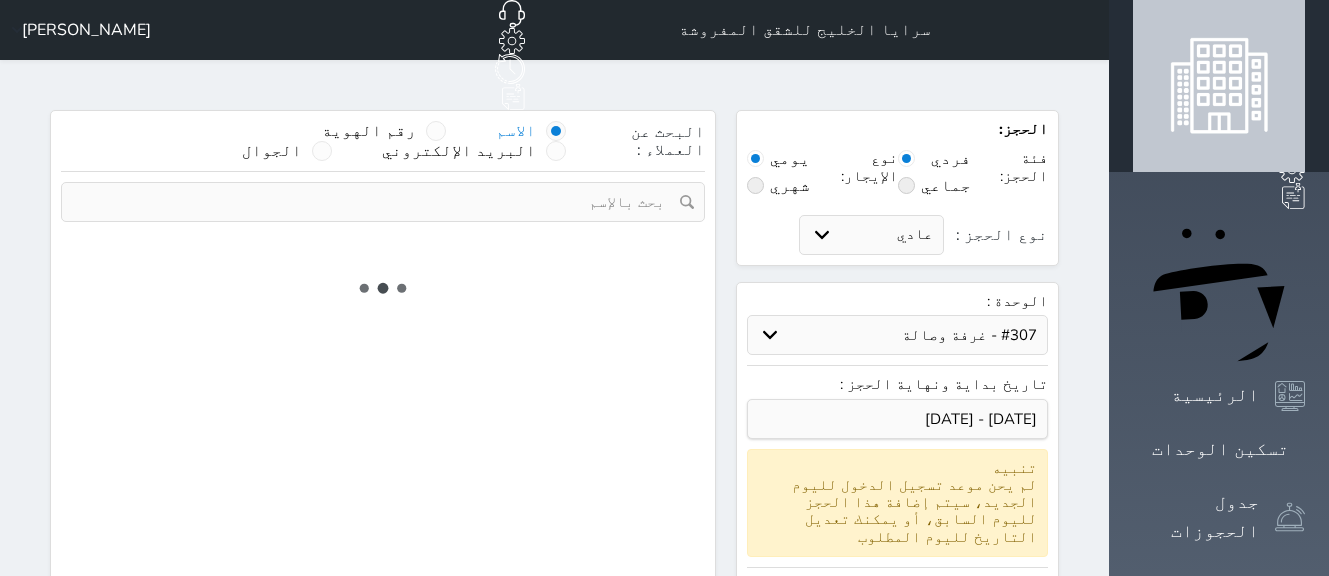 select 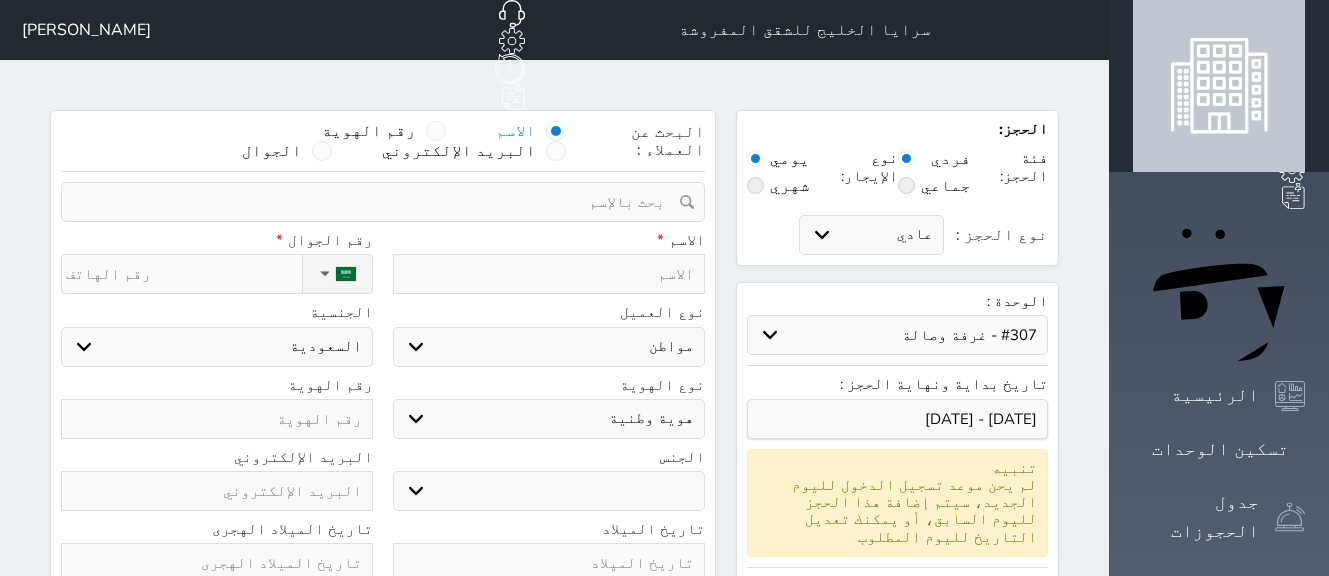 select 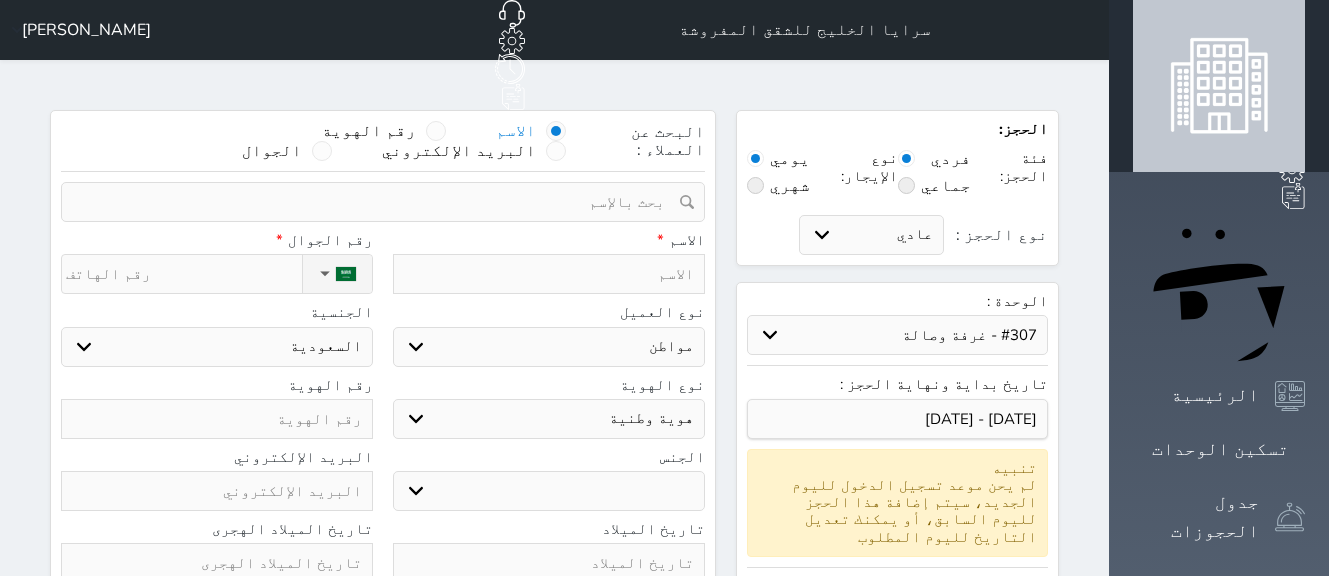 select 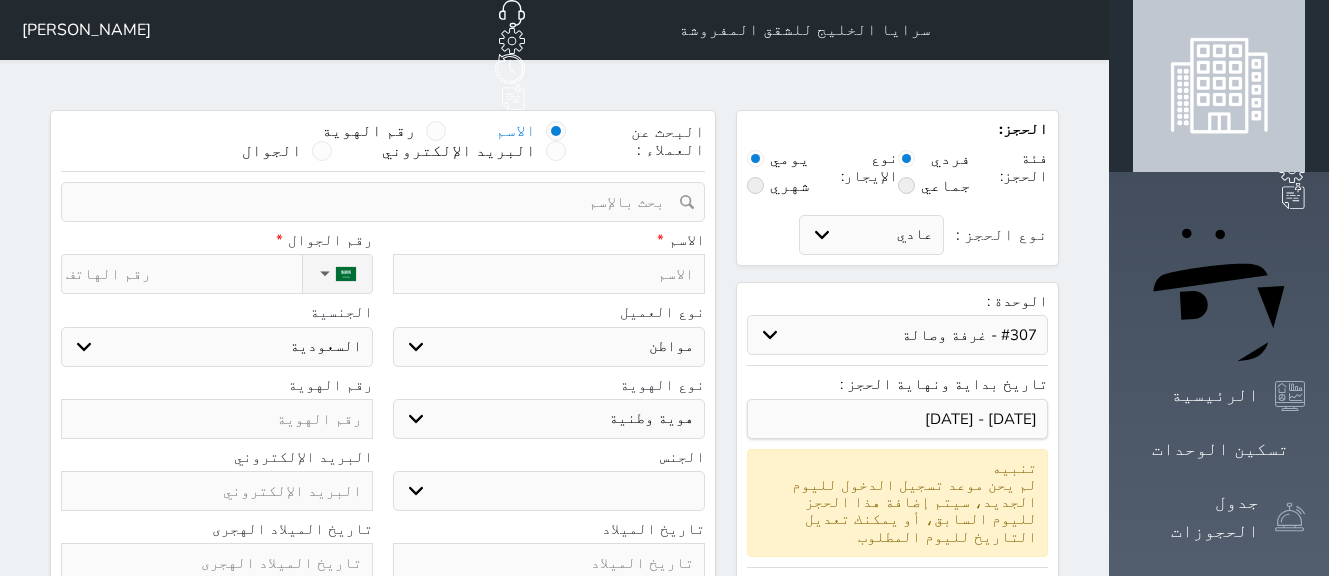 type on "ع" 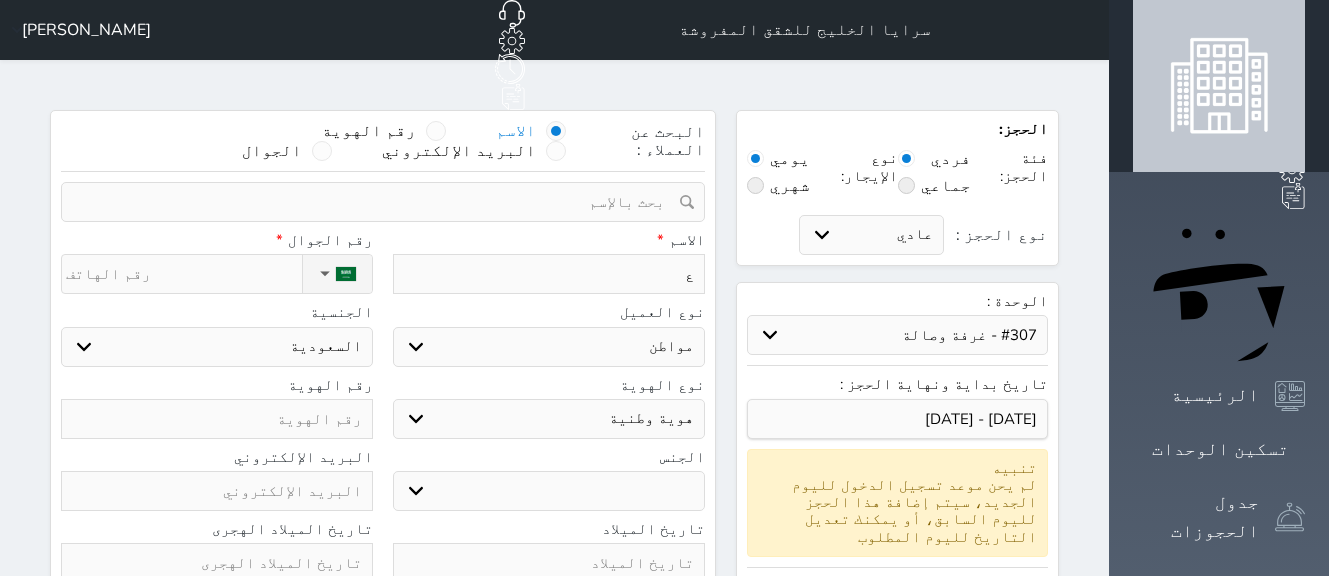 type on "عب" 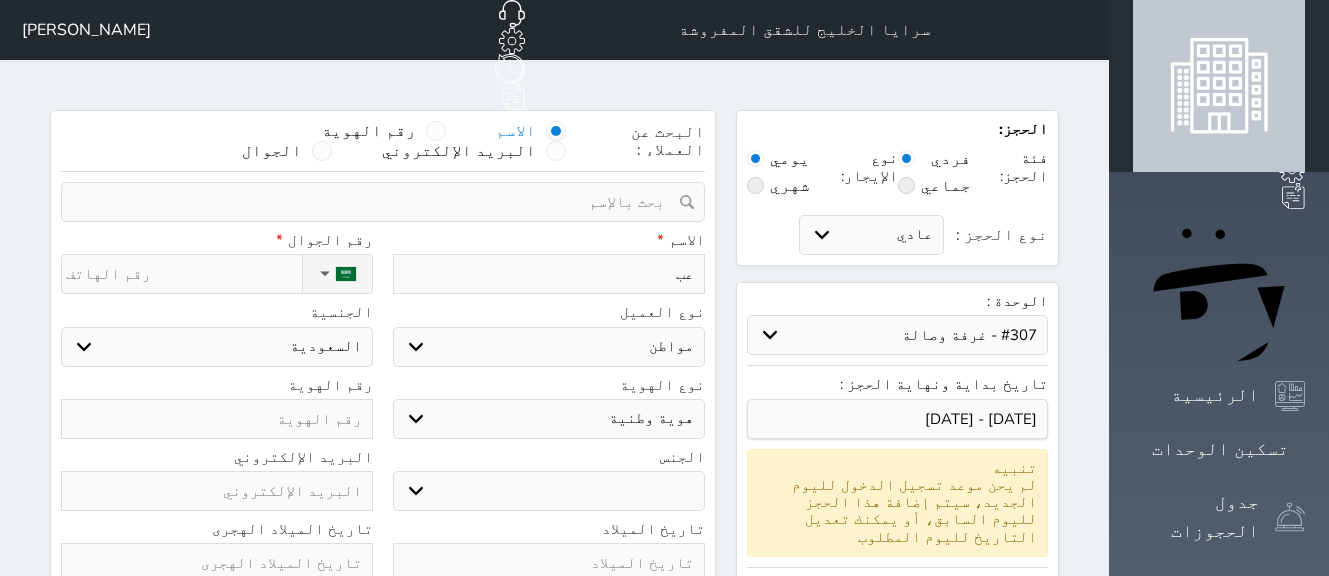 select 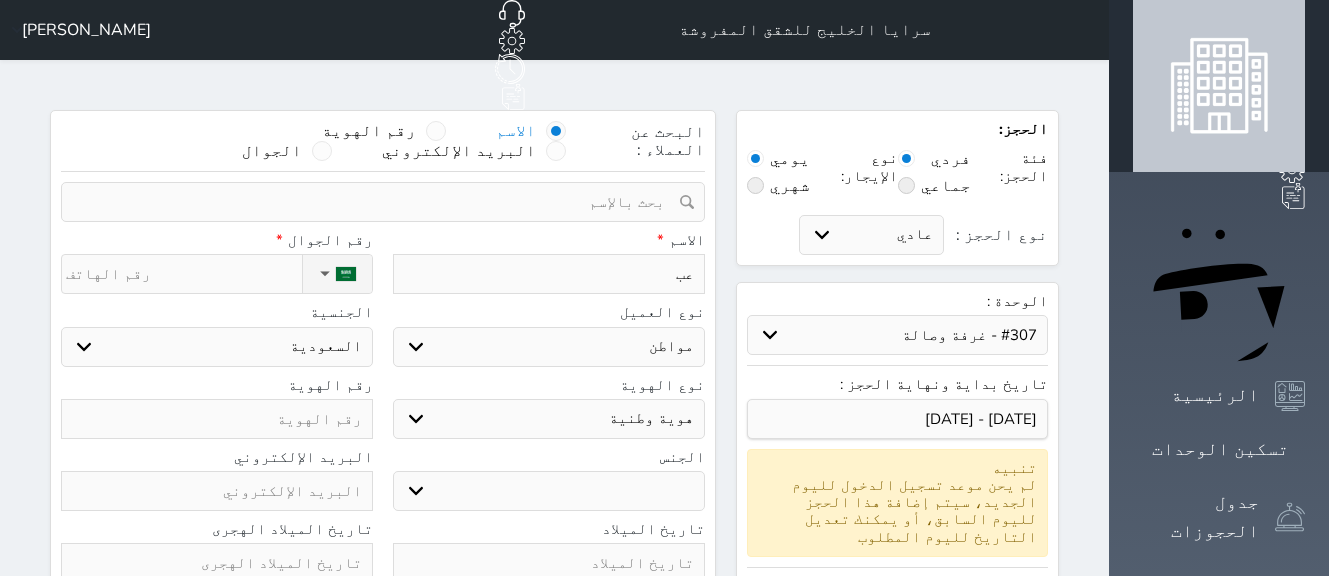 type on "عبد" 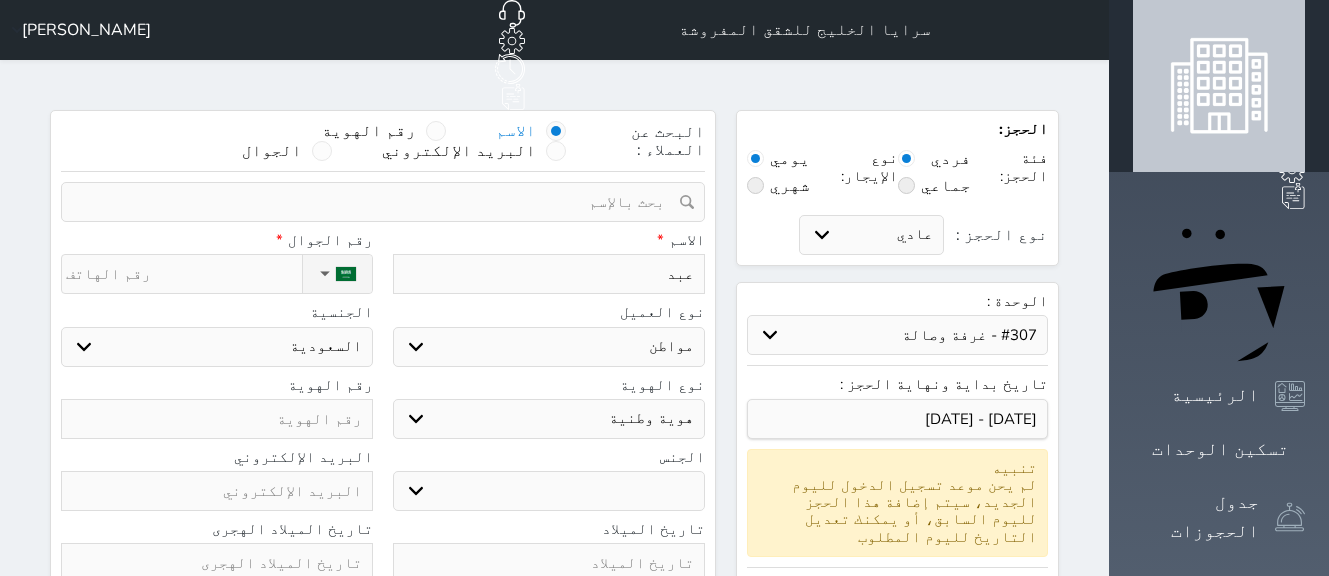type on "عبدا" 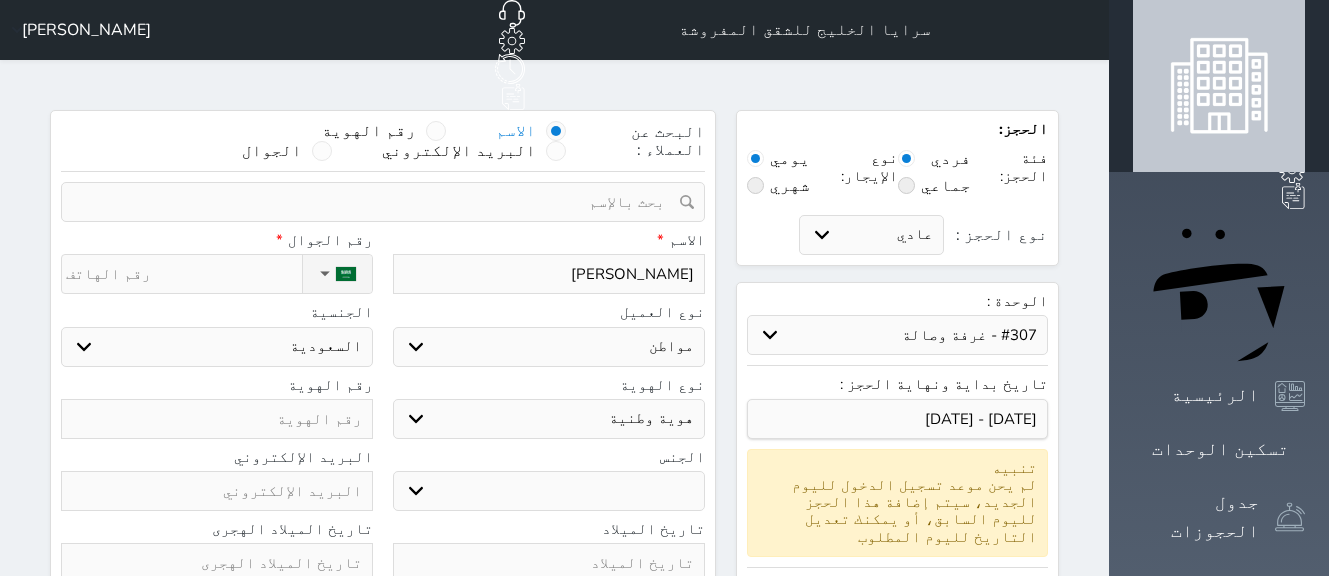 select 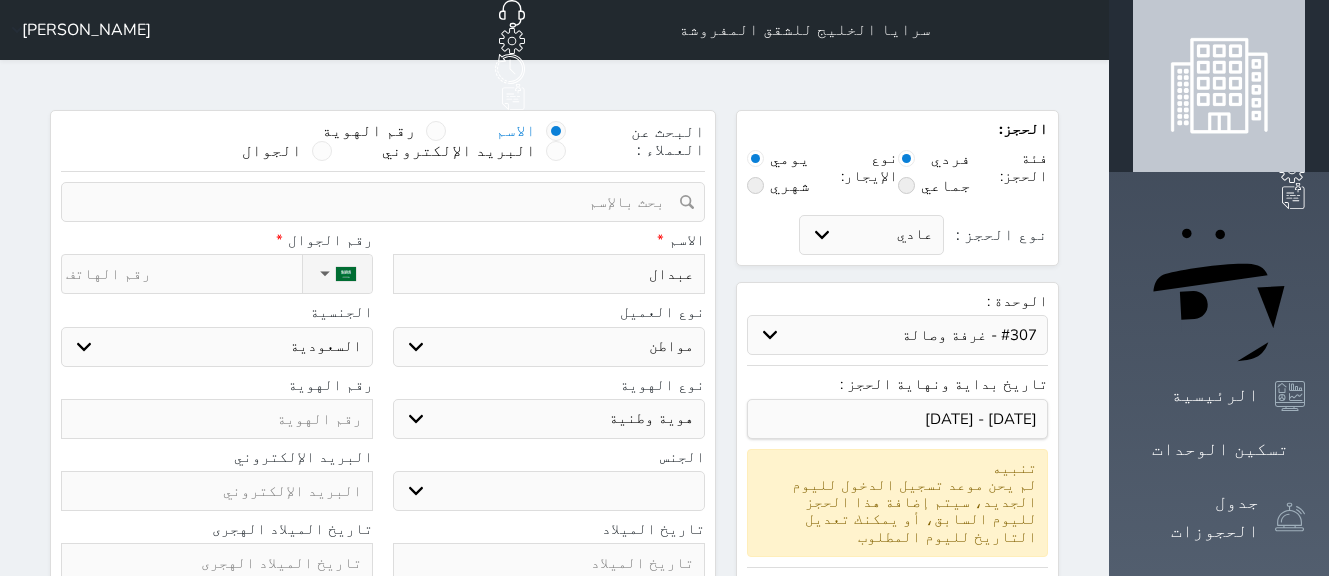 type on "عبدالر" 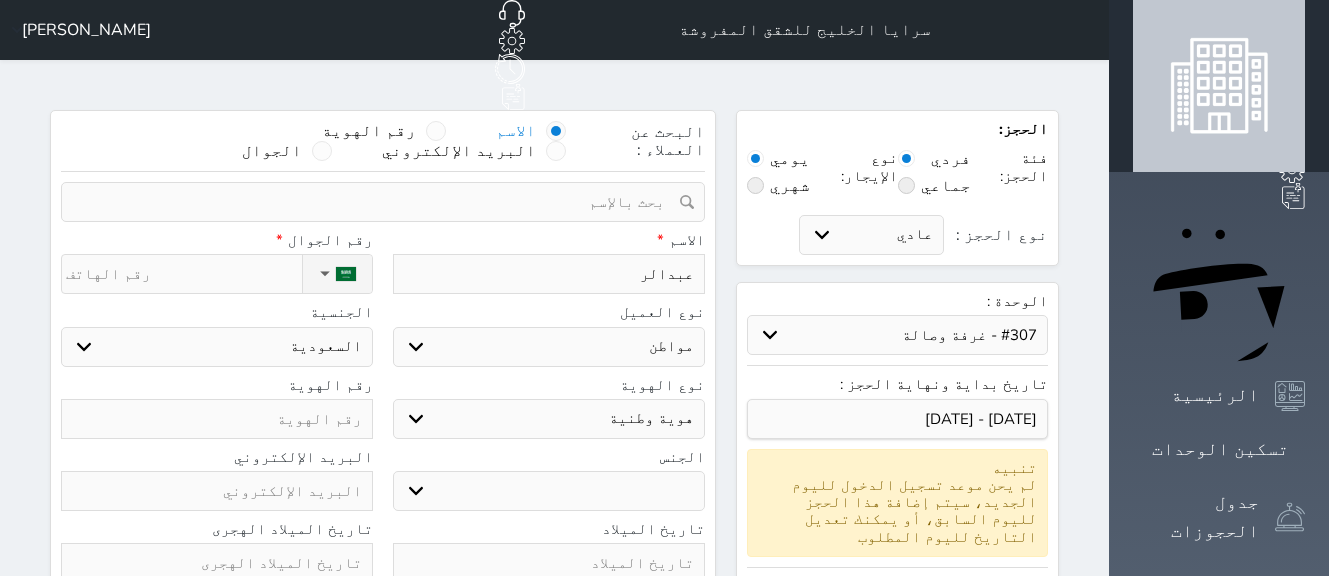 type on "عبدالرح" 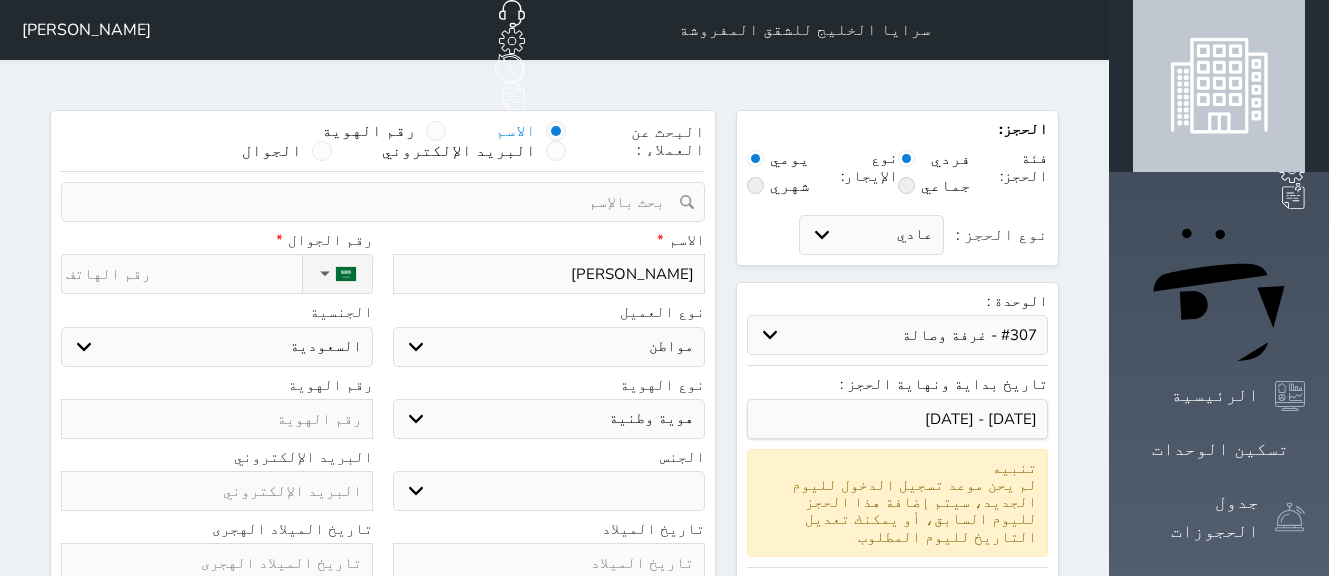 type on "عبدالرحم" 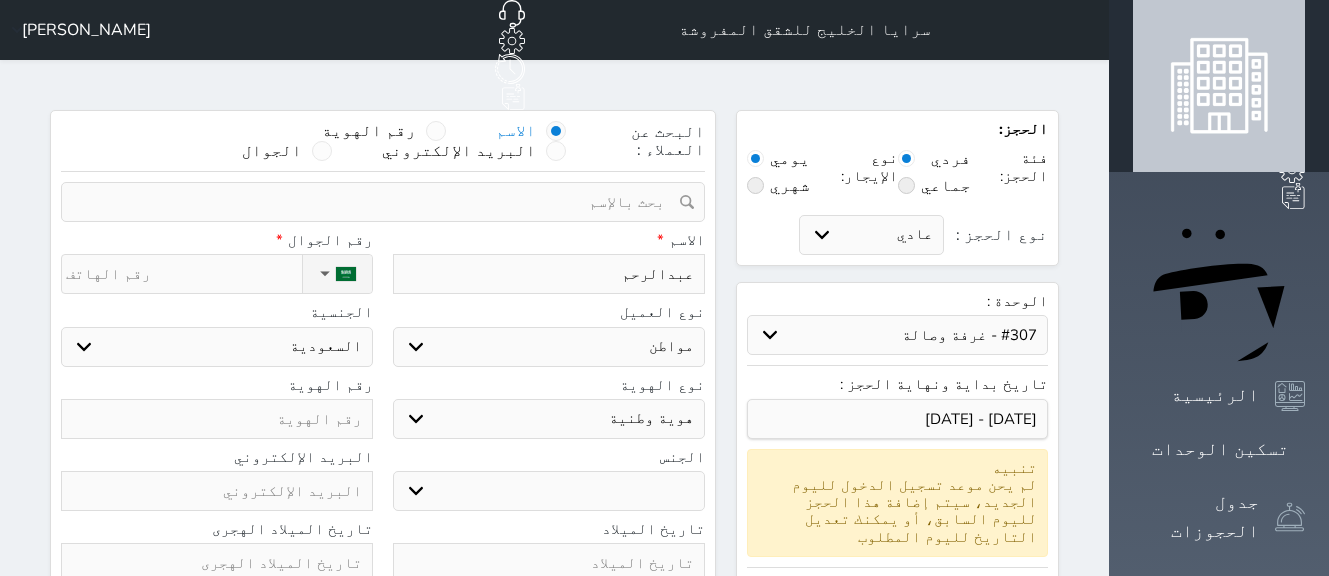 type on "عبدالرحمن" 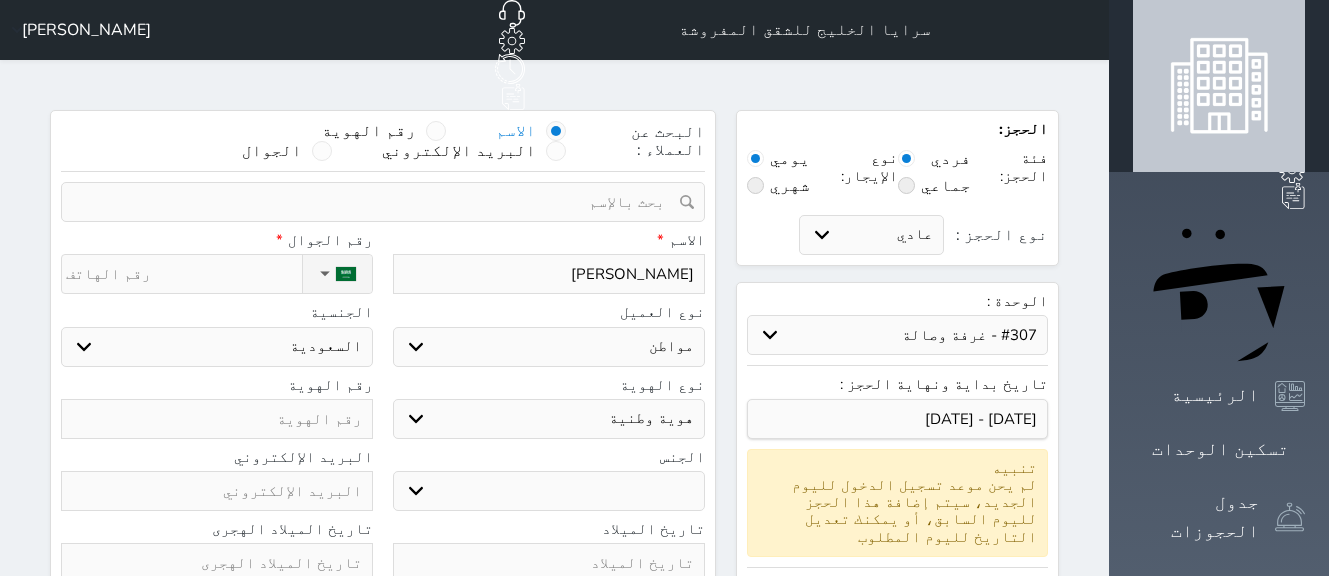 type on "عبدالرحمن" 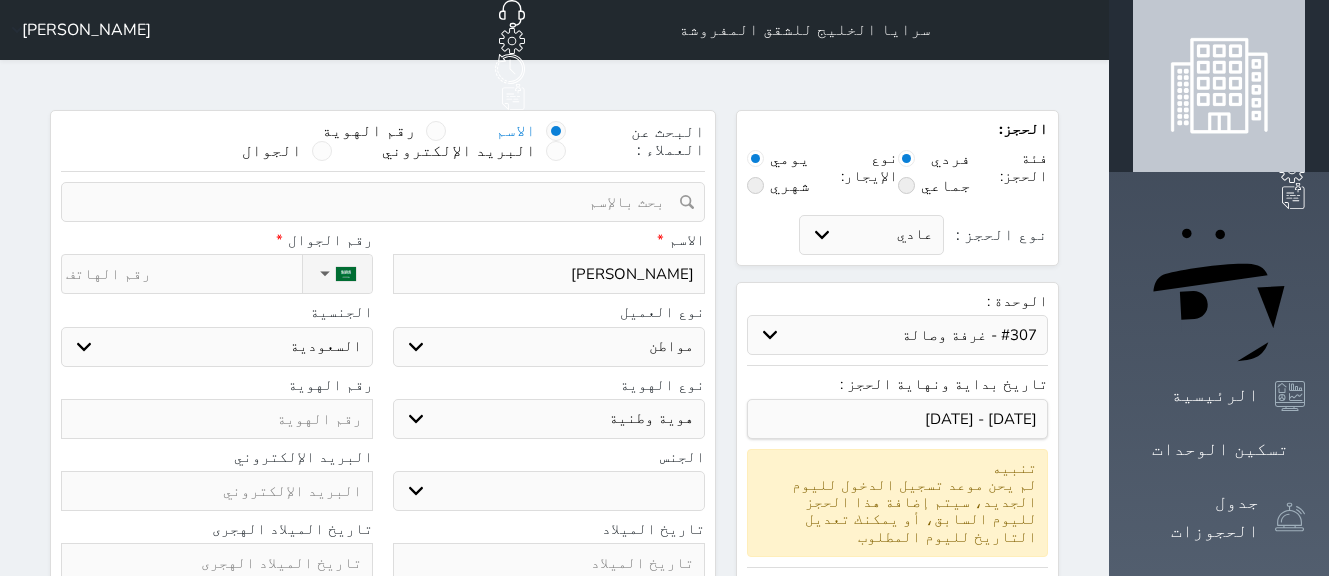 type on "عبدالرحمن بن" 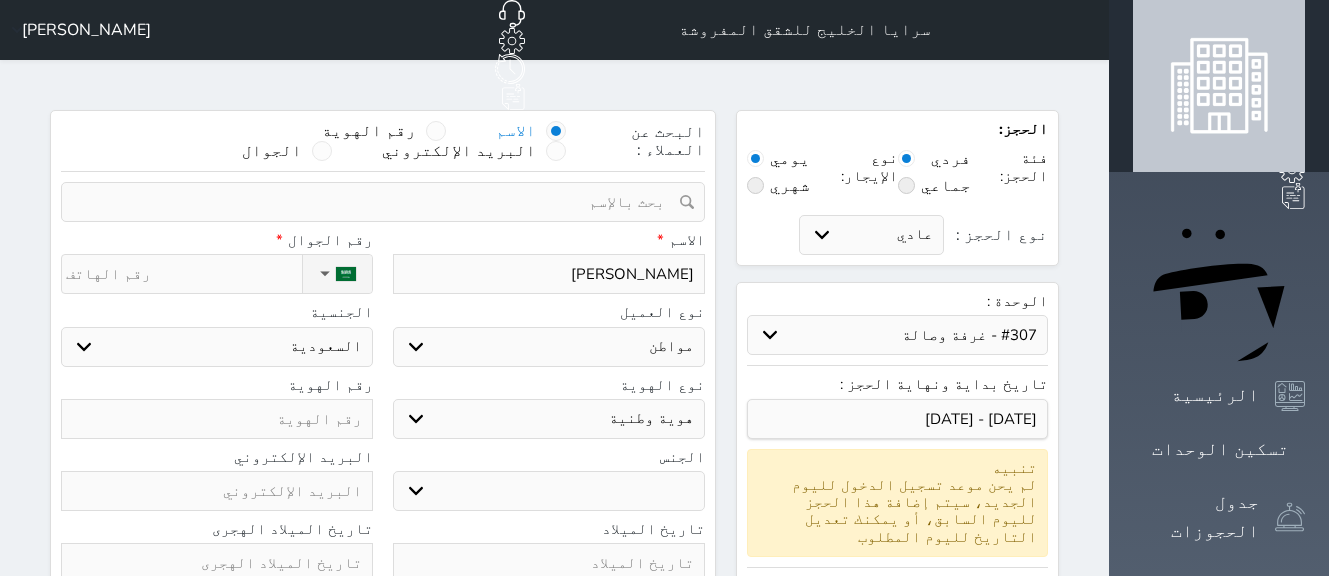 type on "عبدالرحمن بن ح" 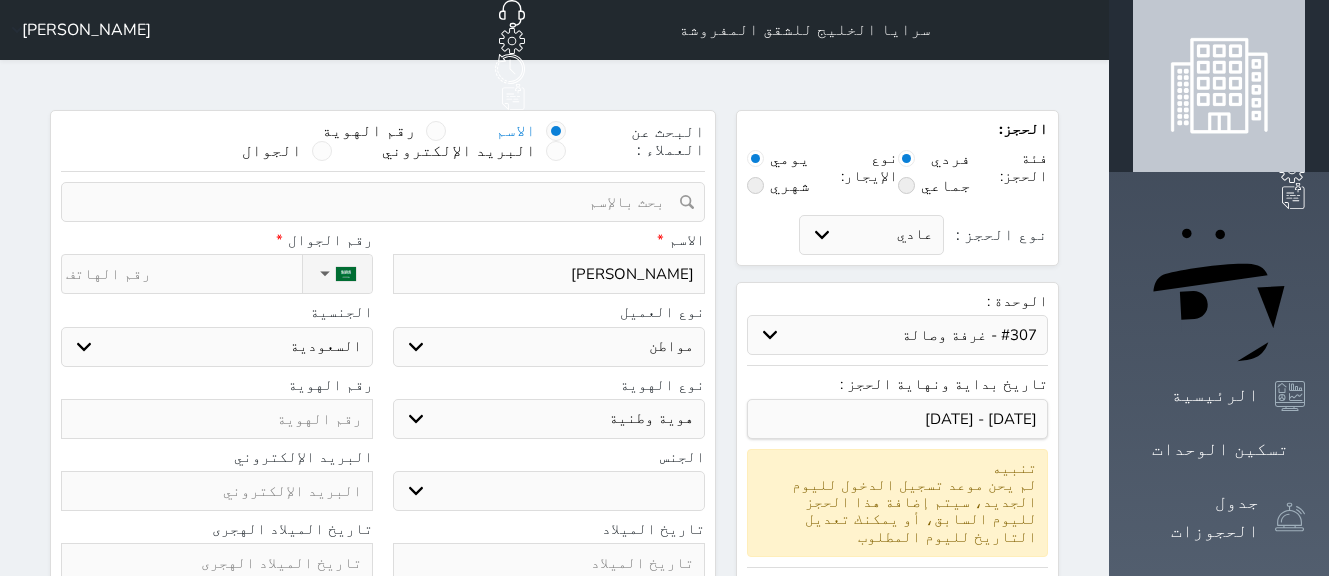 type on "عبدالرحمن بن حس" 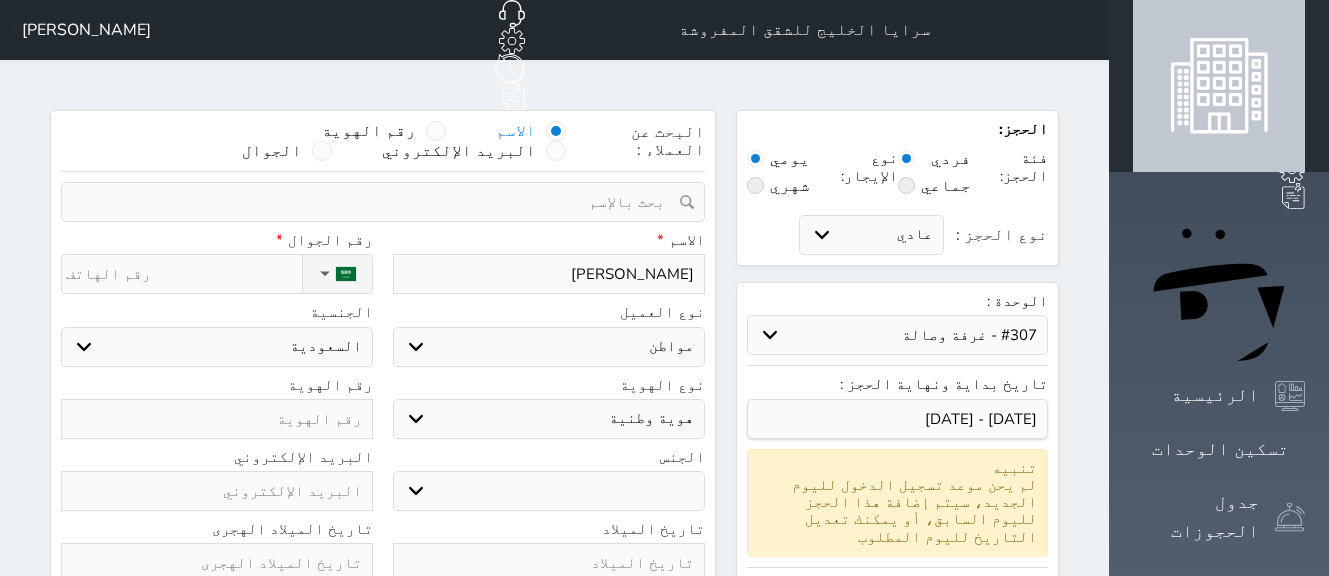 type on "عبدالرحمن بن حسن الشهرى" 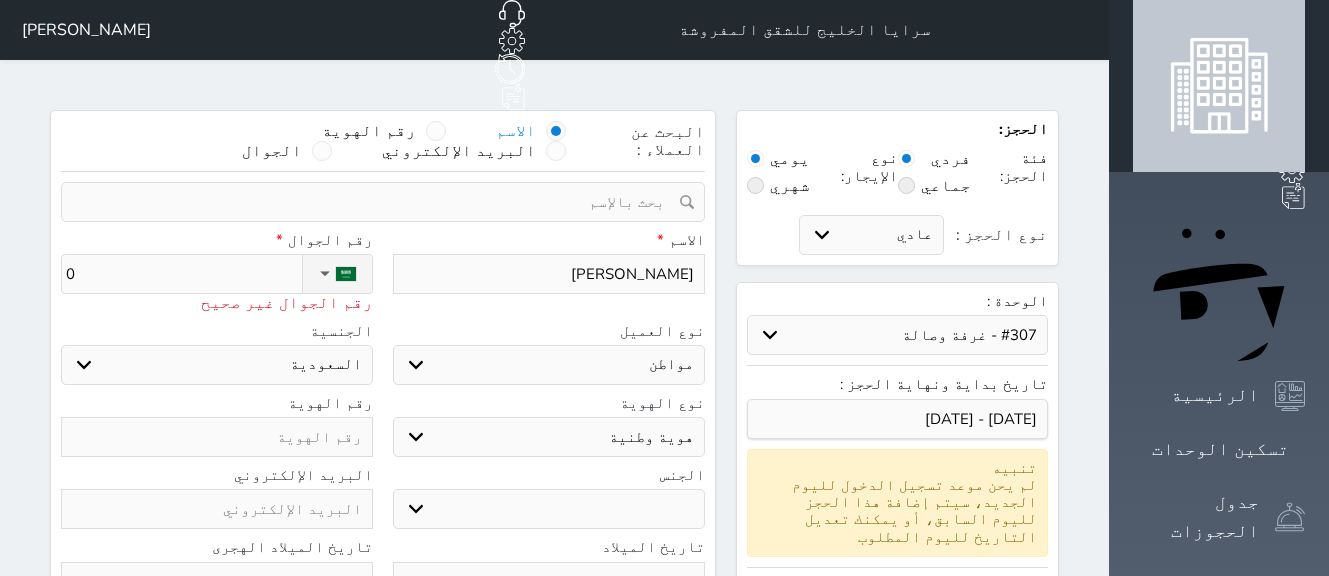 type on "05" 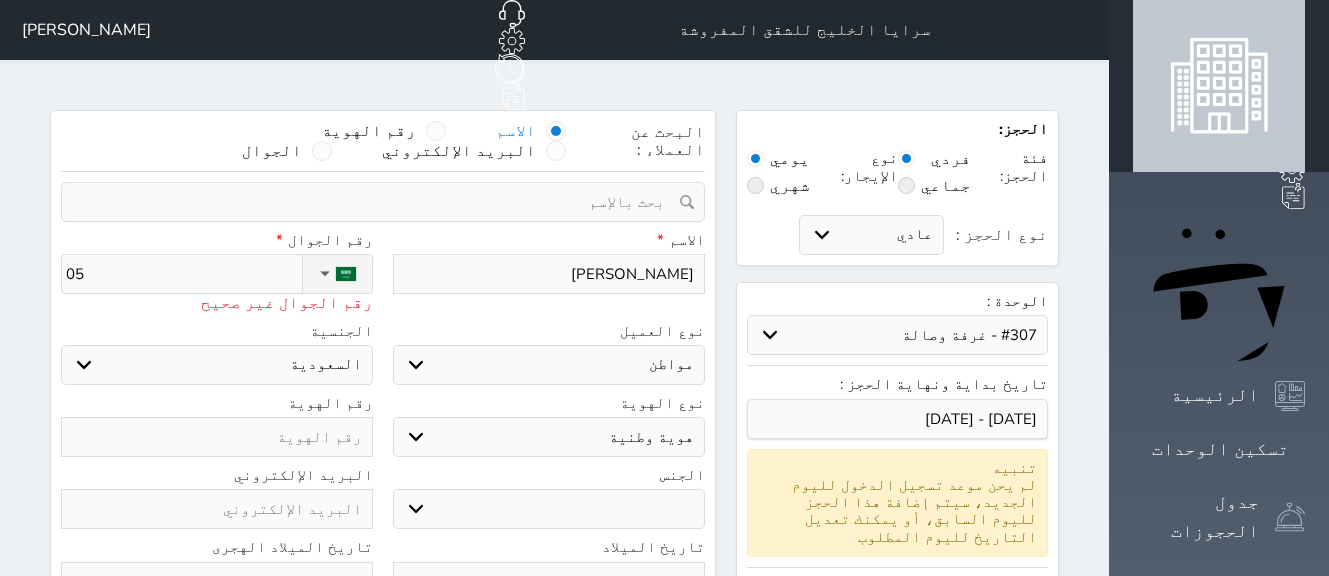 select 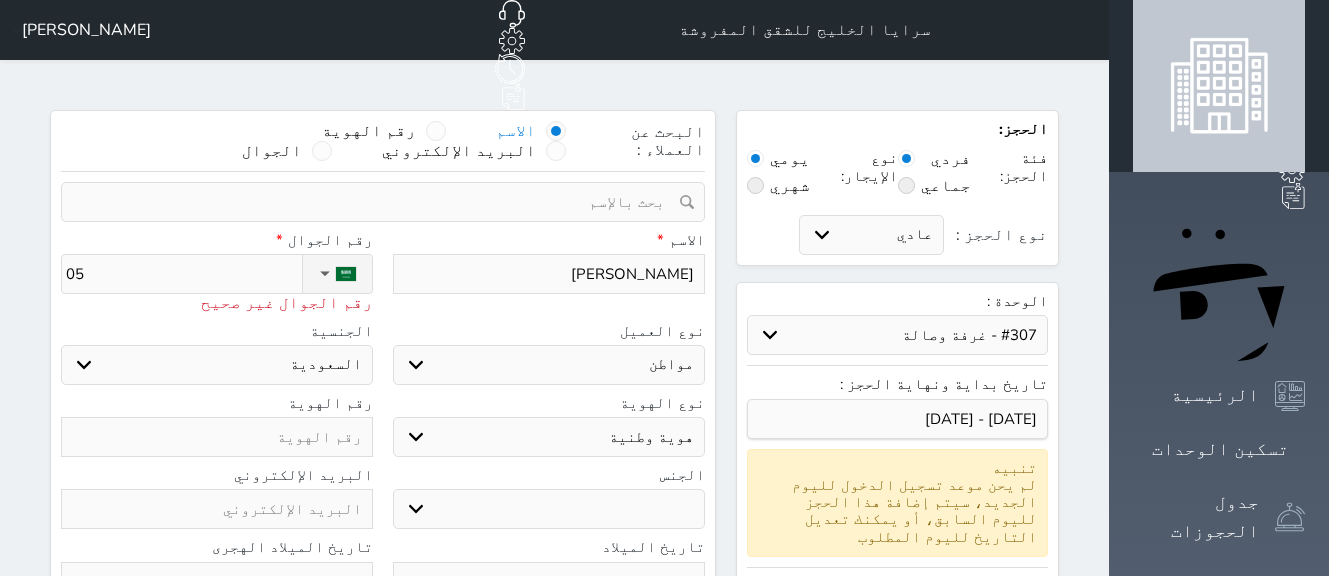 type on "055" 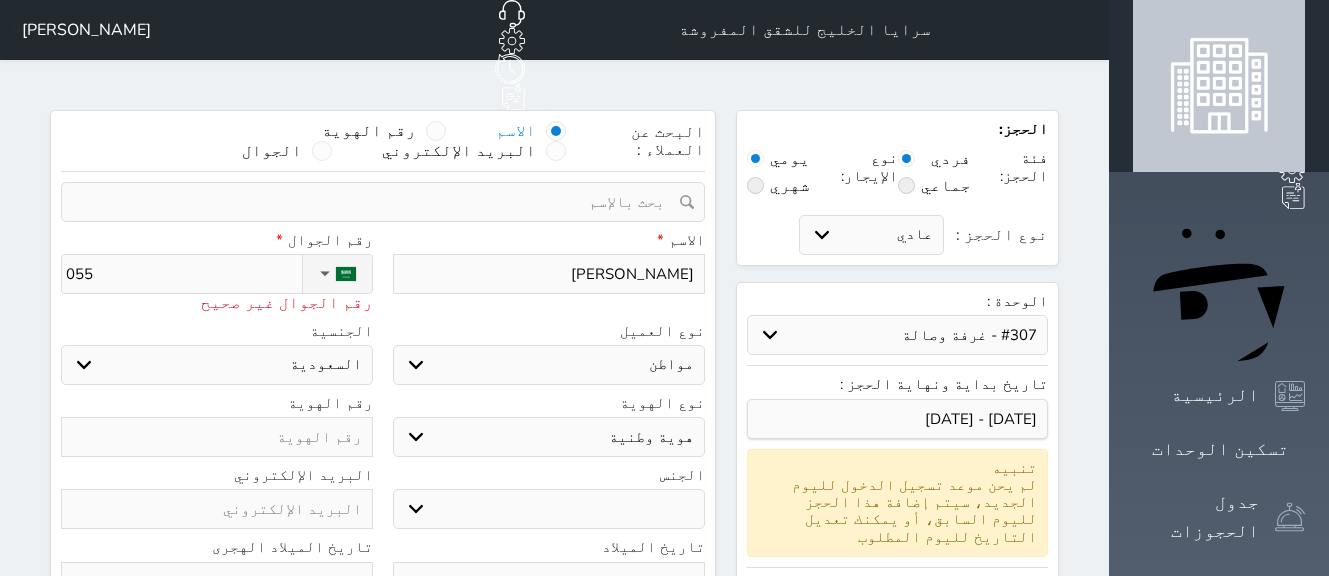 type on "0555" 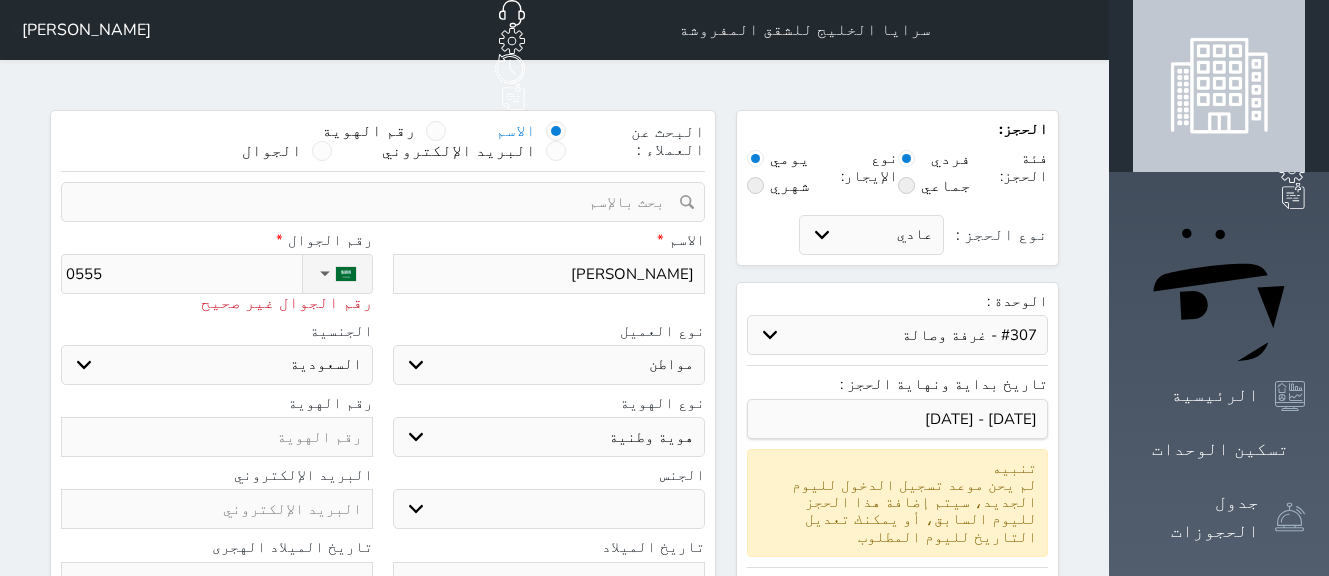 type on "05557" 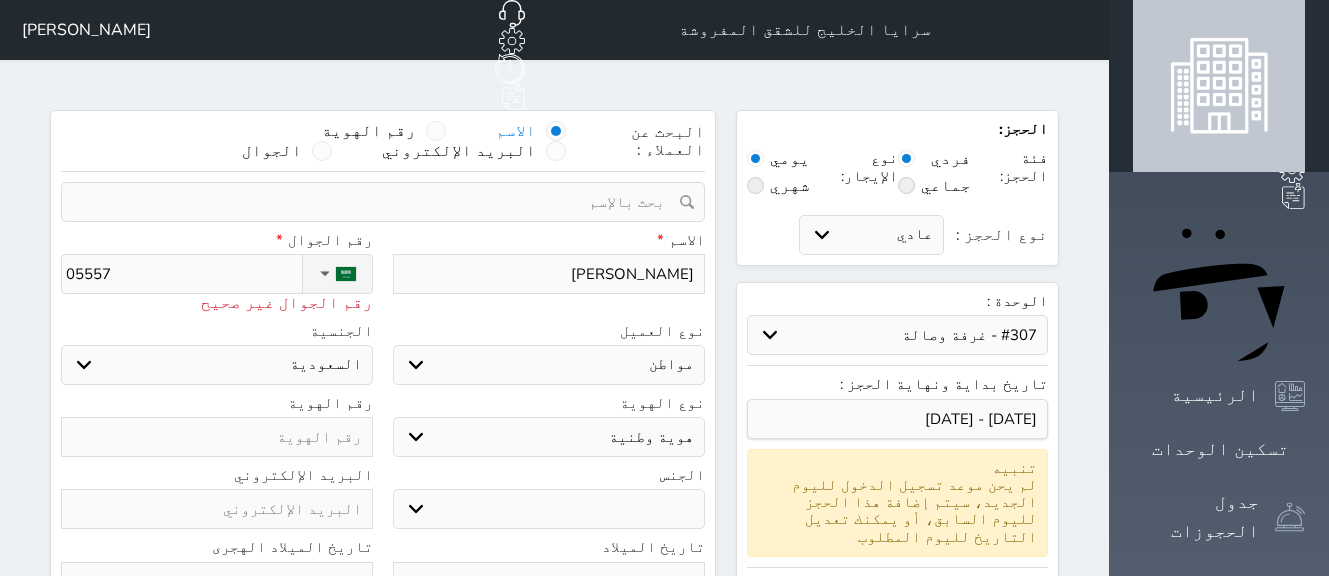 type on "055575" 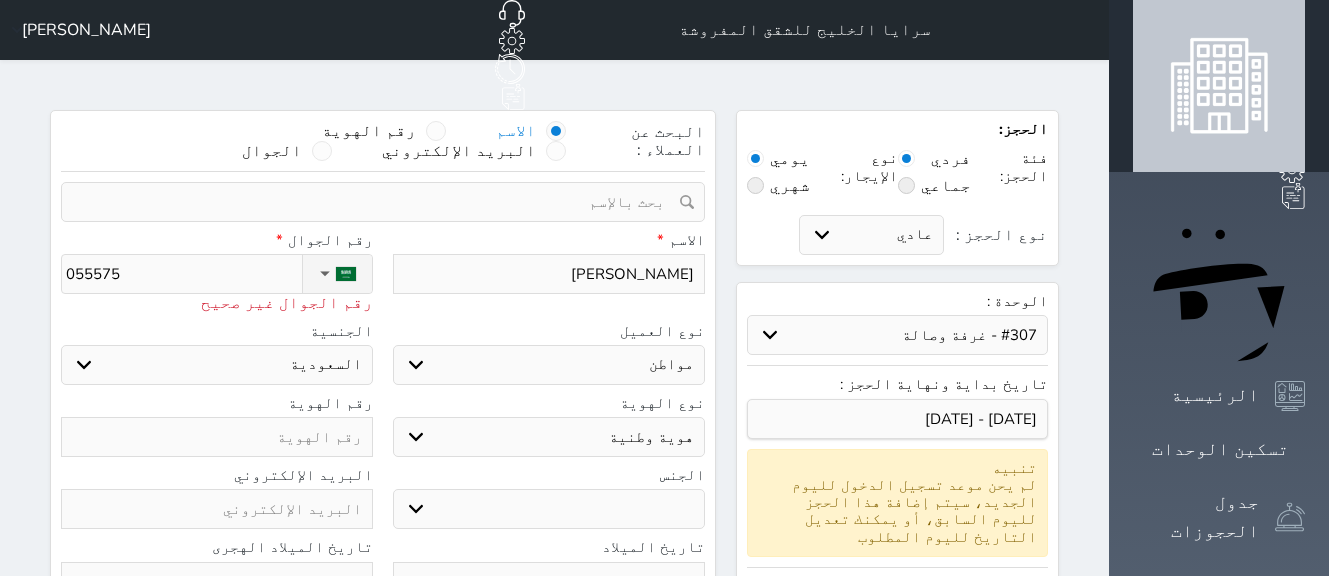 type on "0555757" 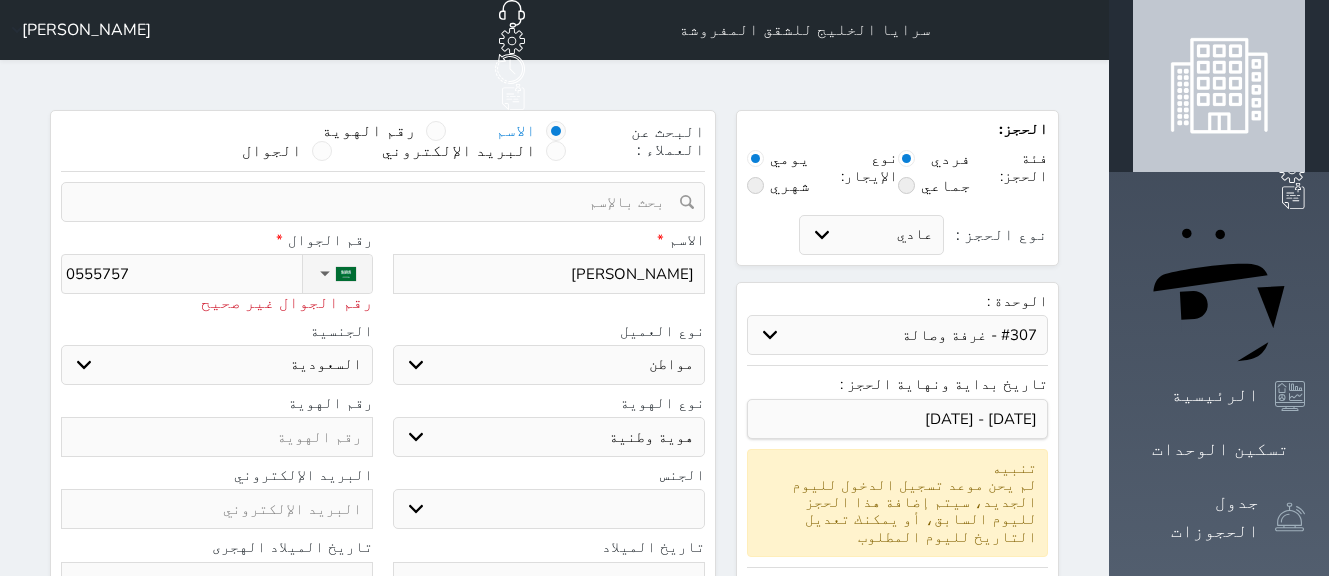 type on "05557574" 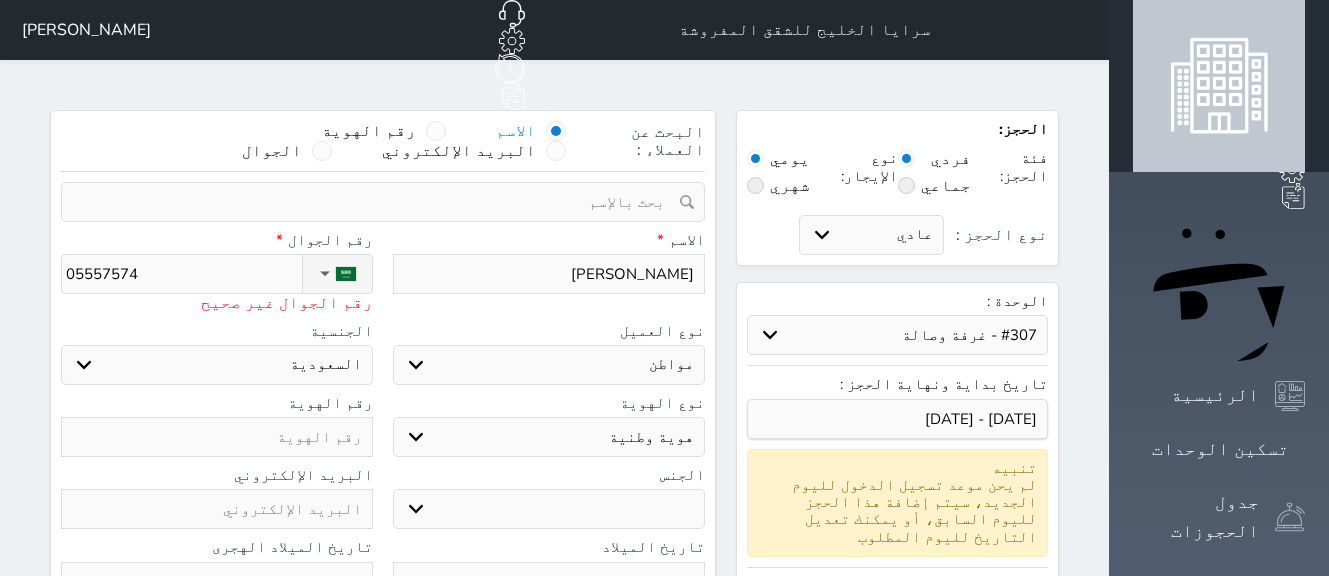 type on "055575743" 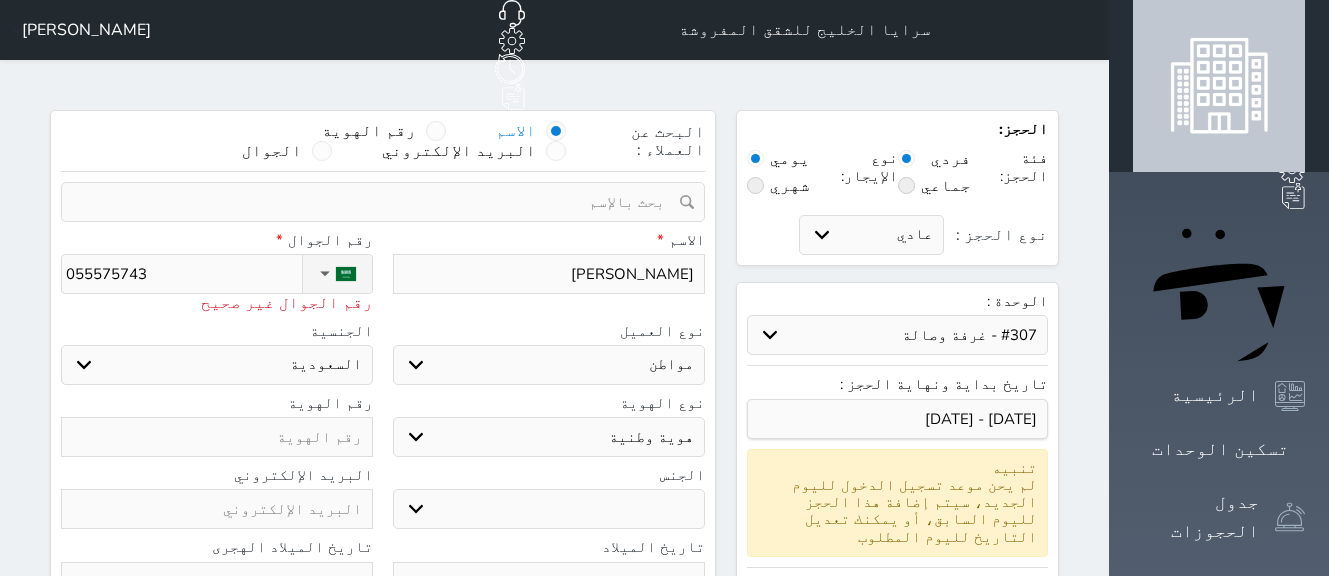 type on "+966 55 575 7435" 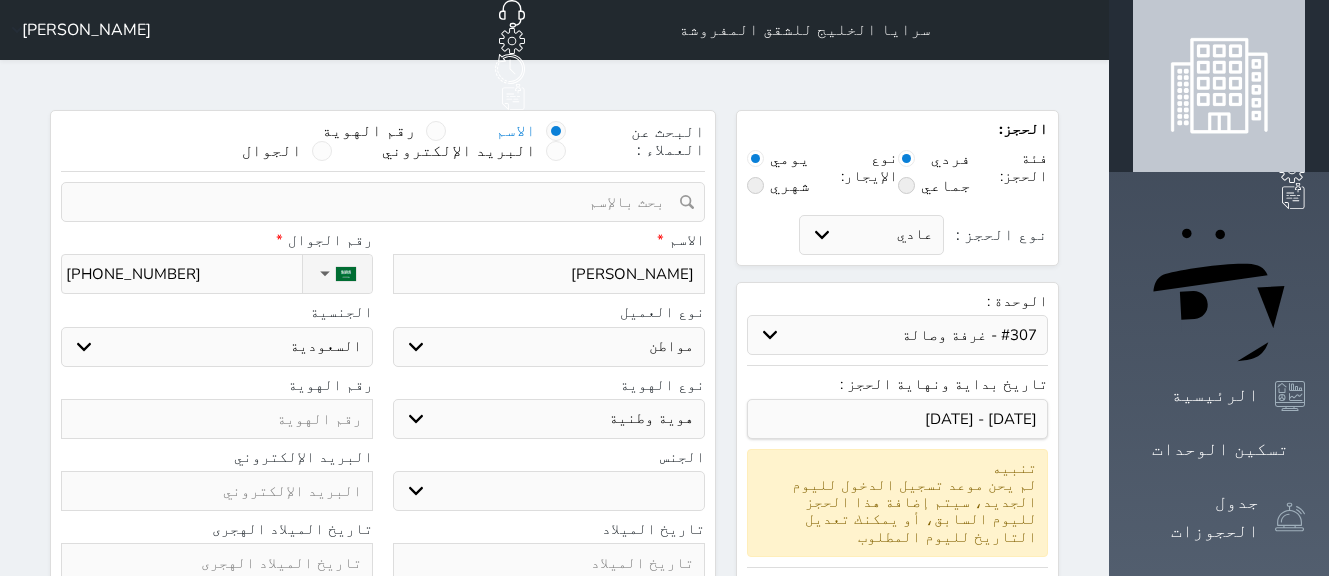type on "+966 55 575 7435" 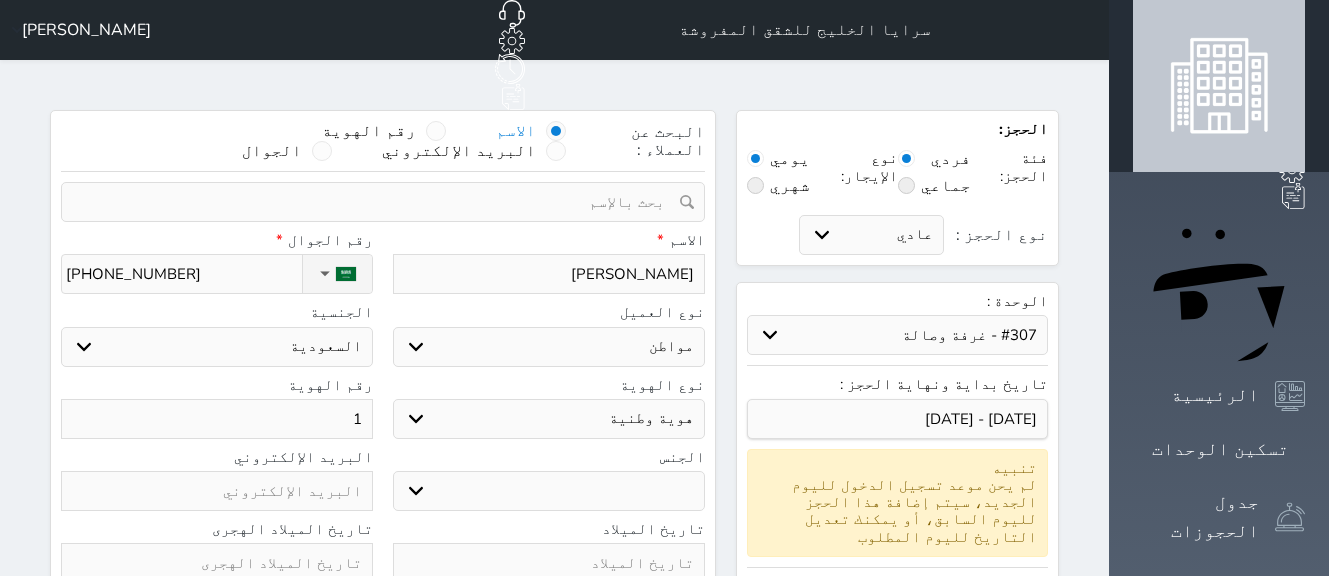 type on "10" 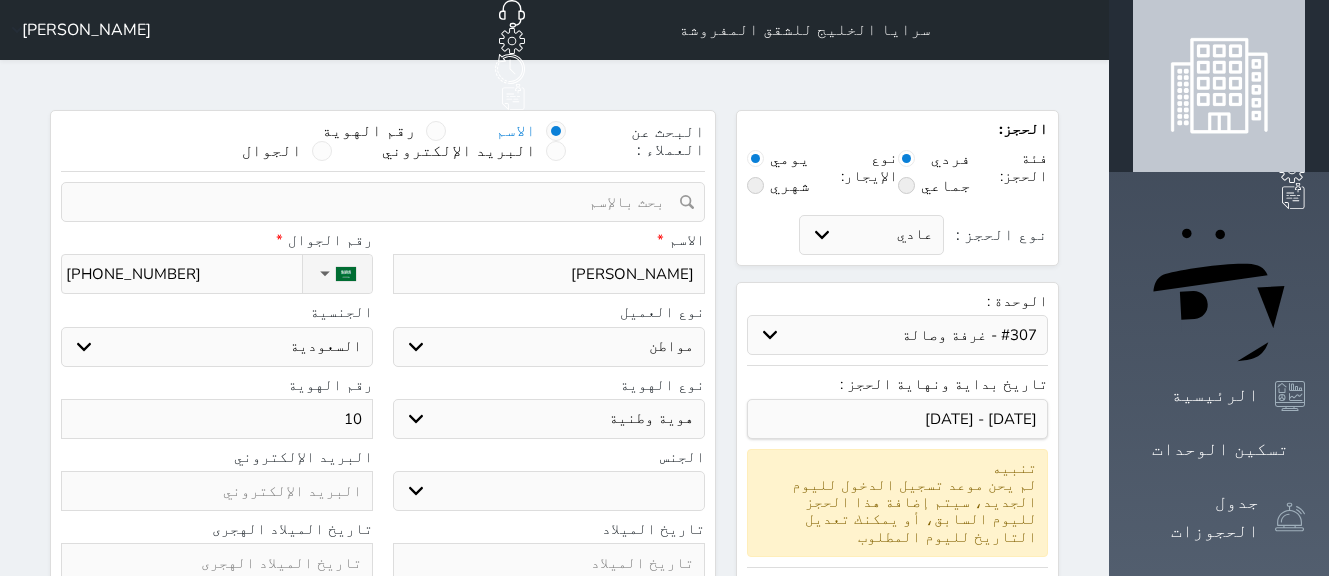 type on "101" 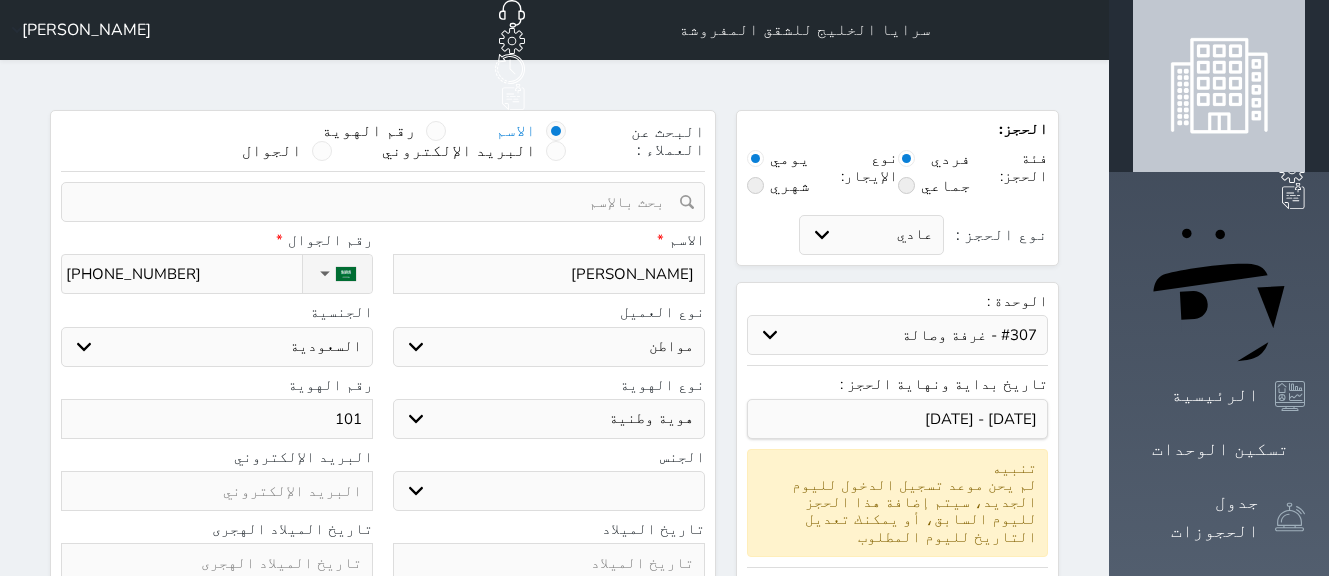 type on "1016" 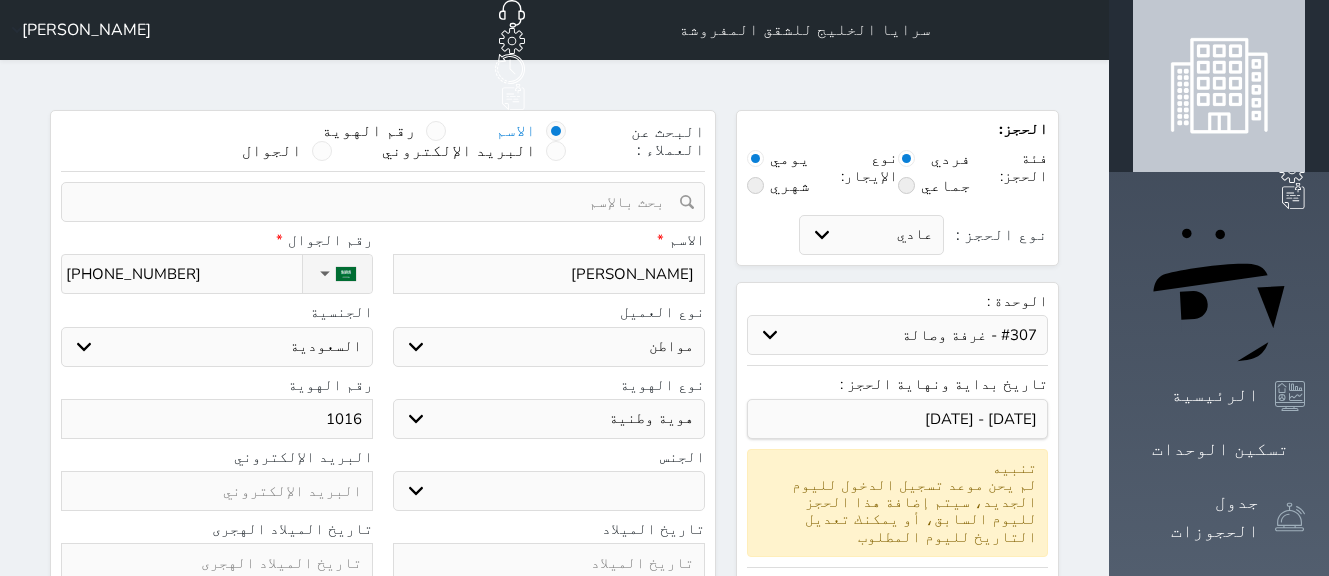 type on "10160" 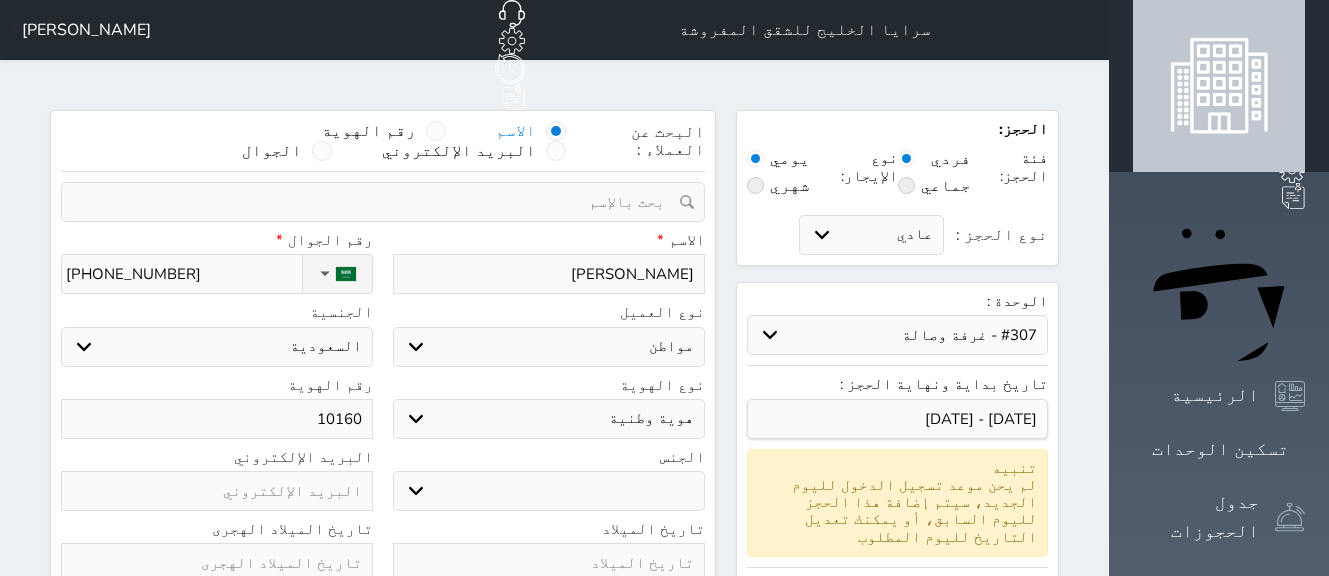 select 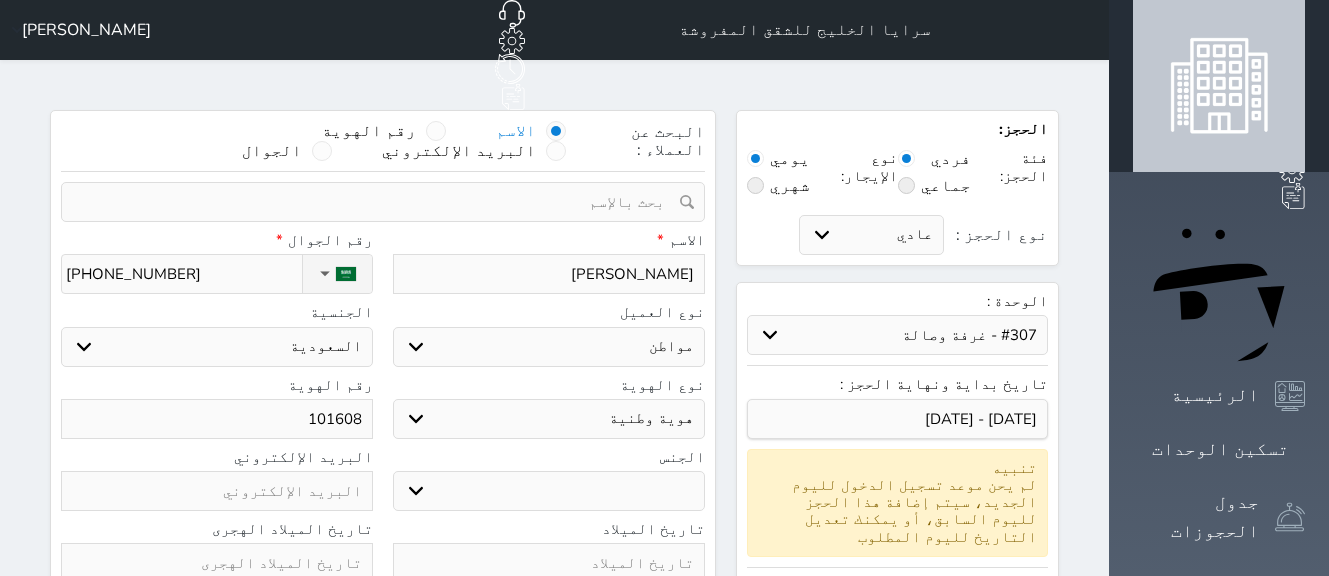 type on "1016086" 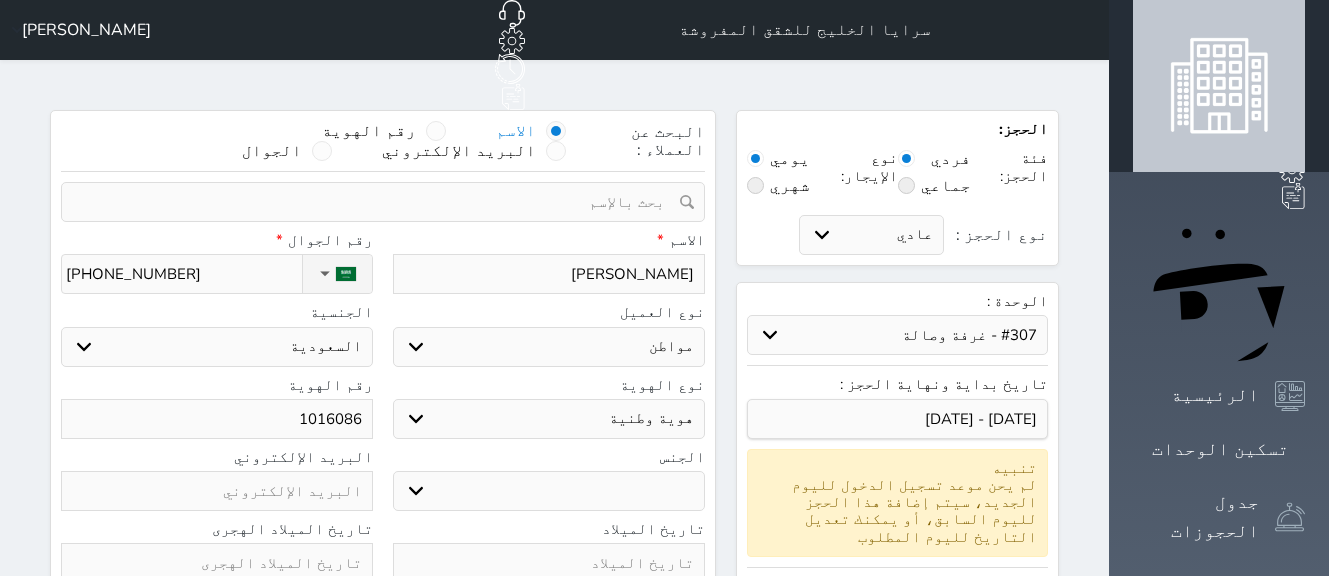 type on "10160860" 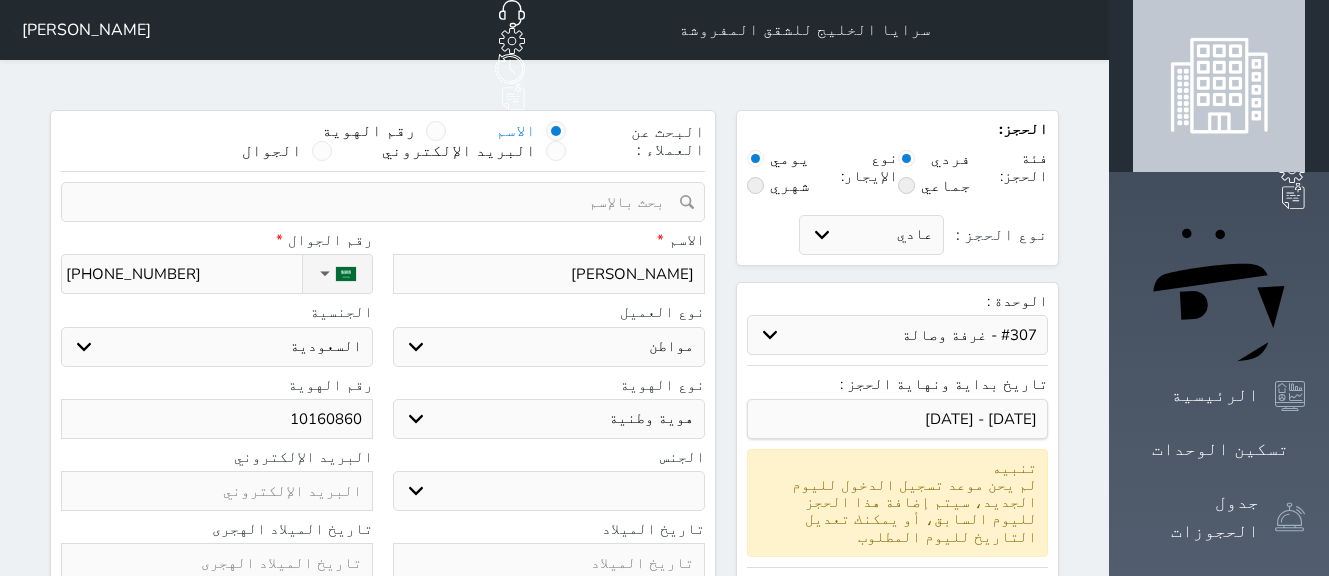 type on "101608606" 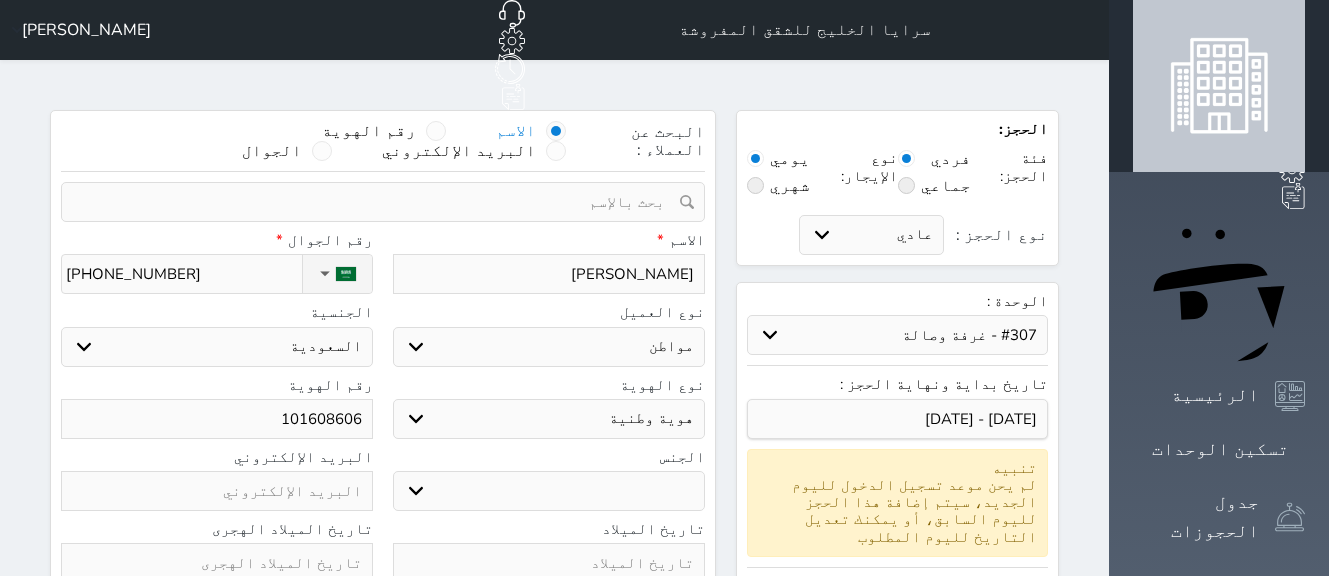 type on "1016086066" 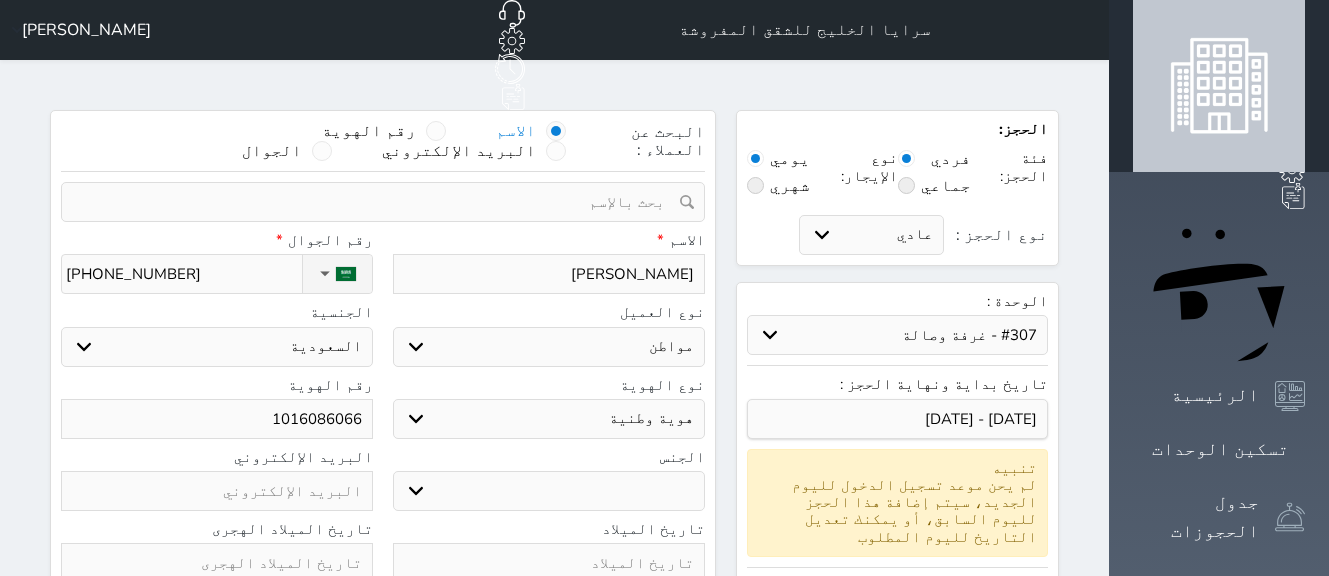 type on "1016086066" 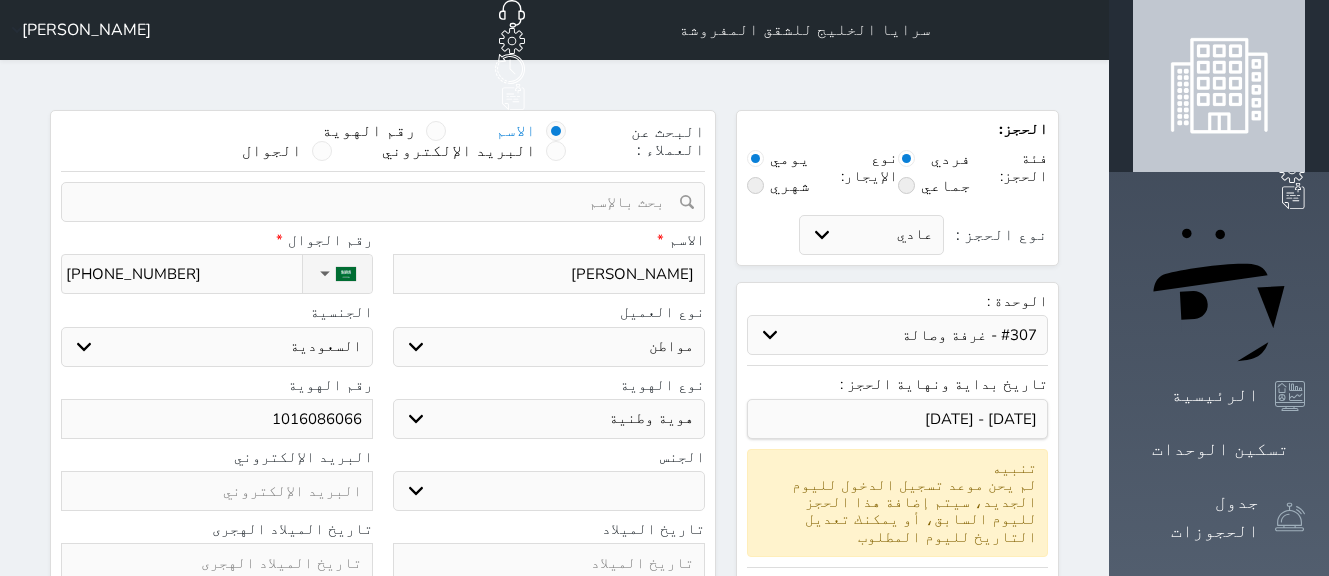 click on "ذكر   انثى" at bounding box center [549, 491] 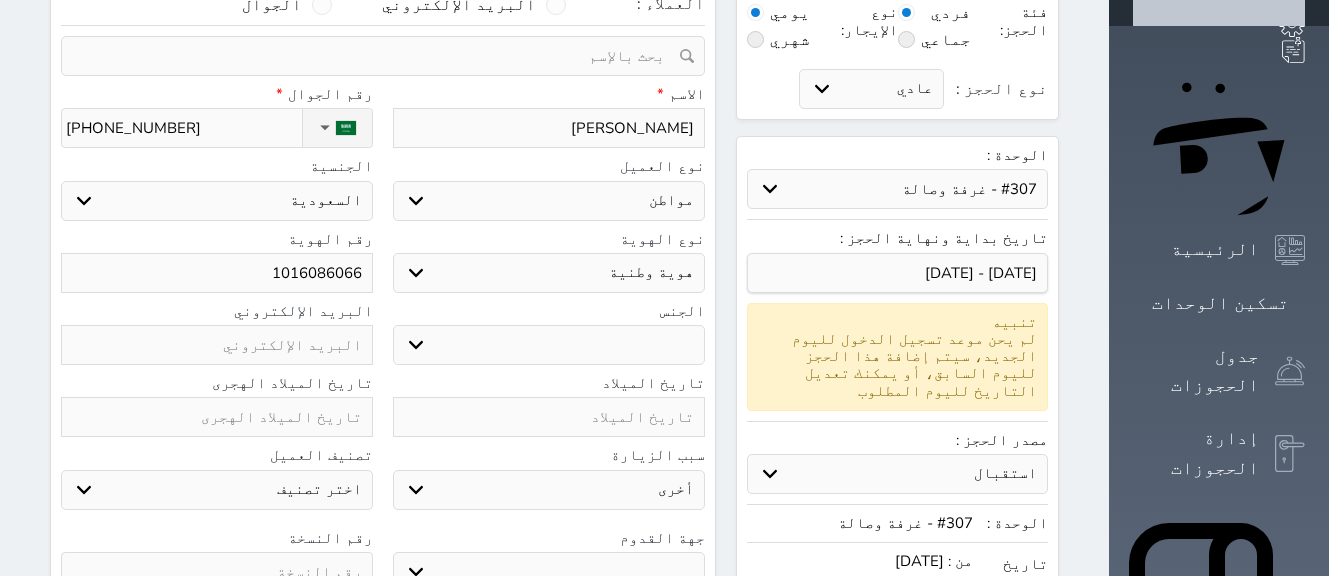 scroll, scrollTop: 151, scrollLeft: 0, axis: vertical 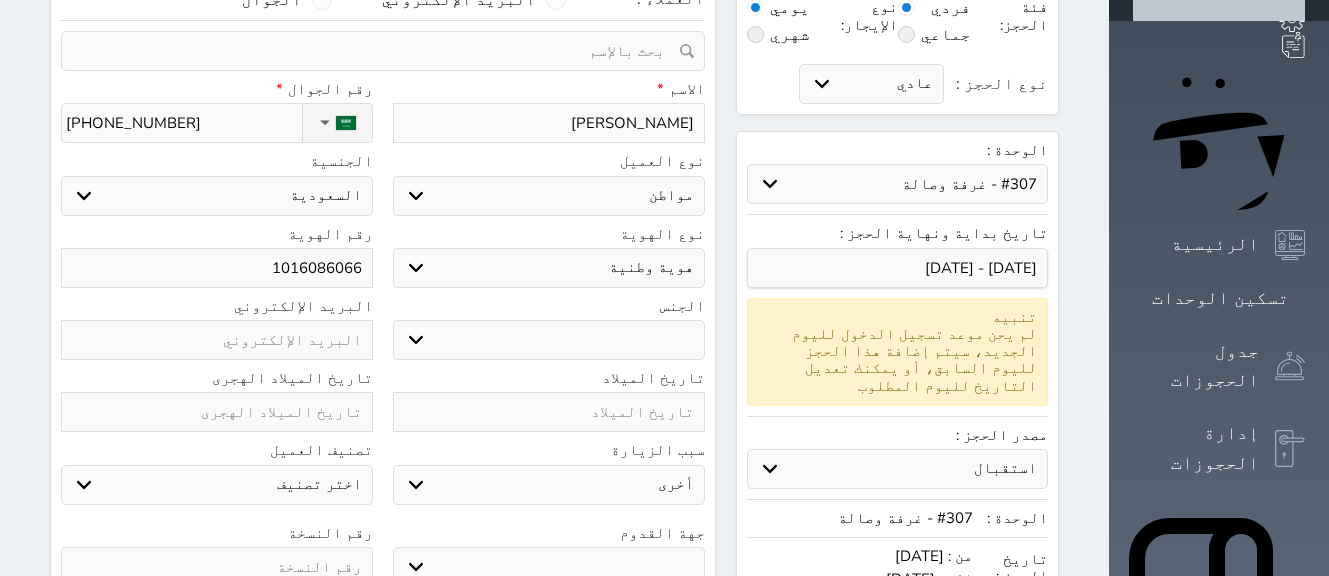 click at bounding box center [217, 412] 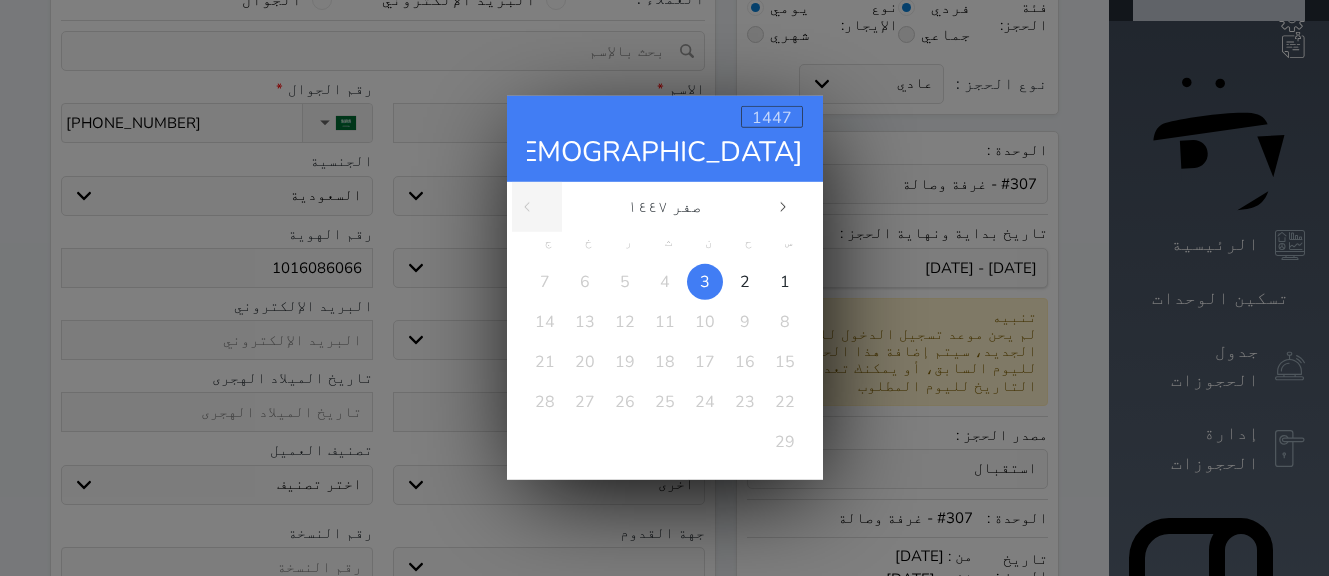 click on "1447" at bounding box center (772, 118) 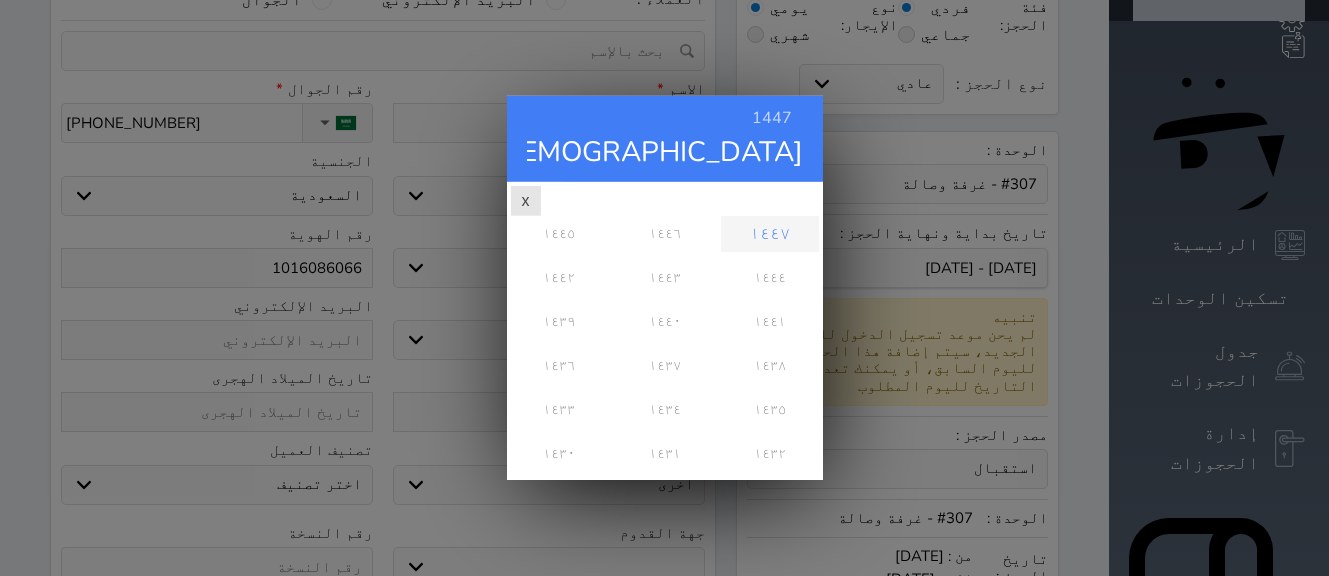 scroll, scrollTop: 0, scrollLeft: 0, axis: both 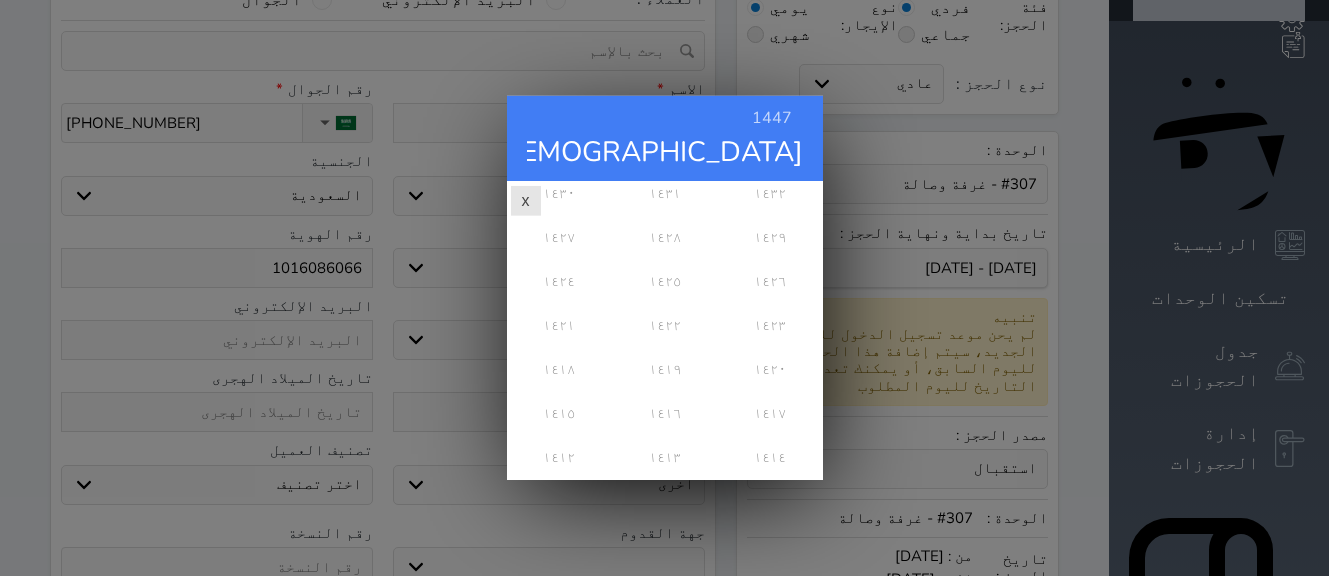 click on "1447   إثنين ٠٣ صفر         صفر ١٤٤٧
س
ح
ن
ث
ر
خ
ج
1   2   3   4   5   6   7   8   9   10   11   12   13   14   15   16   17   18   19   20   21   22   23   24   25   26   27   28   29
١٤٤٧
١٤٤٦
١٤٤٥
١٤٤٤
١٤٤٣
١٤٤٢
١٤٤١
١٤٤٠
١٤٣٩
١٤٣٨
x" at bounding box center [664, 288] 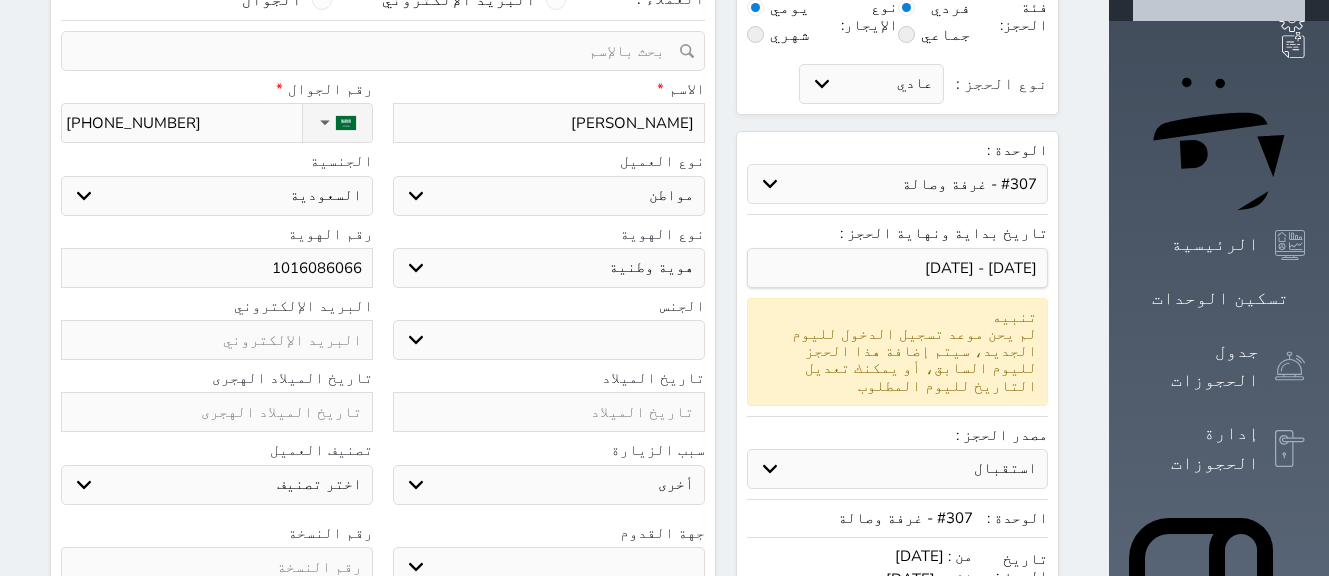 click at bounding box center (549, 412) 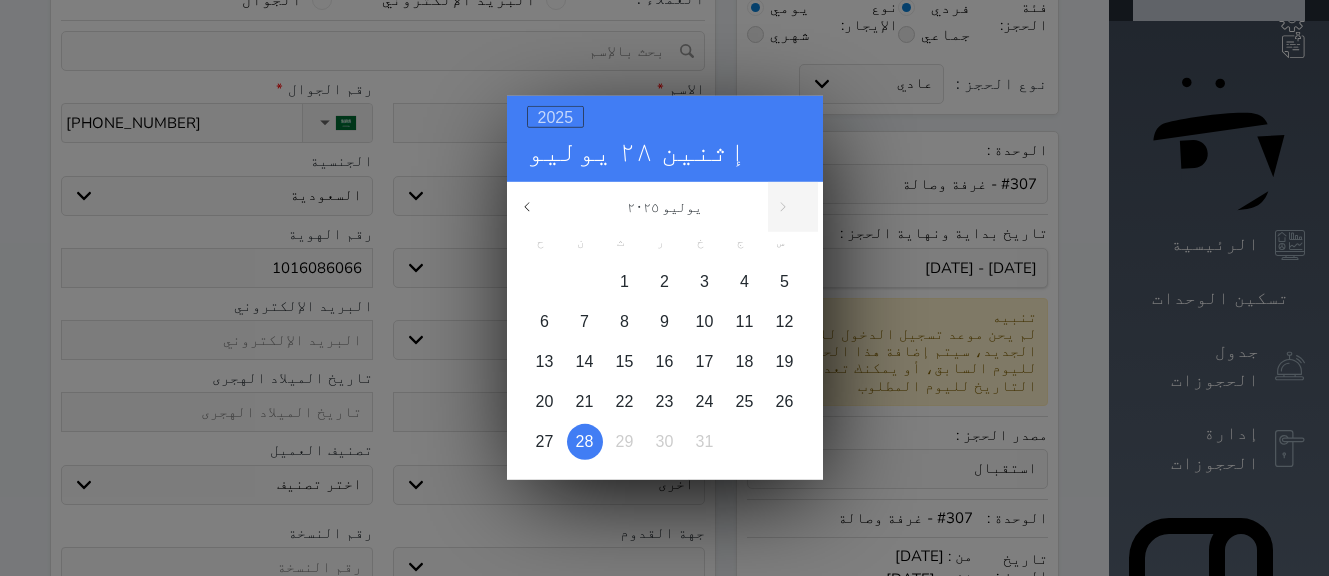 click on "2025" at bounding box center (556, 117) 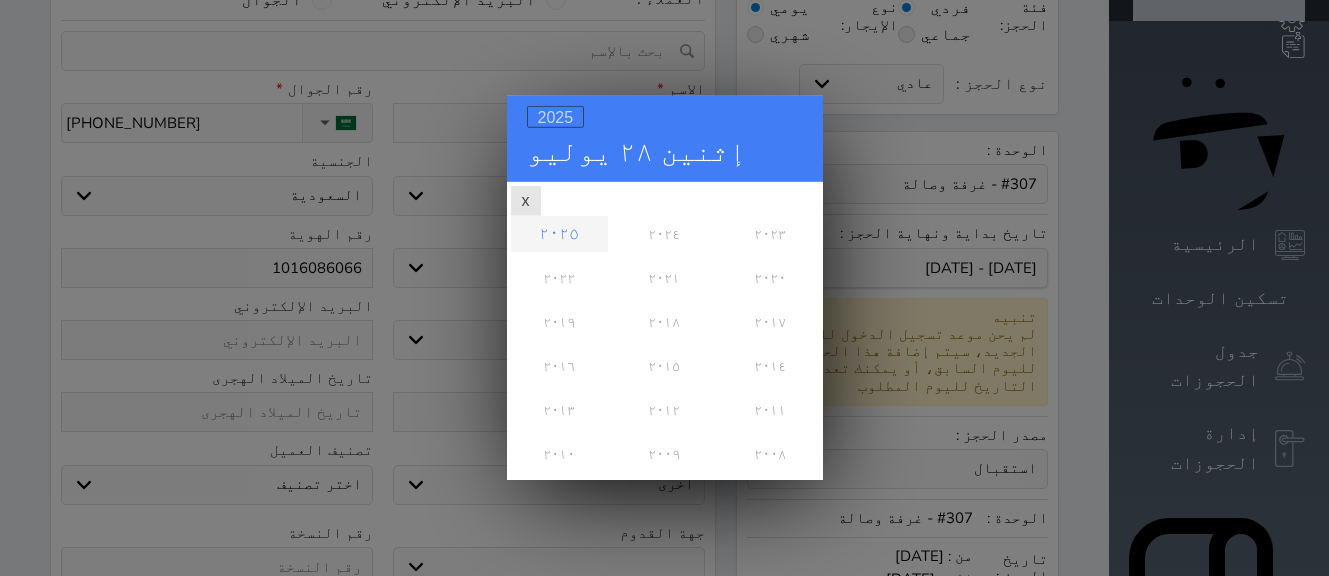 scroll, scrollTop: 0, scrollLeft: 0, axis: both 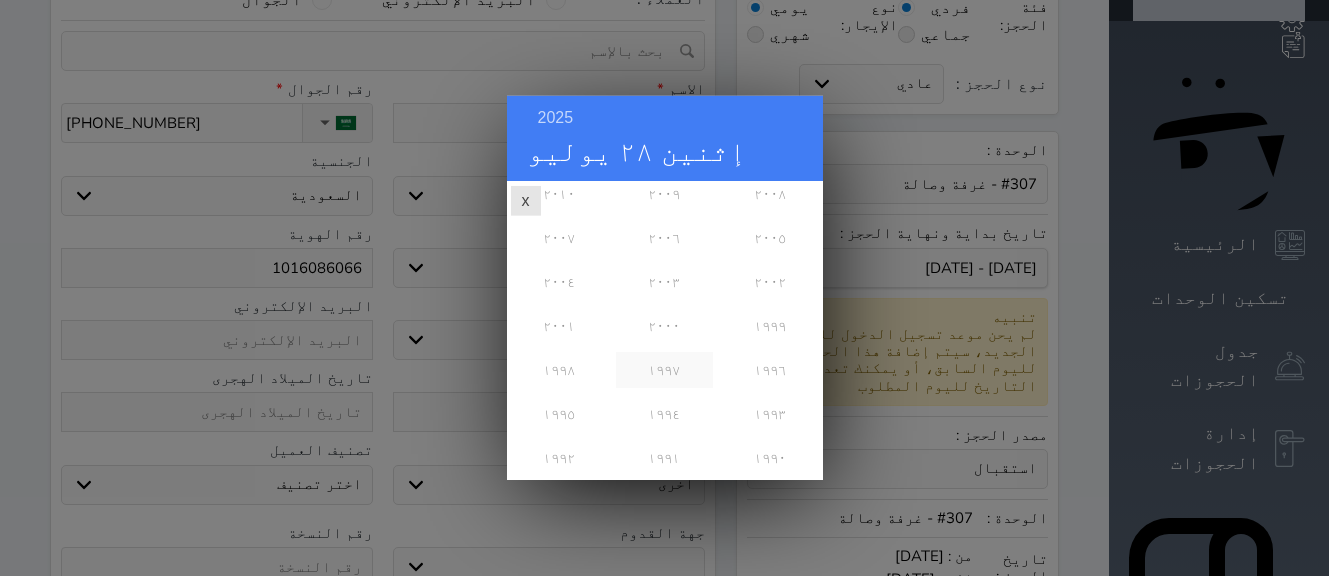 click on "١٩٩٧" at bounding box center (664, 370) 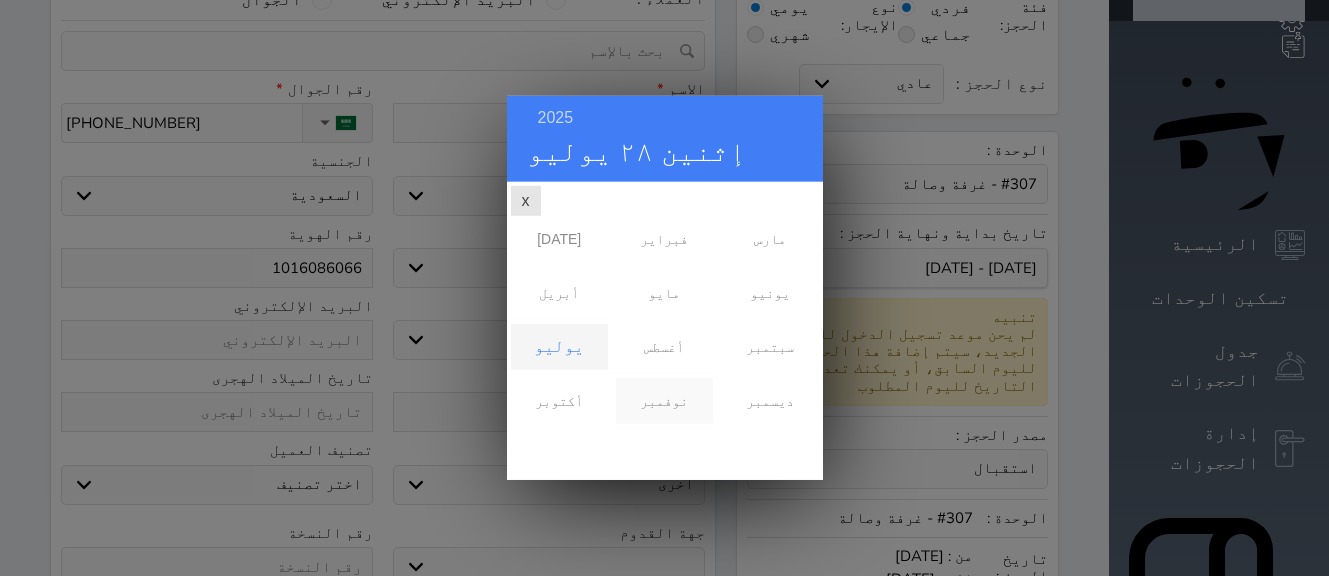 click on "نوفمبر" at bounding box center (664, 401) 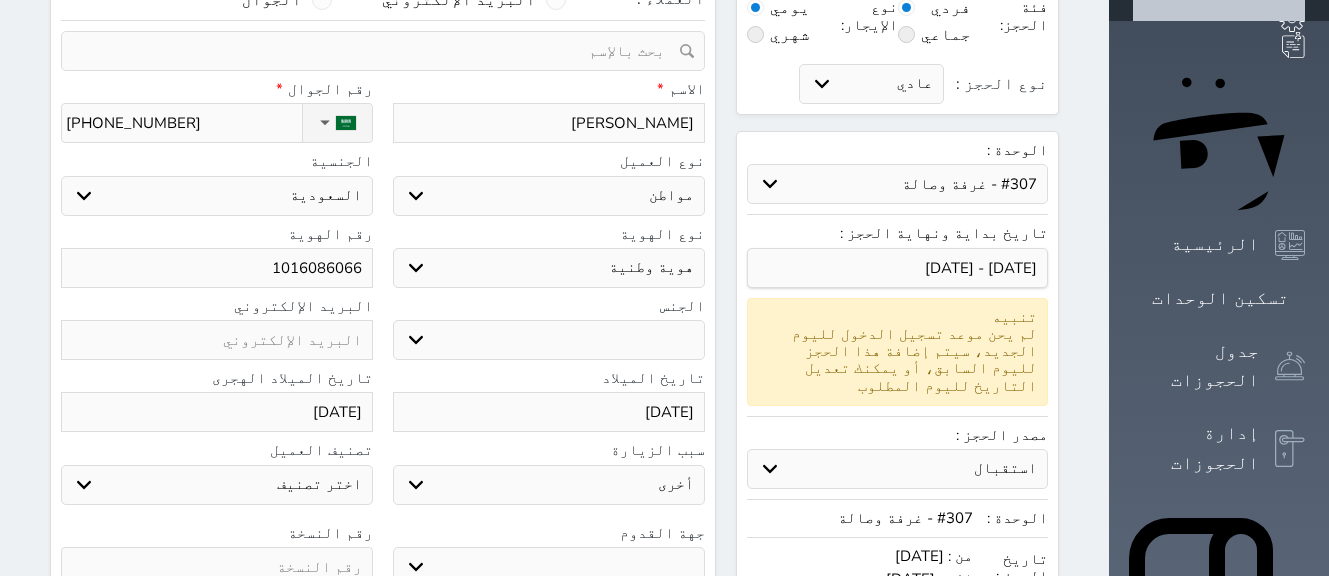 click on "2025/07/28" at bounding box center [549, 412] 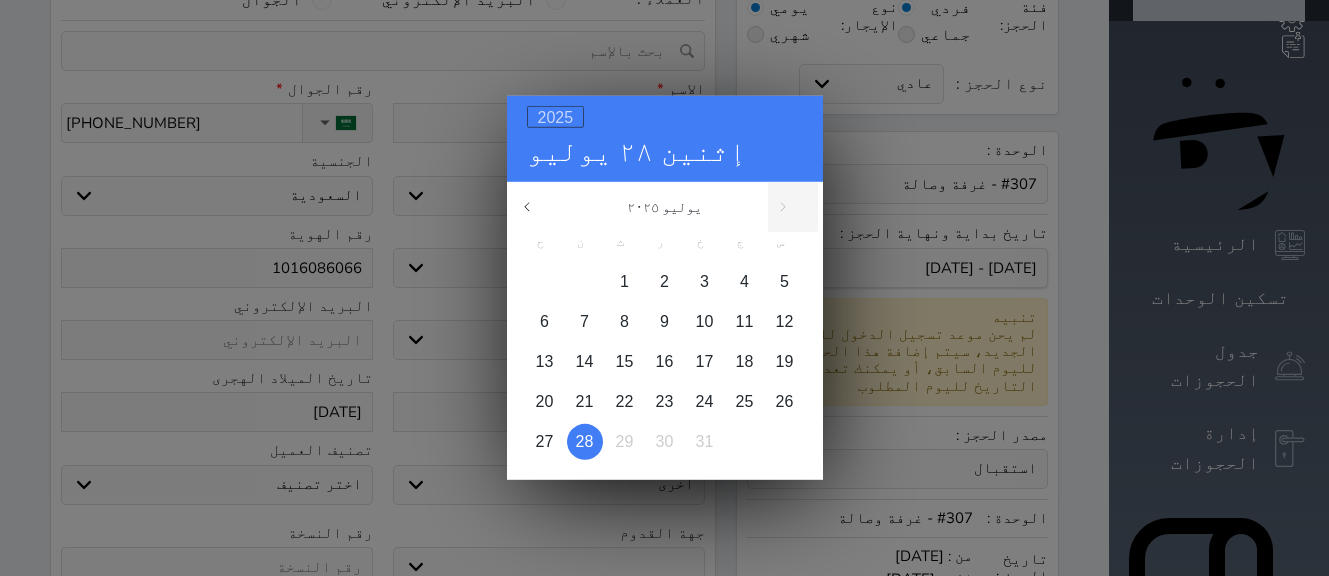 click on "2025" at bounding box center [556, 117] 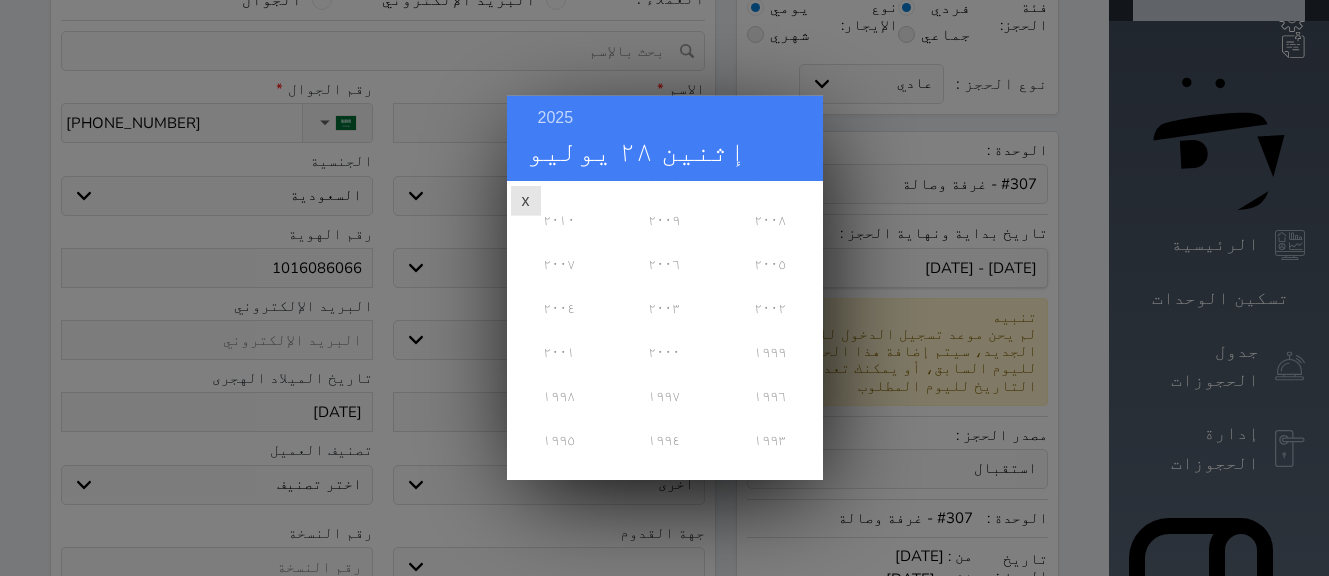 scroll, scrollTop: 260, scrollLeft: 0, axis: vertical 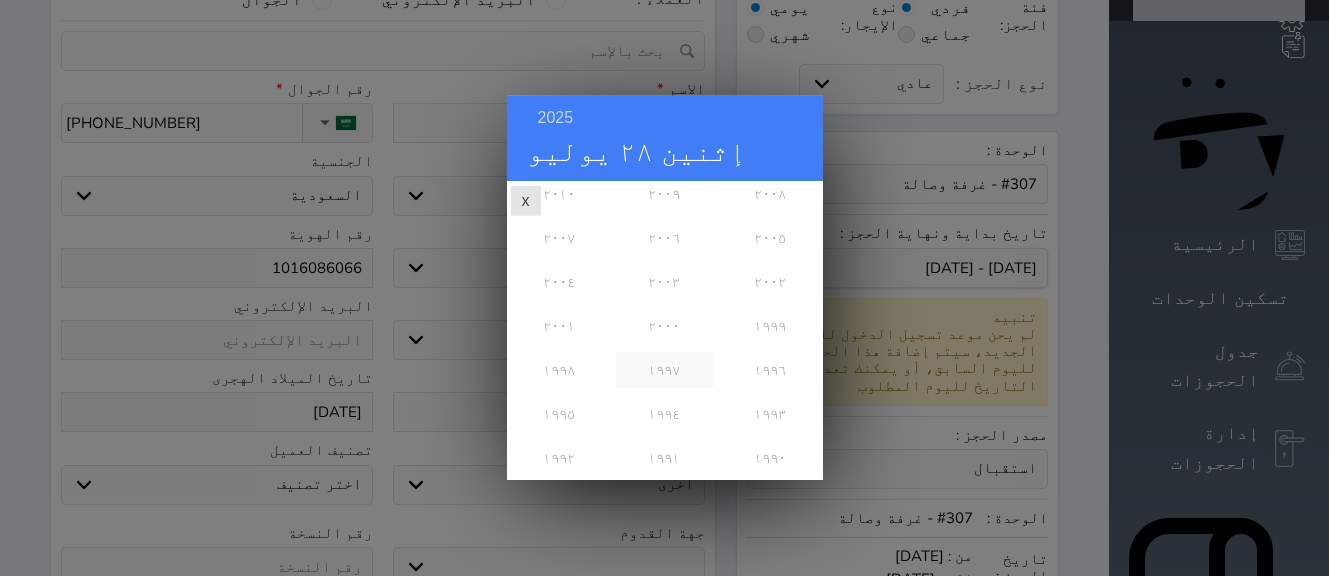 click on "١٩٩٧" at bounding box center [664, 370] 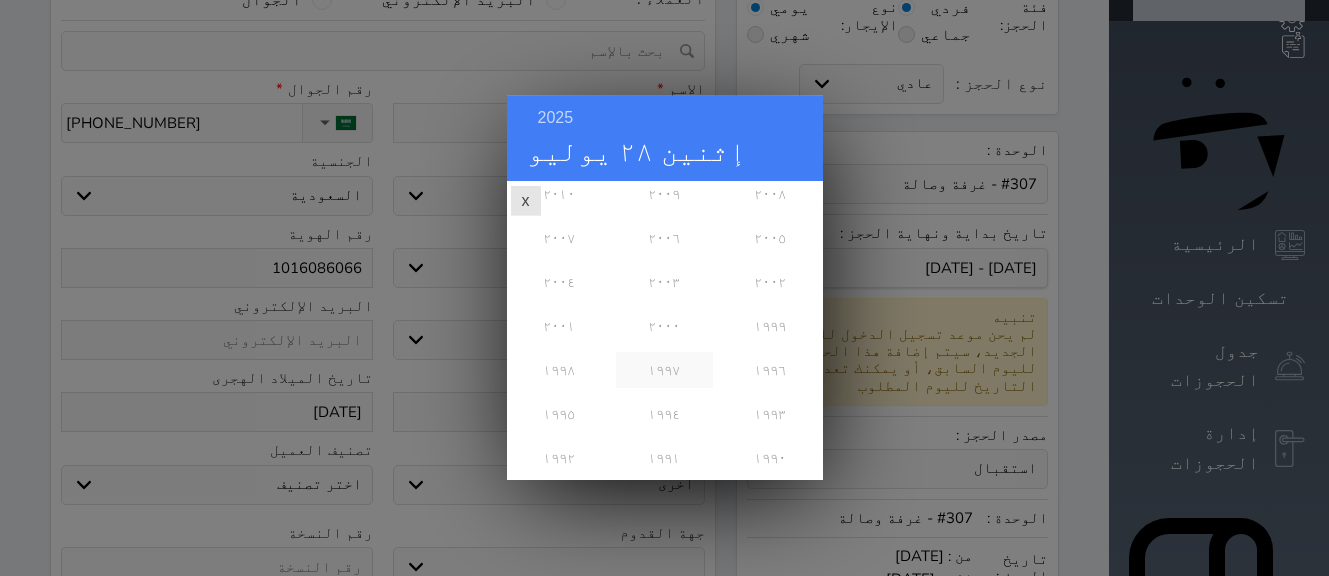 click on "أغسطس" at bounding box center (0, 0) 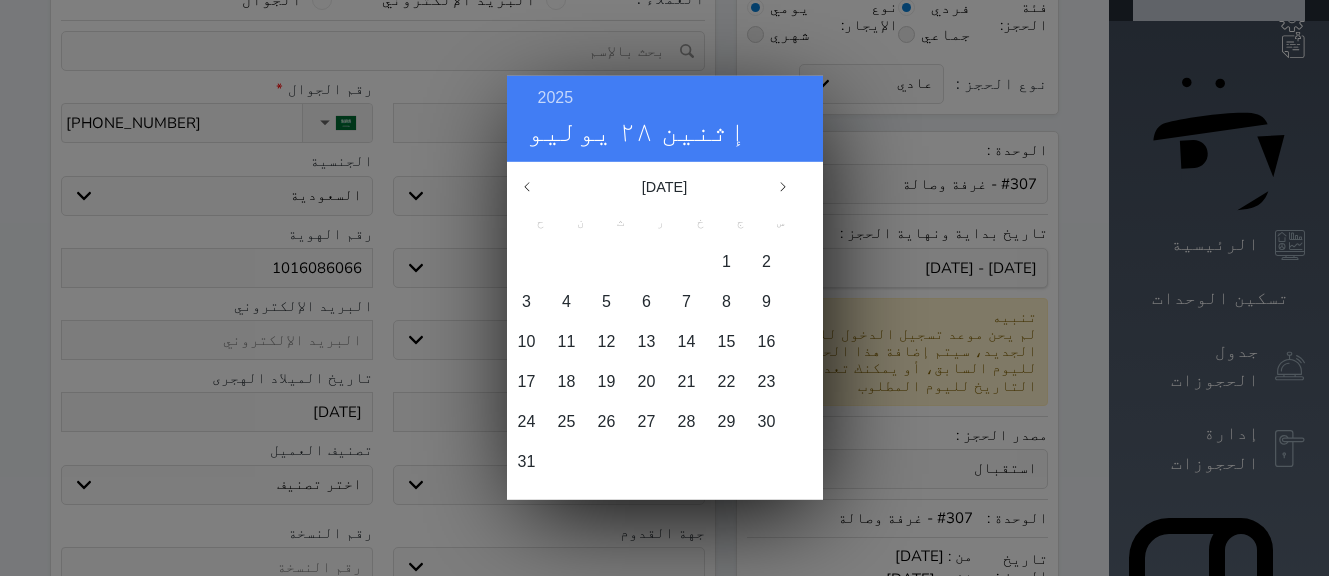 scroll, scrollTop: 0, scrollLeft: 0, axis: both 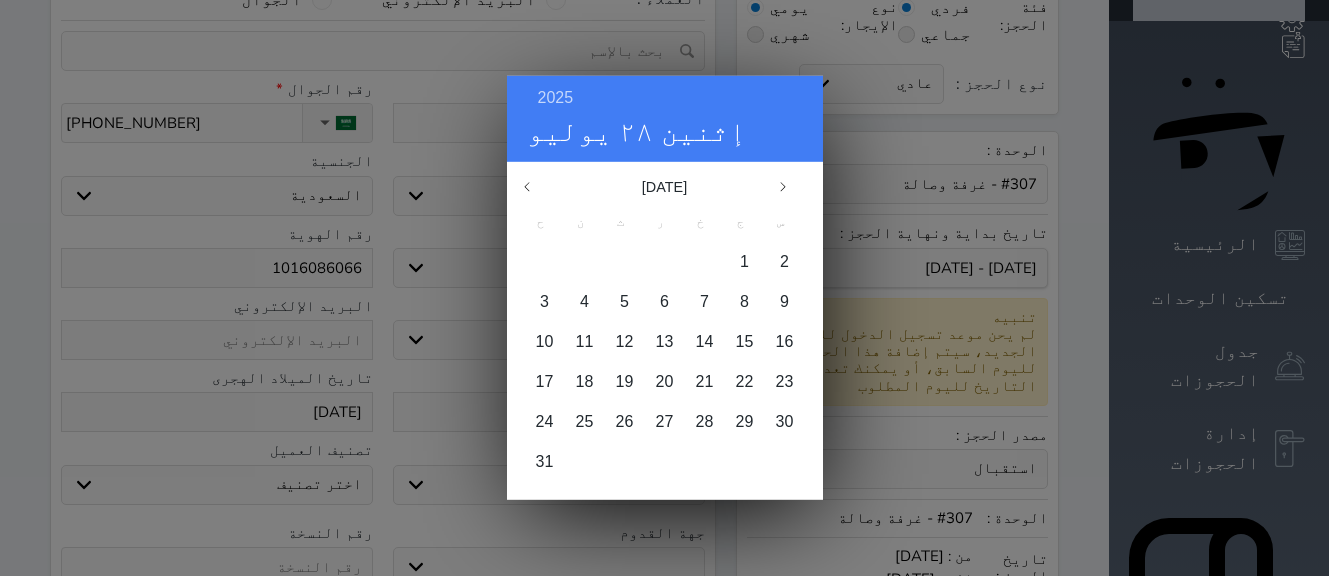 click 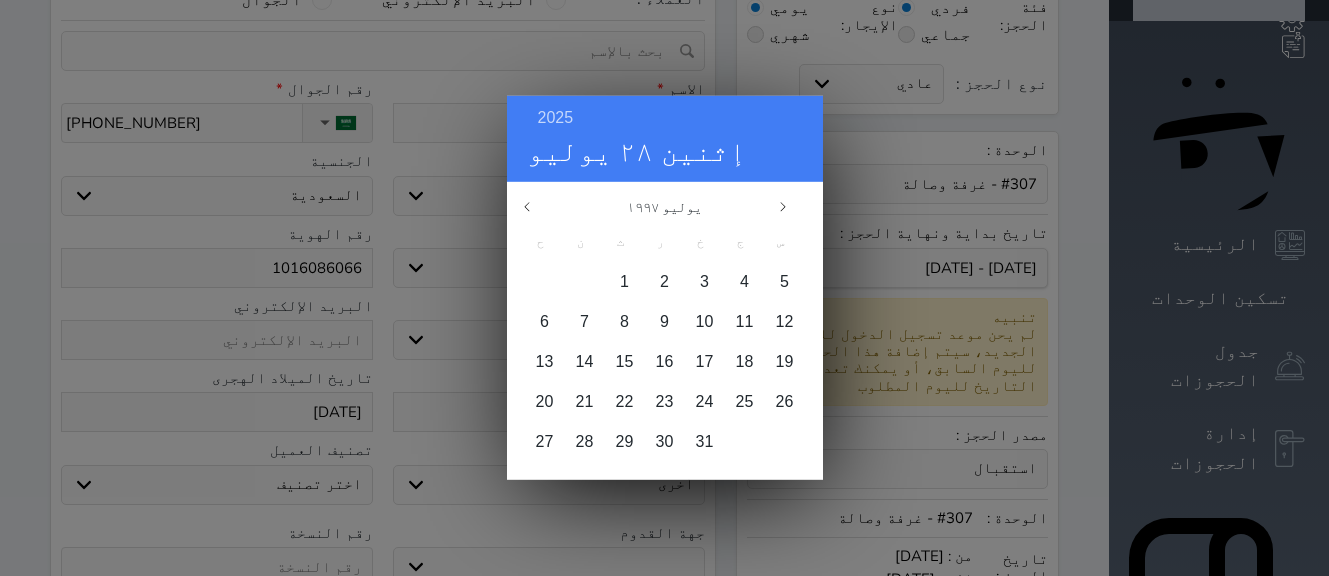 click 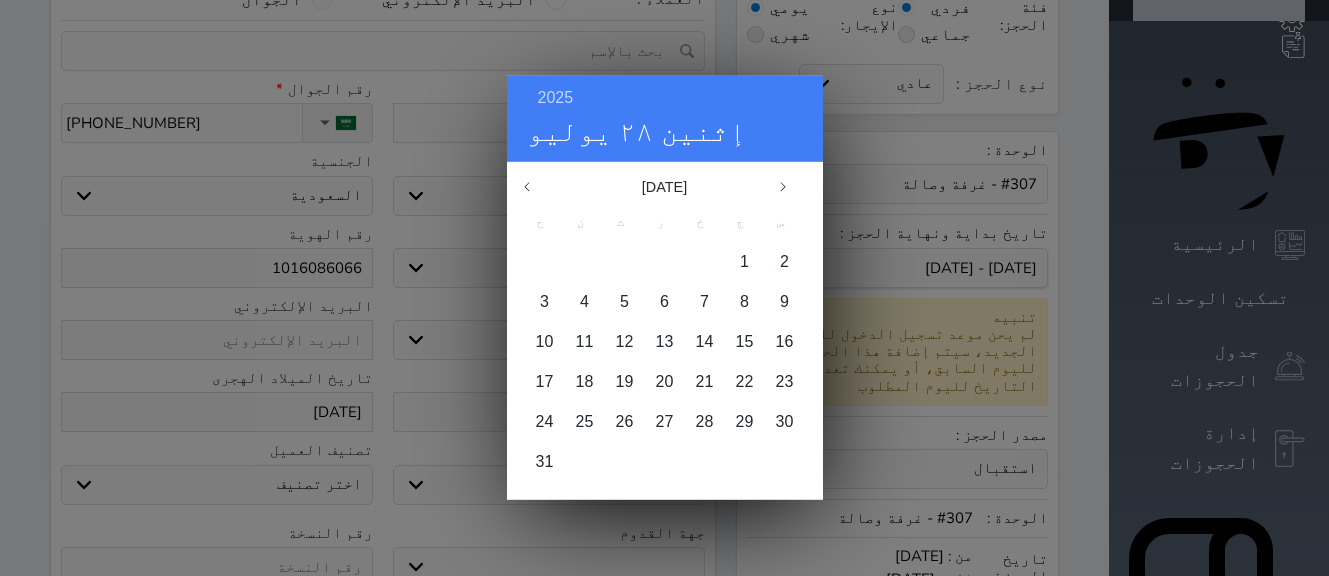 click at bounding box center [793, 187] 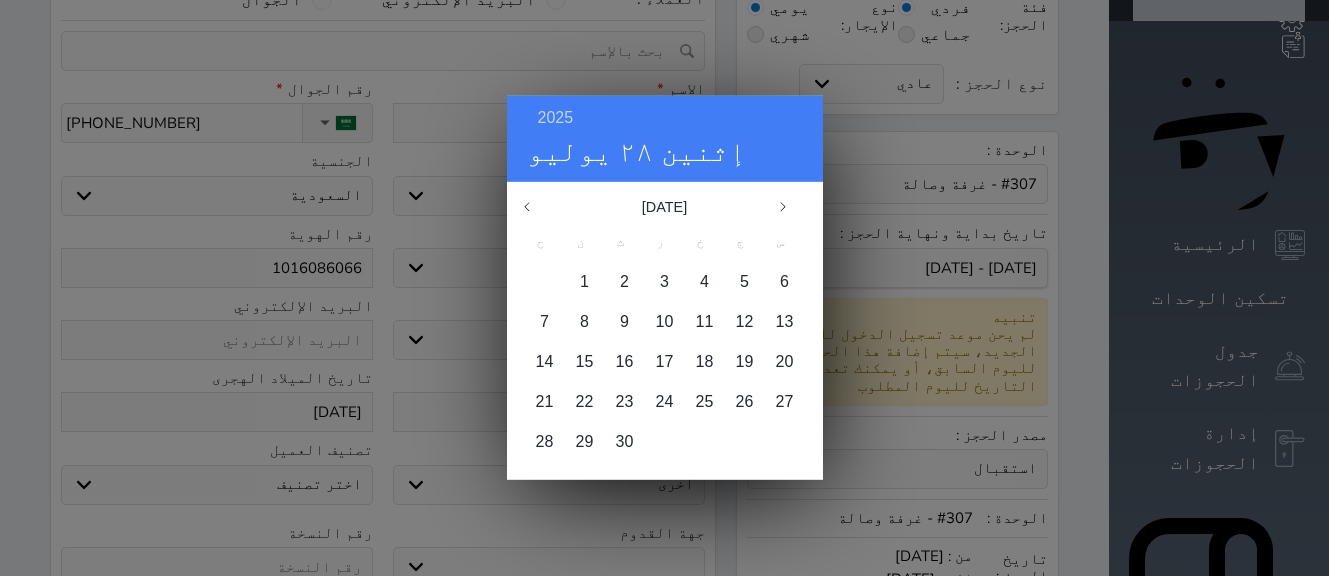 click 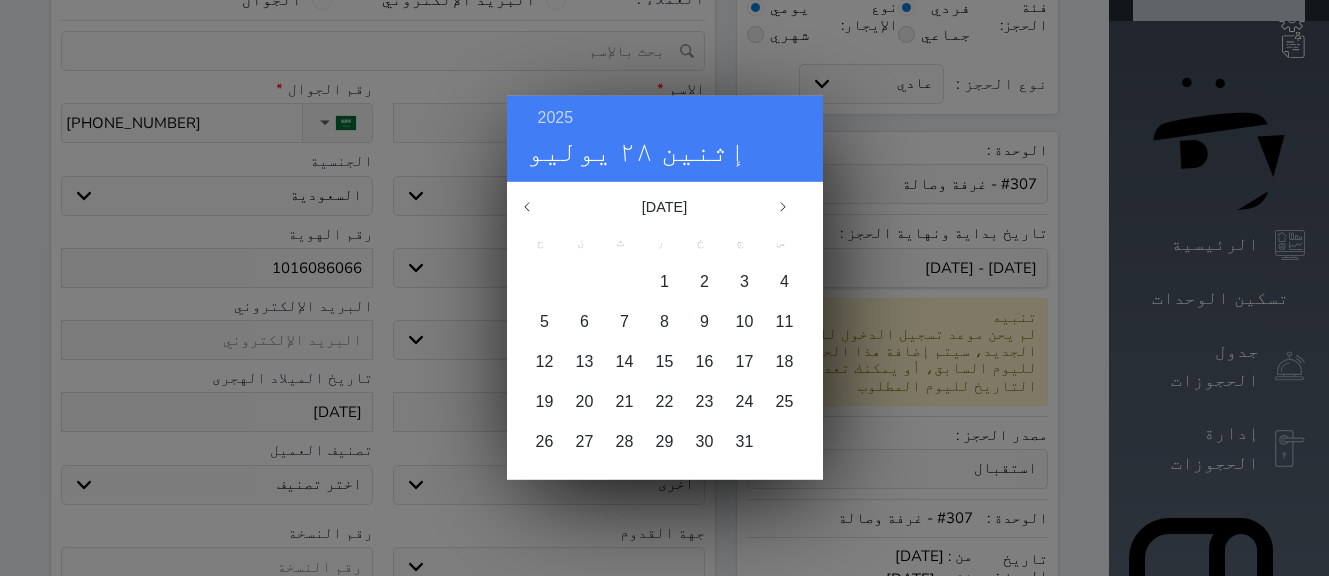 click 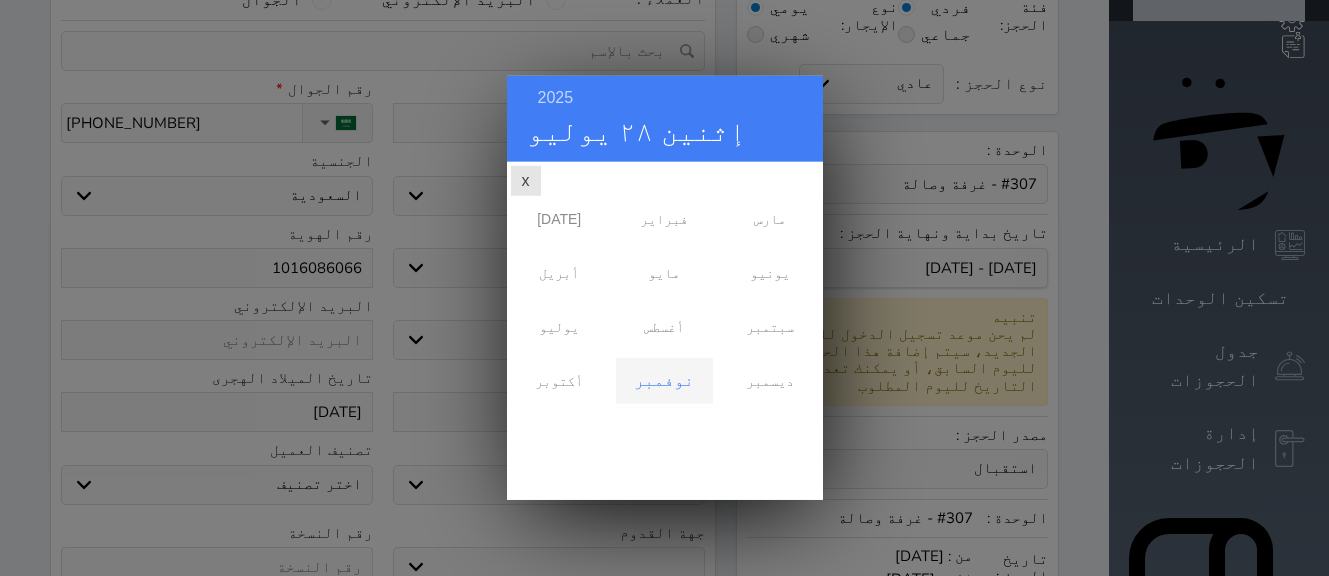 click on "نوفمبر" at bounding box center (664, 381) 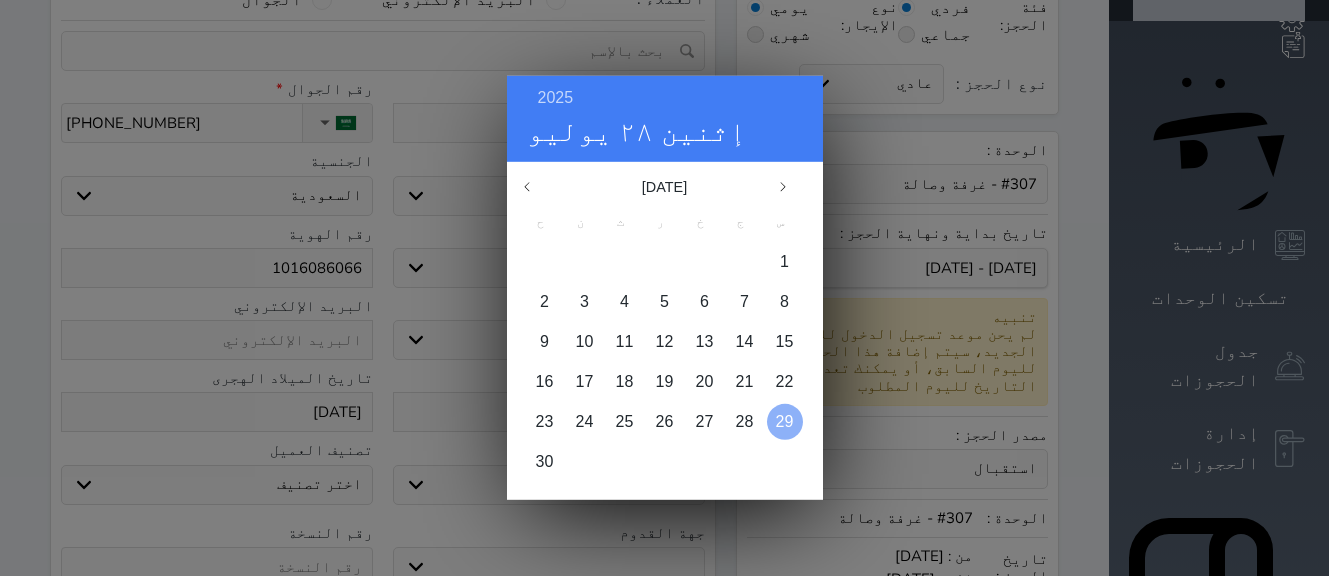 click on "29" at bounding box center [785, 421] 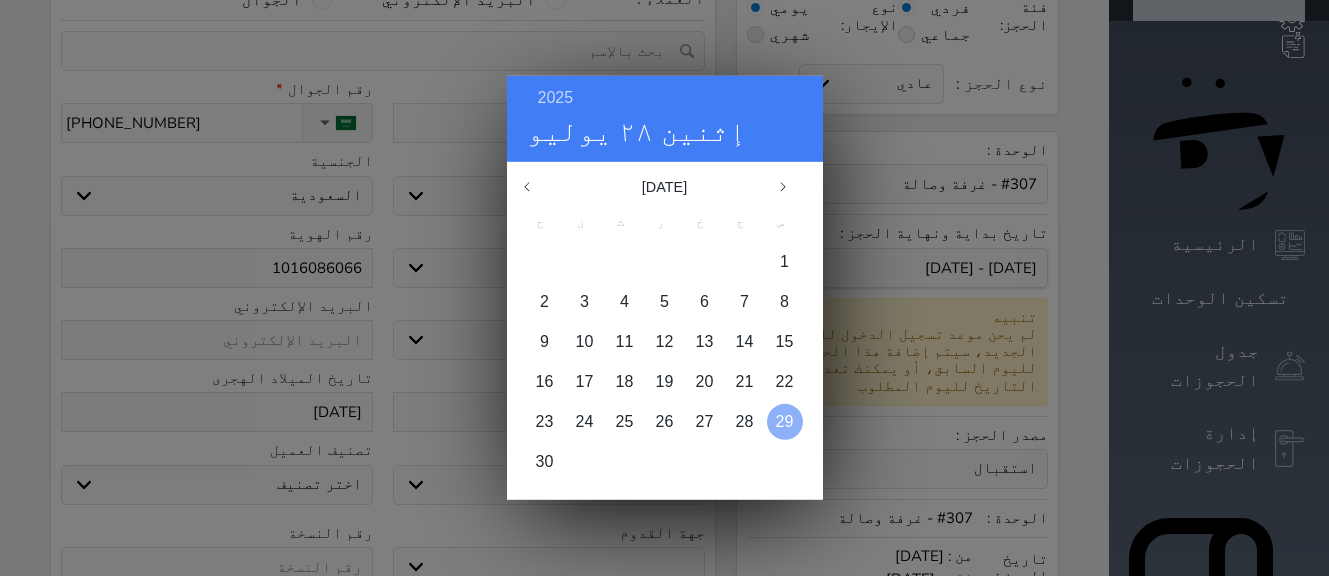 type on "1997/11/29" 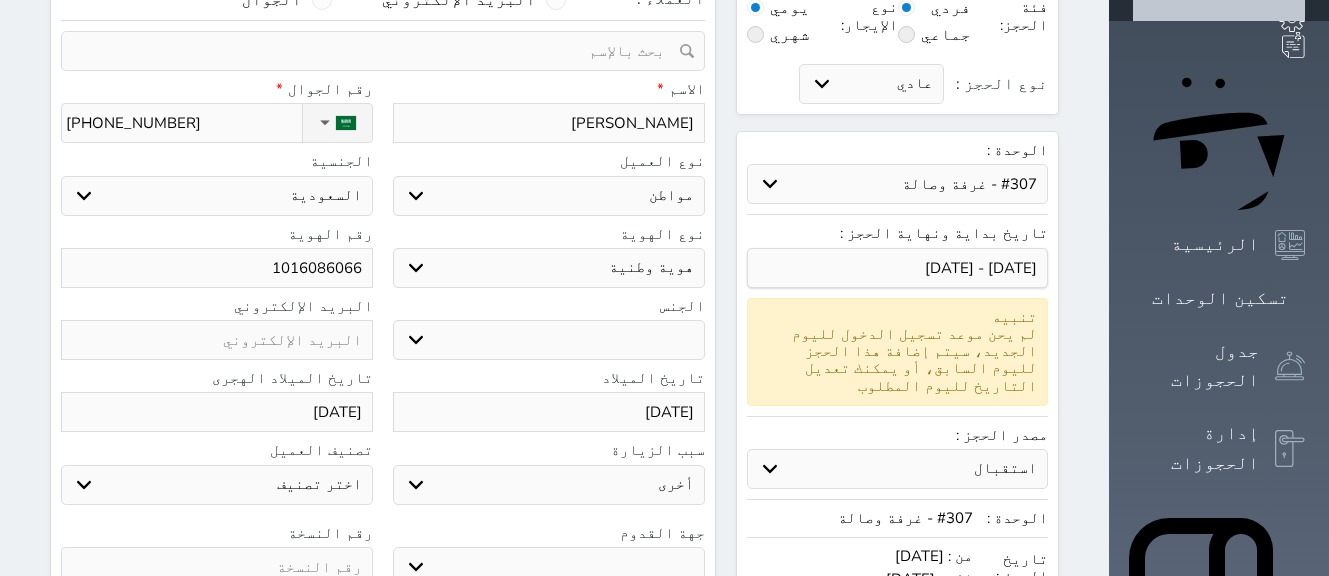 click at bounding box center [217, 567] 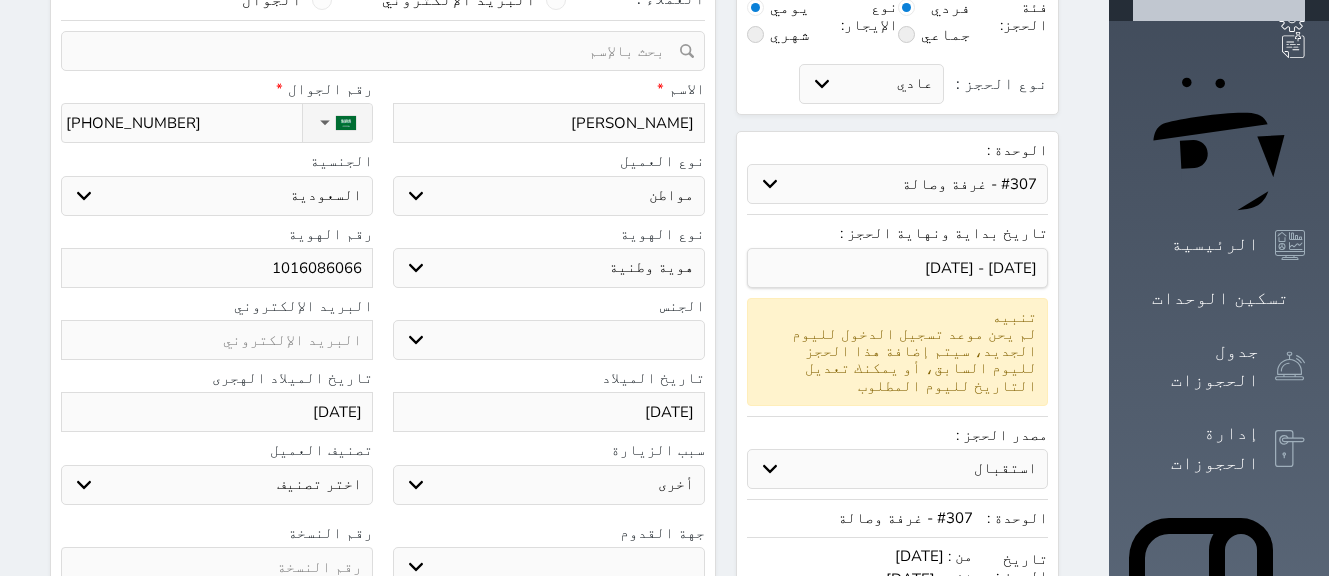 select 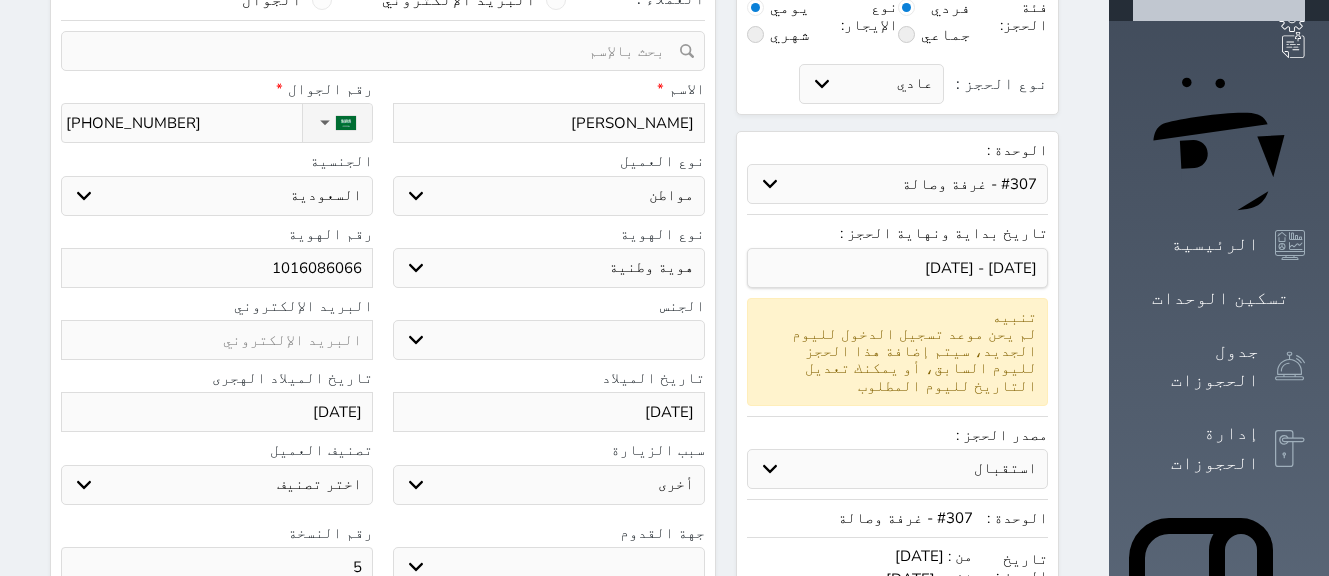 scroll, scrollTop: 655, scrollLeft: 0, axis: vertical 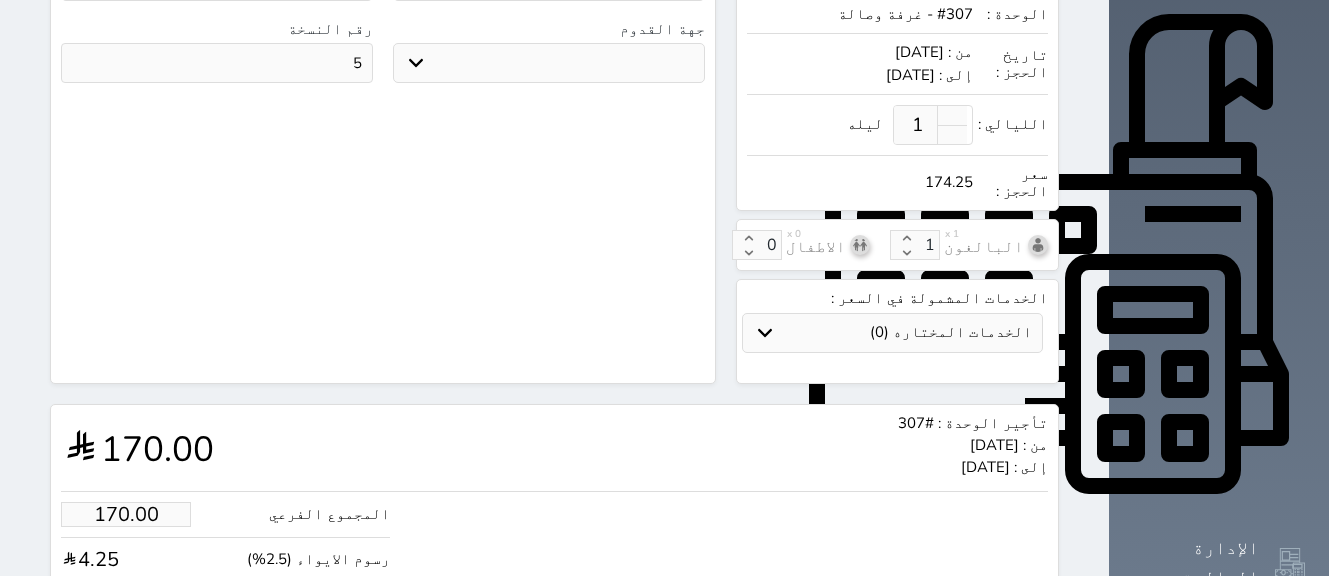type on "5" 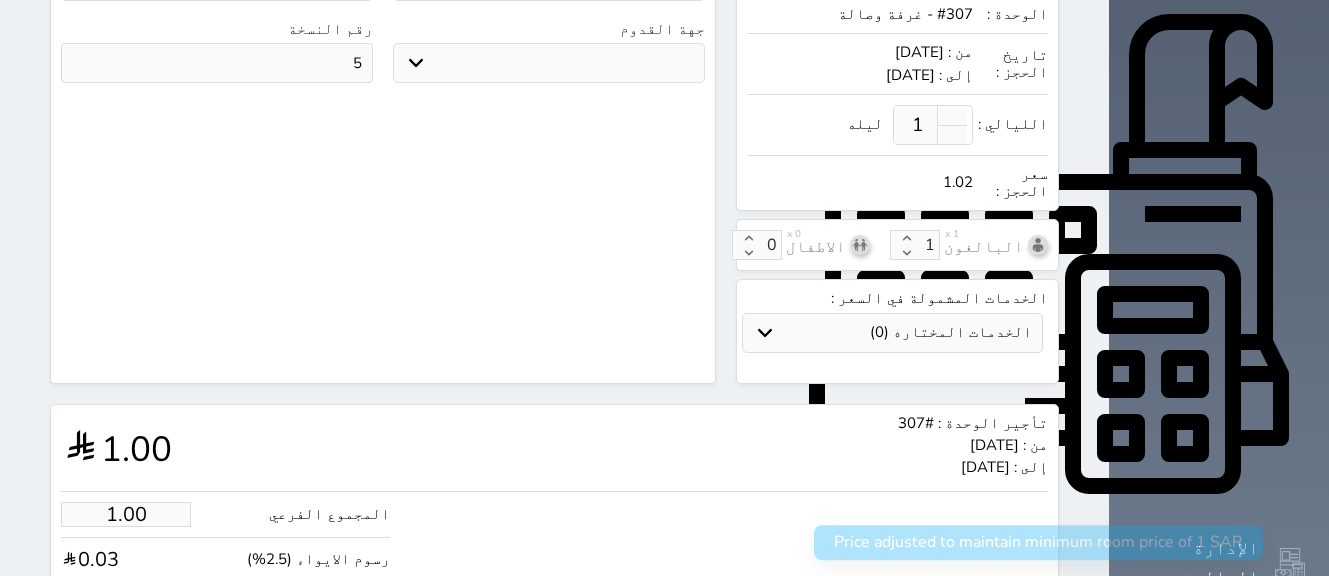 type on "1.02" 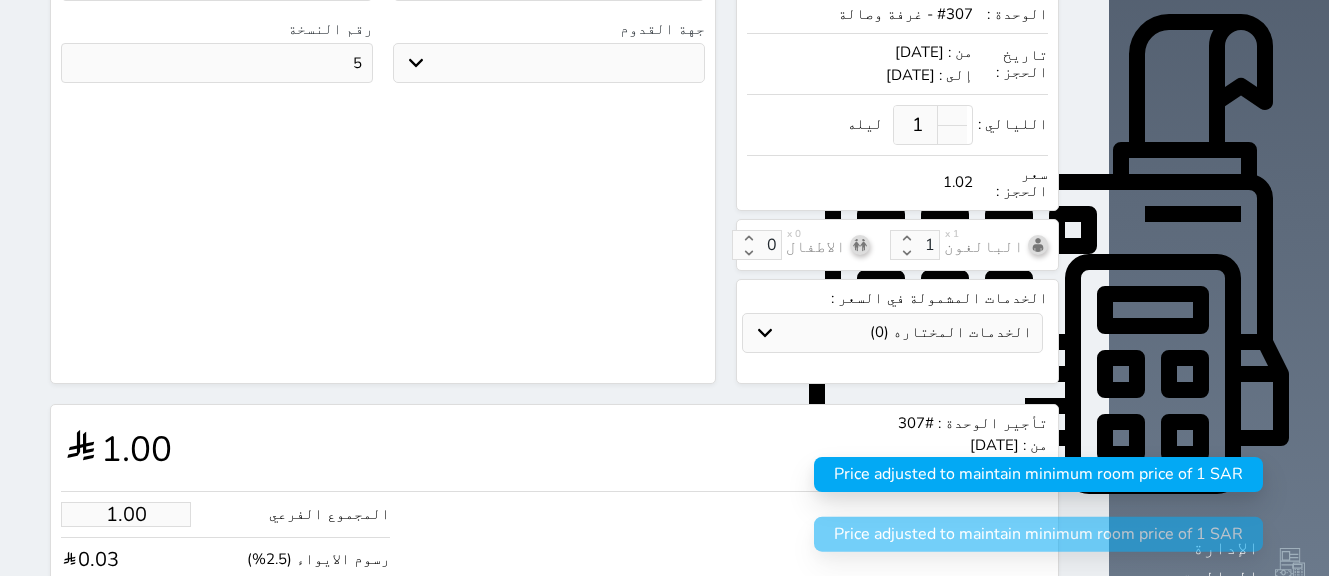 type on "1.0" 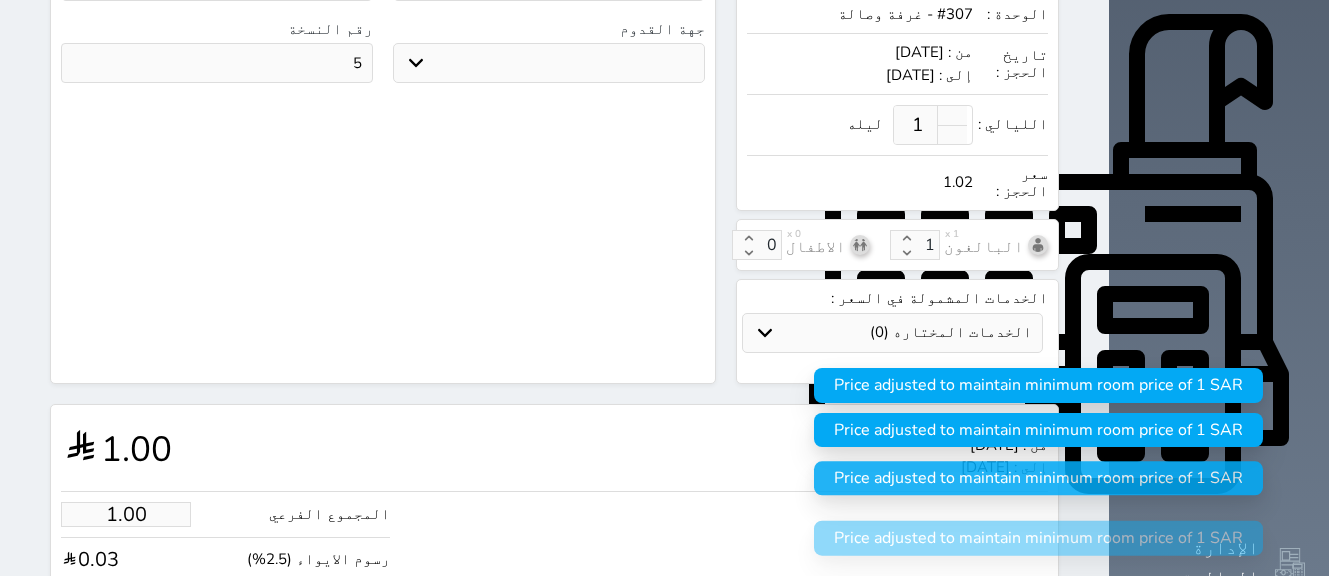 type on "1" 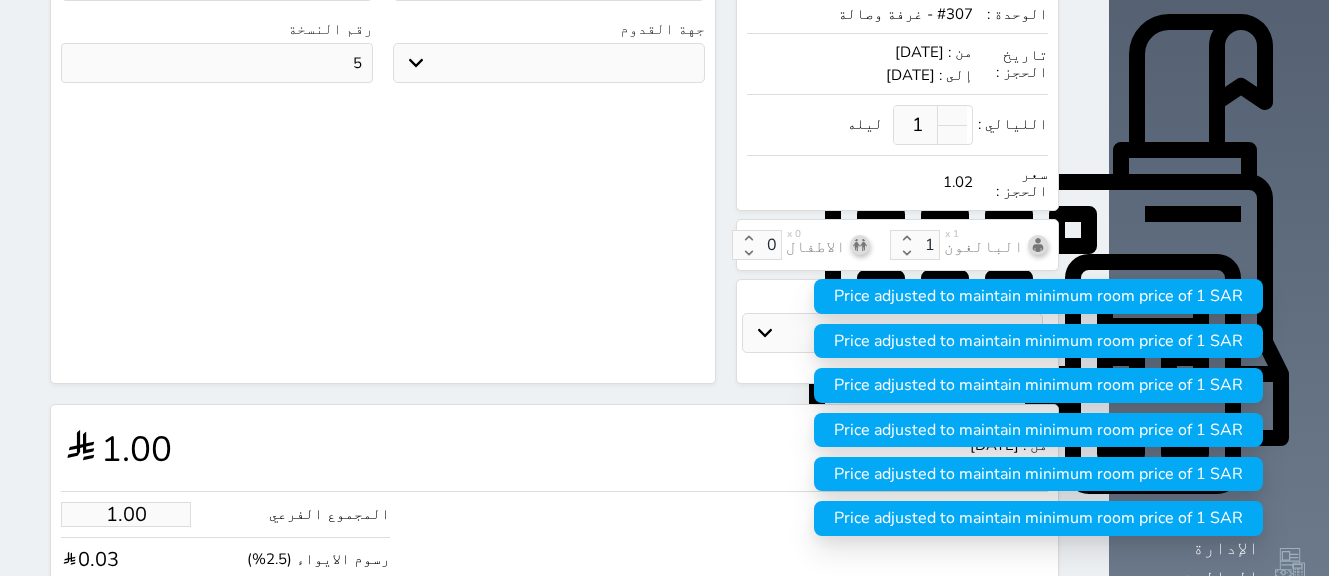 type on "1" 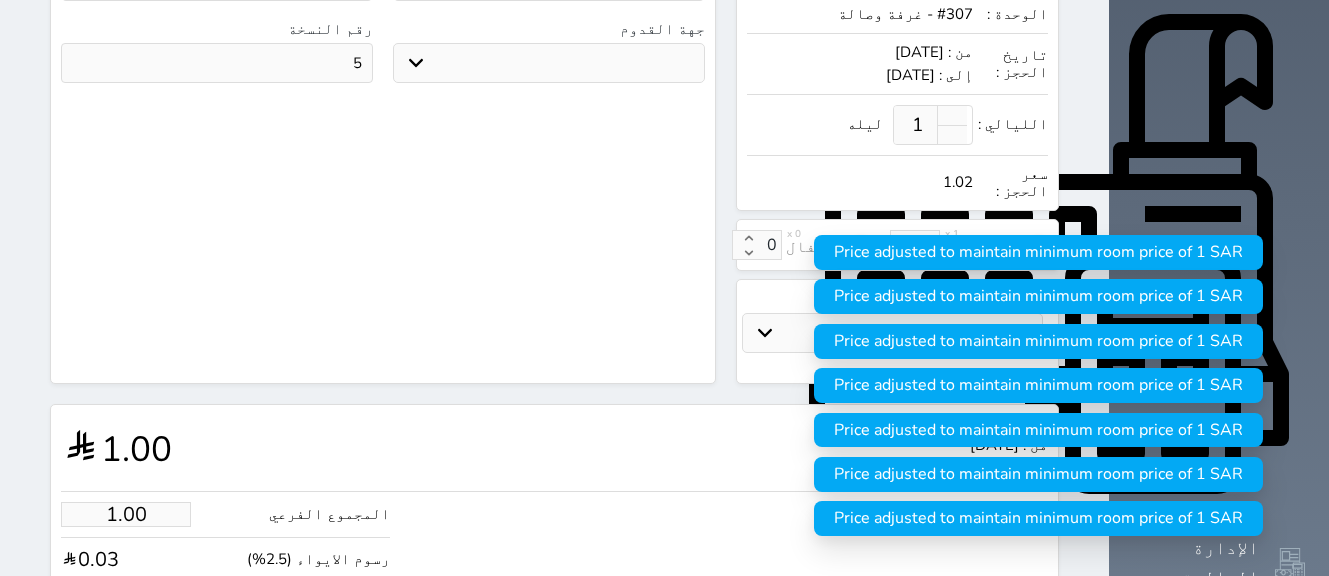 type on "15.61" 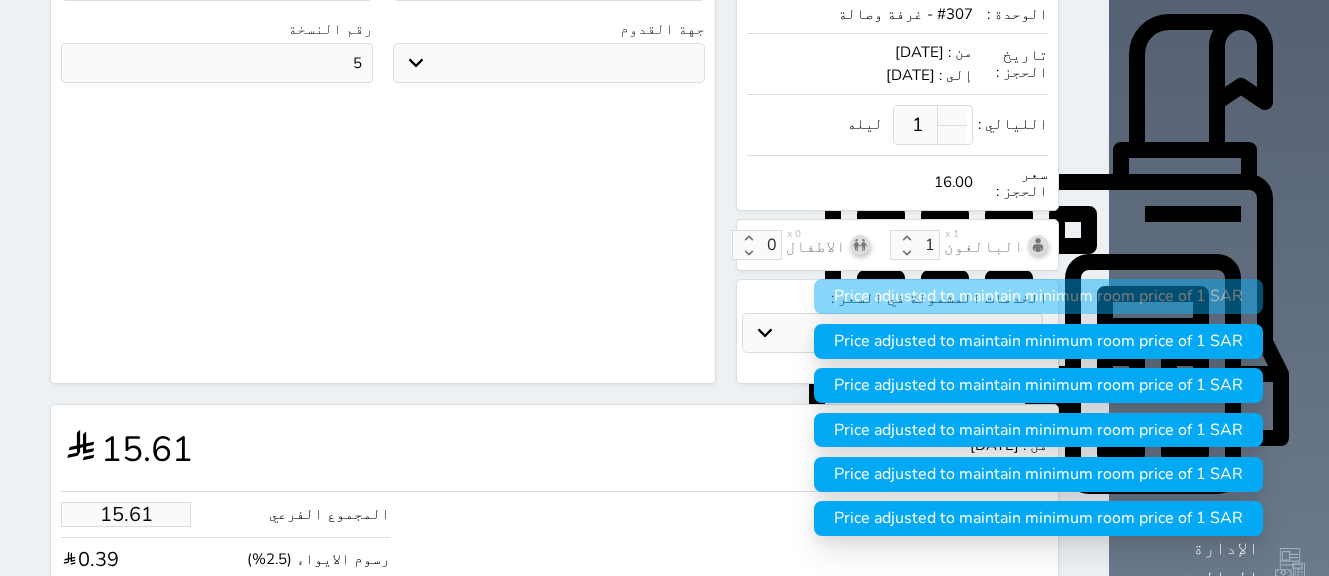 type on "156.10" 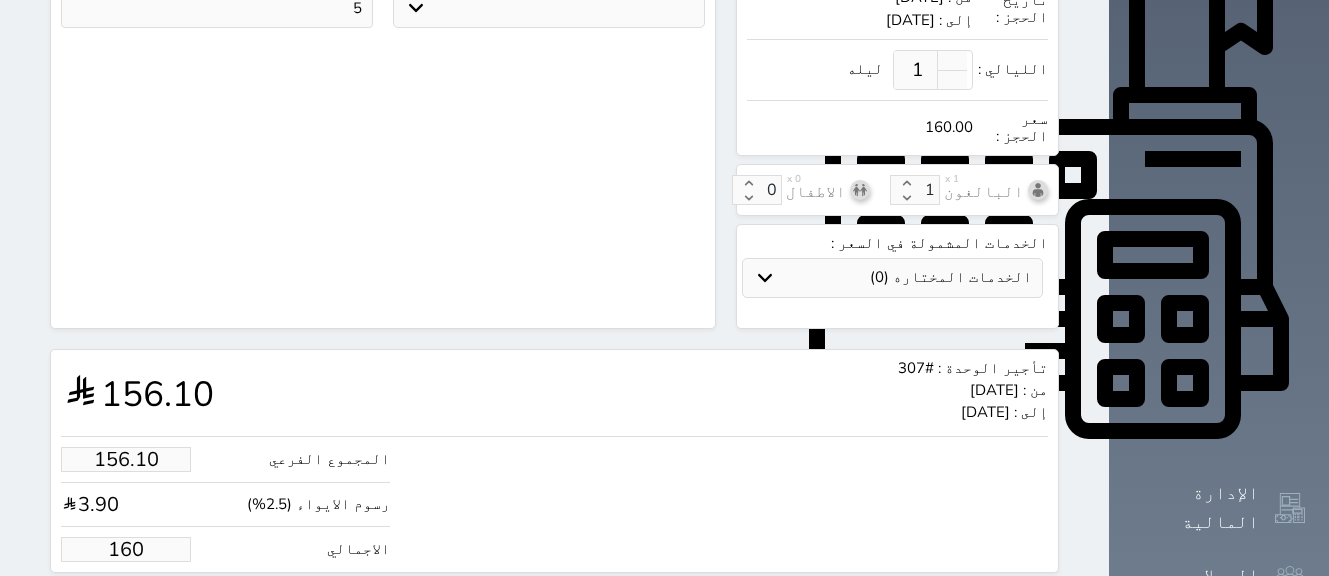 scroll, scrollTop: 733, scrollLeft: 0, axis: vertical 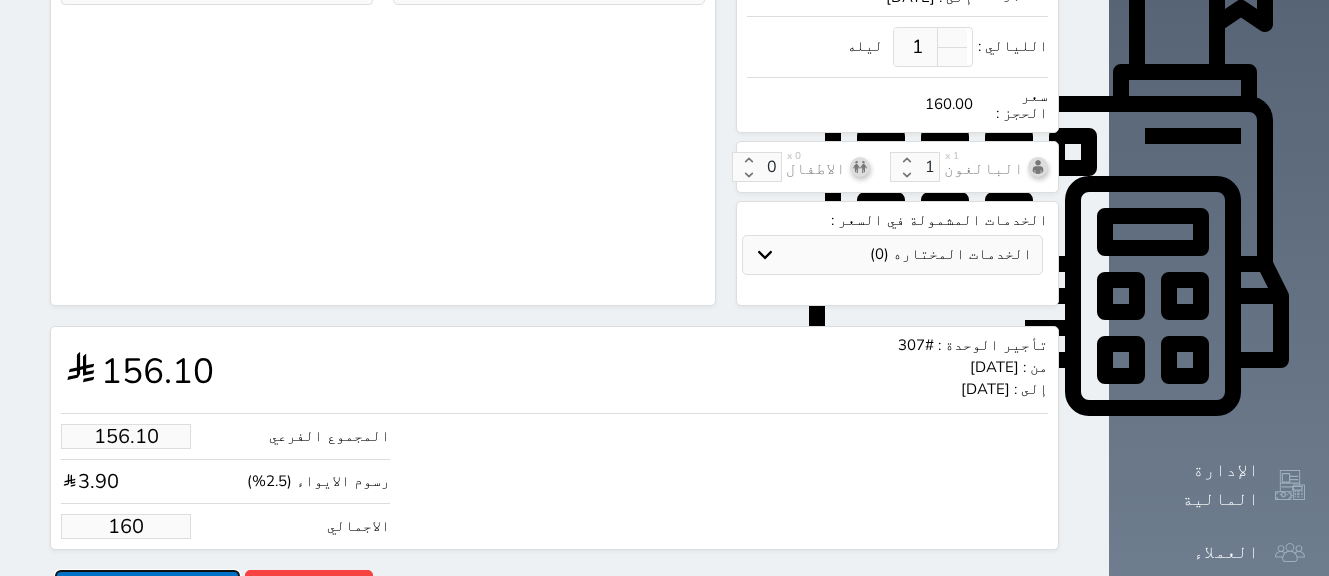 type on "160.00" 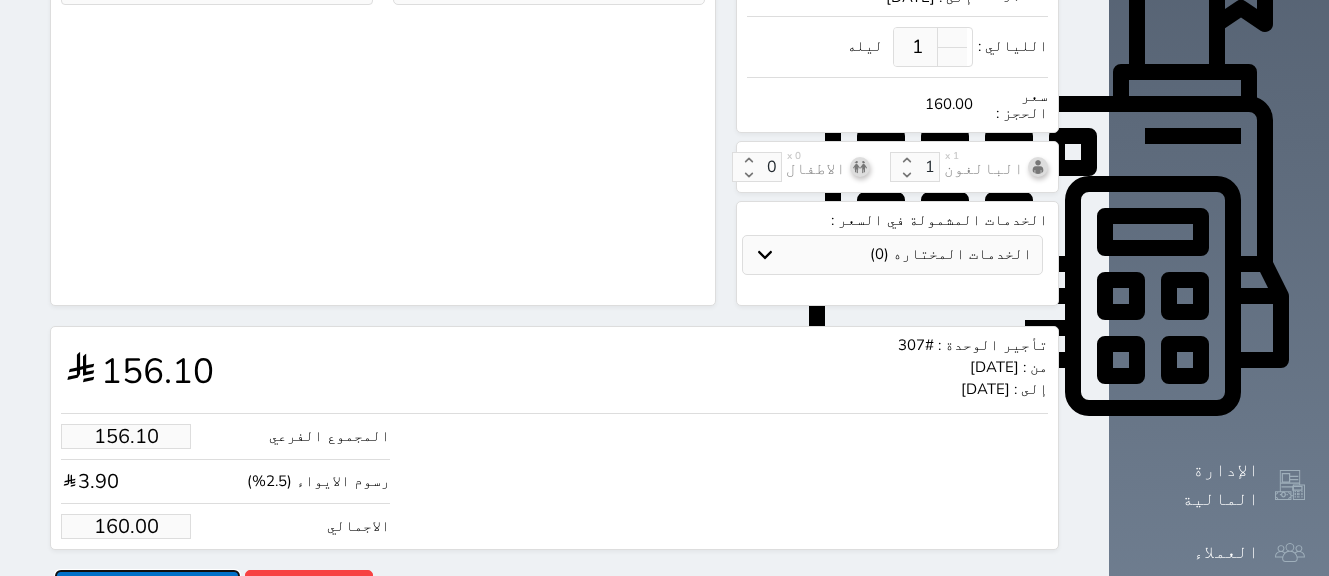 click on "حجز" at bounding box center (147, 587) 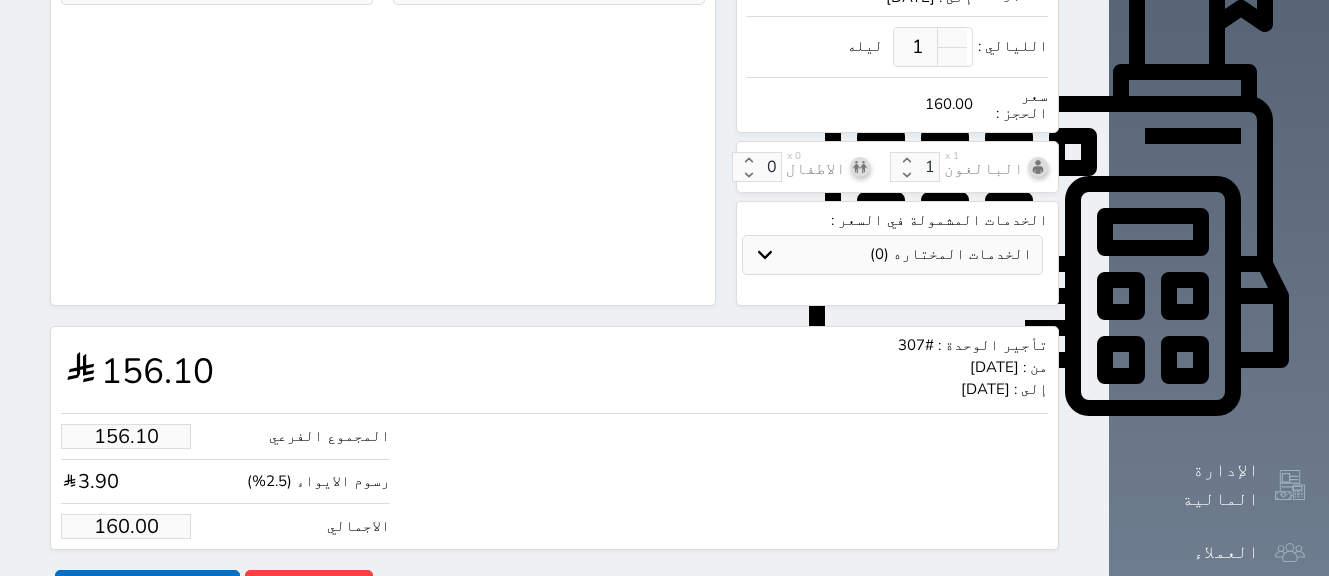 click at bounding box center [0, 0] 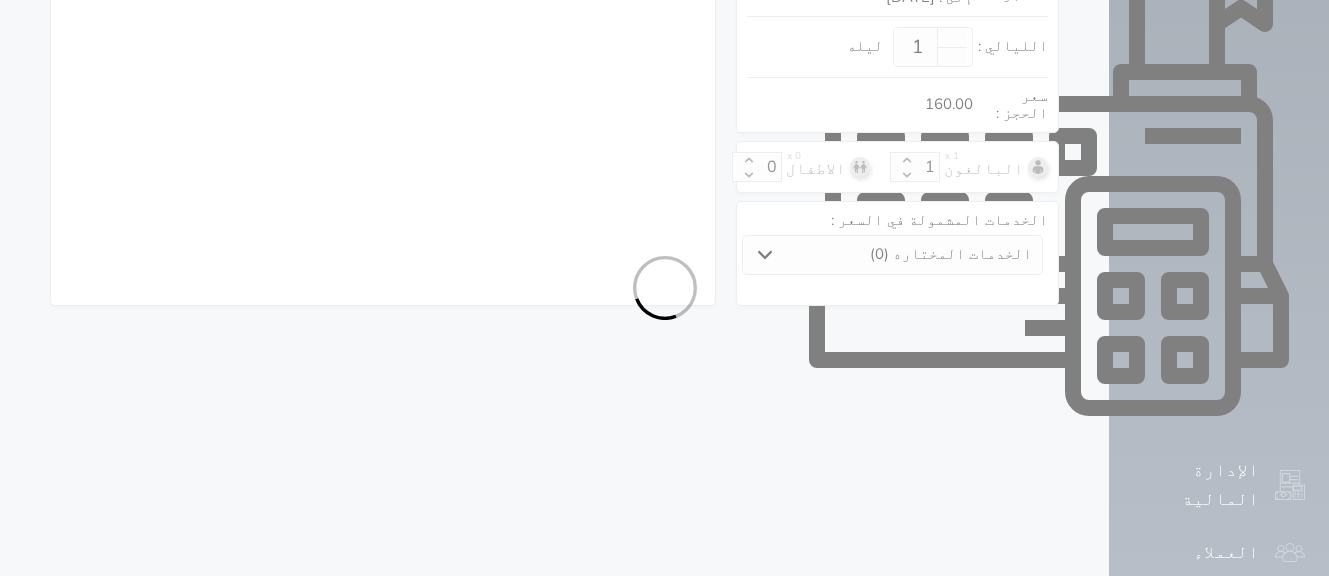 select on "1" 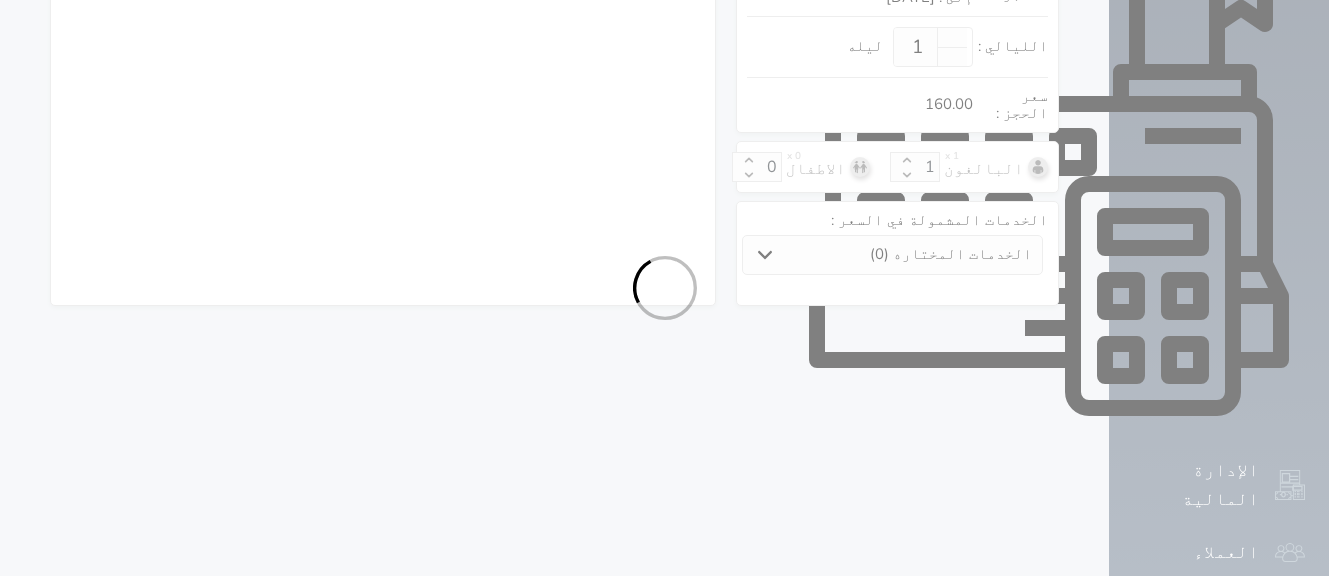 select on "113" 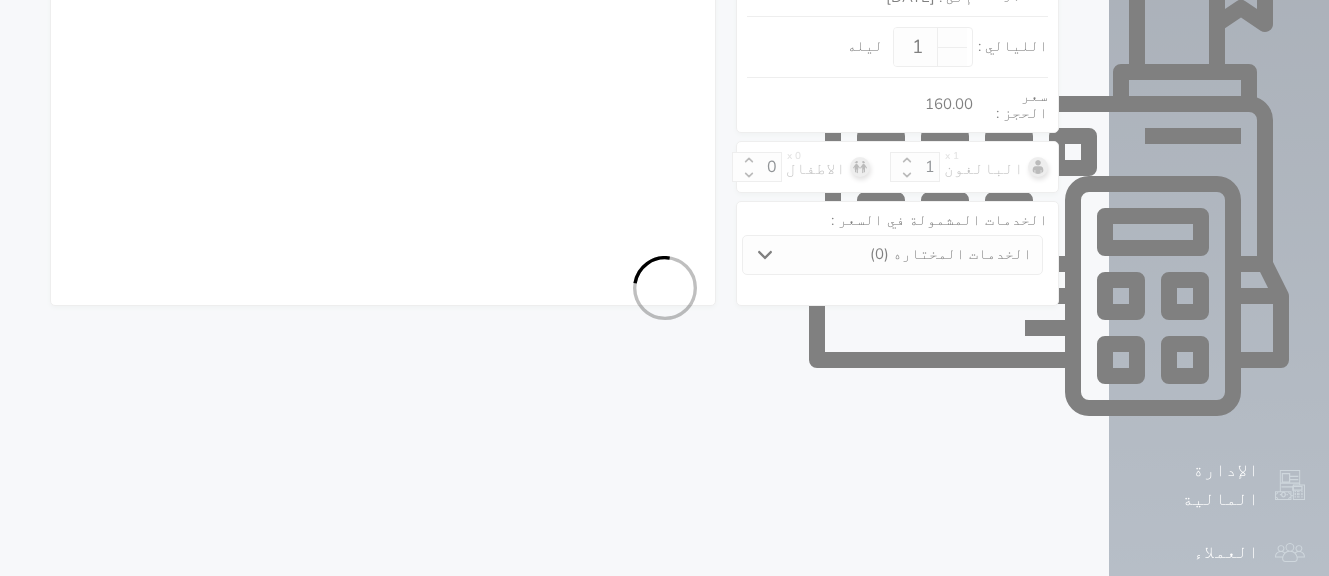 select on "1" 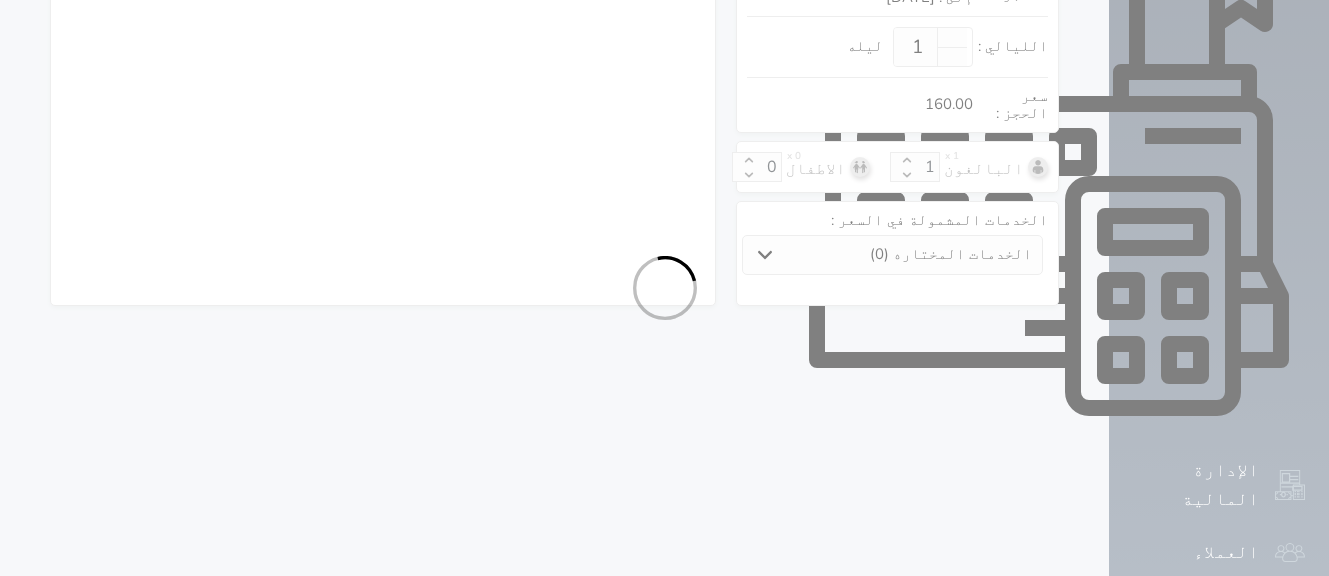 select on "7" 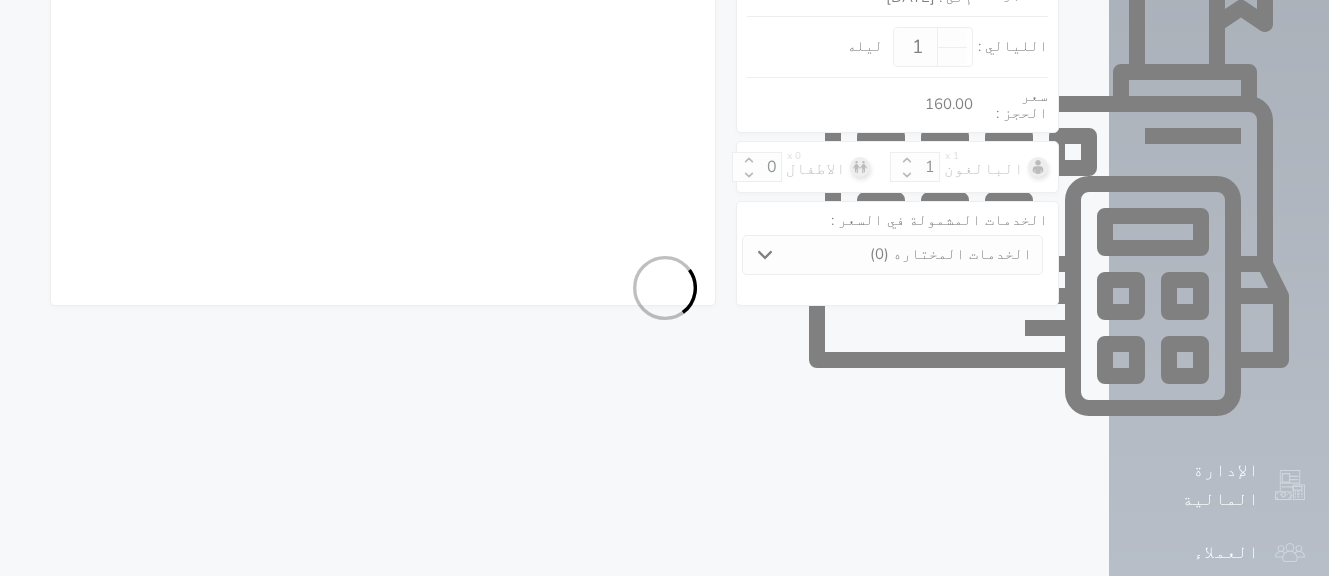 select 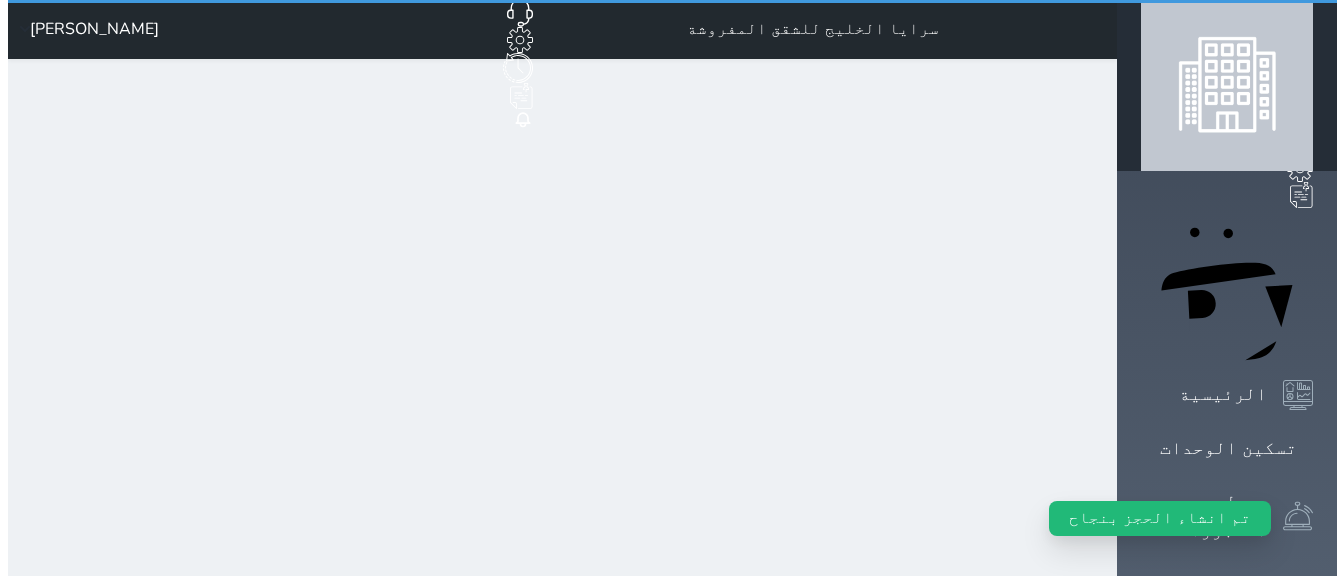 scroll, scrollTop: 0, scrollLeft: 0, axis: both 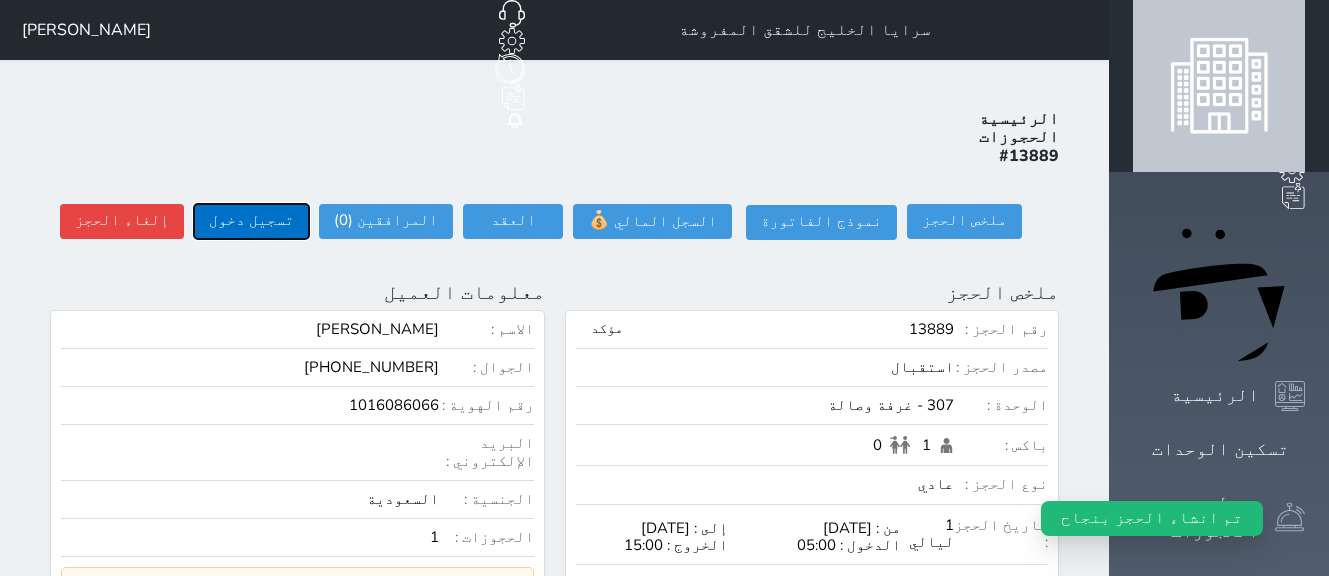 click on "تسجيل دخول" at bounding box center (251, 221) 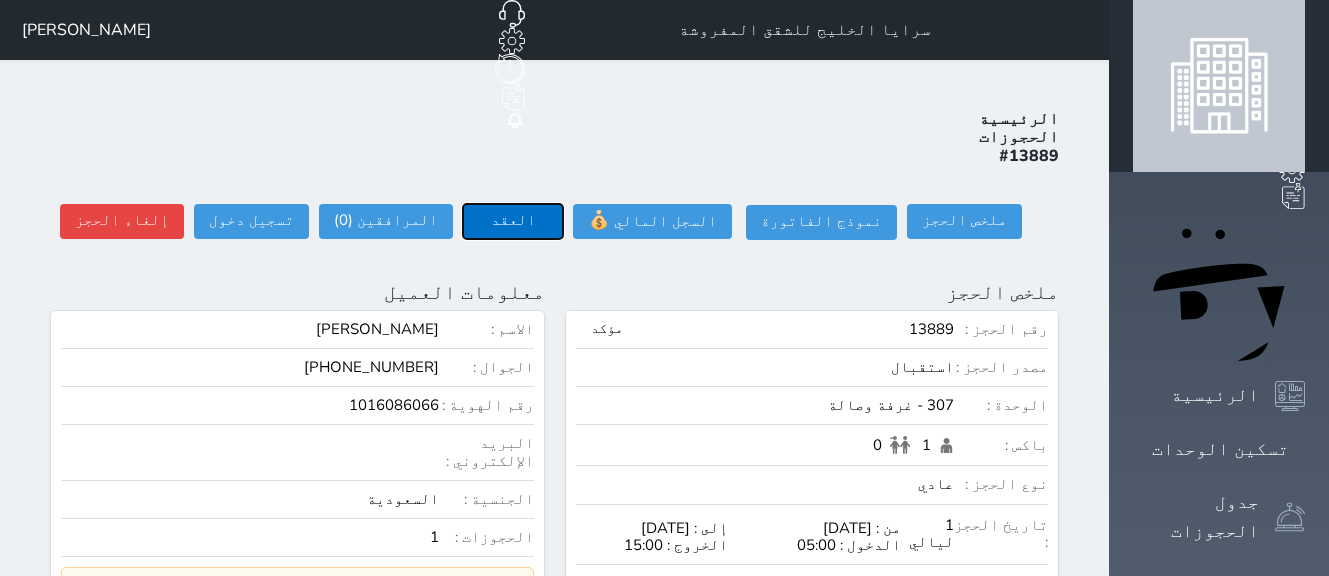 click on "العقد" at bounding box center (513, 221) 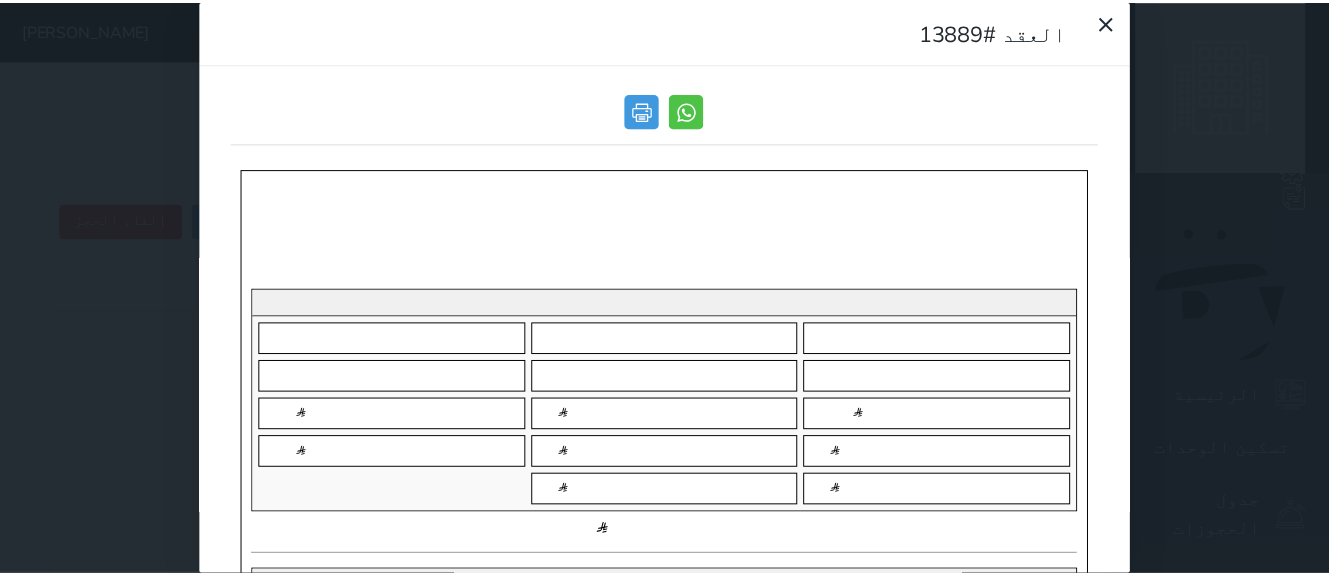 scroll, scrollTop: 0, scrollLeft: 0, axis: both 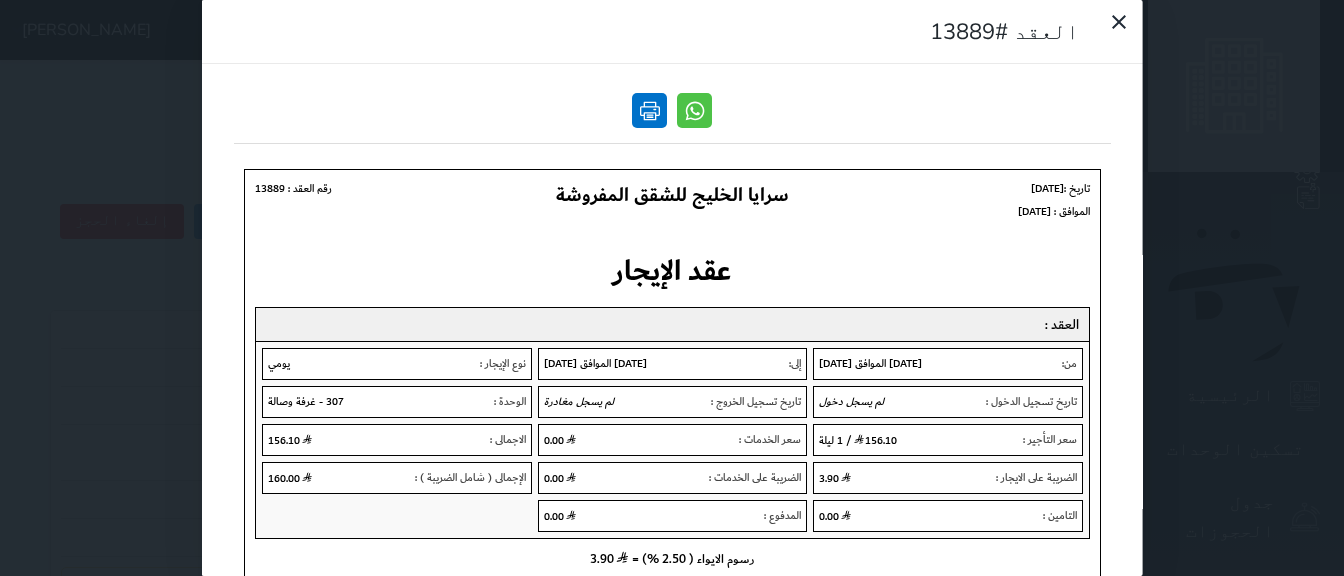 click at bounding box center (649, 110) 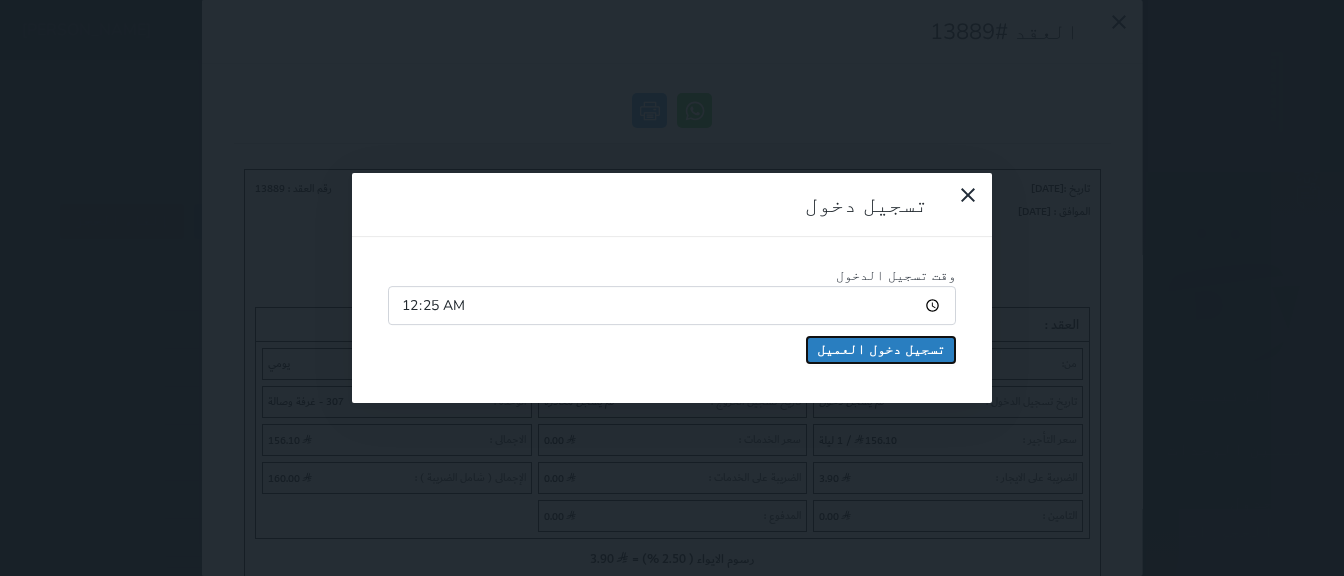 click on "تسجيل دخول العميل" at bounding box center [881, 350] 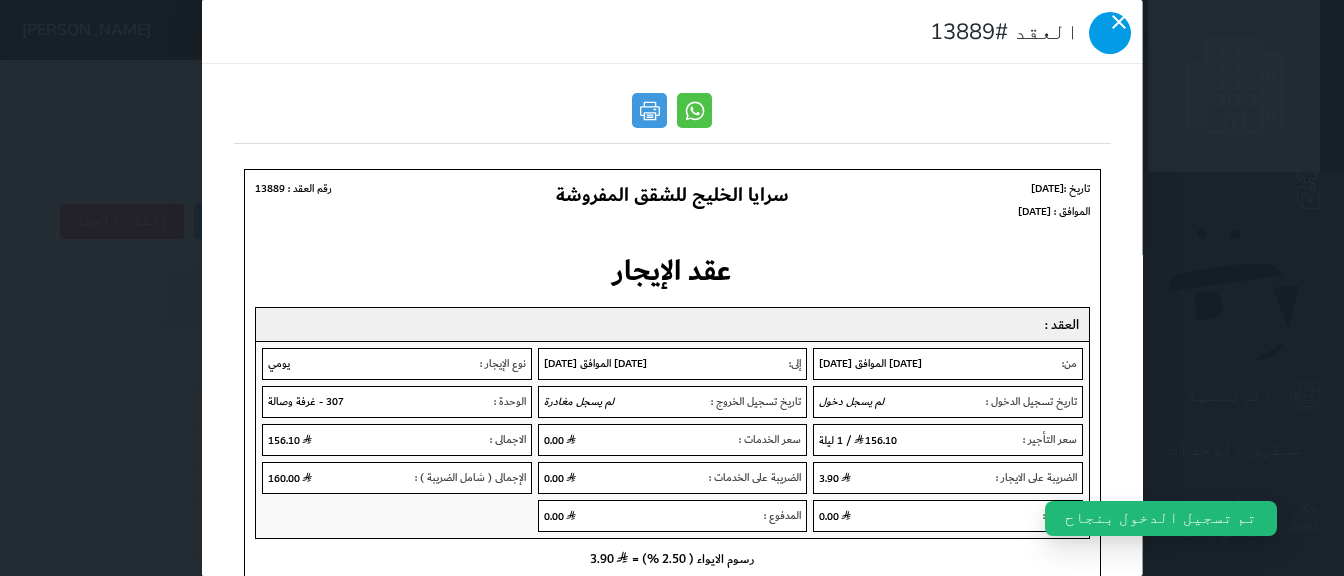 click 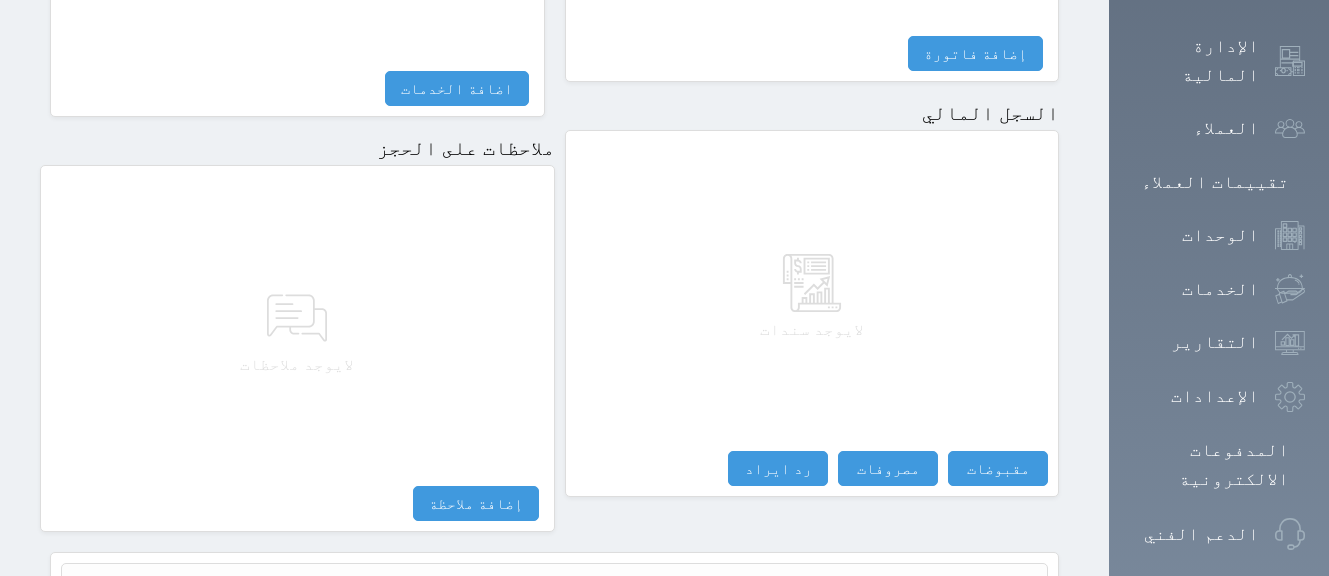 scroll, scrollTop: 1205, scrollLeft: 0, axis: vertical 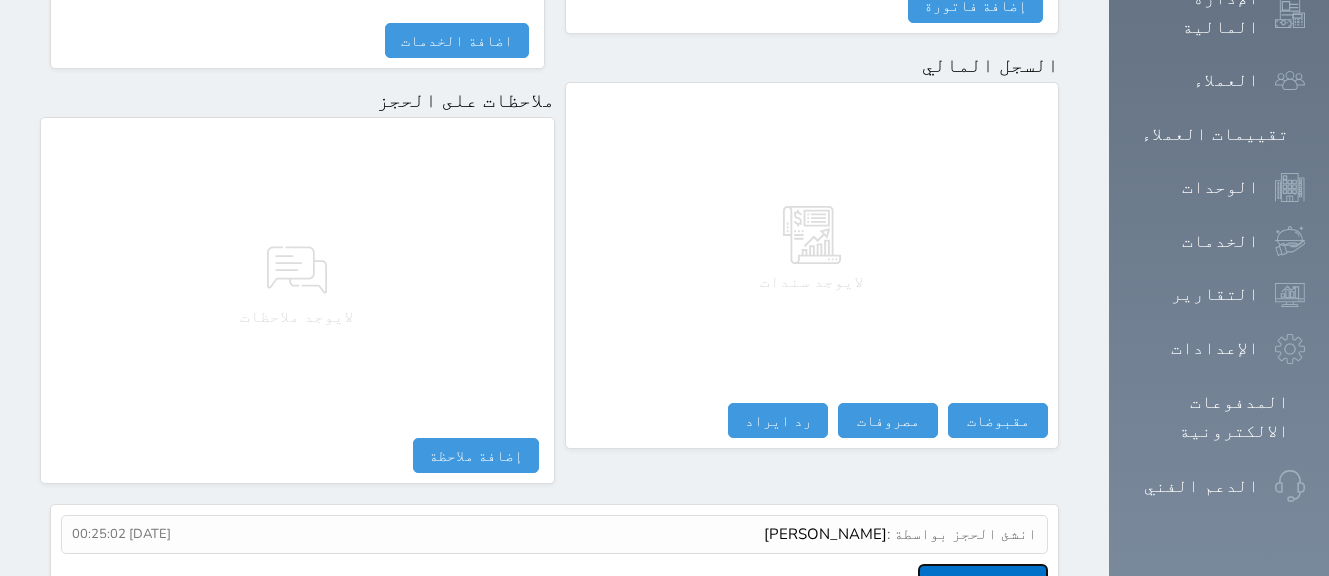 click on "عرض سجل شموس" at bounding box center (983, 581) 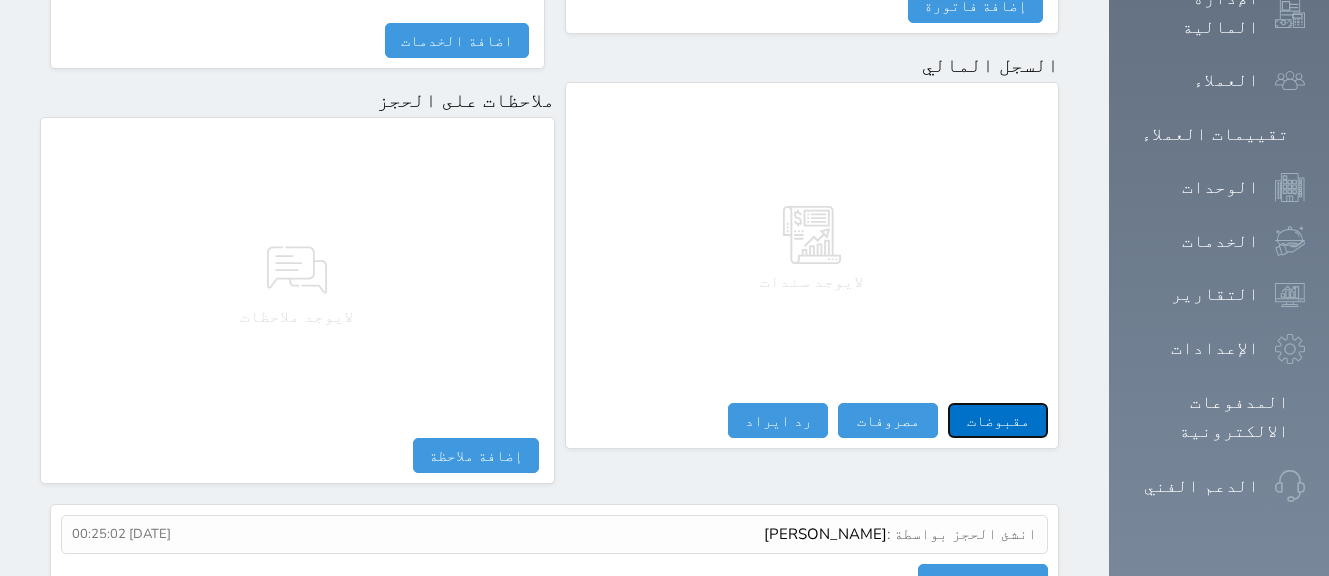 click on "مقبوضات" at bounding box center (998, 420) 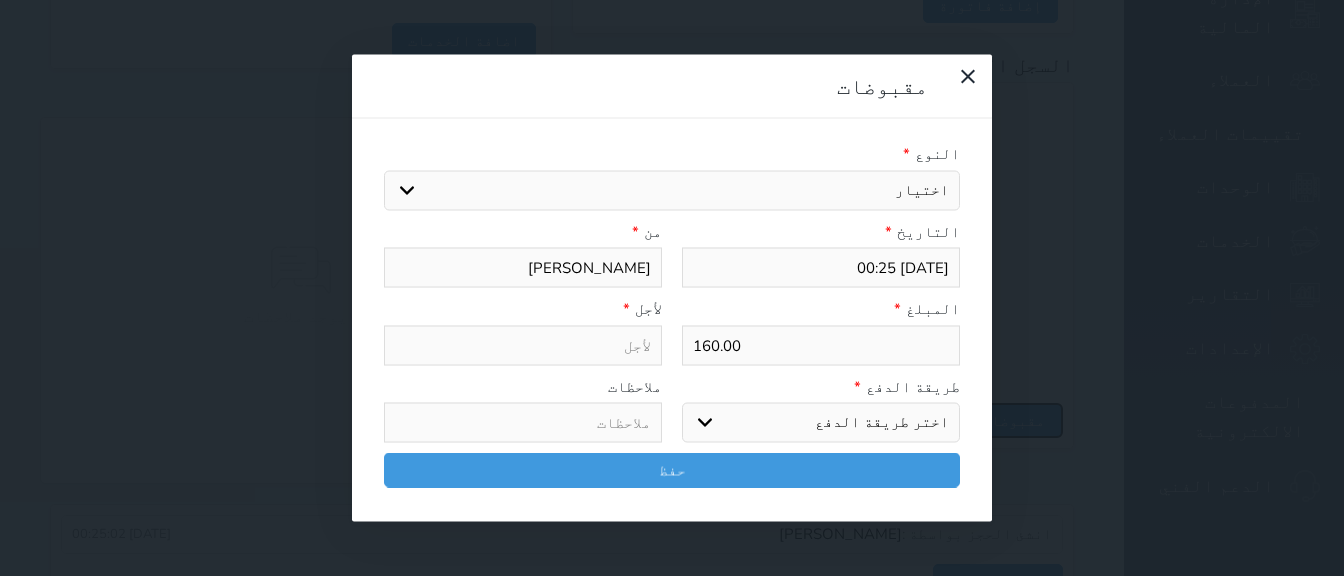 select 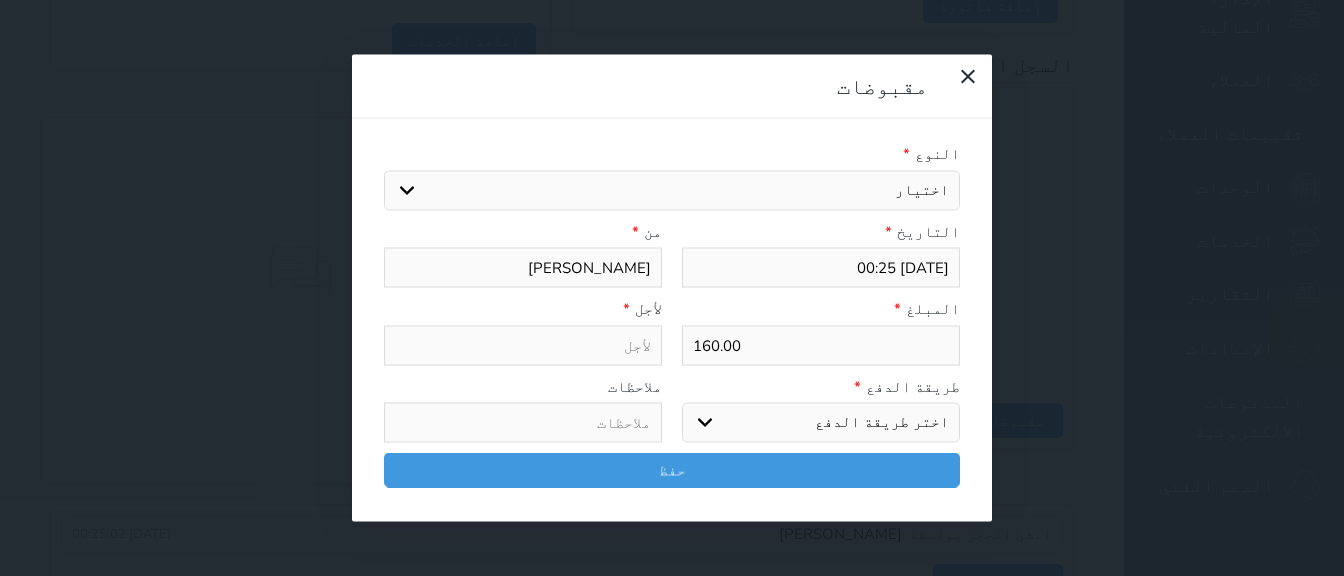 click on "اختيار   مقبوضات عامة قيمة إيجار فواتير تامين عربون لا ينطبق آخر مغسلة واي فاي - الإنترنت مواقف السيارات طعام الأغذية والمشروبات مشروبات المشروبات الباردة المشروبات الساخنة الإفطار غداء عشاء مخبز و كعك حمام سباحة الصالة الرياضية سبا و خدمات الجمال اختيار وإسقاط (خدمات النقل) ميني بار كابل - تلفزيون سرير إضافي تصفيف الشعر التسوق خدمات الجولات السياحية المنظمة خدمات الدليل السياحي" at bounding box center [672, 190] 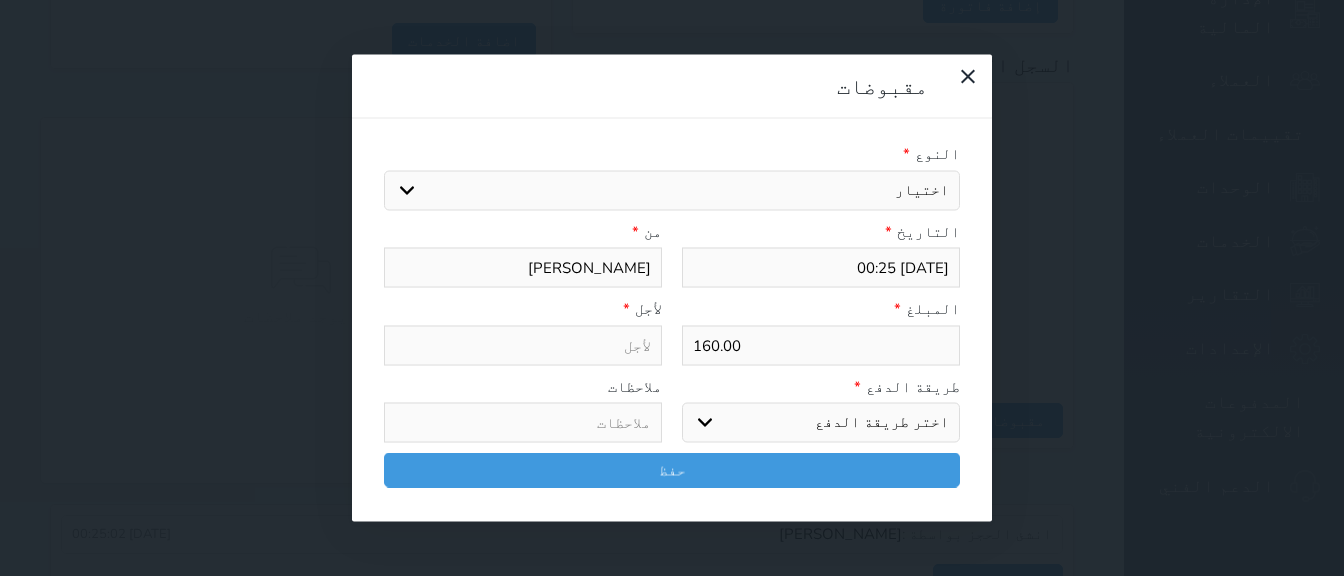 select on "15956" 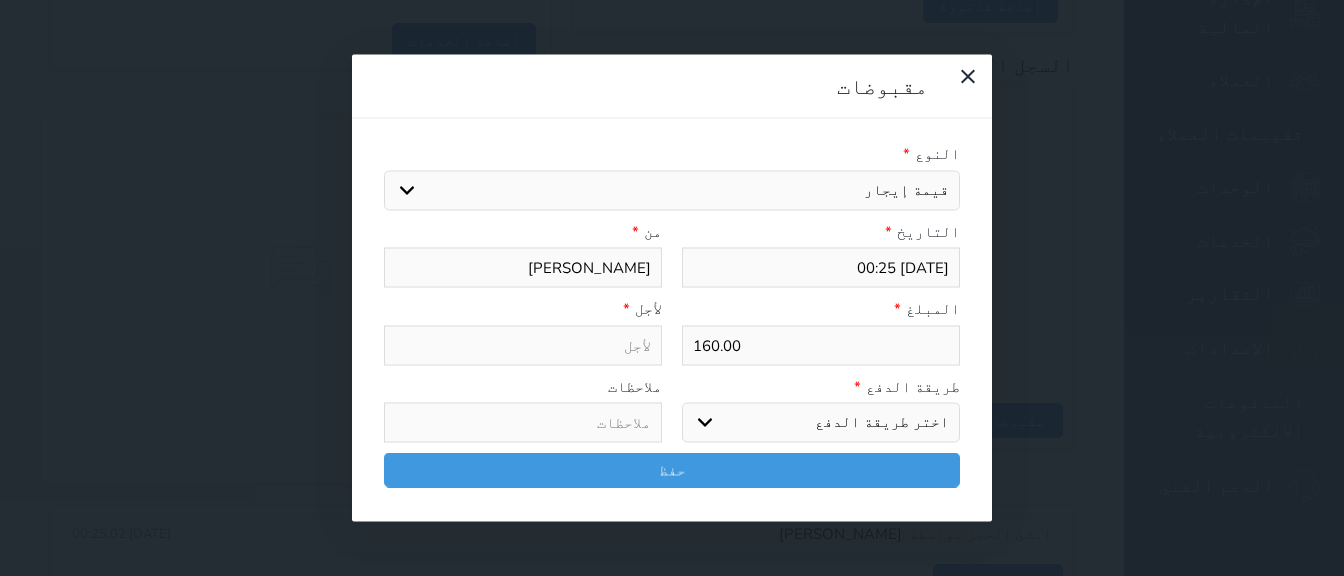 click on "اختيار   مقبوضات عامة قيمة إيجار فواتير تامين عربون لا ينطبق آخر مغسلة واي فاي - الإنترنت مواقف السيارات طعام الأغذية والمشروبات مشروبات المشروبات الباردة المشروبات الساخنة الإفطار غداء عشاء مخبز و كعك حمام سباحة الصالة الرياضية سبا و خدمات الجمال اختيار وإسقاط (خدمات النقل) ميني بار كابل - تلفزيون سرير إضافي تصفيف الشعر التسوق خدمات الجولات السياحية المنظمة خدمات الدليل السياحي" at bounding box center [672, 190] 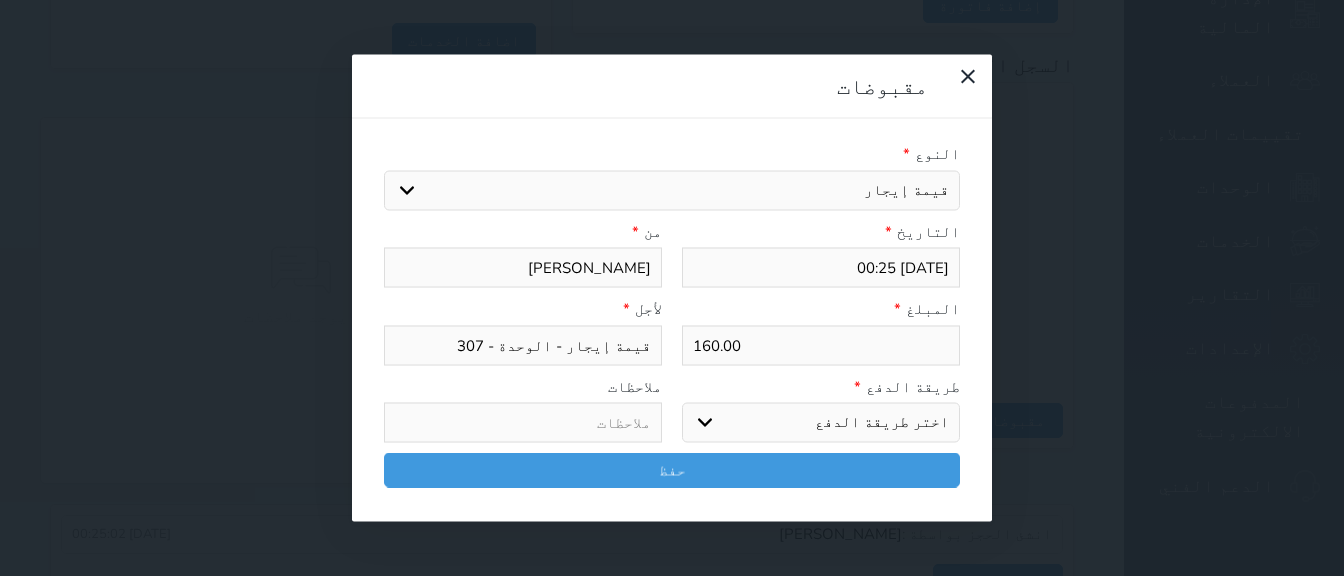 click on "اختر طريقة الدفع   دفع نقدى   تحويل بنكى   مدى   بطاقة ائتمان   آجل" at bounding box center [821, 423] 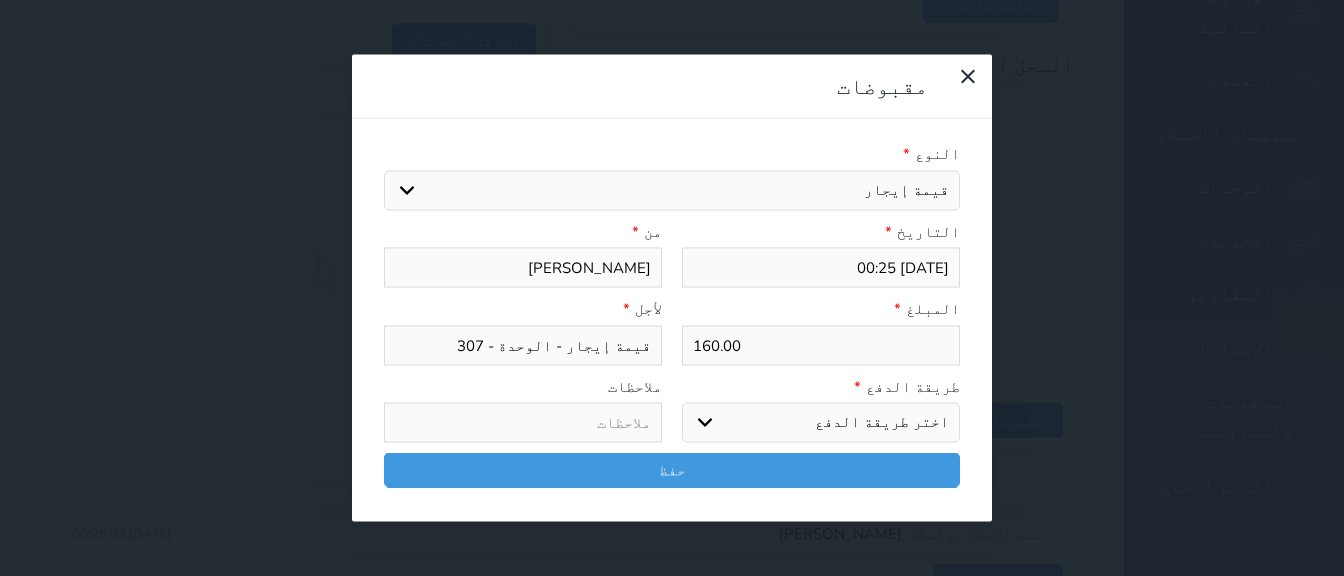select on "mada" 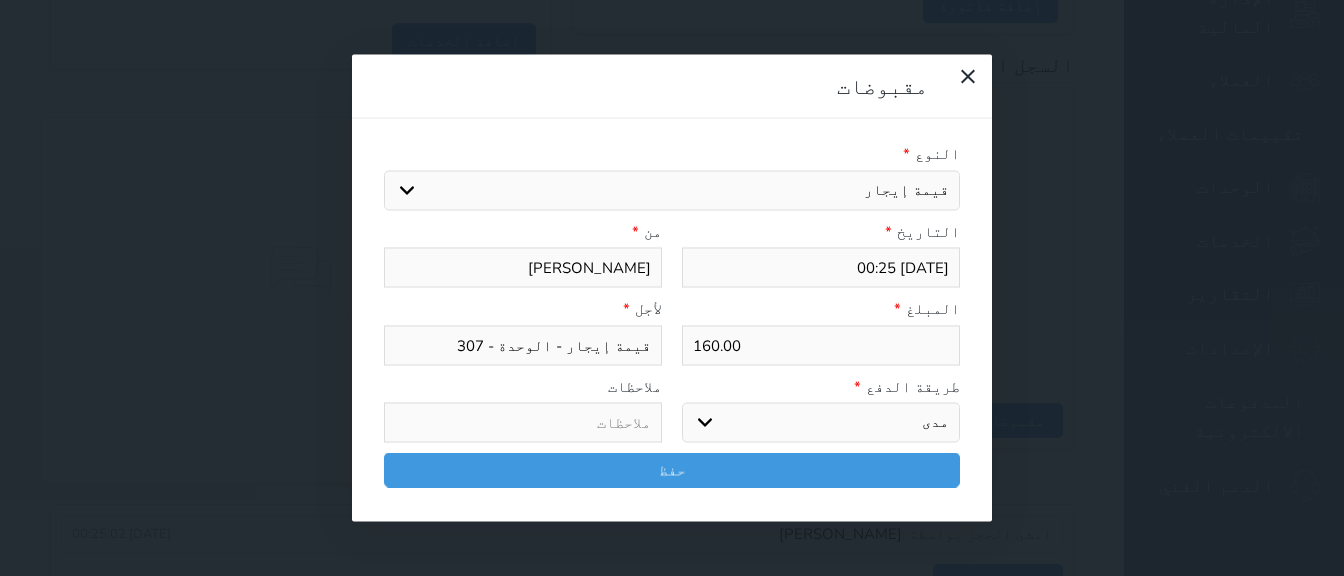 click on "اختر طريقة الدفع   دفع نقدى   تحويل بنكى   مدى   بطاقة ائتمان   آجل" at bounding box center [821, 423] 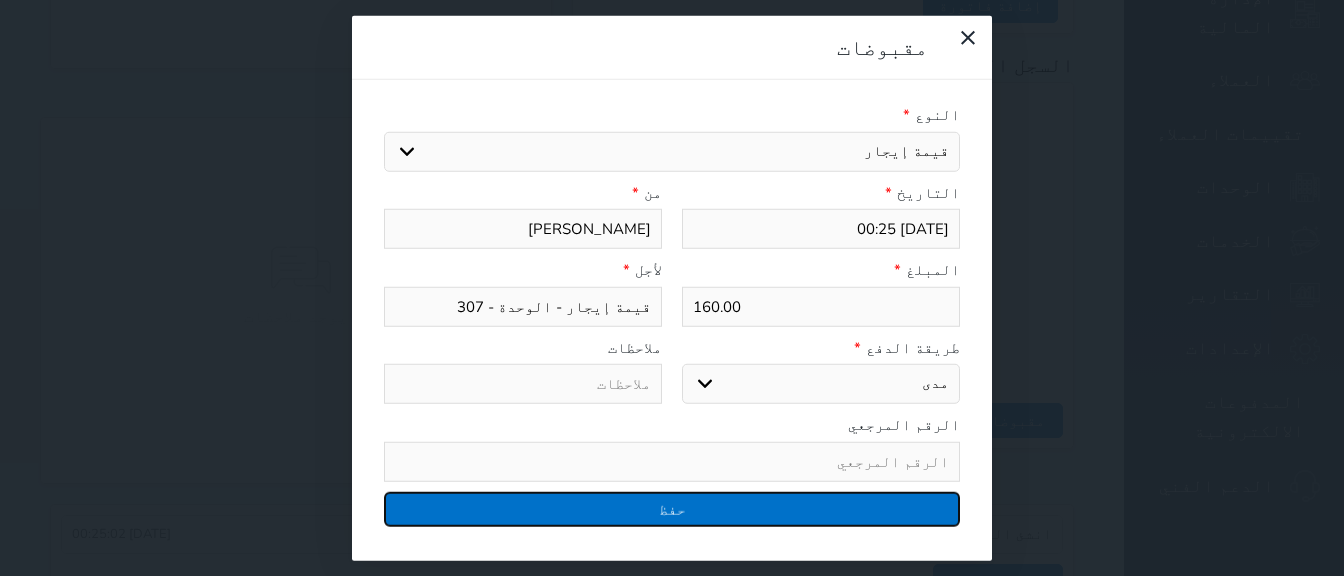 click on "حفظ" at bounding box center [672, 508] 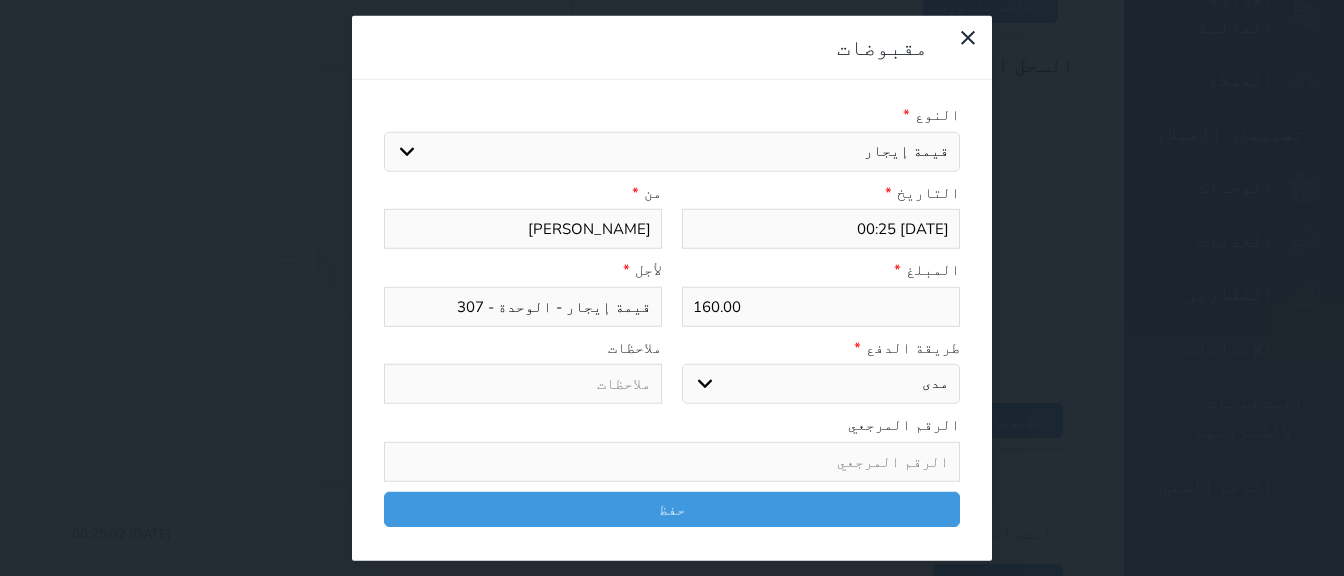 click at bounding box center [0, 0] 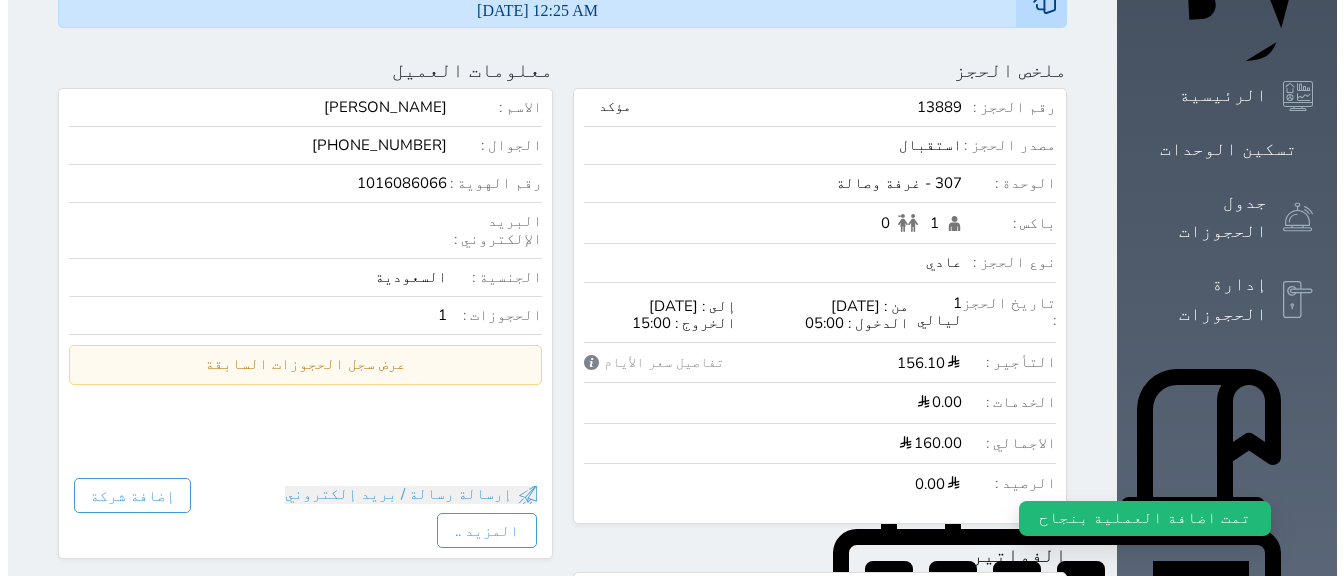 scroll, scrollTop: 0, scrollLeft: 0, axis: both 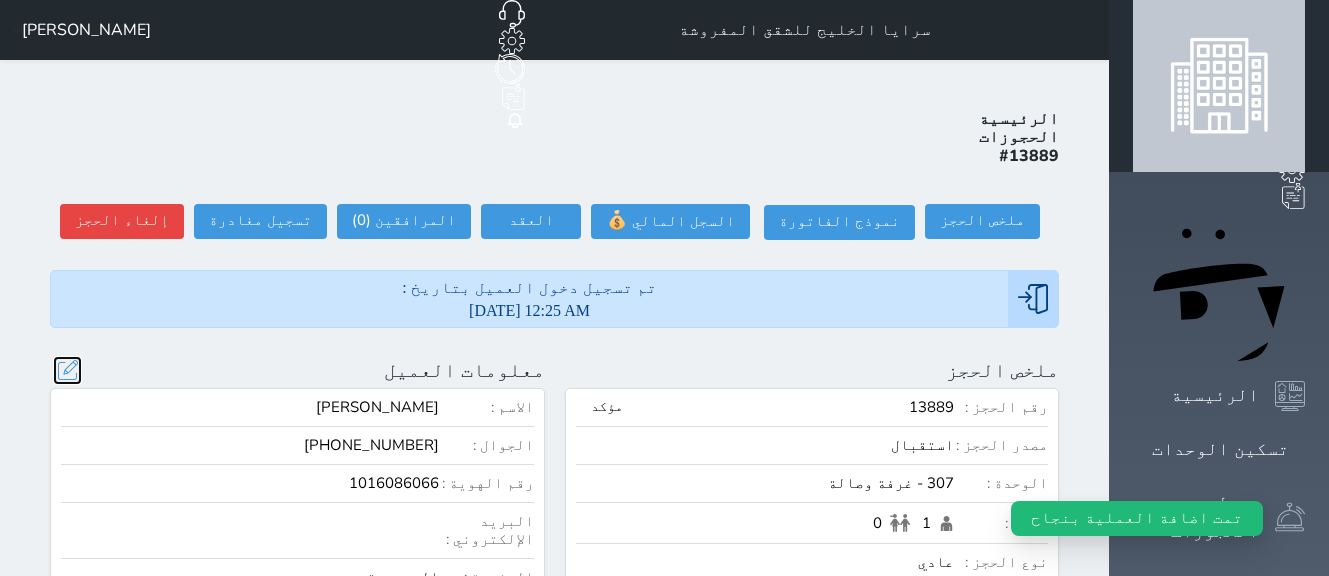 click at bounding box center (67, 370) 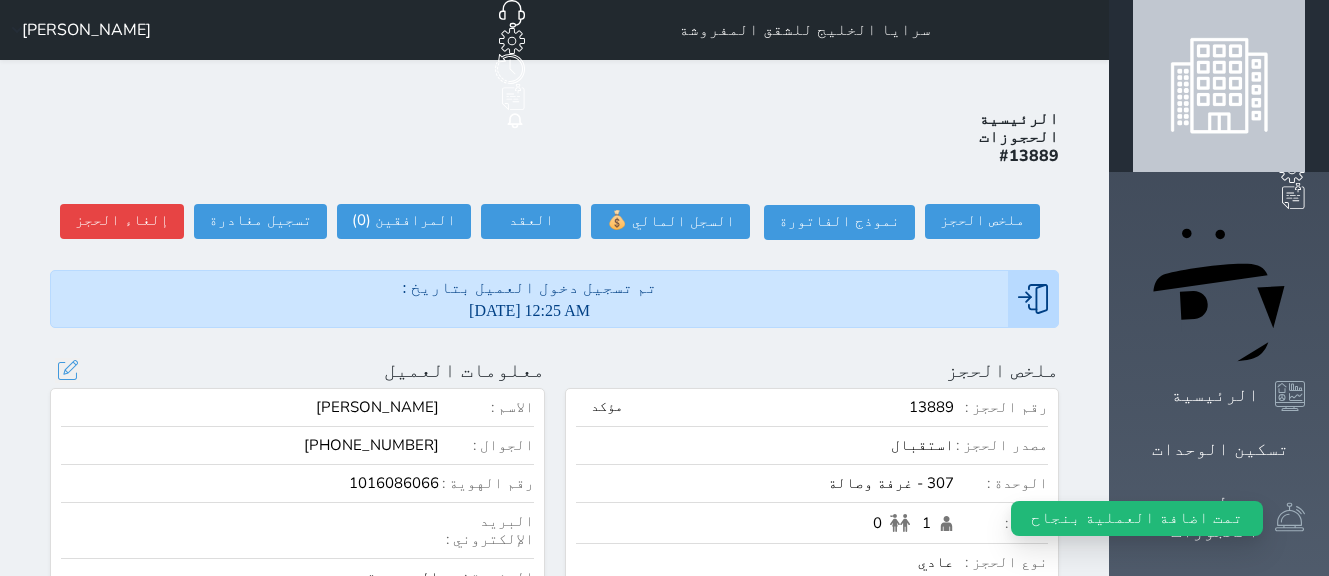 click on "تحديث العميل                 البحث عن العملاء :        الاسم       رقم الهوية       البريد الإلكتروني       الجوال       عبدالرحمن بن حسن الشهرى +966555757435     تغيير العميل                الاسم *   عبدالرحمن بن حسن الشهرى   رقم الجوال *       ▼     Afghanistan (‫افغانستان‬‎)   +93   Albania (Shqipëri)   +355   Algeria (‫الجزائر‬‎)   +213   American Samoa   +1684   Andorra   +376   Angola   +244   Anguilla   +1264   Antigua and Barbuda   +1268   Argentina   +54   Armenia (Հայաստան)   +374   Aruba   +297   Australia   +61   Austria (Österreich)   +43   Azerbaijan (Azərbaycan)   +994   Bahamas   +1242   Bahrain (‫البحرين‬‎)   +973   Bangladesh (বাংলাদেশ)   +880   Barbados   +1246   Belarus (Беларусь)   +375   Belgium (België)   +32   Belize   +501   Benin (Bénin)   +229   Bermuda   +1441     +975" at bounding box center (0, 0) 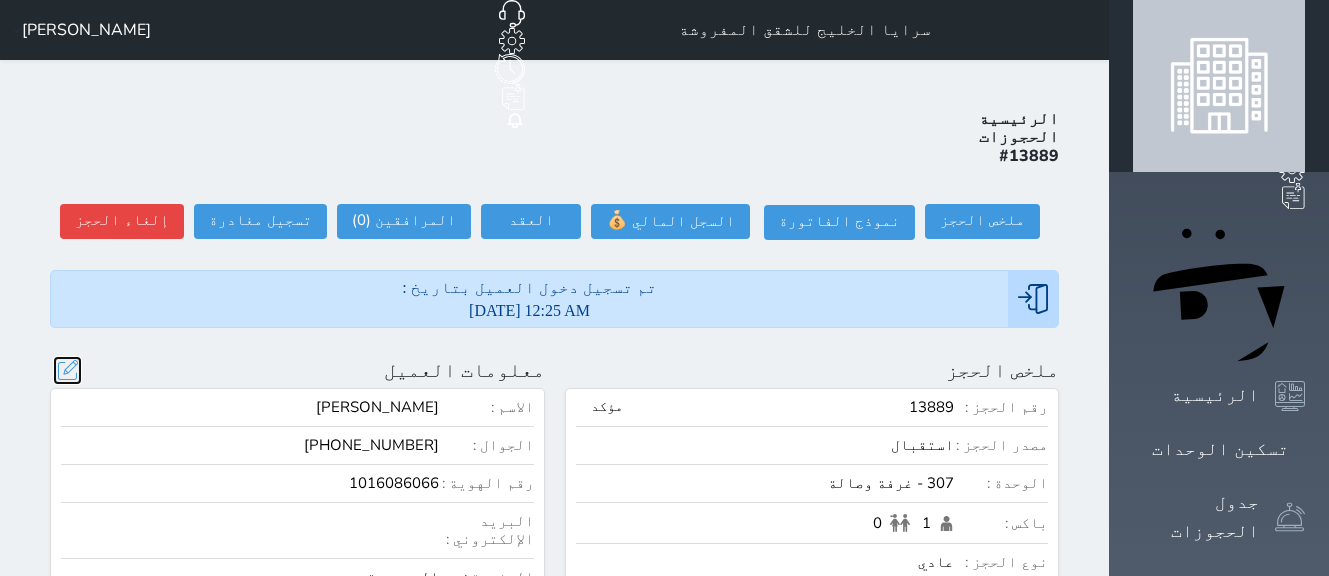 click at bounding box center [67, 370] 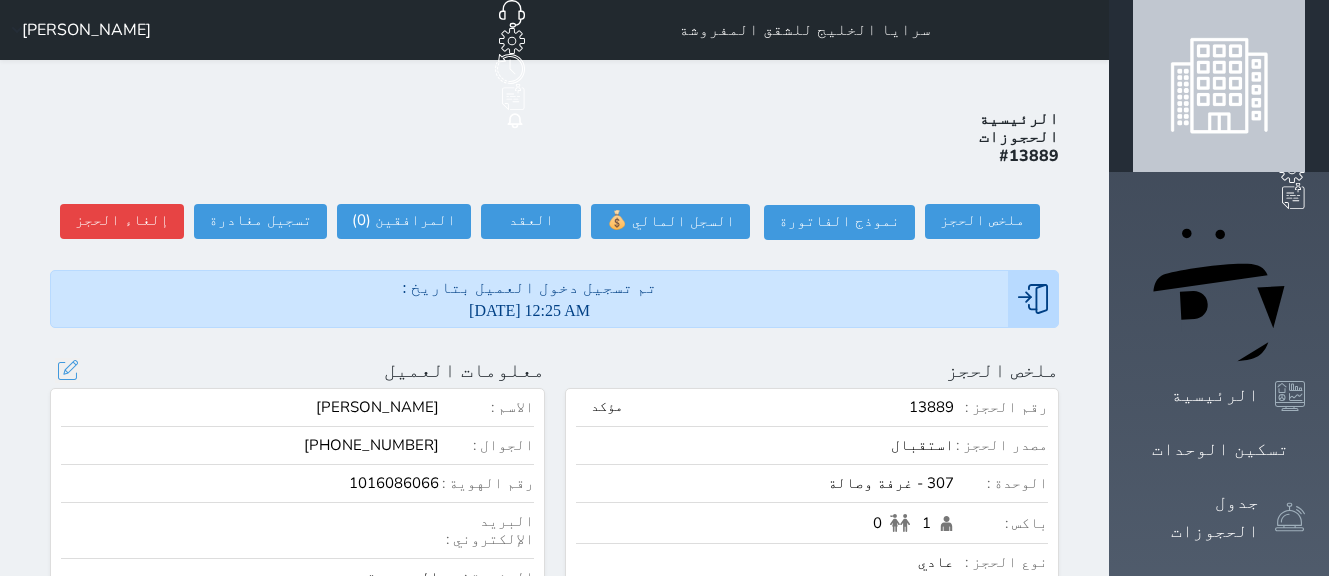click on "تحديث العميل                 البحث عن العملاء :        الاسم       رقم الهوية       البريد الإلكتروني       الجوال       عبدالرحمن بن حسن الشهرى +966555757435     تغيير العميل                الاسم *   عبدالرحمن بن حسن الشهرى   رقم الجوال *       ▼     Afghanistan (‫افغانستان‬‎)   +93   Albania (Shqipëri)   +355   Algeria (‫الجزائر‬‎)   +213   American Samoa   +1684   Andorra   +376   Angola   +244   Anguilla   +1264   Antigua and Barbuda   +1268   Argentina   +54   Armenia (Հայաստան)   +374   Aruba   +297   Australia   +61   Austria (Österreich)   +43   Azerbaijan (Azərbaycan)   +994   Bahamas   +1242   Bahrain (‫البحرين‬‎)   +973   Bangladesh (বাংলাদেশ)   +880   Barbados   +1246   Belarus (Беларусь)   +375   Belgium (België)   +32   Belize   +501   Benin (Bénin)   +229   Bermuda   +1441     +975" at bounding box center [0, 0] 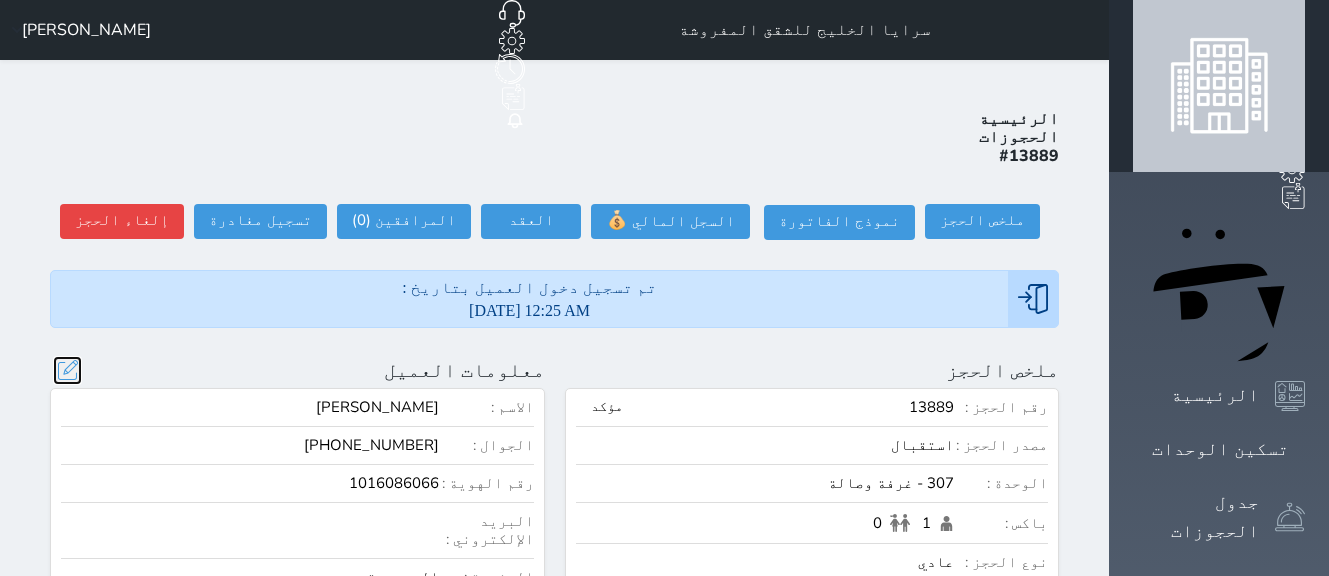 click at bounding box center (67, 370) 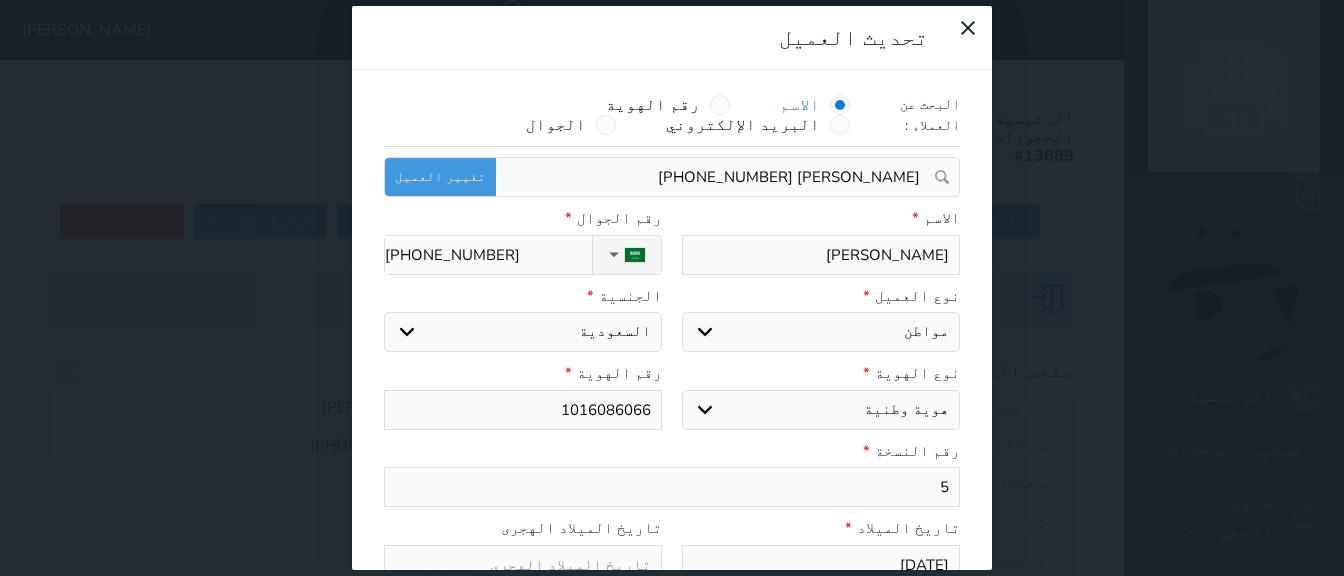click on "5" at bounding box center [672, 487] 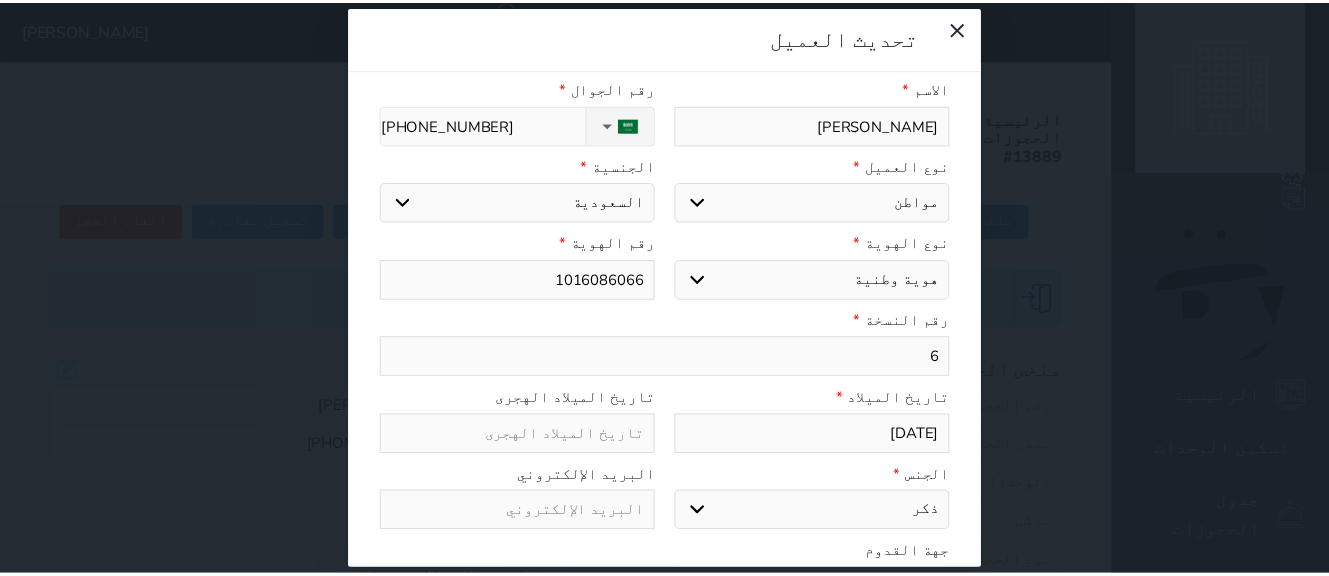 scroll, scrollTop: 200, scrollLeft: 0, axis: vertical 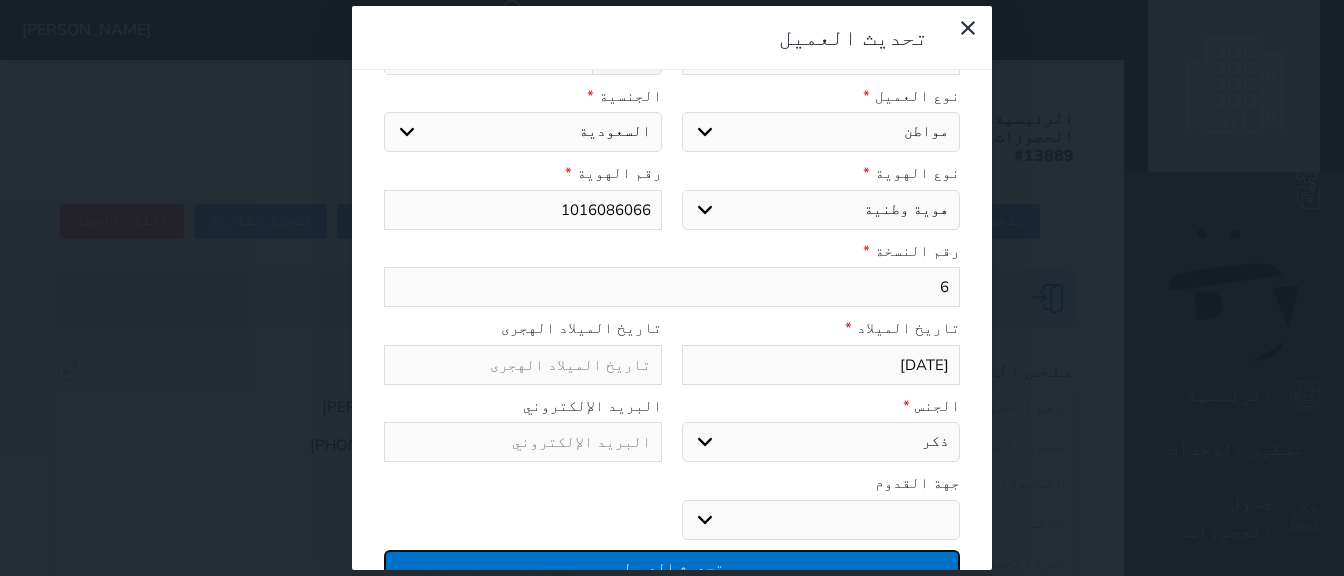 click on "تحديث العميل" at bounding box center (672, 567) 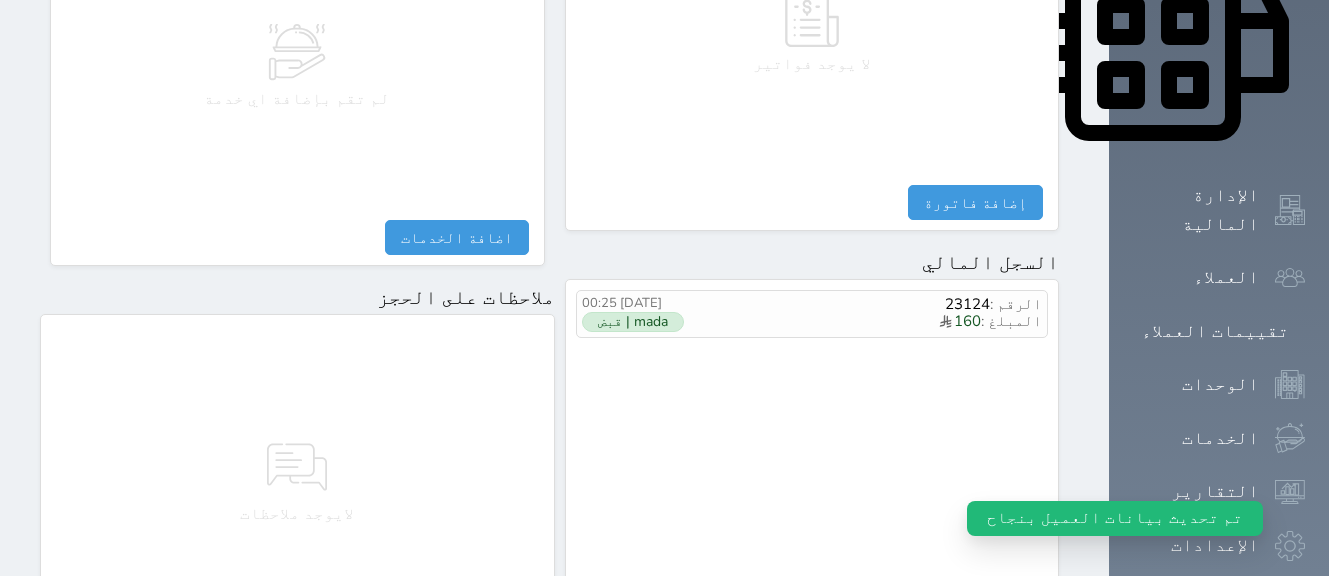 scroll, scrollTop: 1254, scrollLeft: 0, axis: vertical 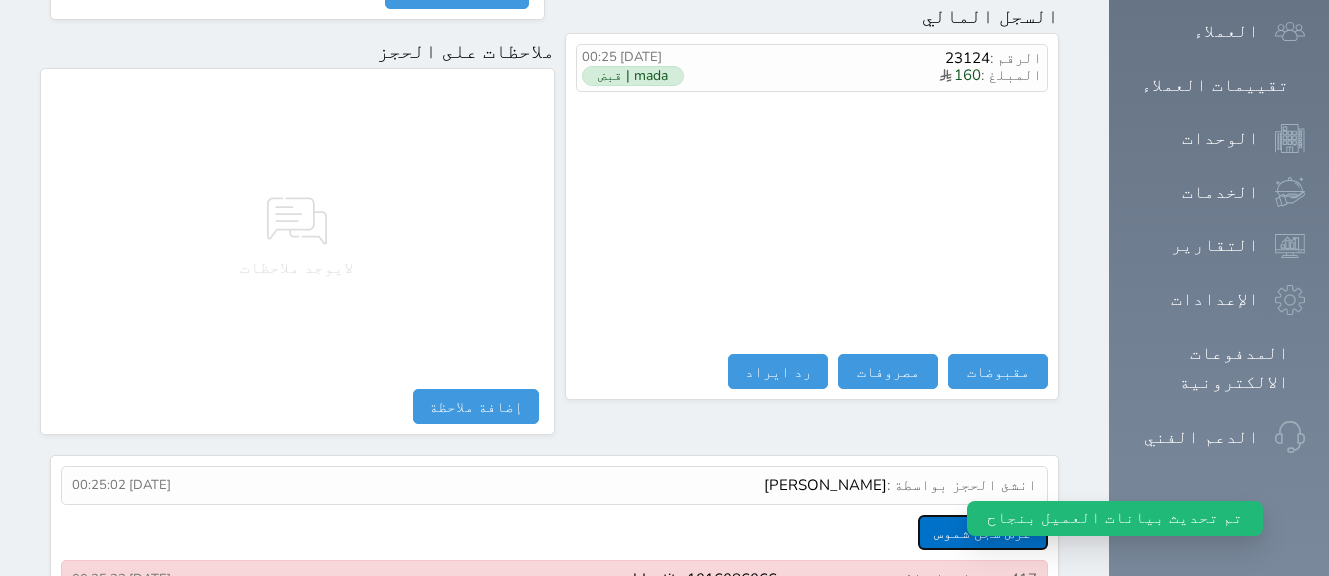 click on "عرض سجل شموس" at bounding box center (983, 532) 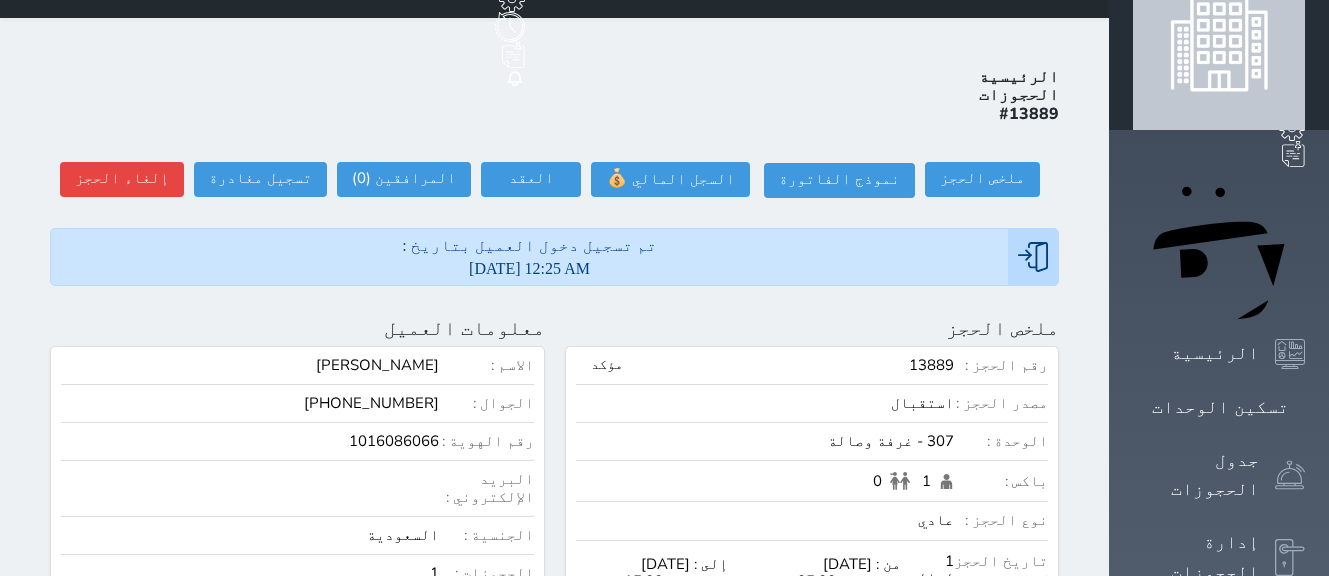 scroll, scrollTop: 0, scrollLeft: 0, axis: both 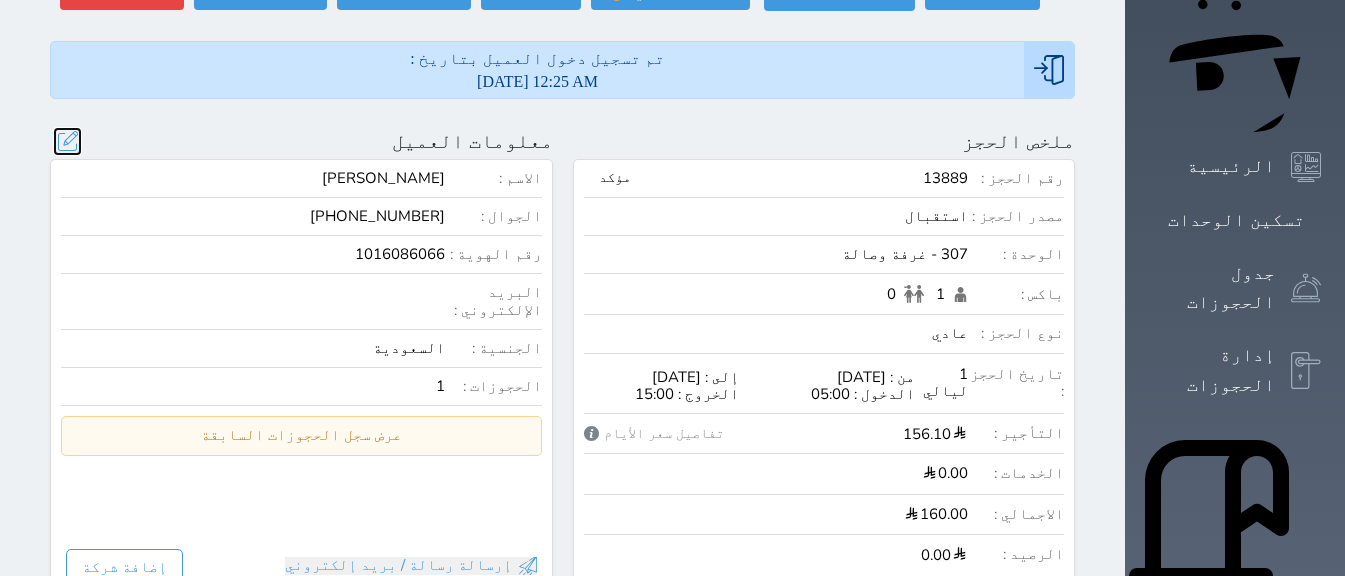 click at bounding box center (67, 141) 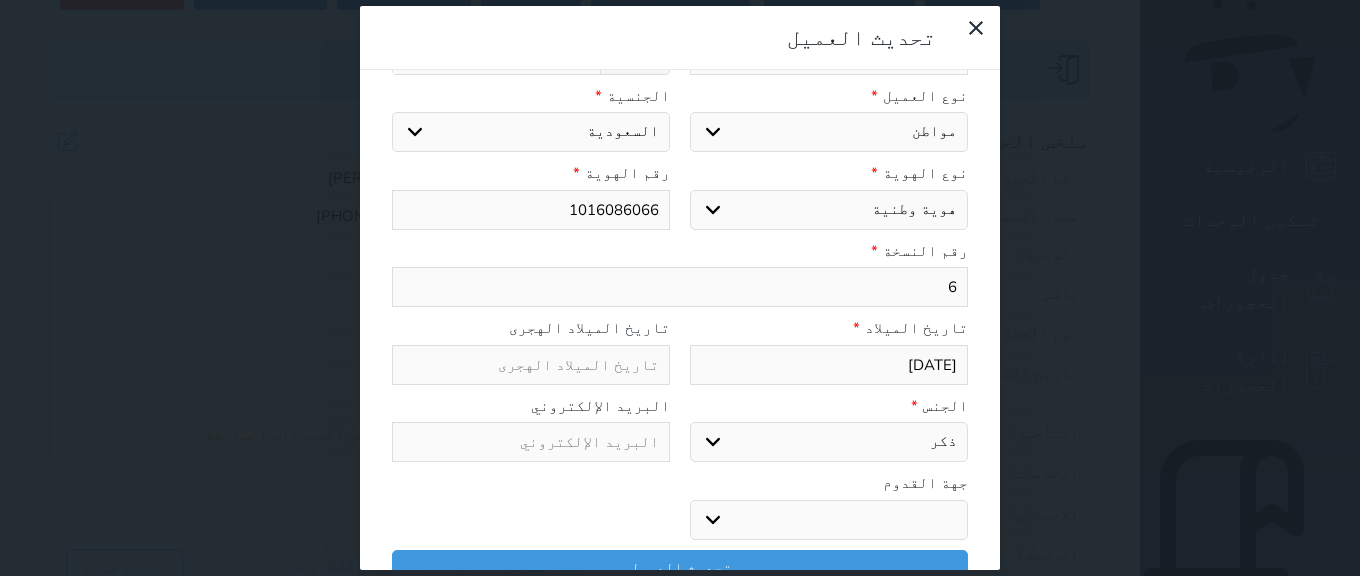 click on "6" at bounding box center (680, 287) 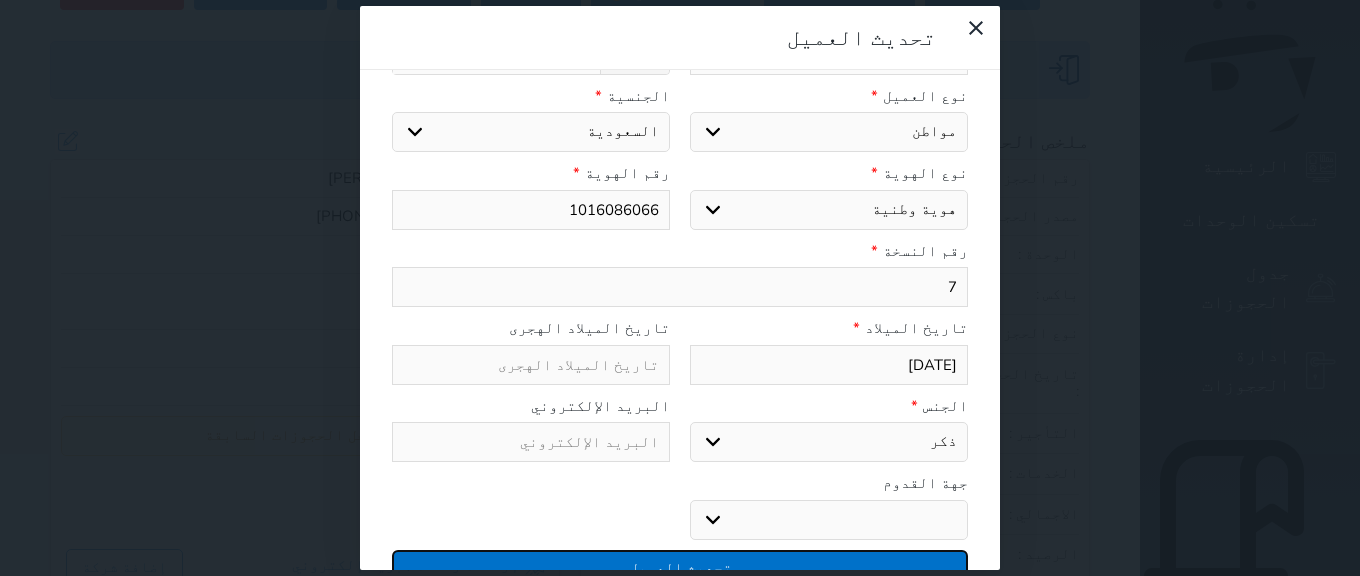 click on "تحديث العميل" at bounding box center [680, 567] 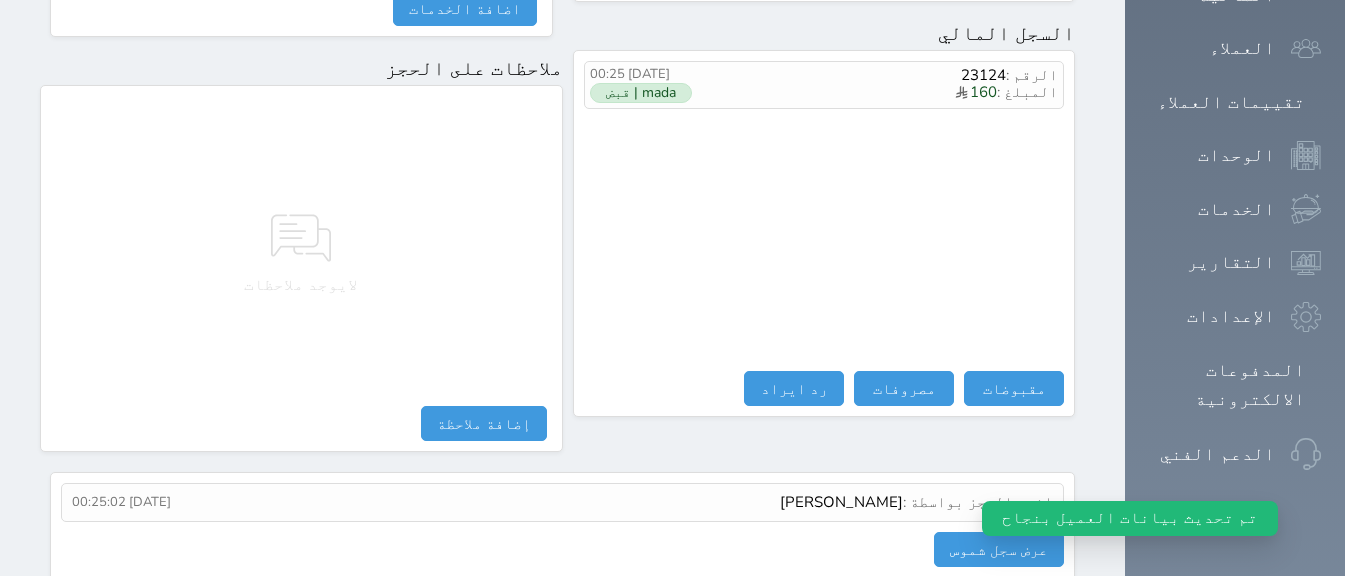scroll, scrollTop: 1295, scrollLeft: 0, axis: vertical 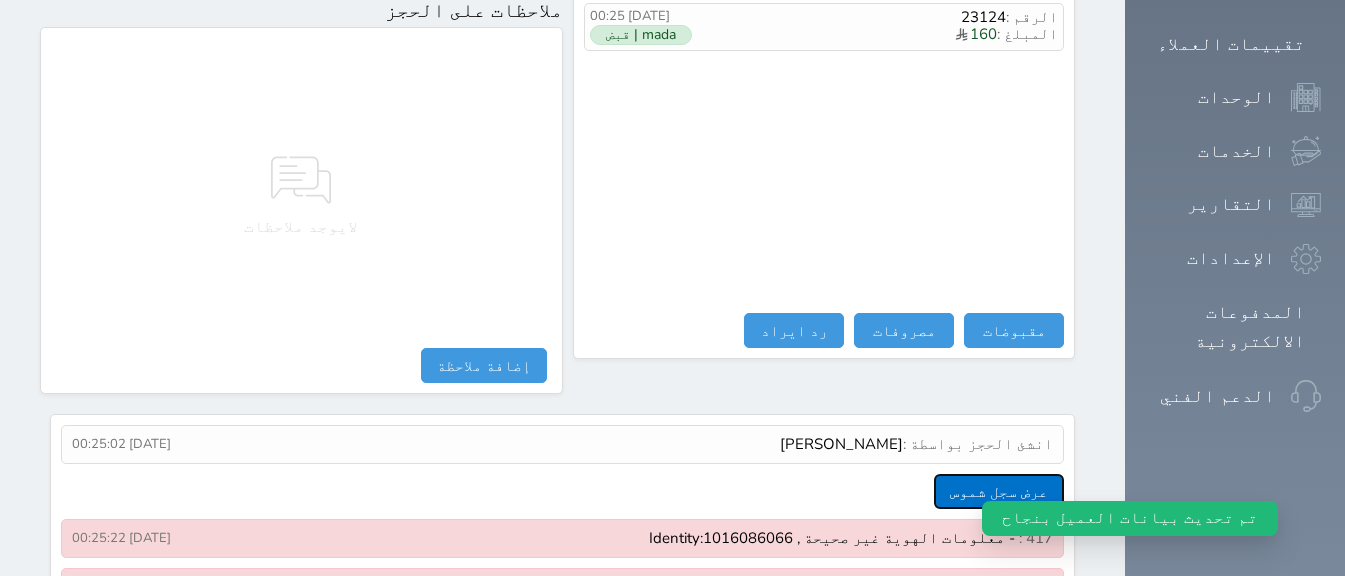 click on "عرض سجل شموس" at bounding box center (999, 491) 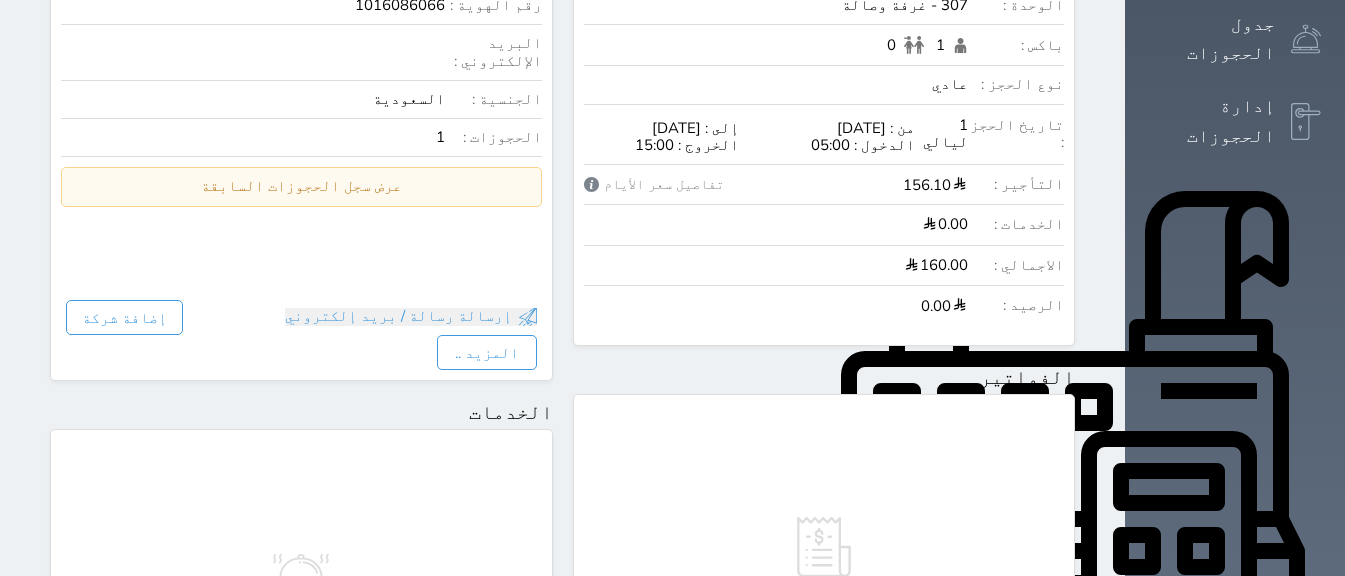 scroll, scrollTop: 482, scrollLeft: 0, axis: vertical 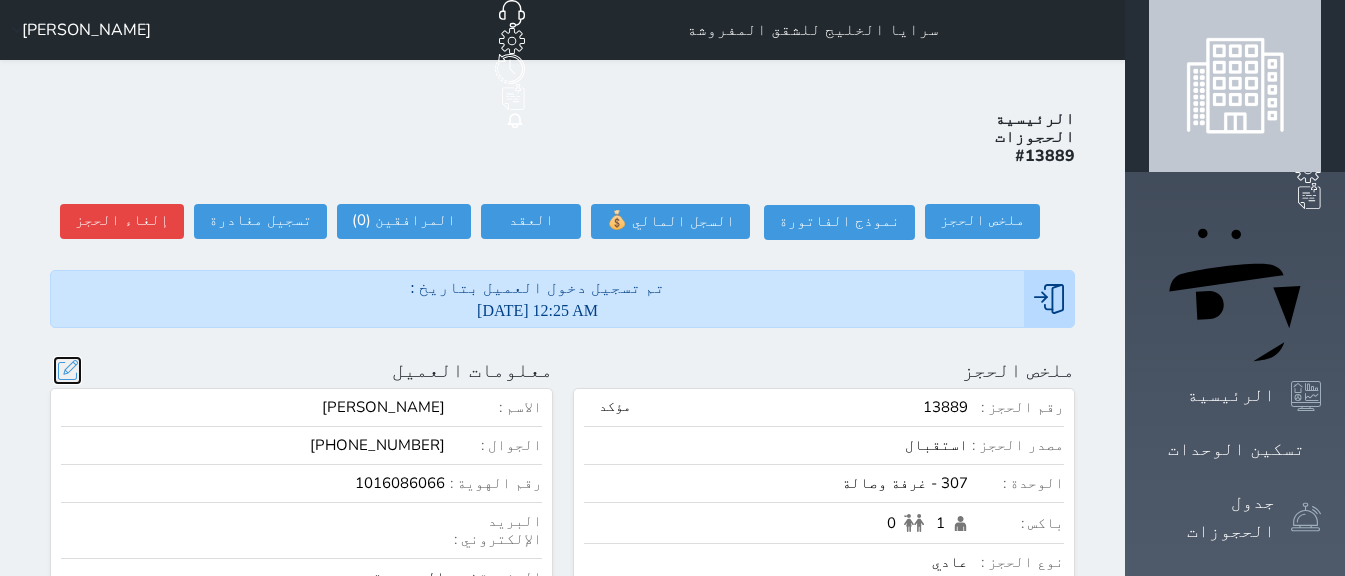 click at bounding box center [67, 370] 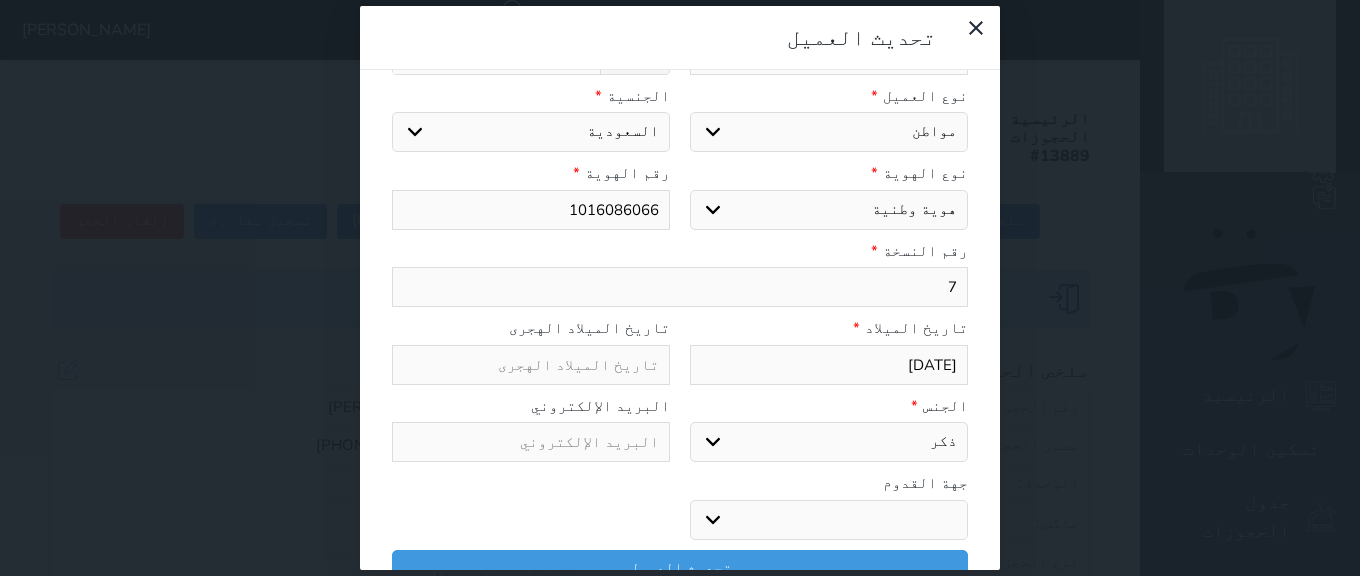 click on "7" at bounding box center [680, 287] 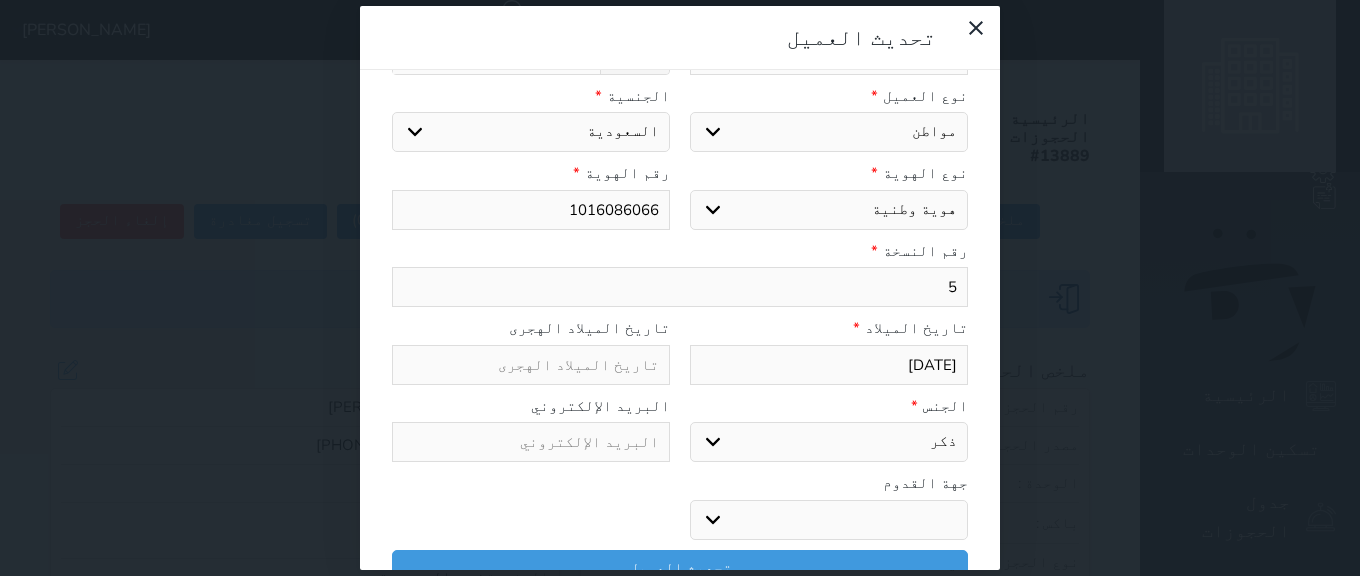 click at bounding box center (531, 365) 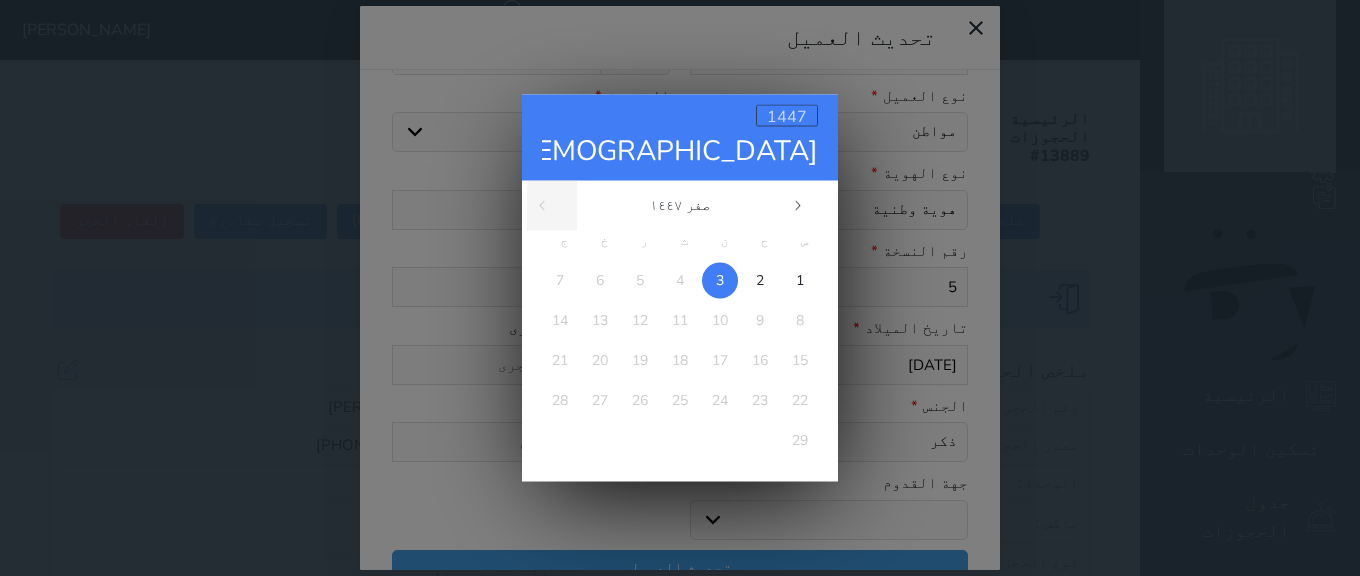 click on "1447" at bounding box center [787, 117] 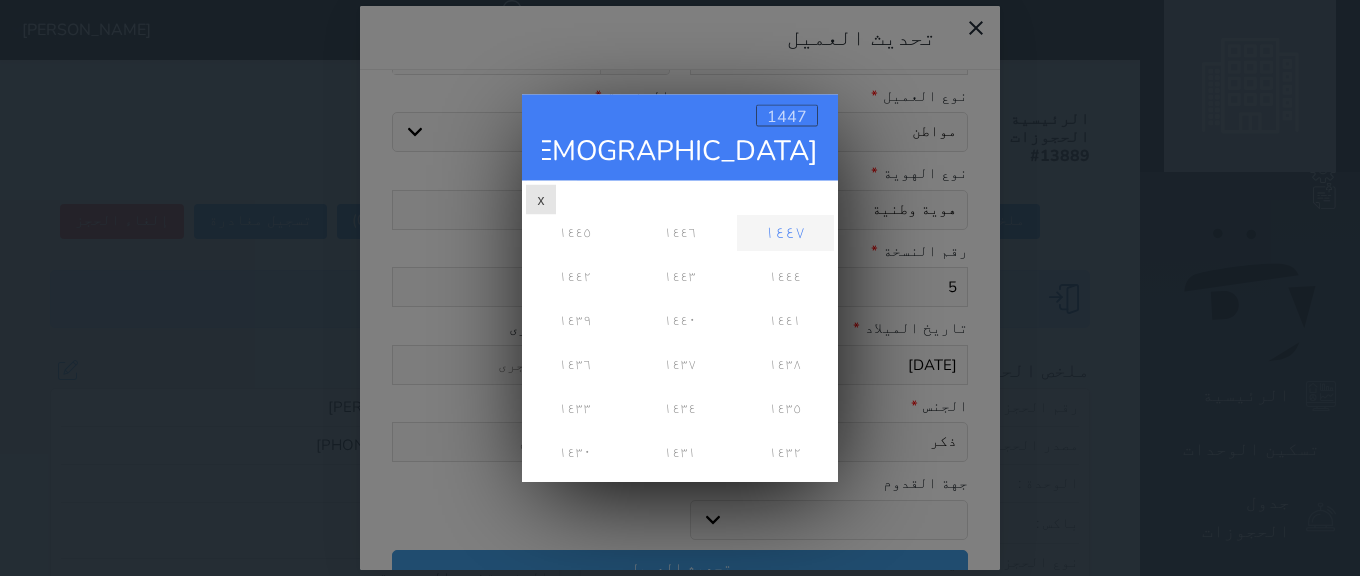 scroll, scrollTop: 0, scrollLeft: 0, axis: both 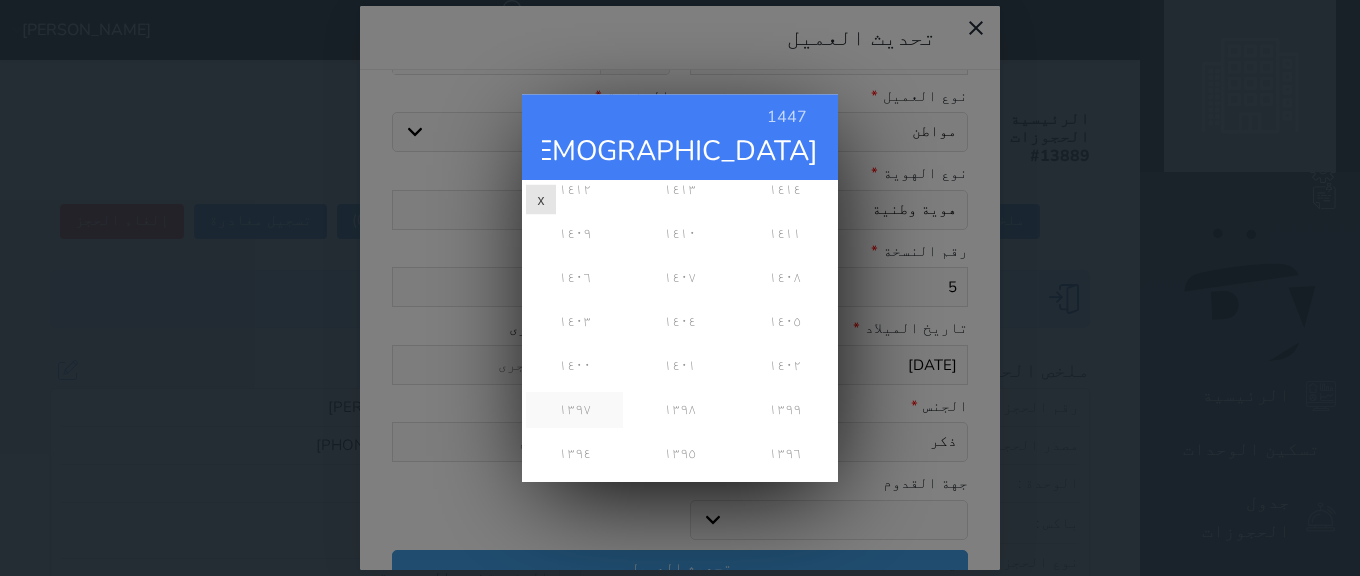 click on "١٣٩٧" at bounding box center (574, 411) 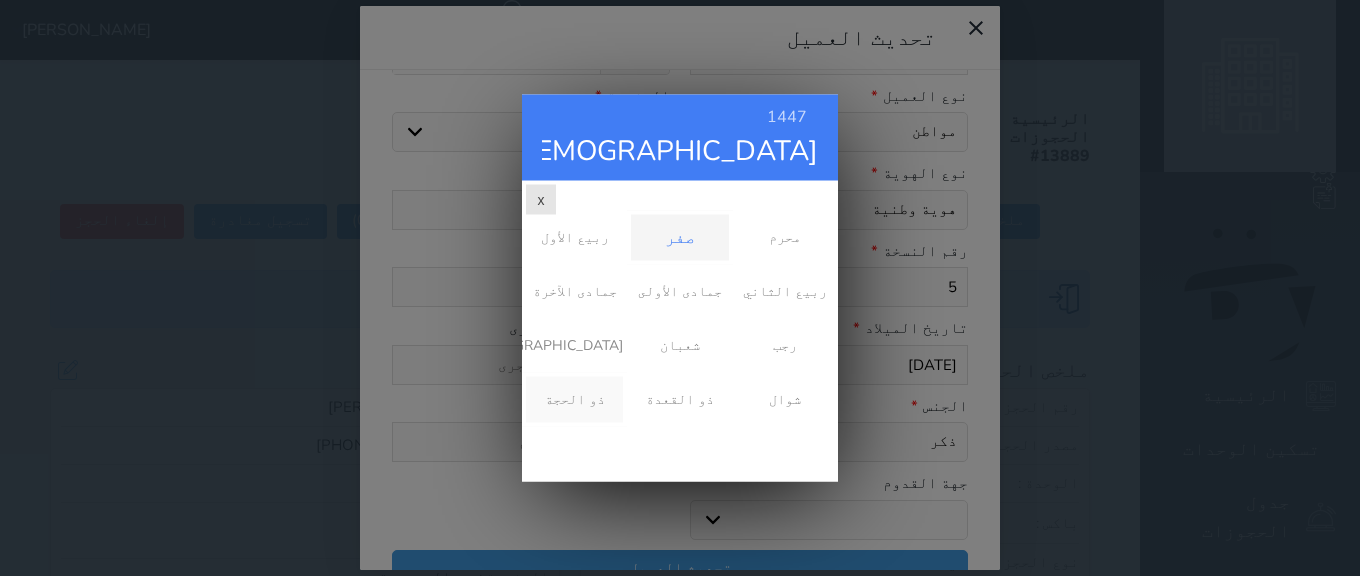 scroll, scrollTop: 0, scrollLeft: 0, axis: both 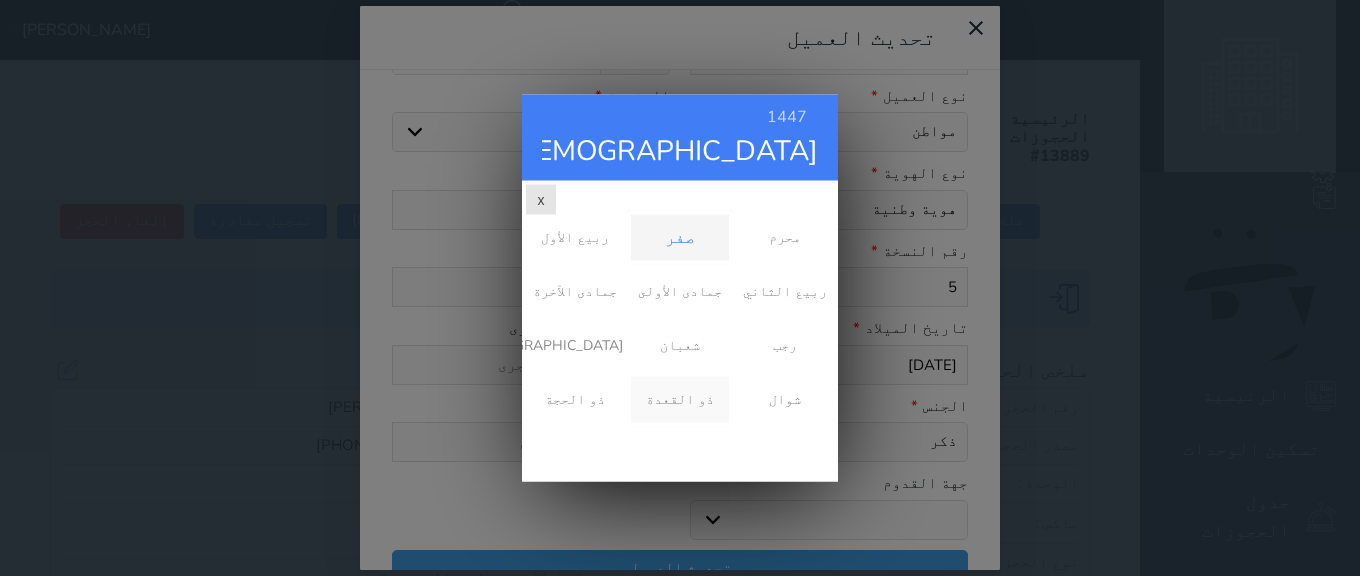 click on "ذو القعدة" at bounding box center [679, 400] 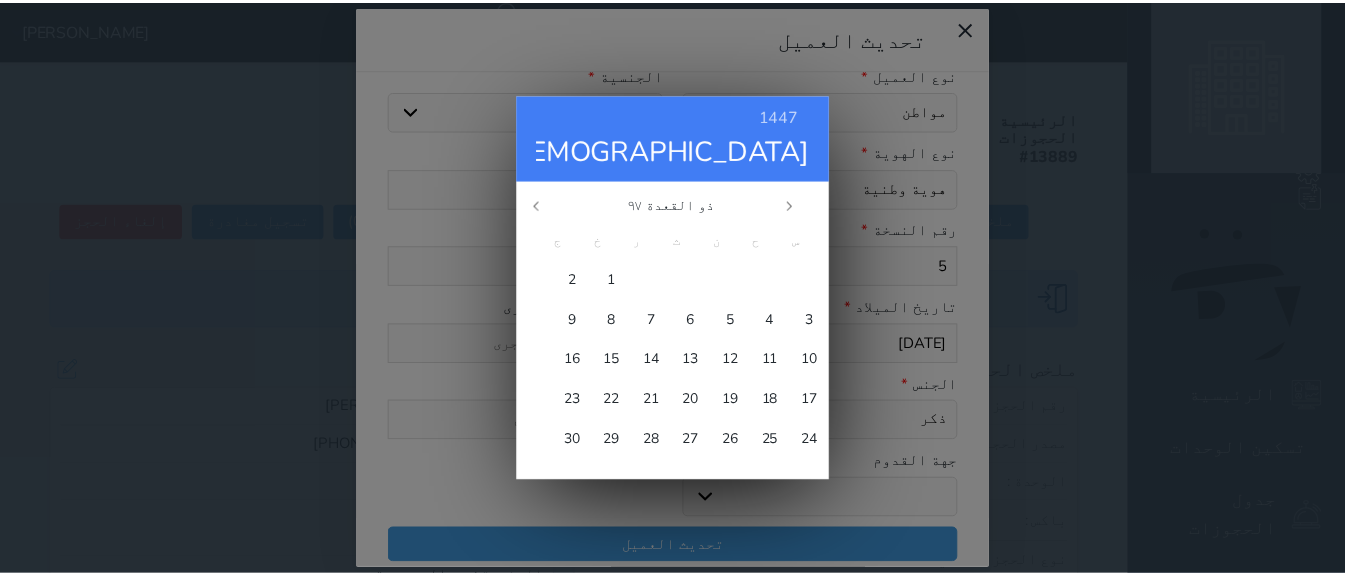 scroll, scrollTop: 200, scrollLeft: 0, axis: vertical 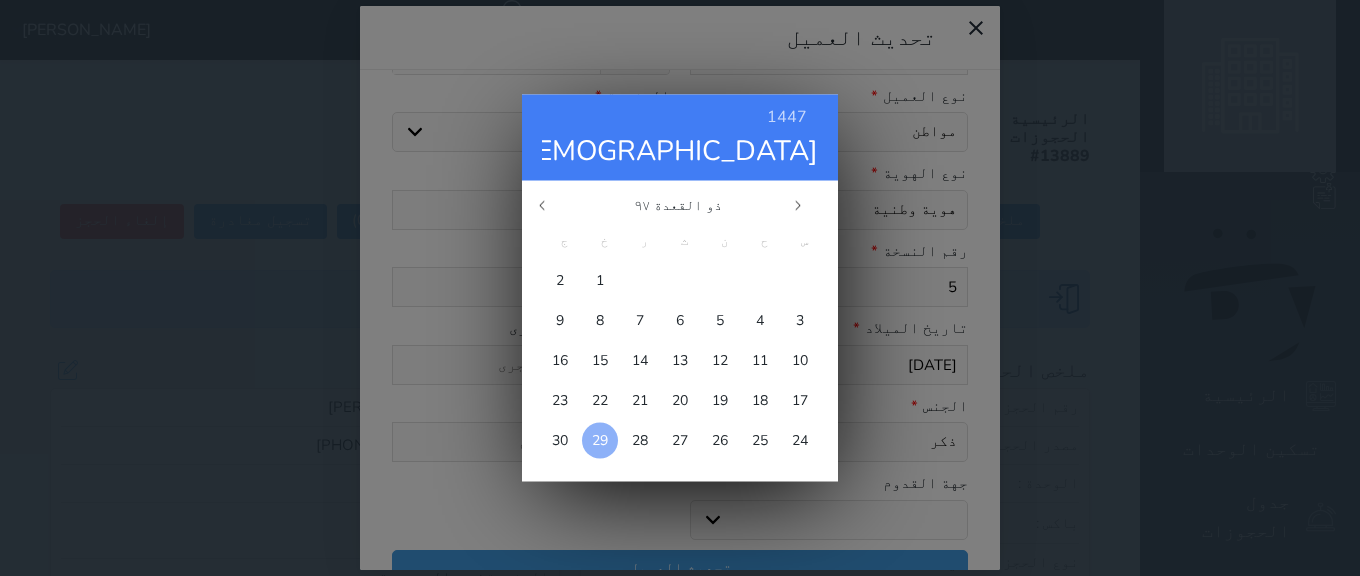 click on "29" at bounding box center (600, 440) 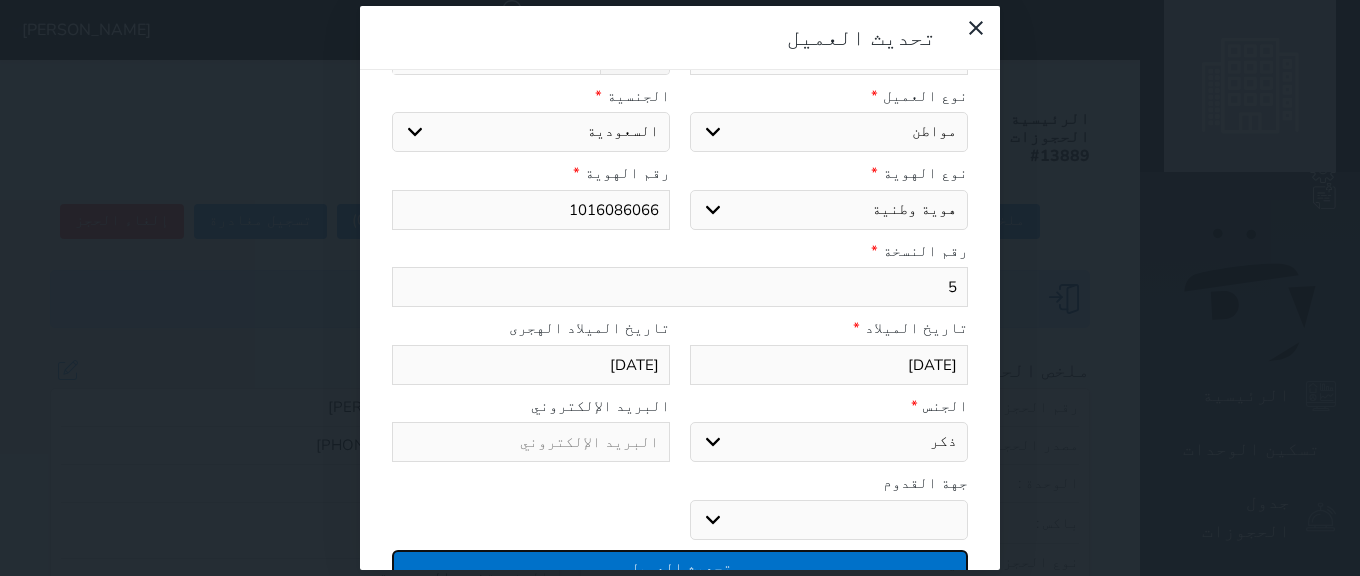 click on "تحديث العميل" at bounding box center (680, 567) 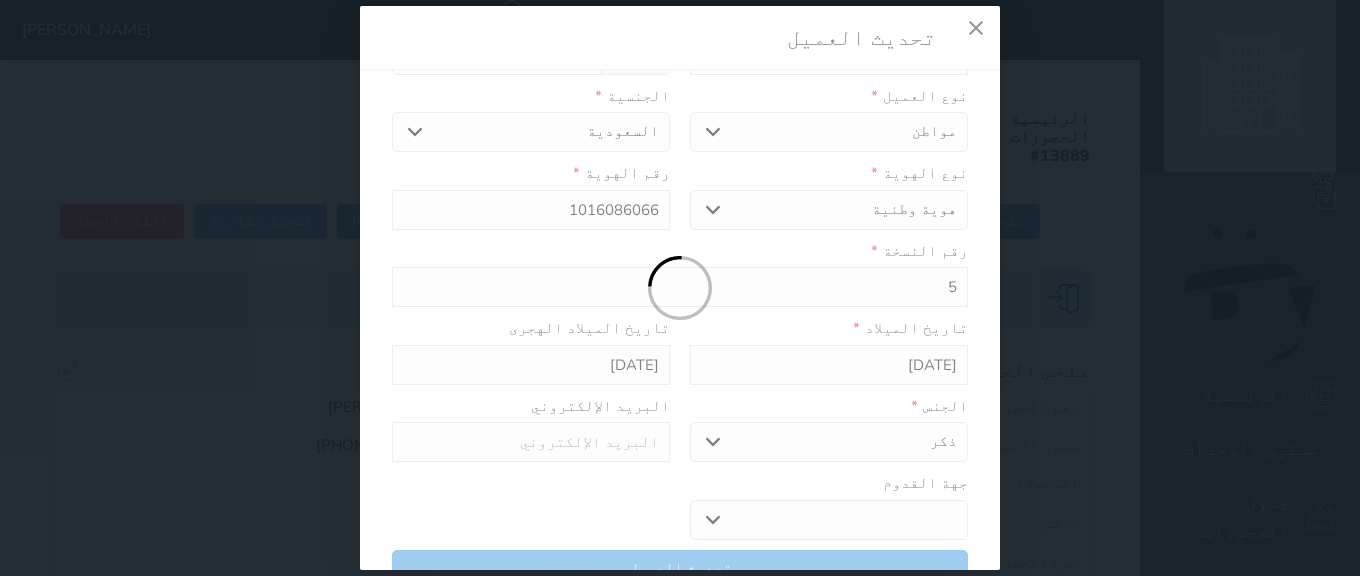 click at bounding box center [680, 288] 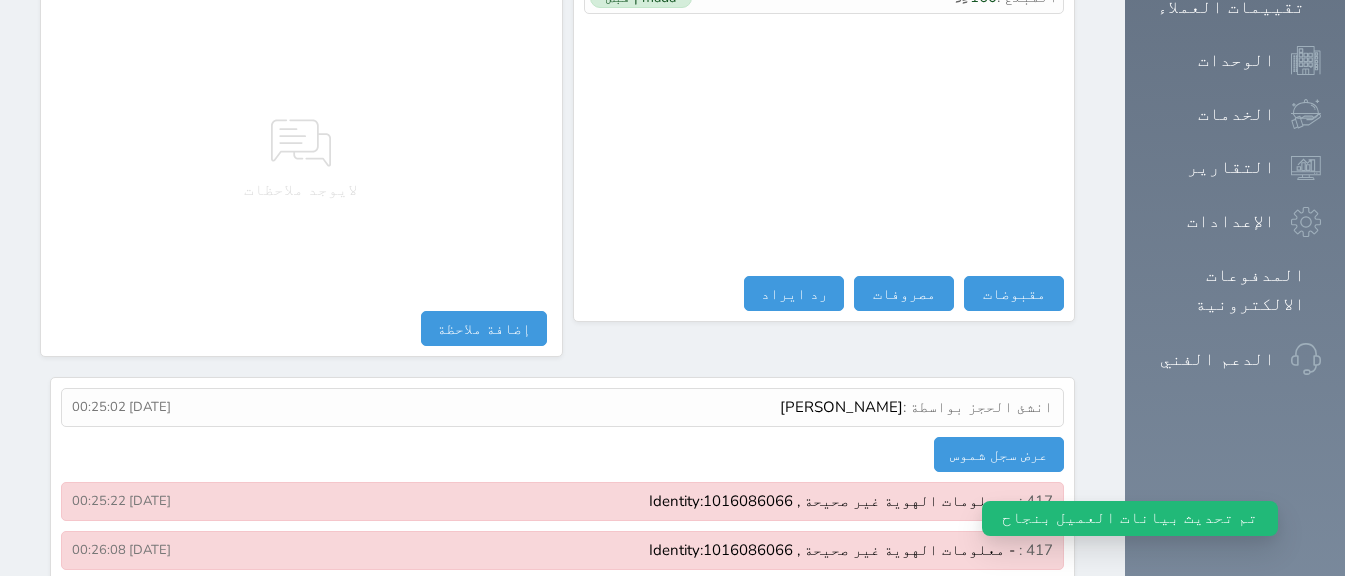 scroll, scrollTop: 1352, scrollLeft: 0, axis: vertical 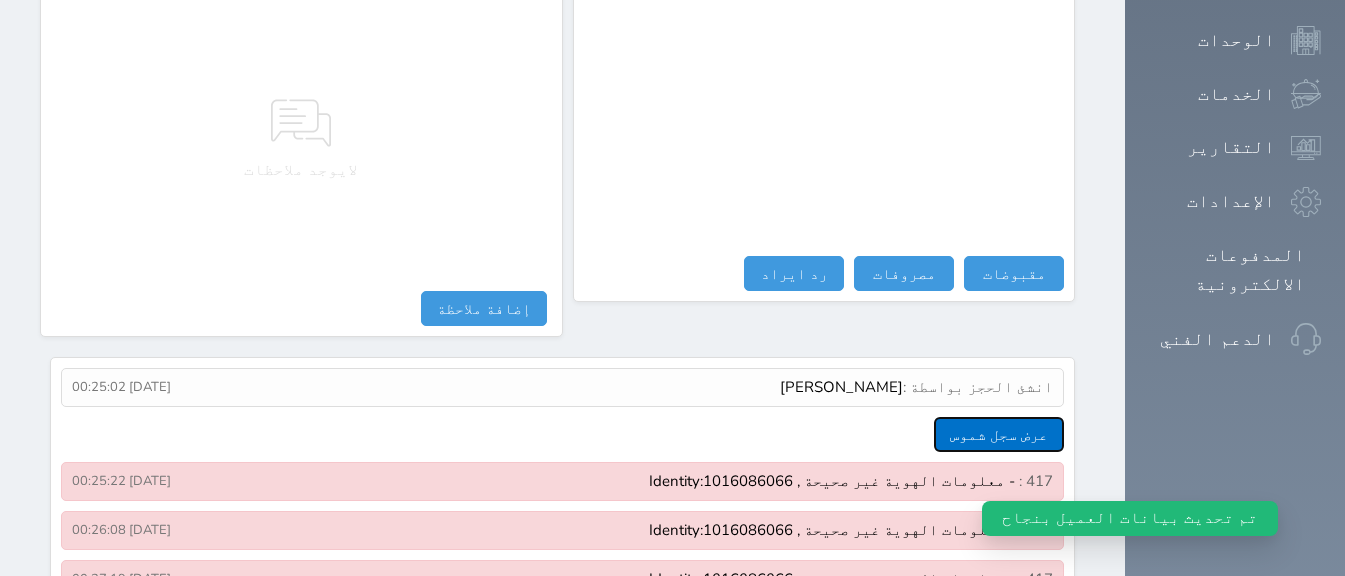 click on "عرض سجل شموس" at bounding box center (999, 434) 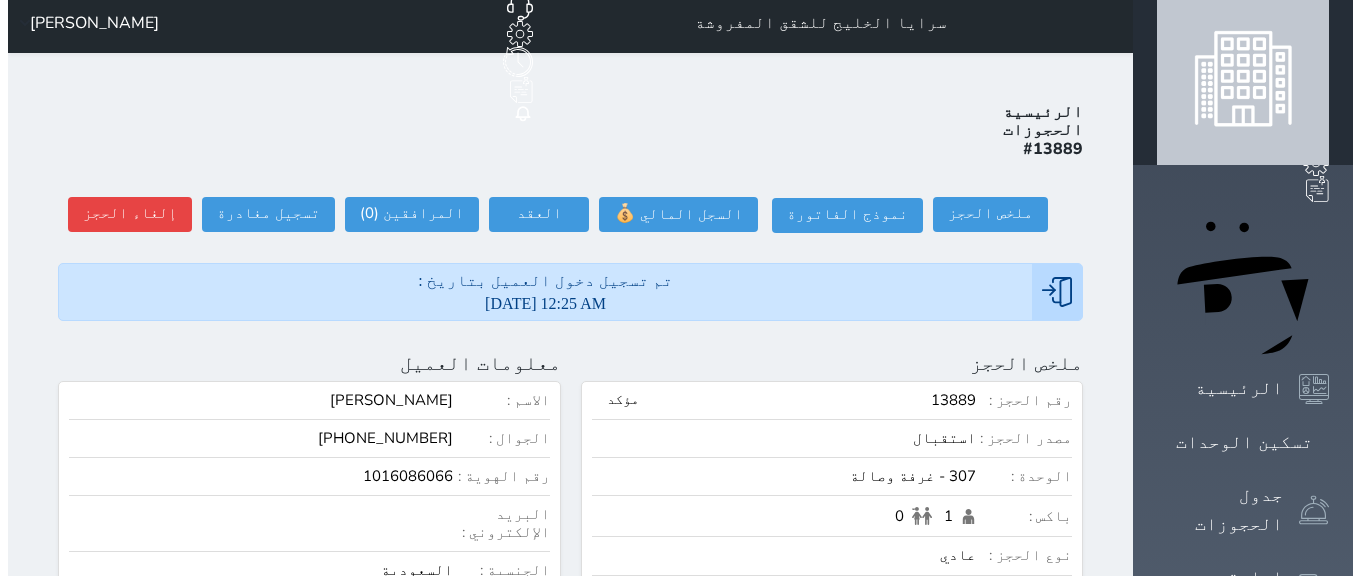 scroll, scrollTop: 0, scrollLeft: 0, axis: both 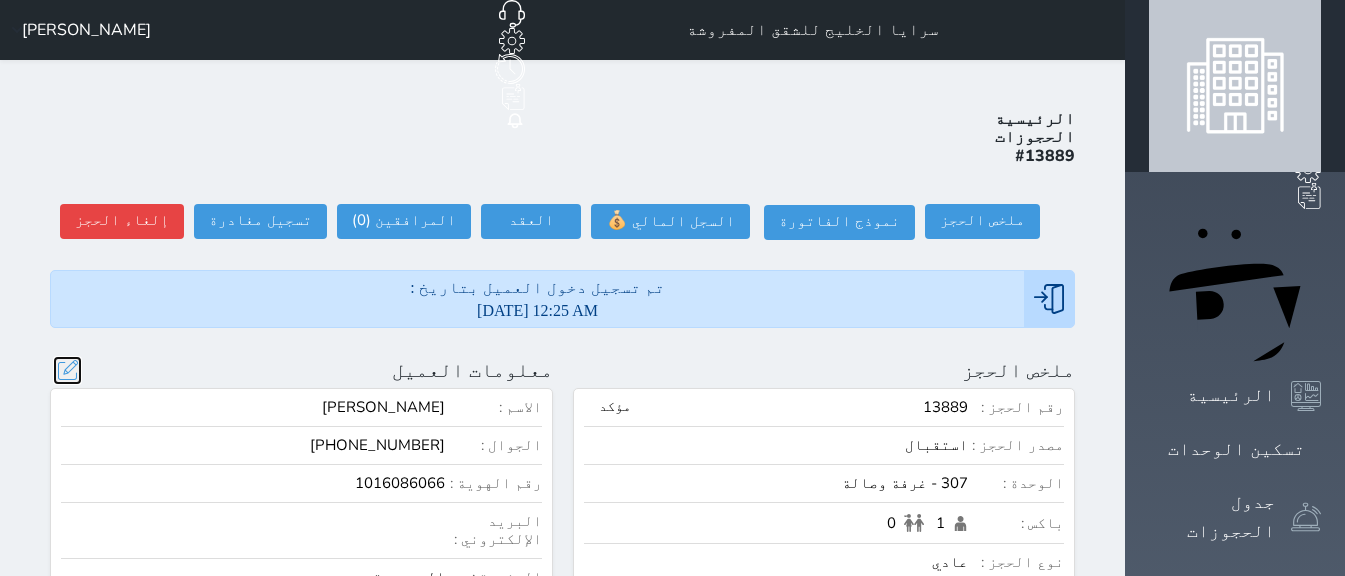 click at bounding box center (67, 370) 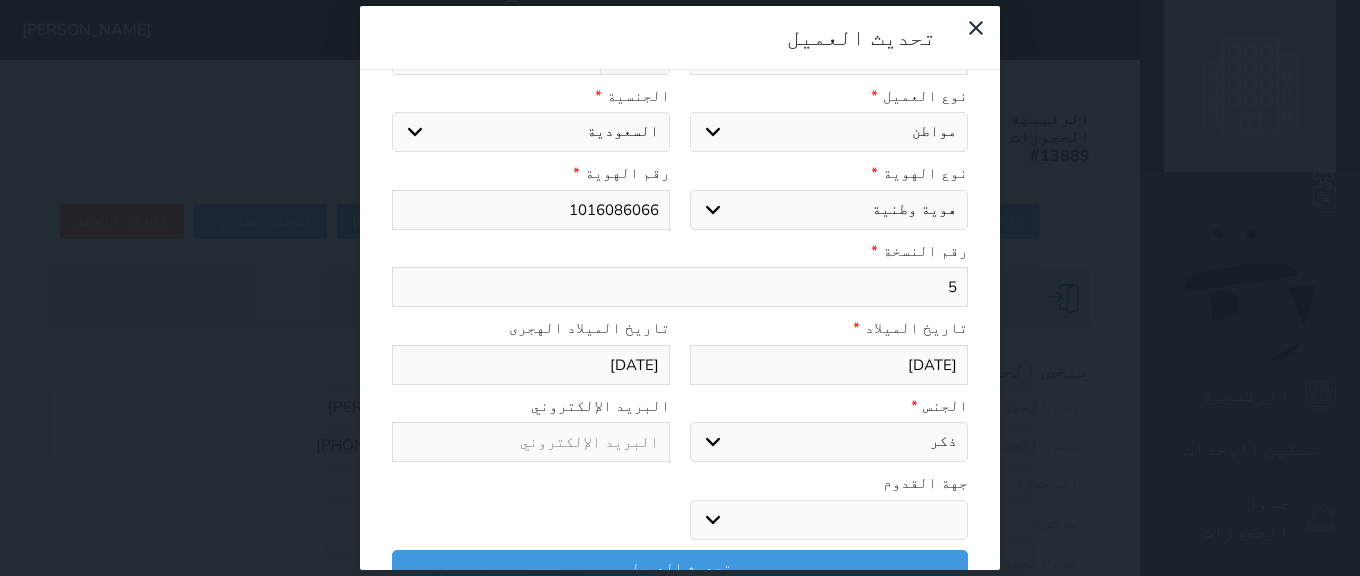 click on "1397-11-29" at bounding box center (531, 365) 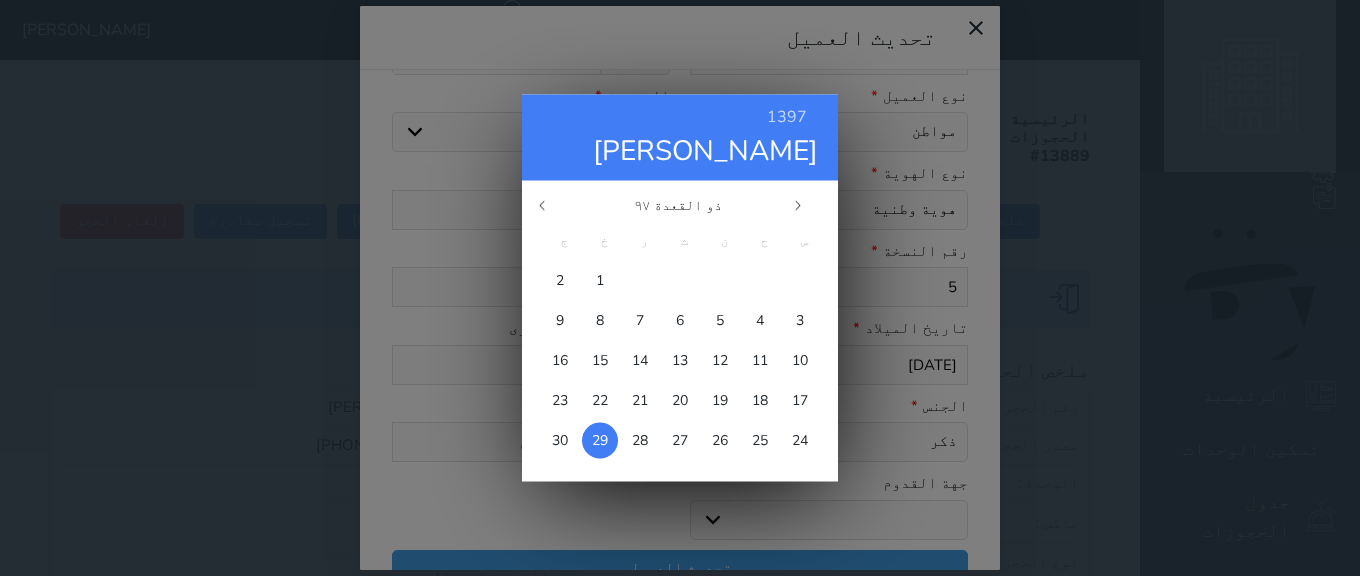 click on "7" at bounding box center [640, 321] 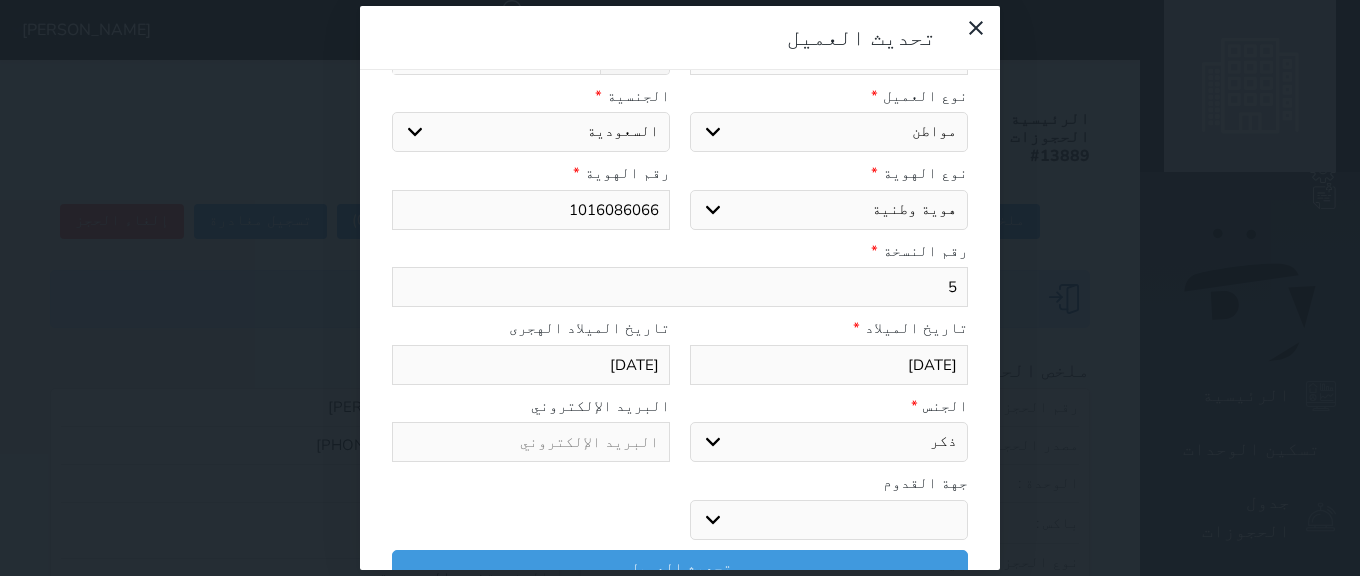 click on "1397-11-7" at bounding box center [531, 365] 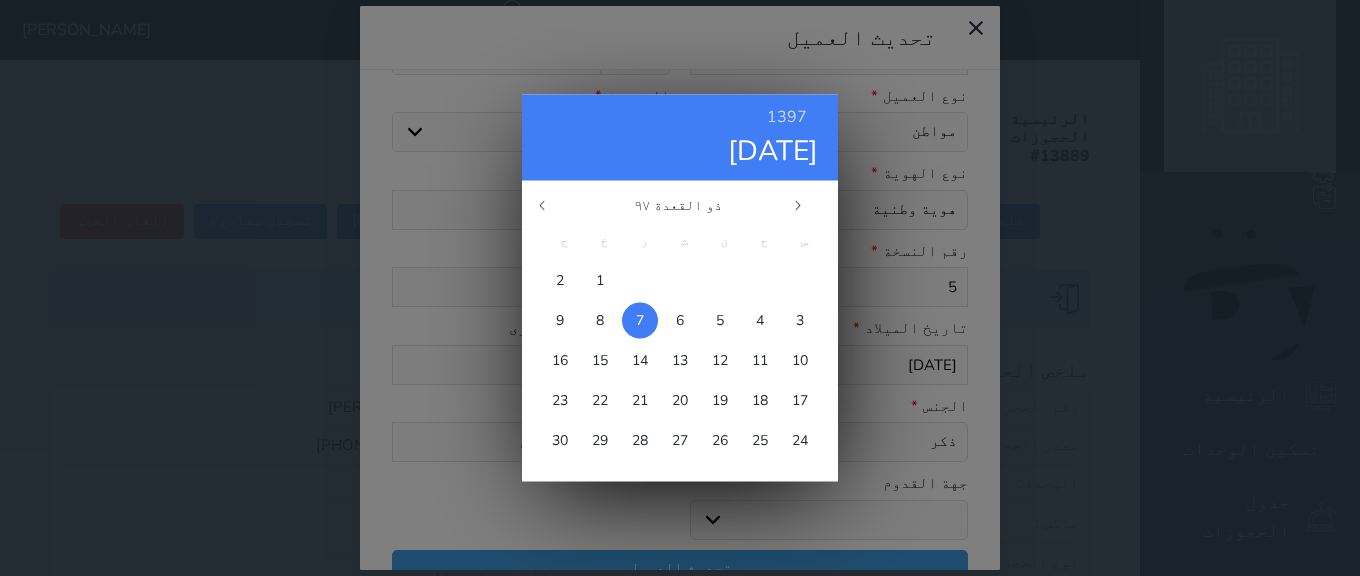click on "7" at bounding box center (640, 321) 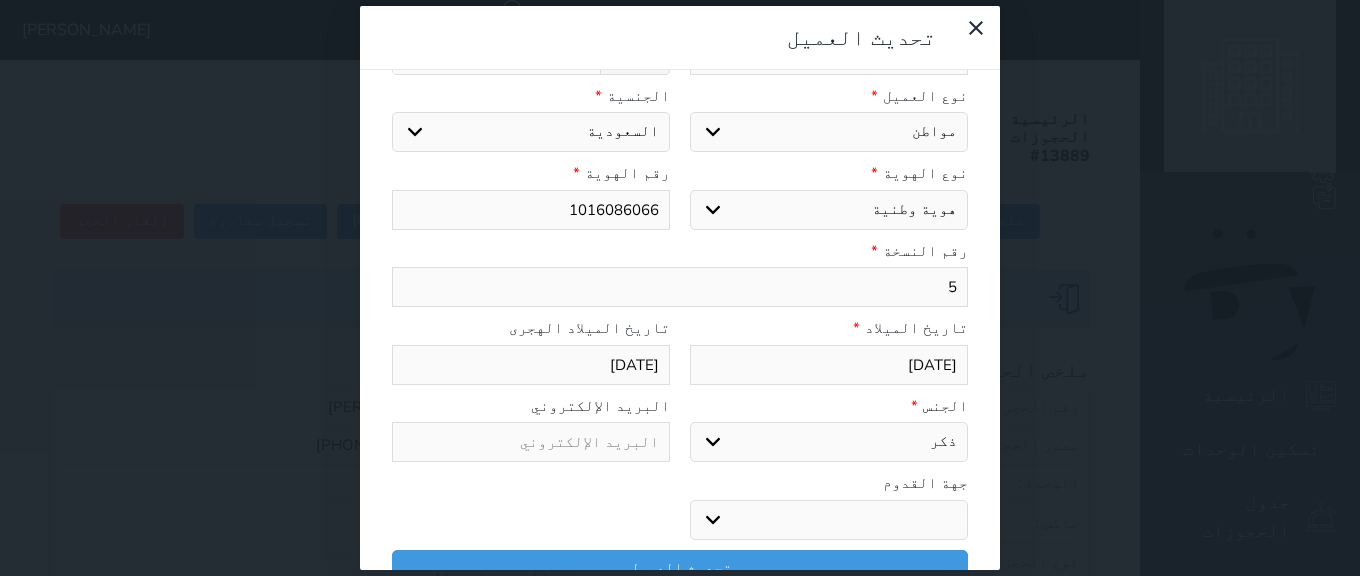 click on "1397-11-7" at bounding box center (531, 365) 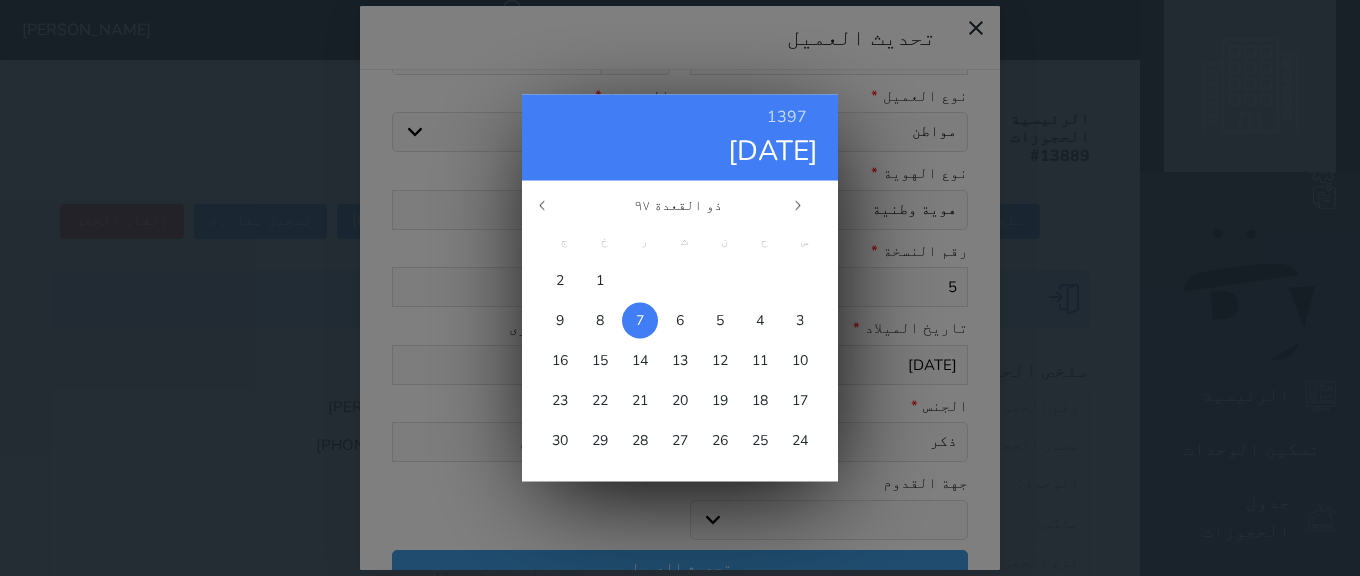 click on "7" at bounding box center [640, 321] 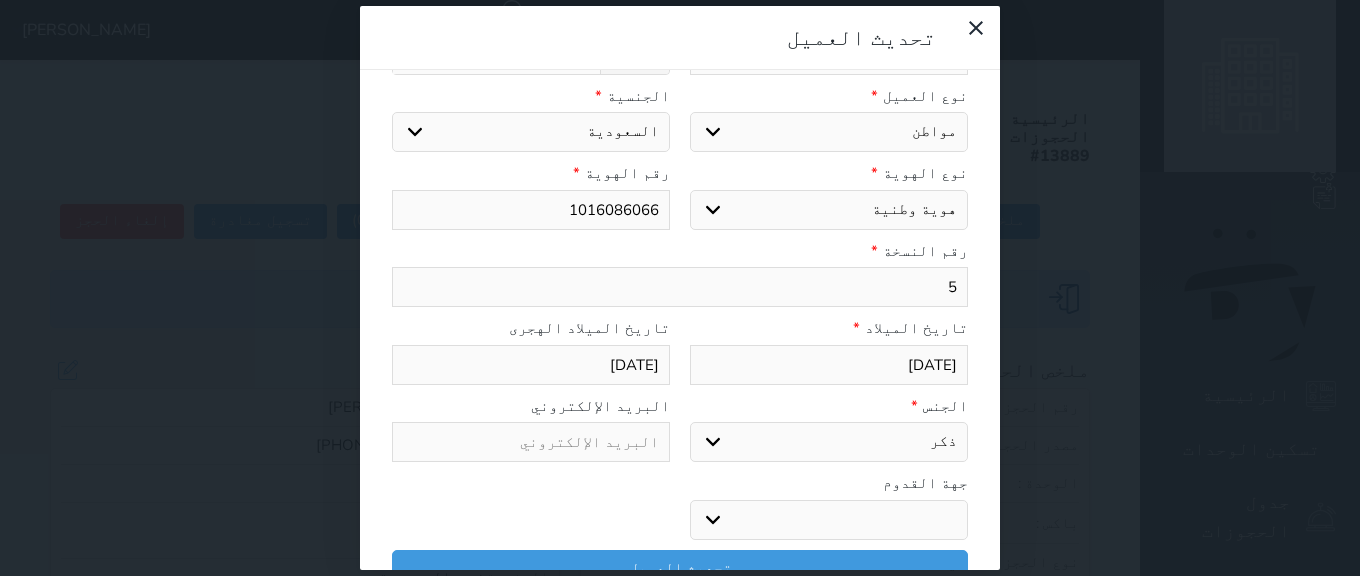 click on "1397-11-7" at bounding box center (531, 365) 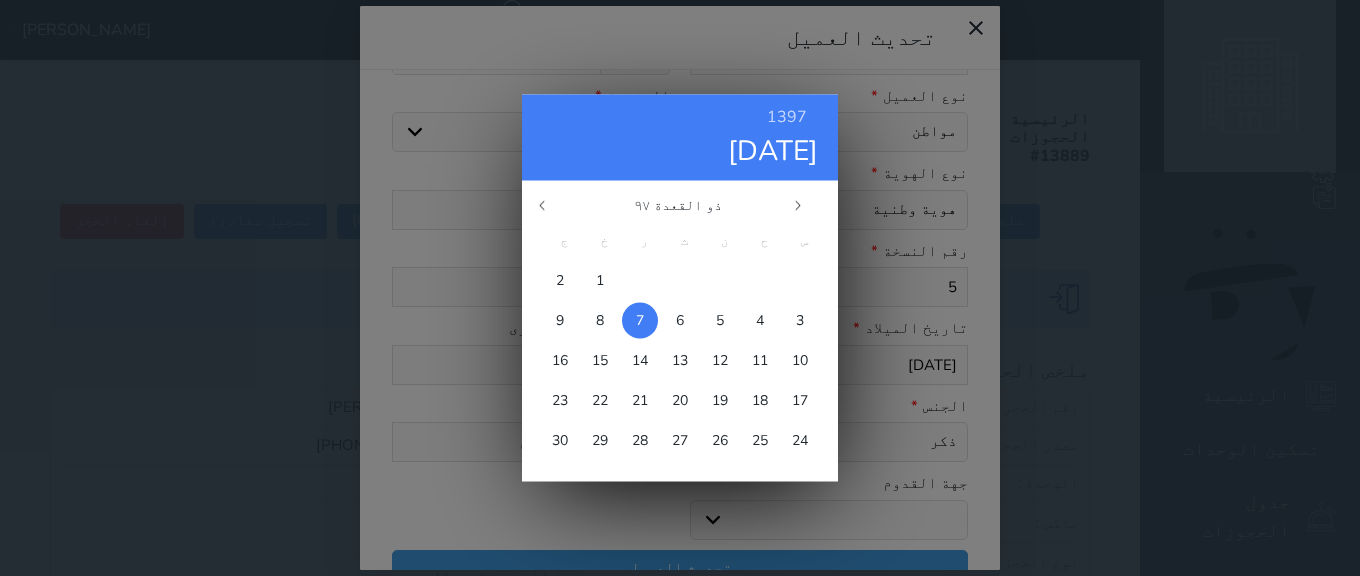 click 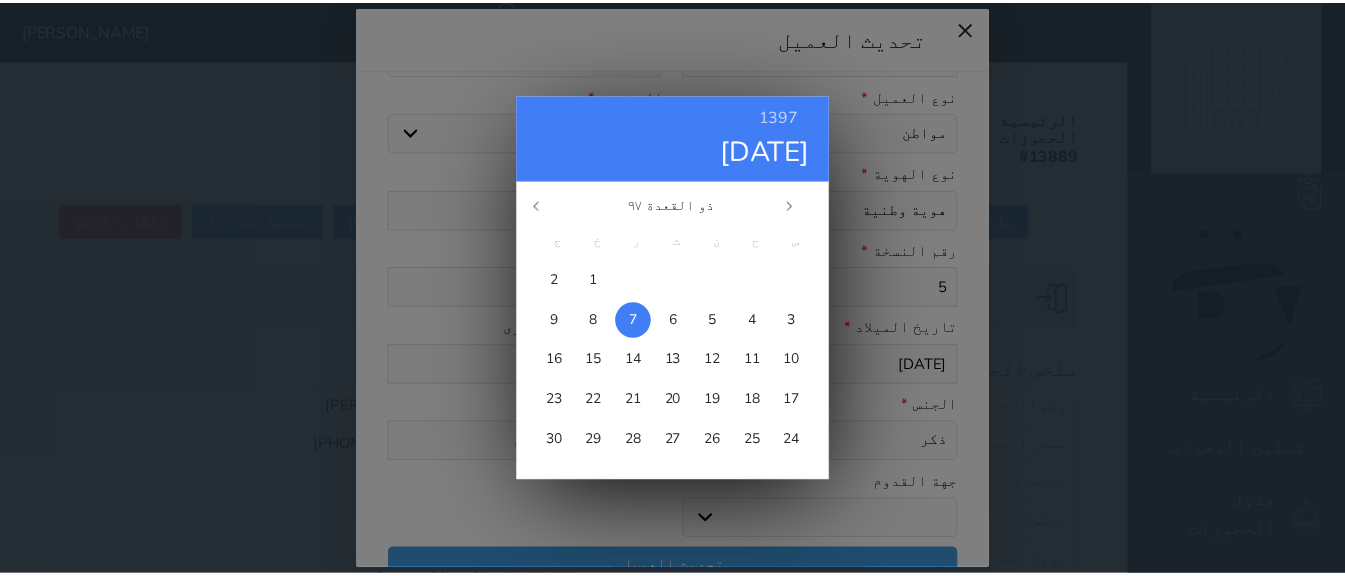 scroll, scrollTop: 200, scrollLeft: 0, axis: vertical 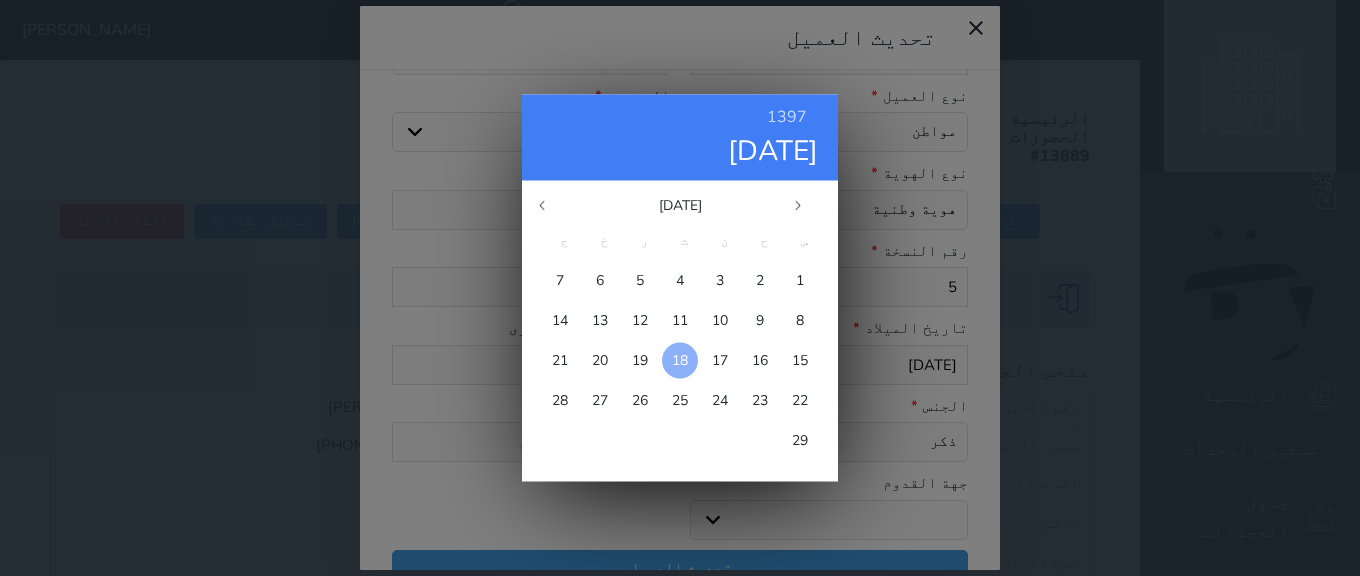 click on "18" at bounding box center [680, 360] 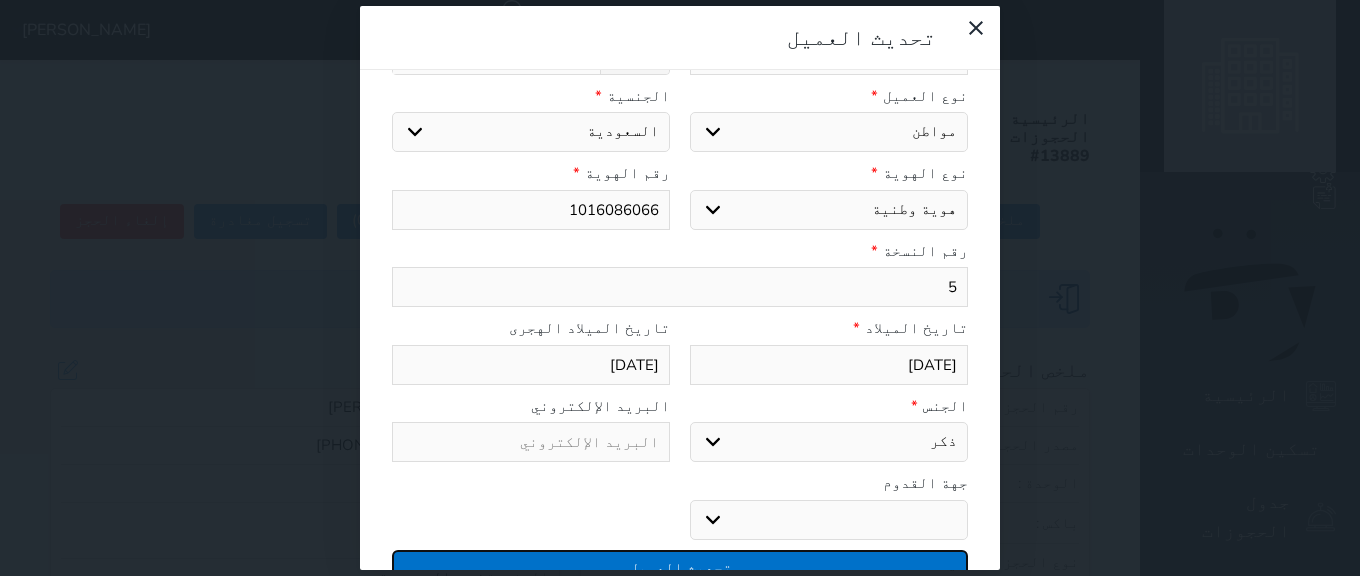 click on "تحديث العميل" at bounding box center (680, 567) 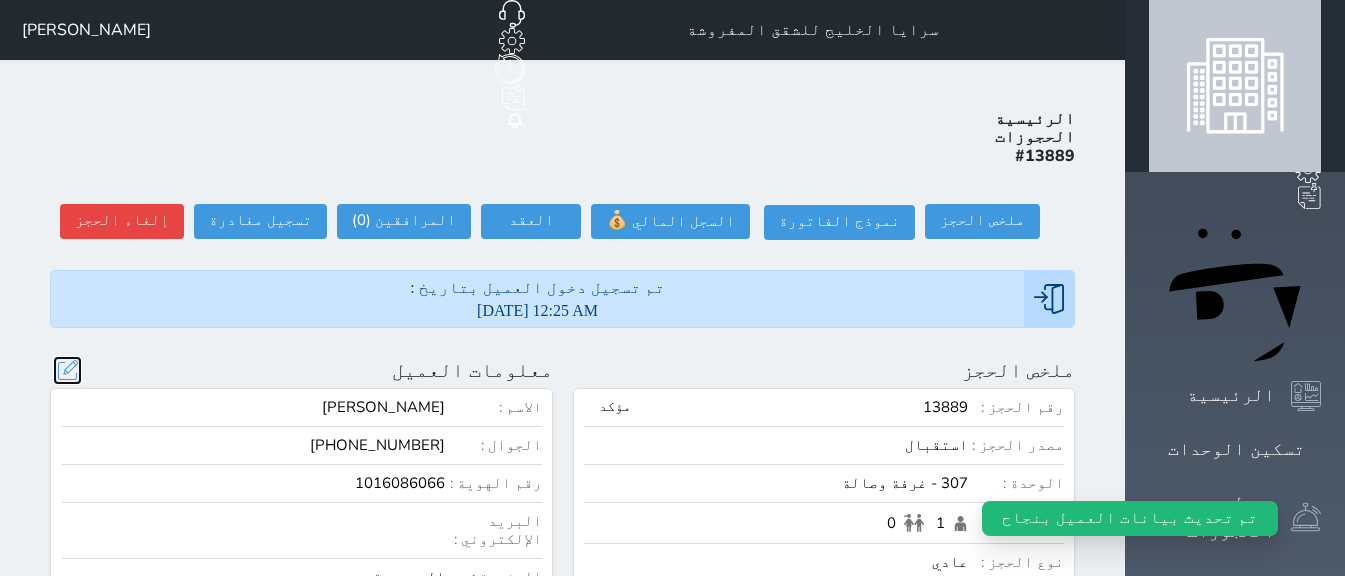 click at bounding box center (67, 370) 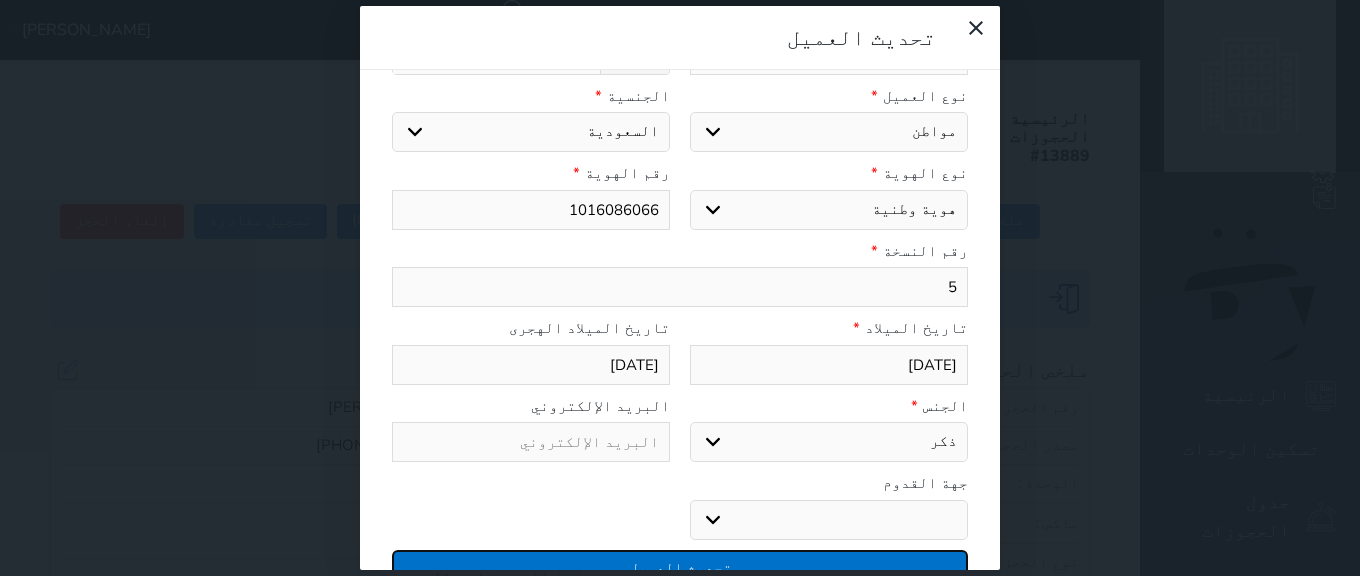 click on "تحديث العميل" at bounding box center [680, 567] 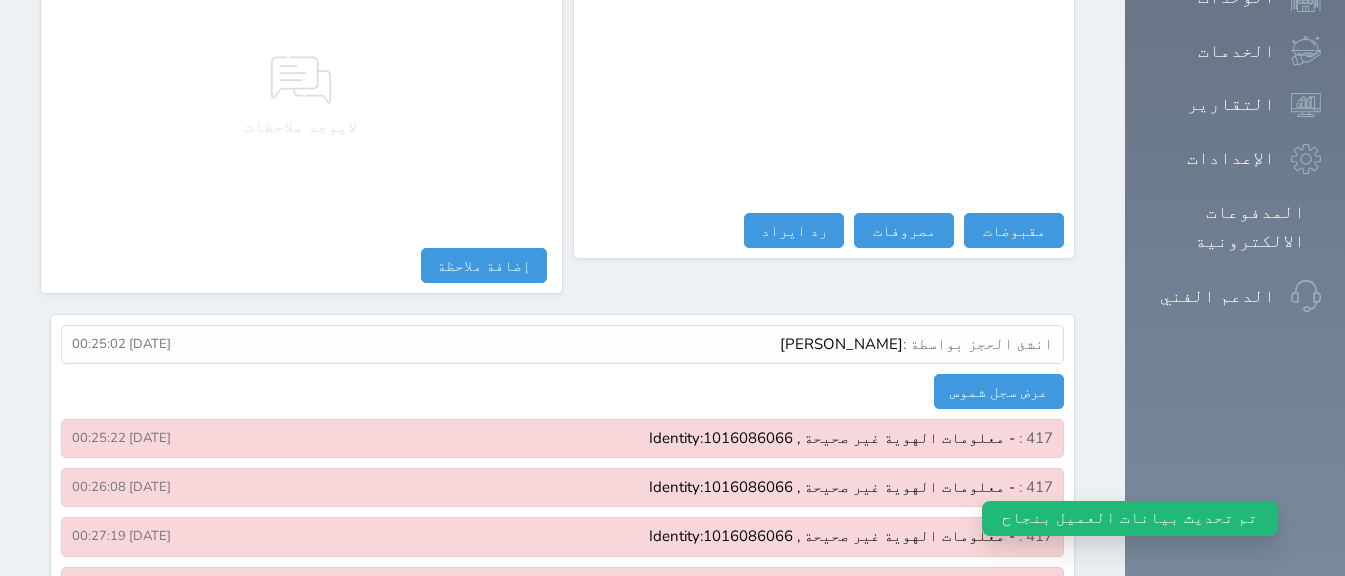 scroll, scrollTop: 1402, scrollLeft: 0, axis: vertical 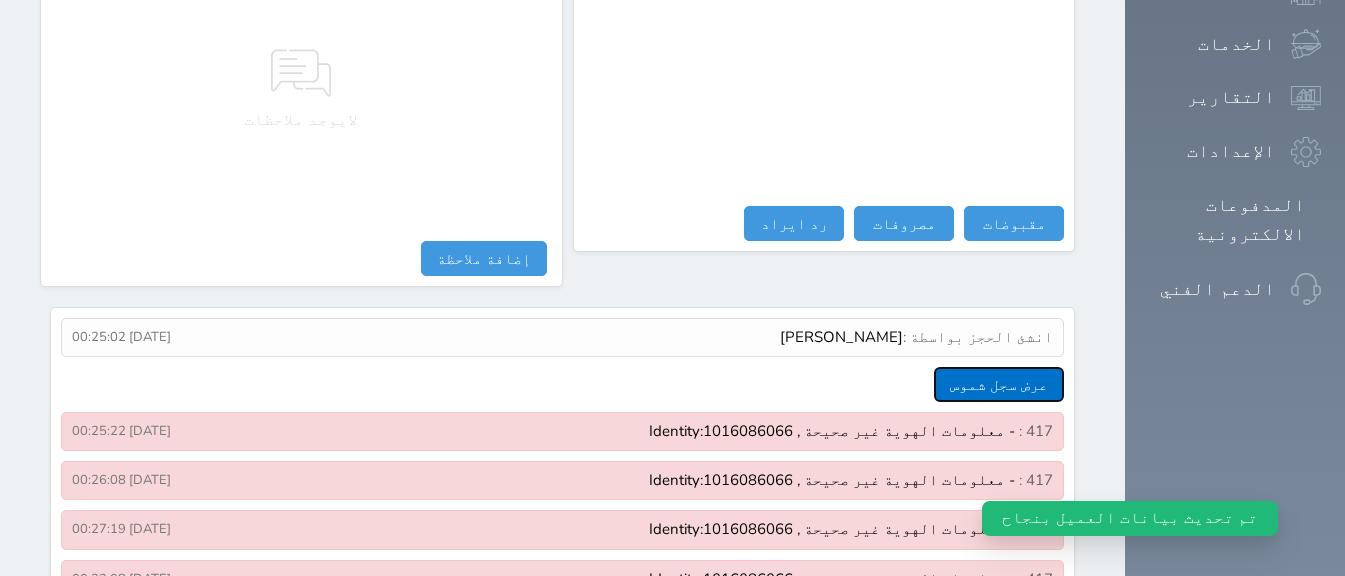 click on "عرض سجل شموس" at bounding box center (999, 384) 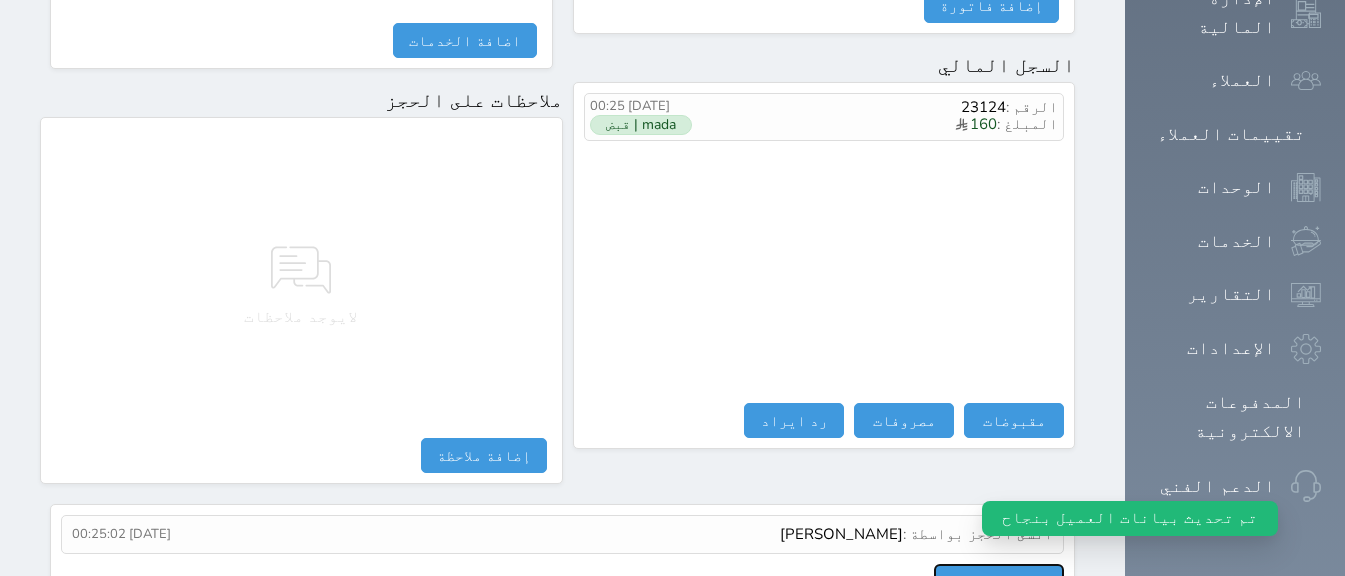 scroll, scrollTop: 1402, scrollLeft: 0, axis: vertical 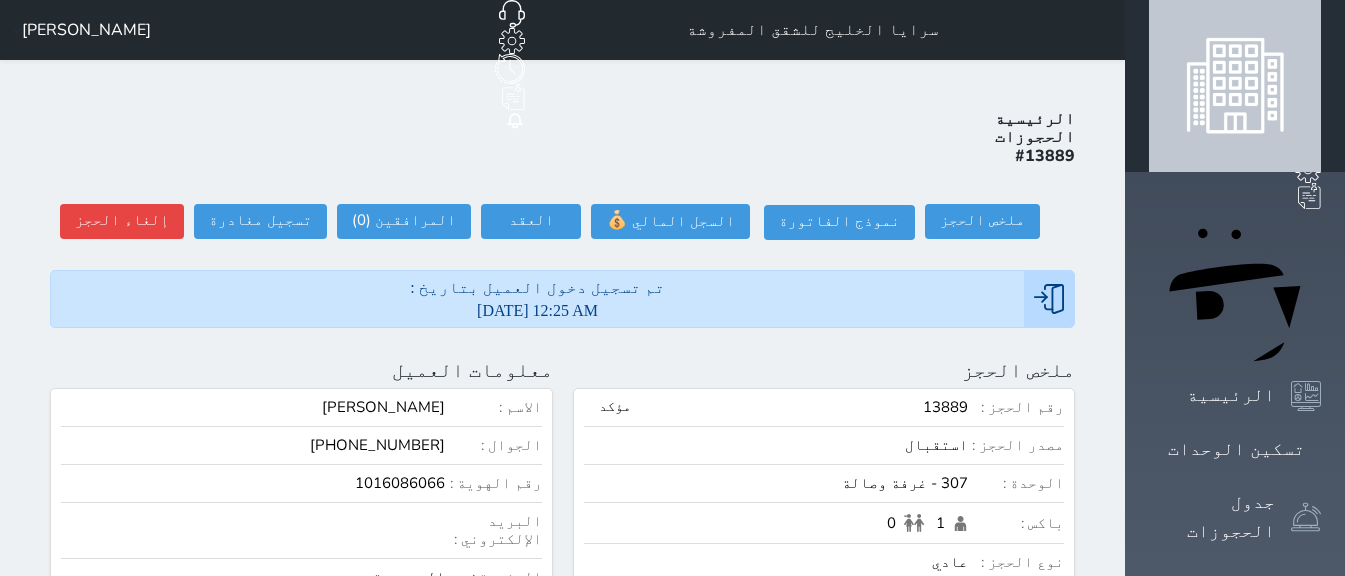 click on "تم تسجيل دخول العميل بتاريخ :   2025-07-28 12:25 AM" at bounding box center (537, 299) 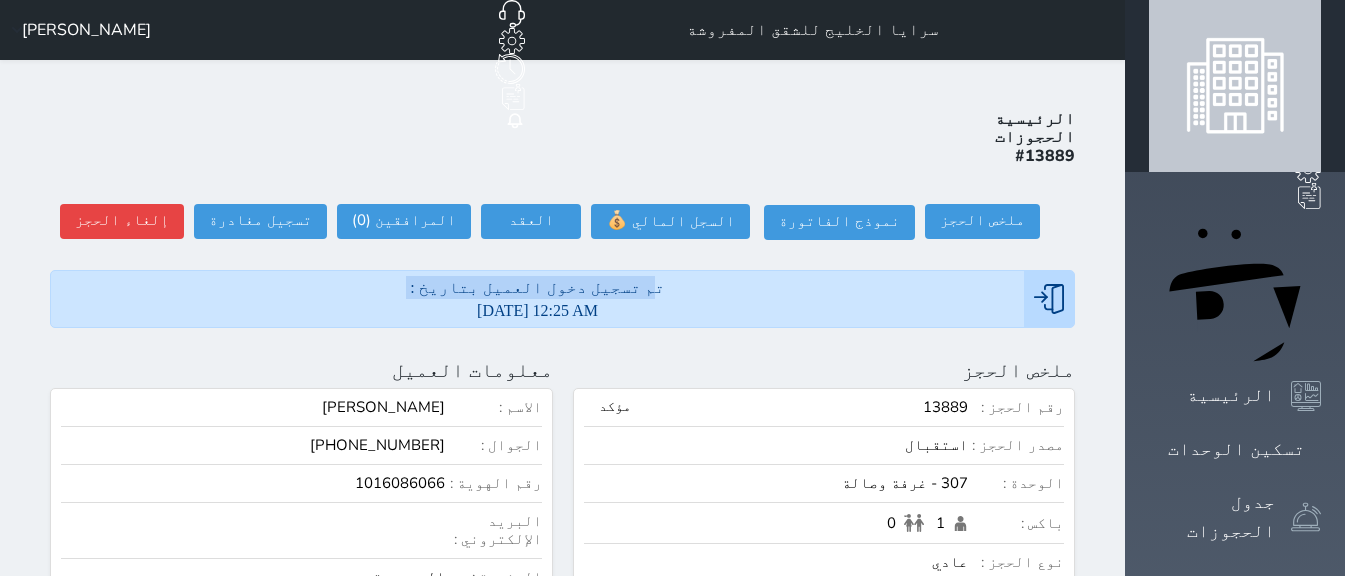 click on "تم تسجيل دخول العميل بتاريخ :   2025-07-28 12:25 AM" at bounding box center [537, 299] 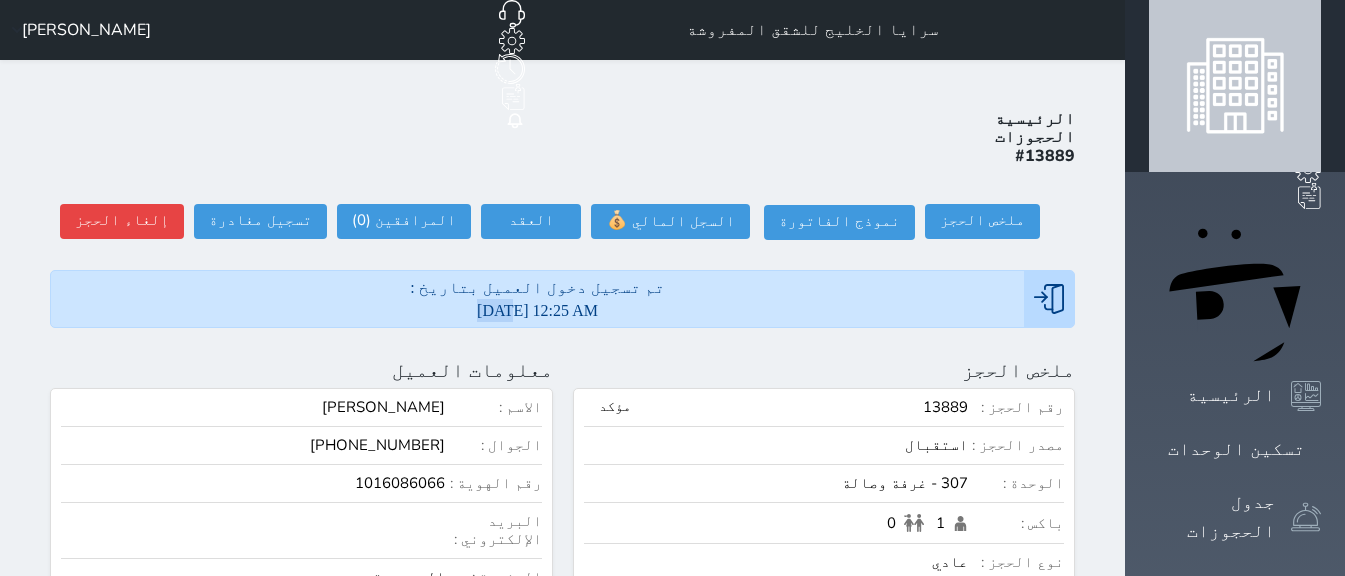 click on "تم تسجيل دخول العميل بتاريخ :   2025-07-28 12:25 AM" at bounding box center [537, 299] 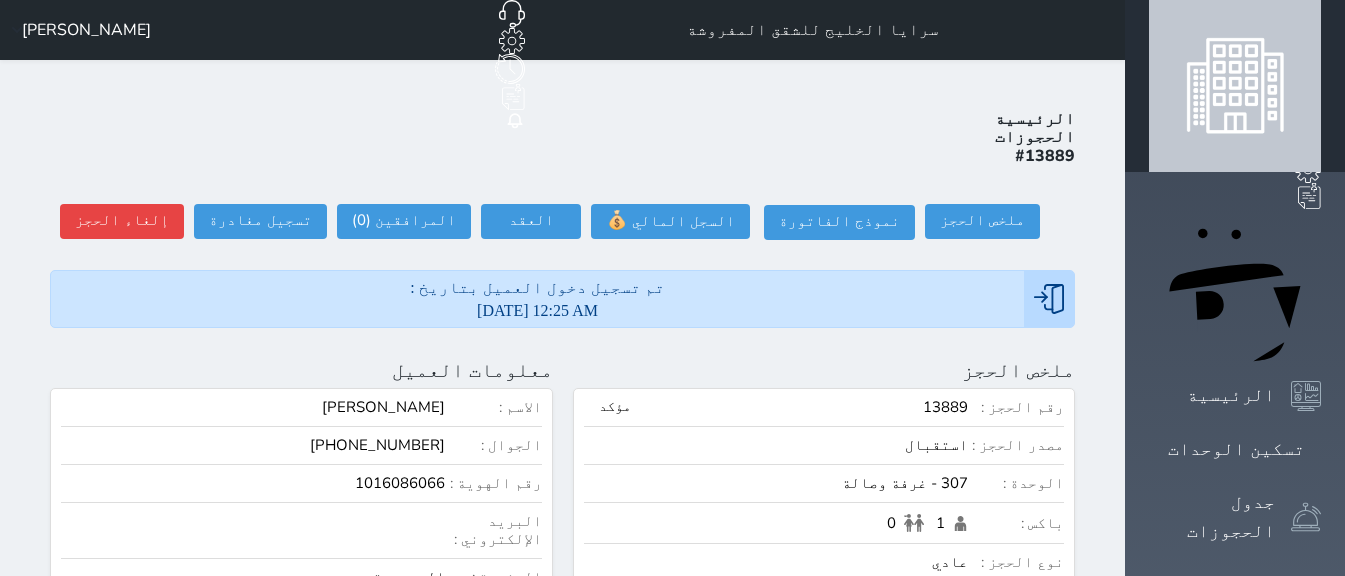 click on "تم تسجيل دخول العميل بتاريخ :   2025-07-28 12:25 AM" at bounding box center (562, 299) 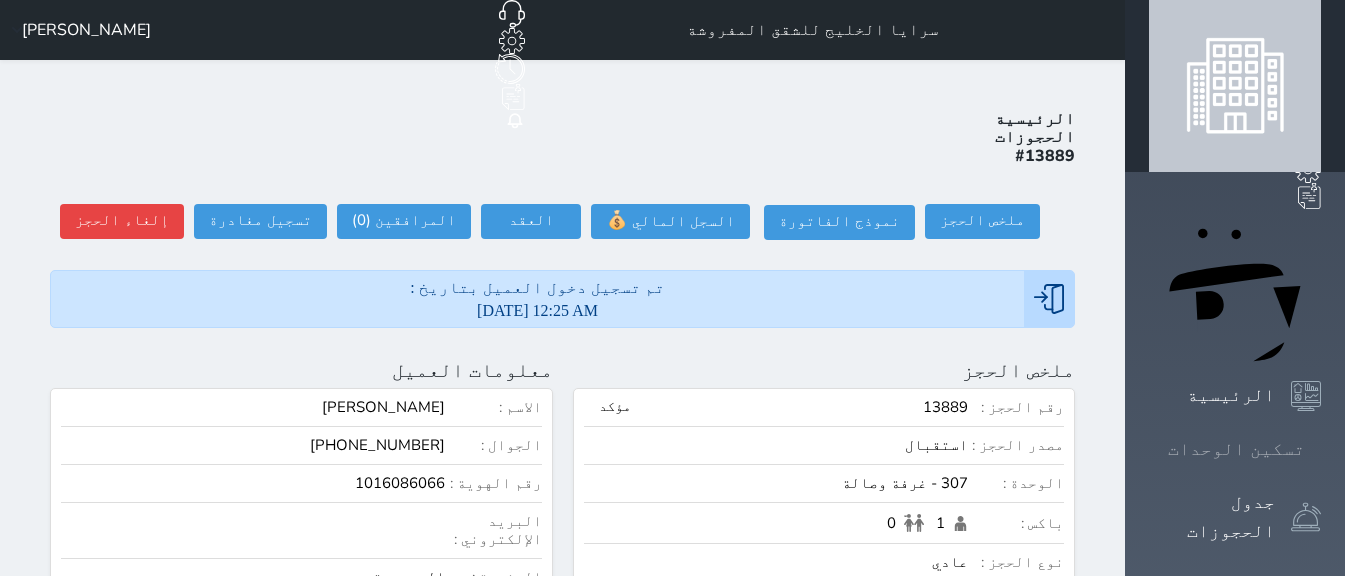 click on "تسكين الوحدات" at bounding box center [1236, 449] 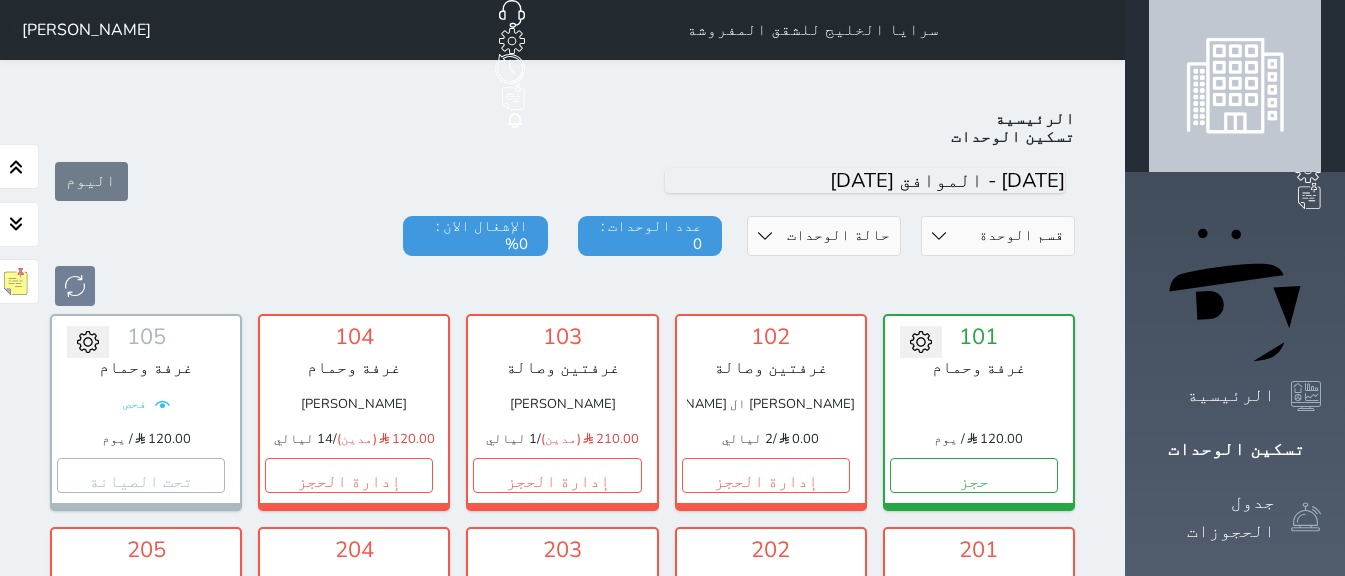 scroll, scrollTop: 78, scrollLeft: 0, axis: vertical 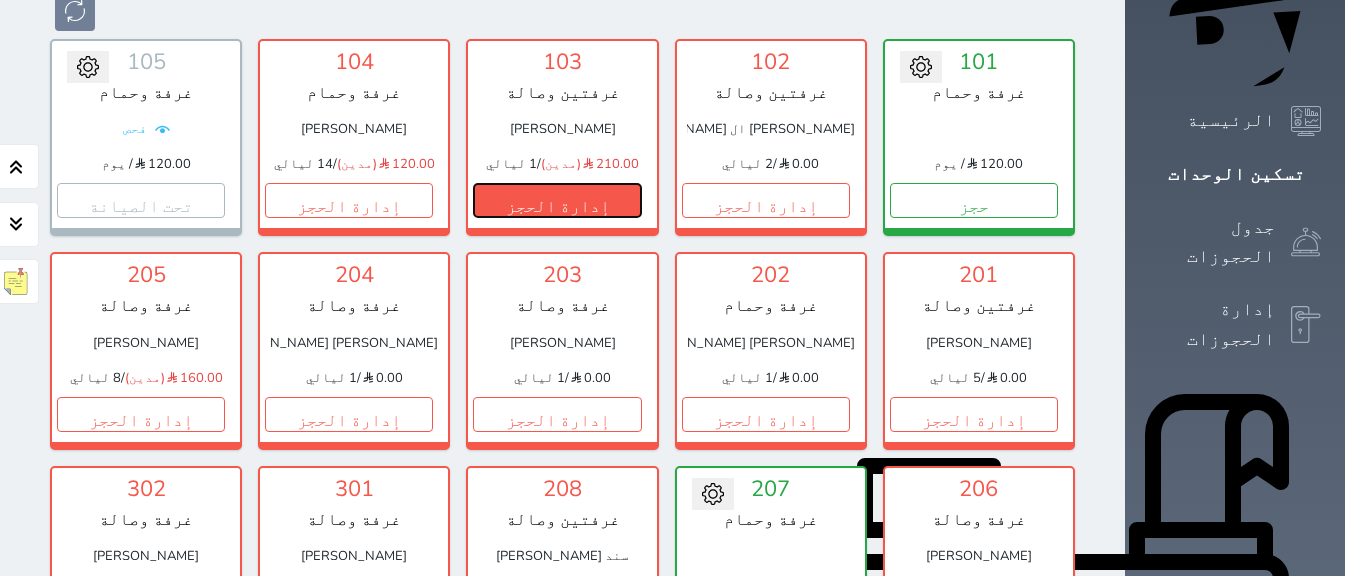 click on "إدارة الحجز" at bounding box center (557, 200) 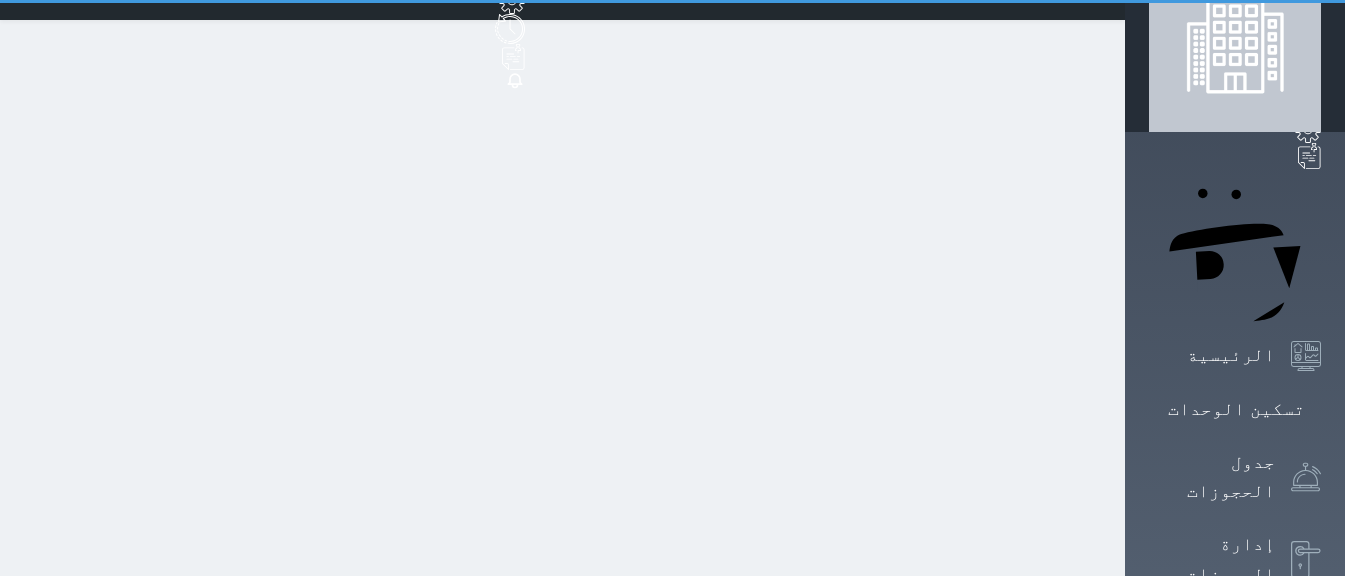 scroll, scrollTop: 0, scrollLeft: 0, axis: both 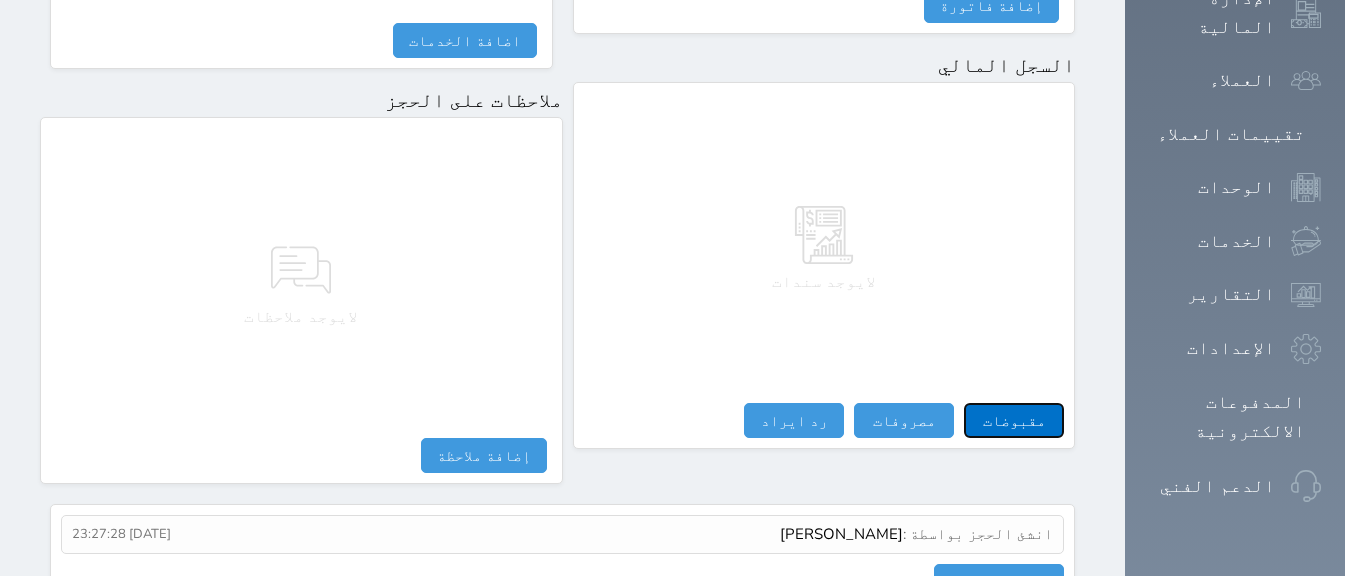 click on "مقبوضات" at bounding box center (1014, 420) 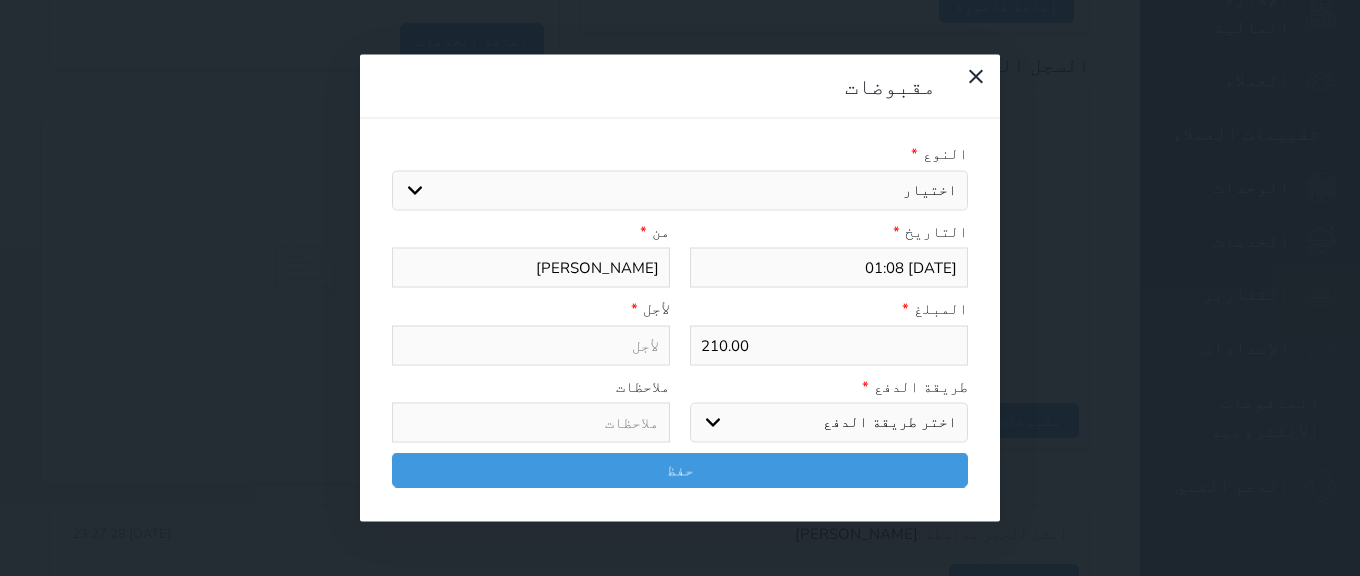 click on "اختيار   مقبوضات عامة قيمة إيجار فواتير تامين عربون لا ينطبق آخر مغسلة واي فاي - الإنترنت مواقف السيارات طعام الأغذية والمشروبات مشروبات المشروبات الباردة المشروبات الساخنة الإفطار غداء عشاء مخبز و كعك حمام سباحة الصالة الرياضية سبا و خدمات الجمال اختيار وإسقاط (خدمات النقل) ميني بار كابل - تلفزيون سرير إضافي تصفيف الشعر التسوق خدمات الجولات السياحية المنظمة خدمات الدليل السياحي" at bounding box center [680, 190] 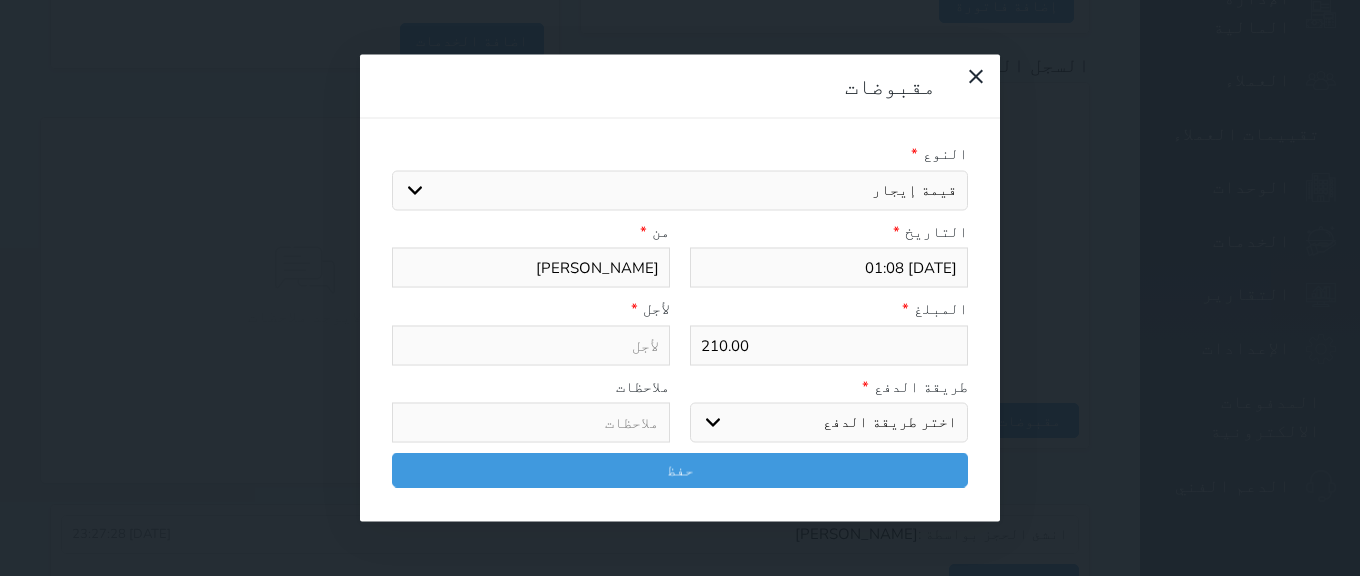 click on "اختيار   مقبوضات عامة قيمة إيجار فواتير تامين عربون لا ينطبق آخر مغسلة واي فاي - الإنترنت مواقف السيارات طعام الأغذية والمشروبات مشروبات المشروبات الباردة المشروبات الساخنة الإفطار غداء عشاء مخبز و كعك حمام سباحة الصالة الرياضية سبا و خدمات الجمال اختيار وإسقاط (خدمات النقل) ميني بار كابل - تلفزيون سرير إضافي تصفيف الشعر التسوق خدمات الجولات السياحية المنظمة خدمات الدليل السياحي" at bounding box center [680, 190] 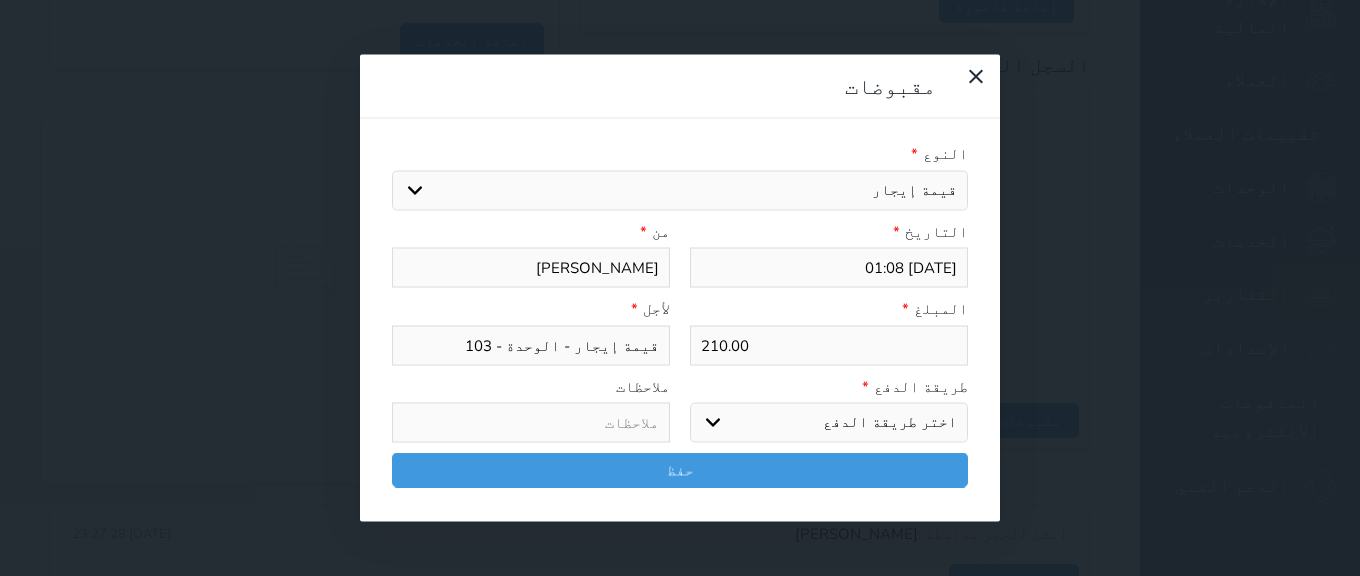 click on "اختر طريقة الدفع   دفع نقدى   تحويل بنكى   مدى   بطاقة ائتمان   آجل" at bounding box center [829, 423] 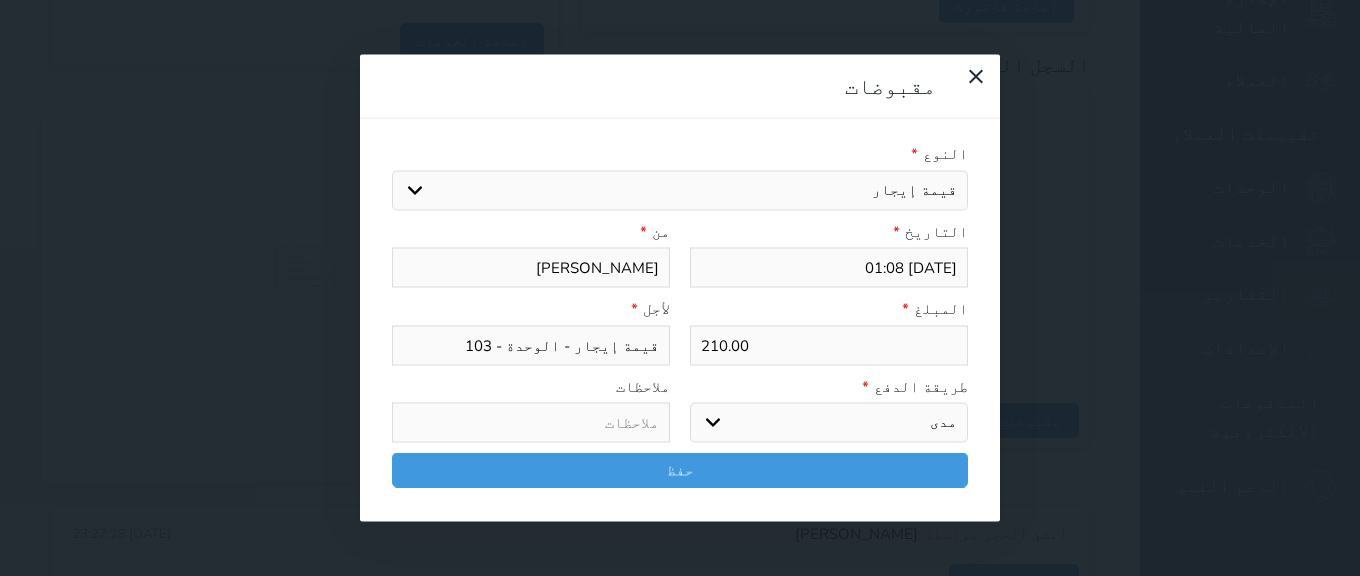 click on "اختر طريقة الدفع   دفع نقدى   تحويل بنكى   مدى   بطاقة ائتمان   آجل" at bounding box center [829, 423] 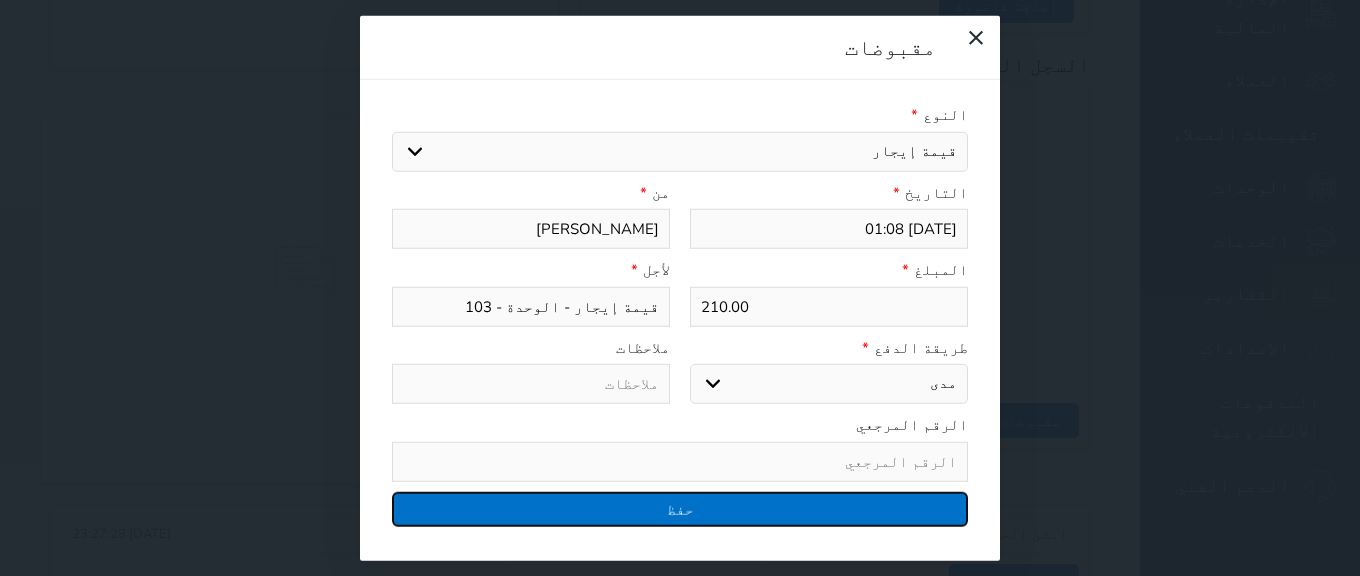click on "حفظ" at bounding box center (680, 508) 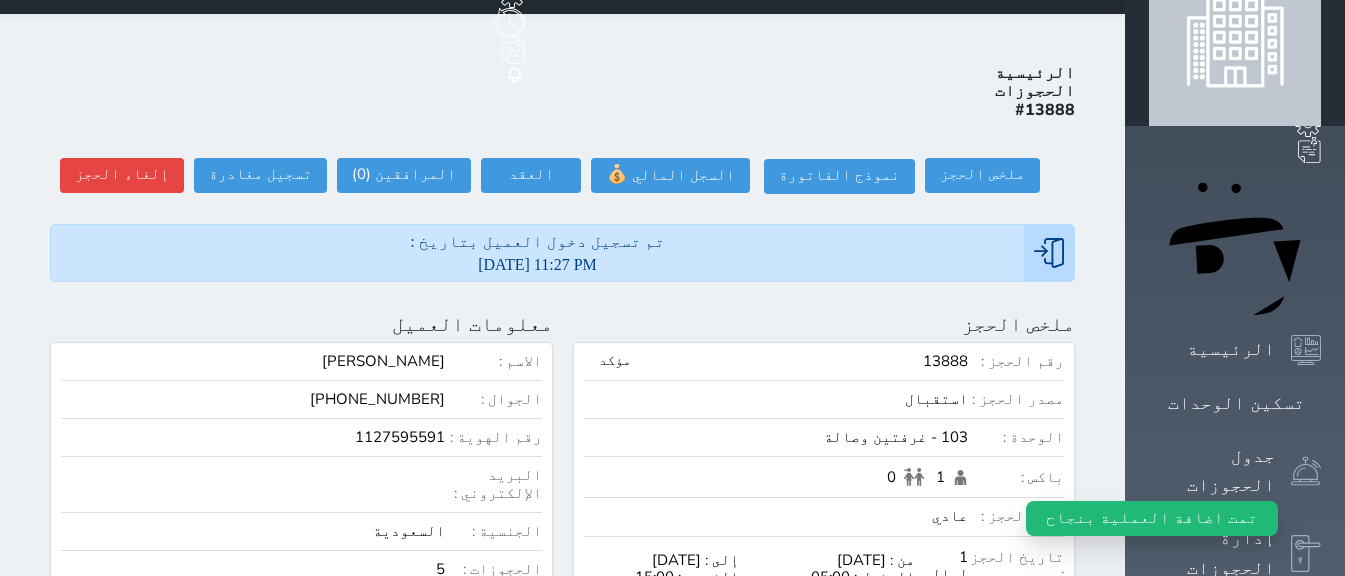 scroll, scrollTop: 0, scrollLeft: 0, axis: both 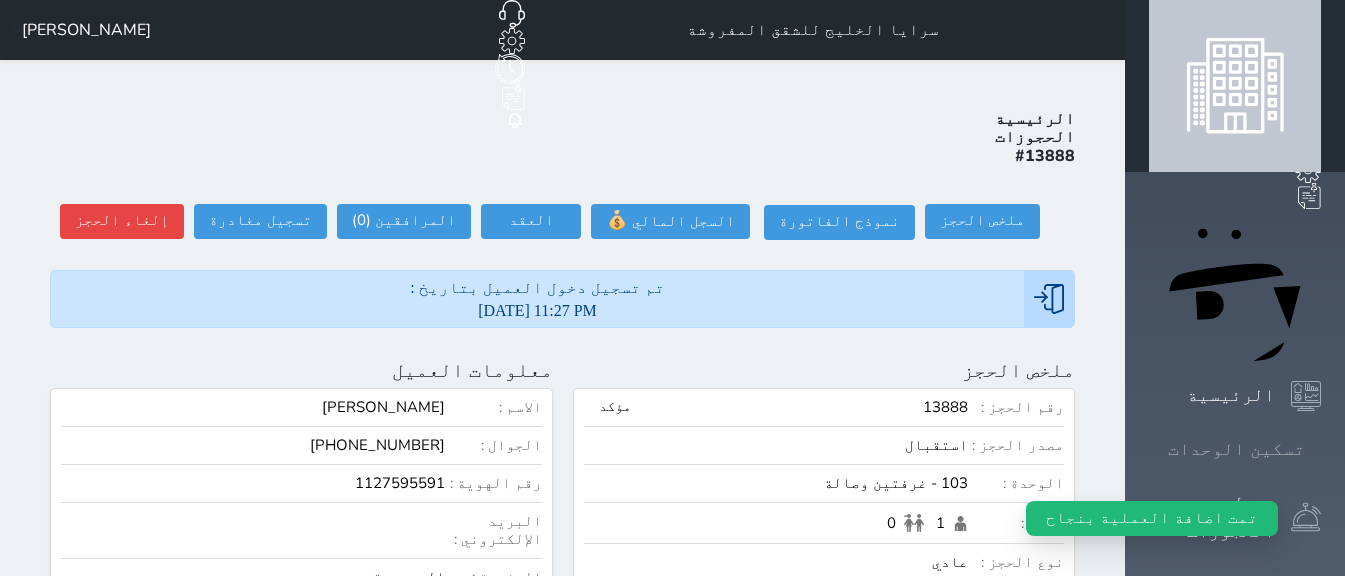 click on "تسكين الوحدات" at bounding box center [1236, 449] 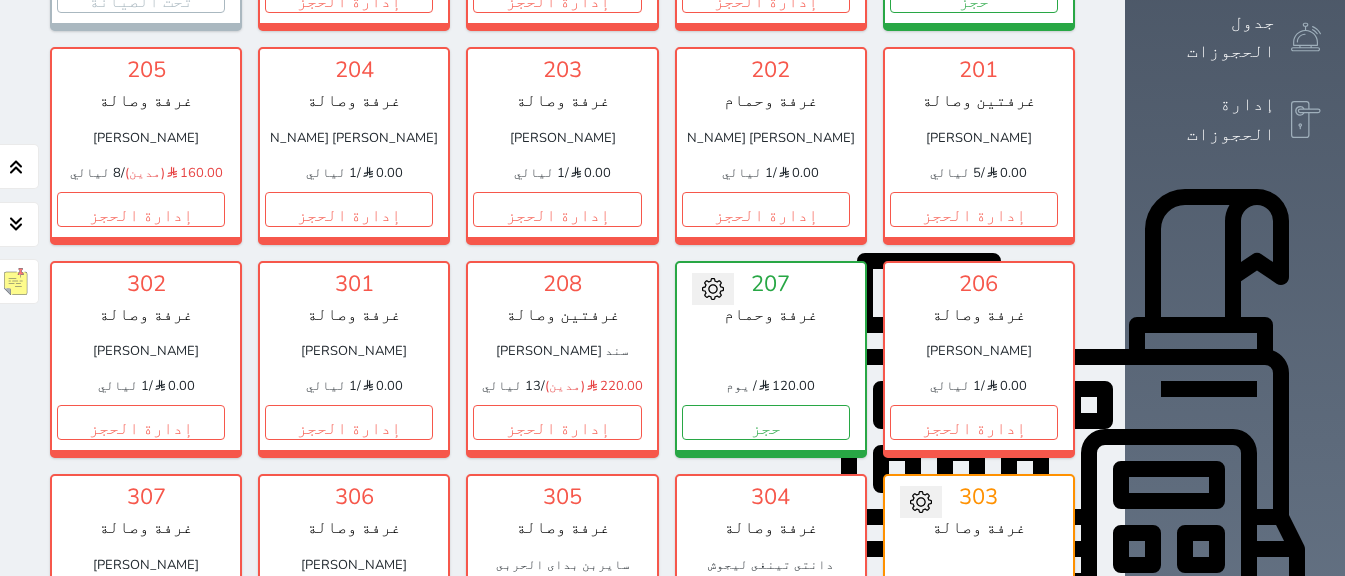 scroll, scrollTop: 484, scrollLeft: 0, axis: vertical 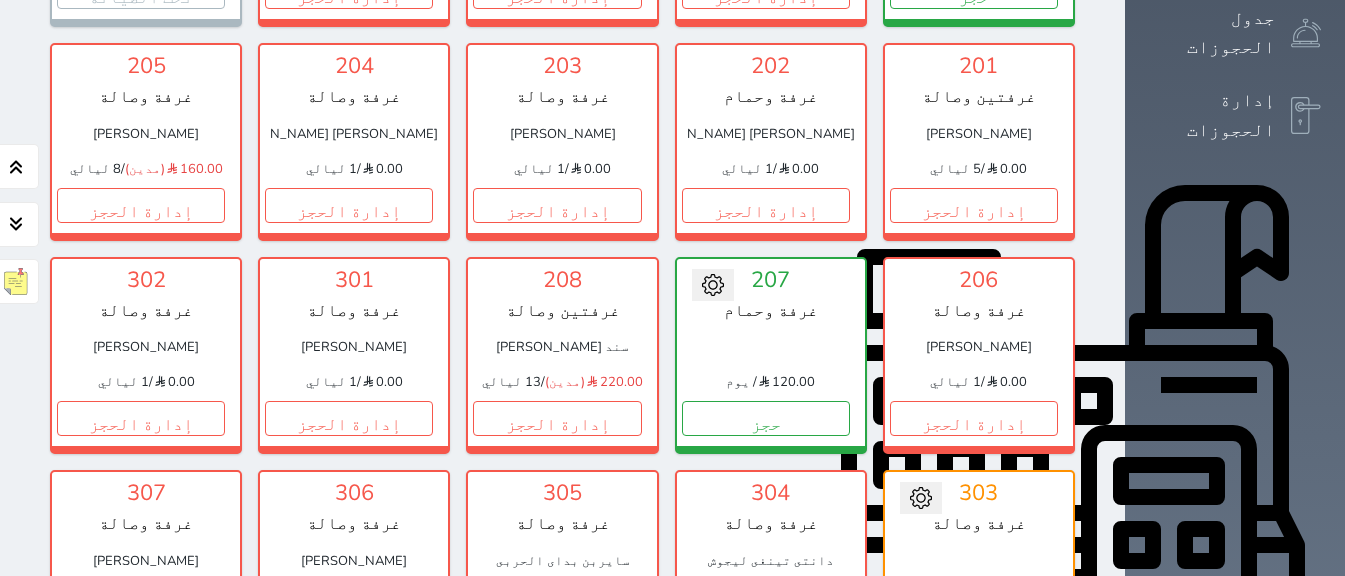 click on "إدارة الحجز" at bounding box center [766, 632] 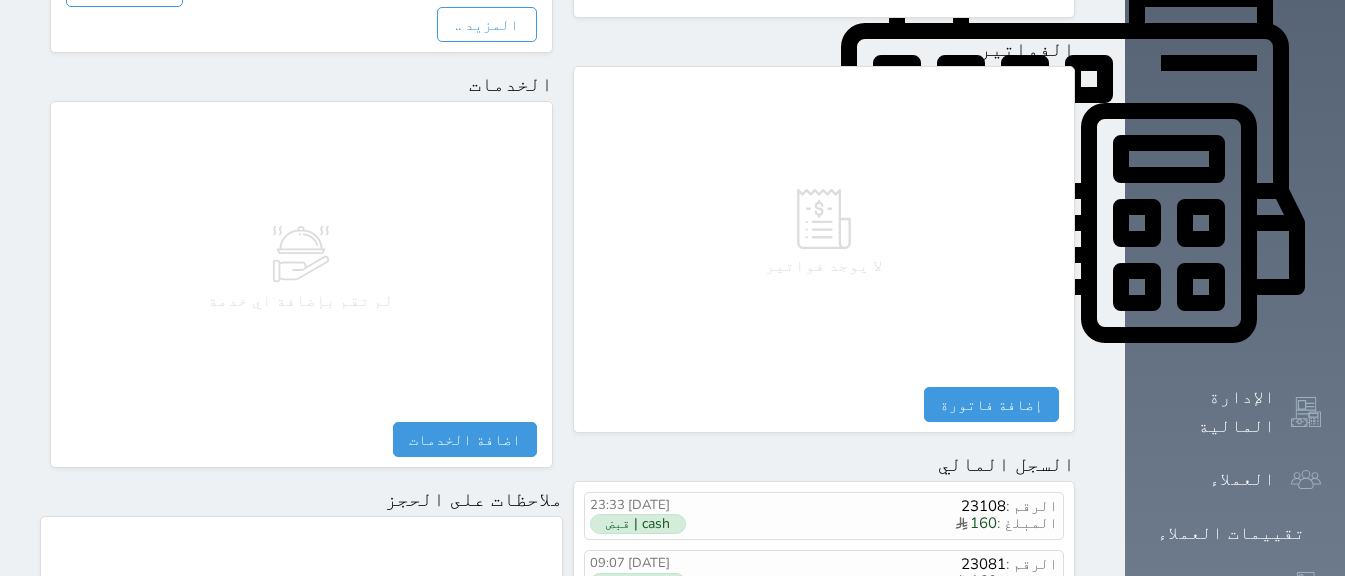 scroll, scrollTop: 1205, scrollLeft: 0, axis: vertical 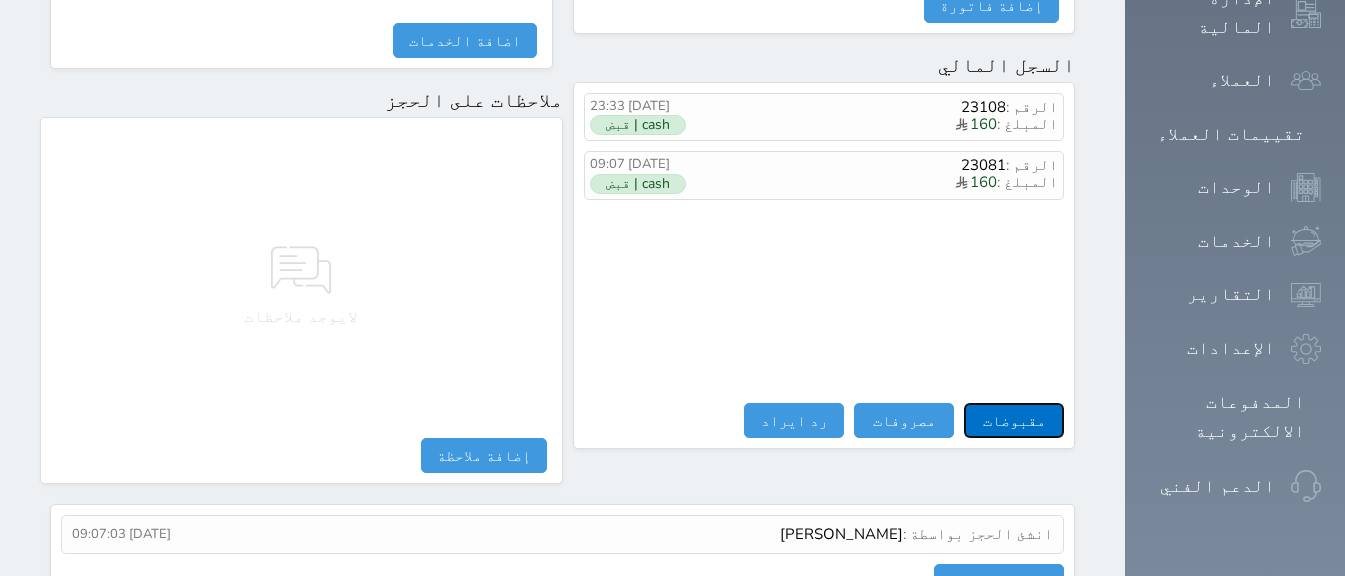 click on "مقبوضات" at bounding box center (1014, 420) 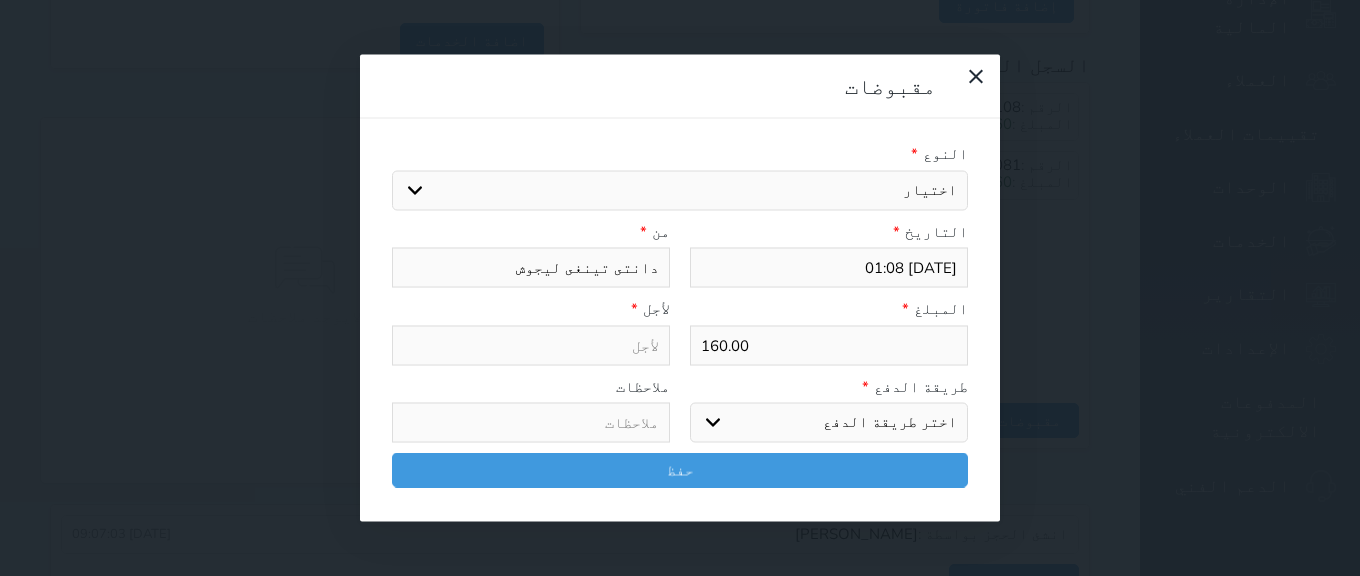 click on "اختيار   مقبوضات عامة قيمة إيجار فواتير تامين عربون لا ينطبق آخر مغسلة واي فاي - الإنترنت مواقف السيارات طعام الأغذية والمشروبات مشروبات المشروبات الباردة المشروبات الساخنة الإفطار غداء عشاء مخبز و كعك حمام سباحة الصالة الرياضية سبا و خدمات الجمال اختيار وإسقاط (خدمات النقل) ميني بار كابل - تلفزيون سرير إضافي تصفيف الشعر التسوق خدمات الجولات السياحية المنظمة خدمات الدليل السياحي" at bounding box center (680, 190) 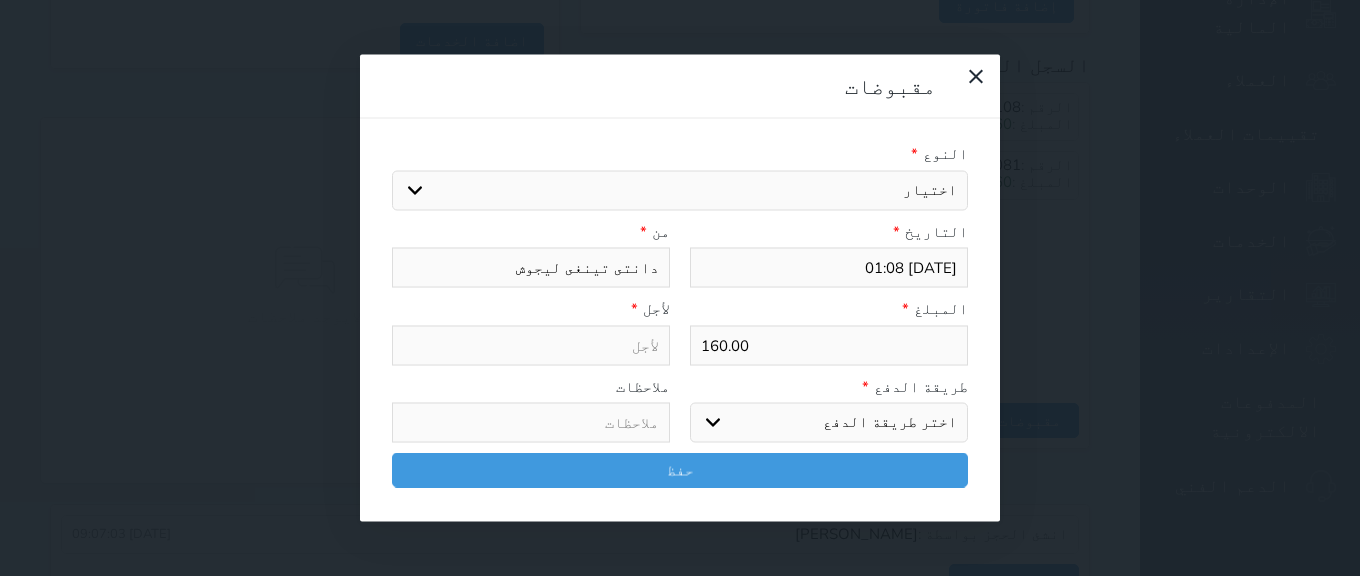 click on "اختيار   مقبوضات عامة قيمة إيجار فواتير تامين عربون لا ينطبق آخر مغسلة واي فاي - الإنترنت مواقف السيارات طعام الأغذية والمشروبات مشروبات المشروبات الباردة المشروبات الساخنة الإفطار غداء عشاء مخبز و كعك حمام سباحة الصالة الرياضية سبا و خدمات الجمال اختيار وإسقاط (خدمات النقل) ميني بار كابل - تلفزيون سرير إضافي تصفيف الشعر التسوق خدمات الجولات السياحية المنظمة خدمات الدليل السياحي" at bounding box center (680, 190) 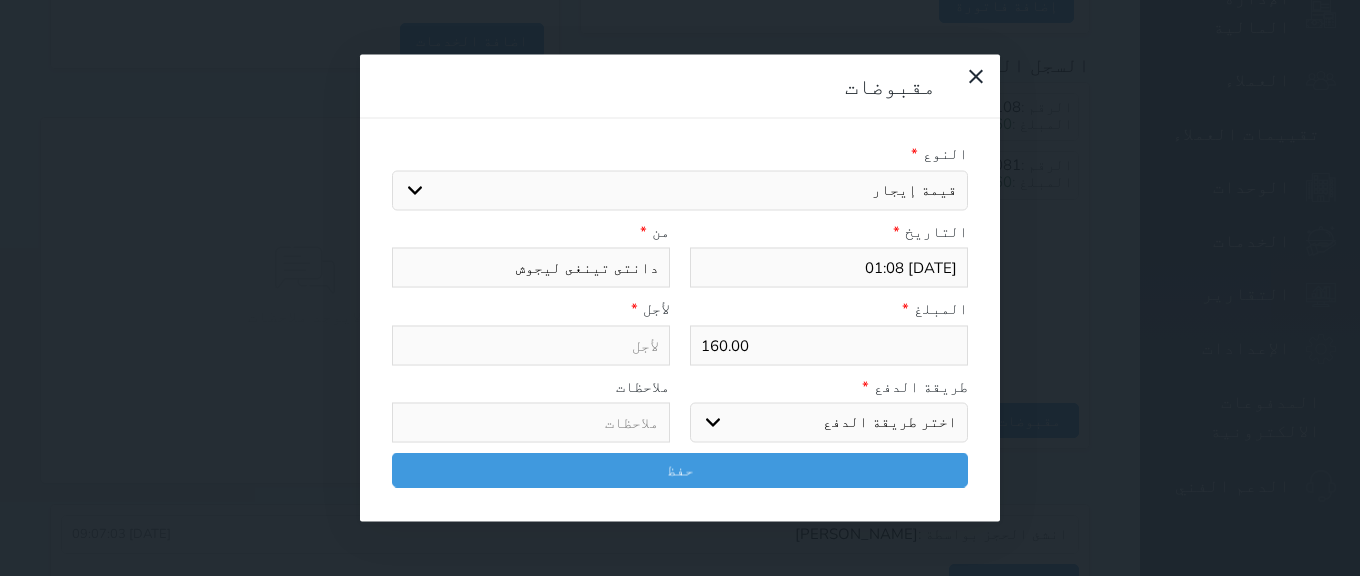 click on "اختيار   مقبوضات عامة قيمة إيجار فواتير تامين عربون لا ينطبق آخر مغسلة واي فاي - الإنترنت مواقف السيارات طعام الأغذية والمشروبات مشروبات المشروبات الباردة المشروبات الساخنة الإفطار غداء عشاء مخبز و كعك حمام سباحة الصالة الرياضية سبا و خدمات الجمال اختيار وإسقاط (خدمات النقل) ميني بار كابل - تلفزيون سرير إضافي تصفيف الشعر التسوق خدمات الجولات السياحية المنظمة خدمات الدليل السياحي" at bounding box center [680, 190] 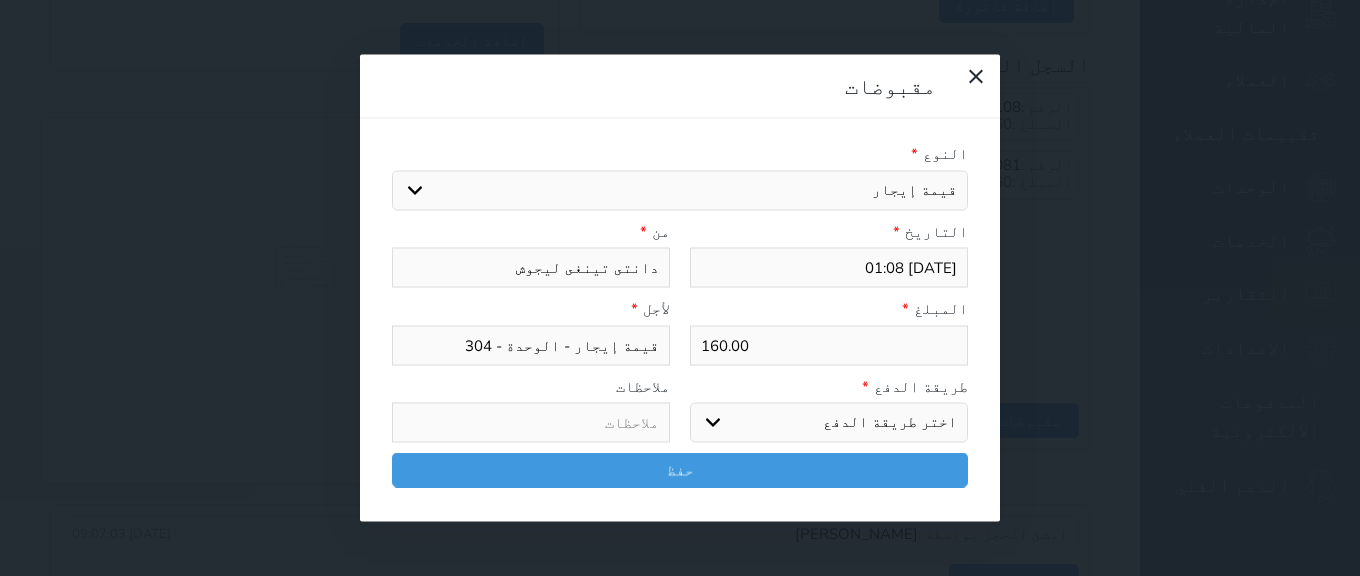 click on "اختر طريقة الدفع   دفع نقدى   تحويل بنكى   مدى   بطاقة ائتمان   آجل" at bounding box center [829, 423] 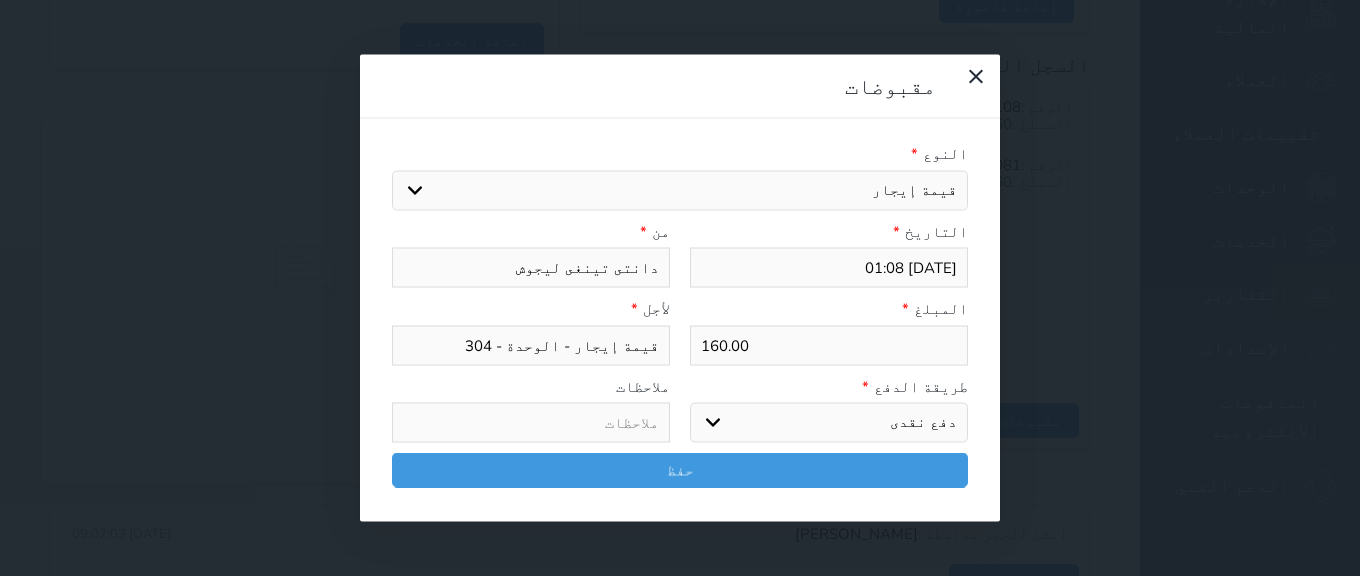 click on "اختر طريقة الدفع   دفع نقدى   تحويل بنكى   مدى   بطاقة ائتمان   آجل" at bounding box center [829, 423] 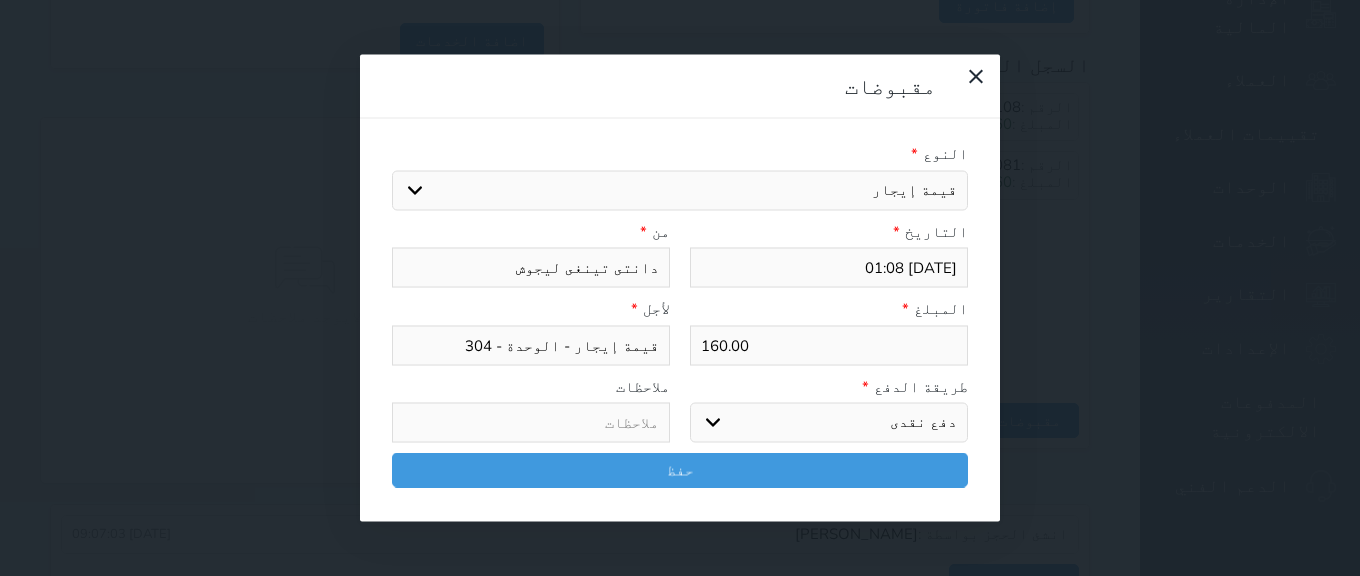 drag, startPoint x: 850, startPoint y: 441, endPoint x: 753, endPoint y: 430, distance: 97.62172 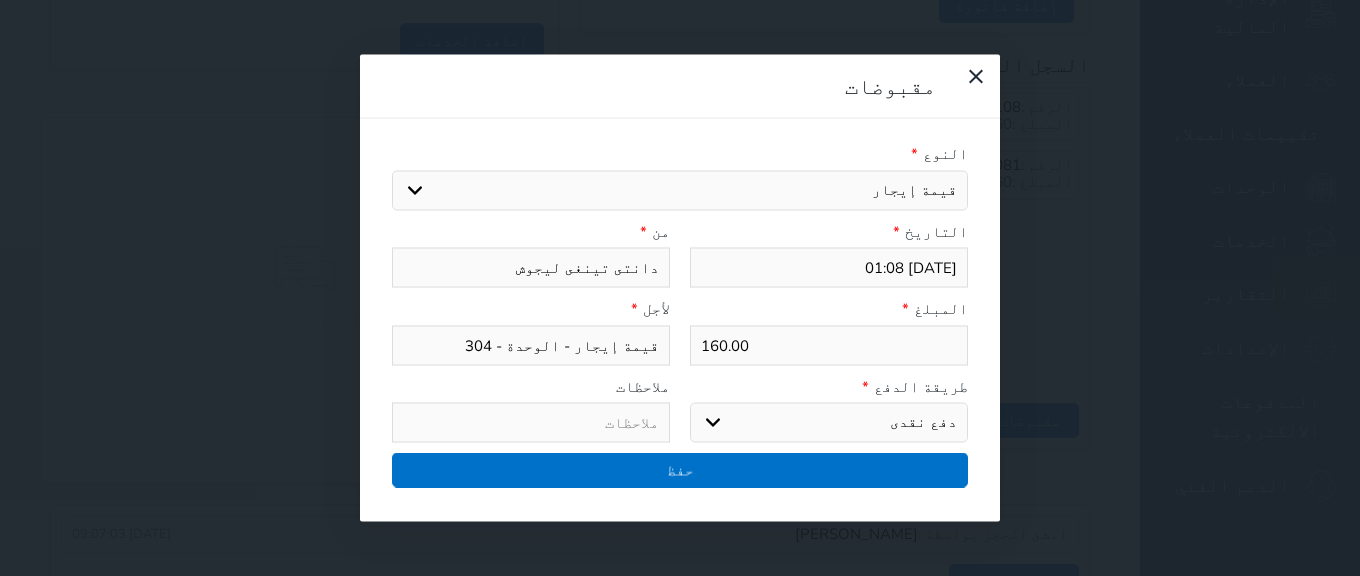 click on "النوع  *    اختيار   مقبوضات عامة قيمة إيجار فواتير تامين عربون لا ينطبق آخر مغسلة واي فاي - الإنترنت مواقف السيارات طعام الأغذية والمشروبات مشروبات المشروبات الباردة المشروبات الساخنة الإفطار غداء عشاء مخبز و كعك حمام سباحة الصالة الرياضية سبا و خدمات الجمال اختيار وإسقاط (خدمات النقل) ميني بار كابل - تلفزيون سرير إضافي تصفيف الشعر التسوق خدمات الجولات السياحية المنظمة خدمات الدليل السياحي   التاريخ *   2025-07-28 01:08   من *   دانتى تينغى ليجوش   المبلغ *   160.00   لأجل *   قيمة إيجار - الوحدة - 304   طريقة الدفع *   اختر طريقة الدفع   دفع نقدى   تحويل بنكى   مدى   بطاقة ائتمان   آجل" at bounding box center [680, 320] 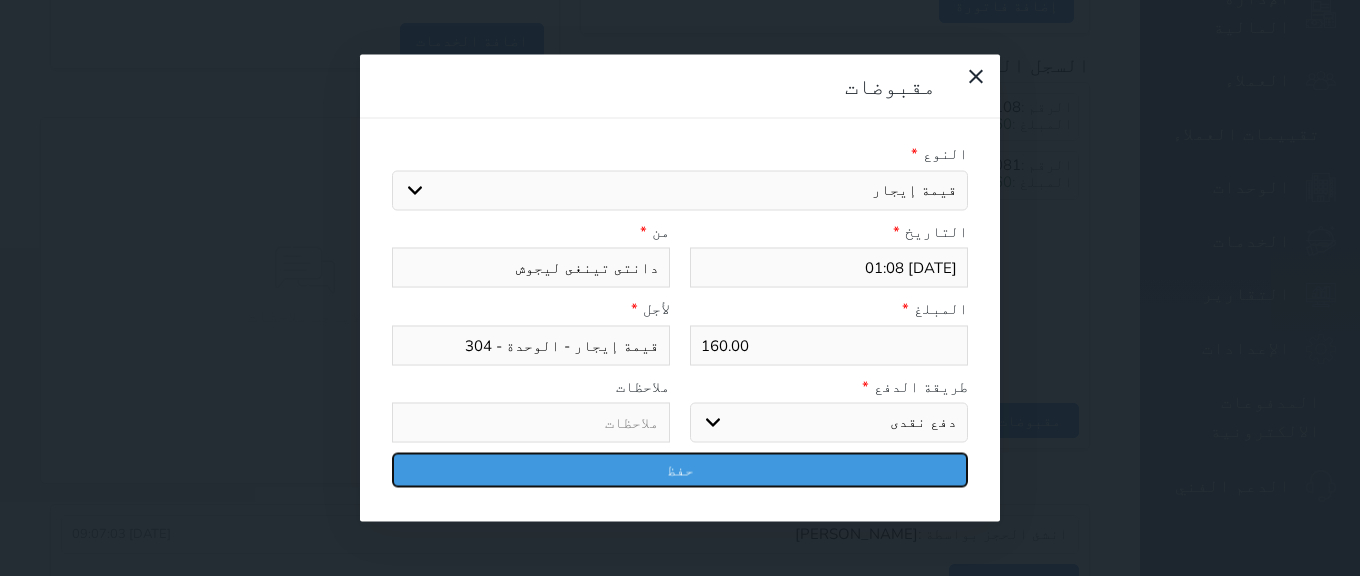 click on "حفظ" at bounding box center (680, 470) 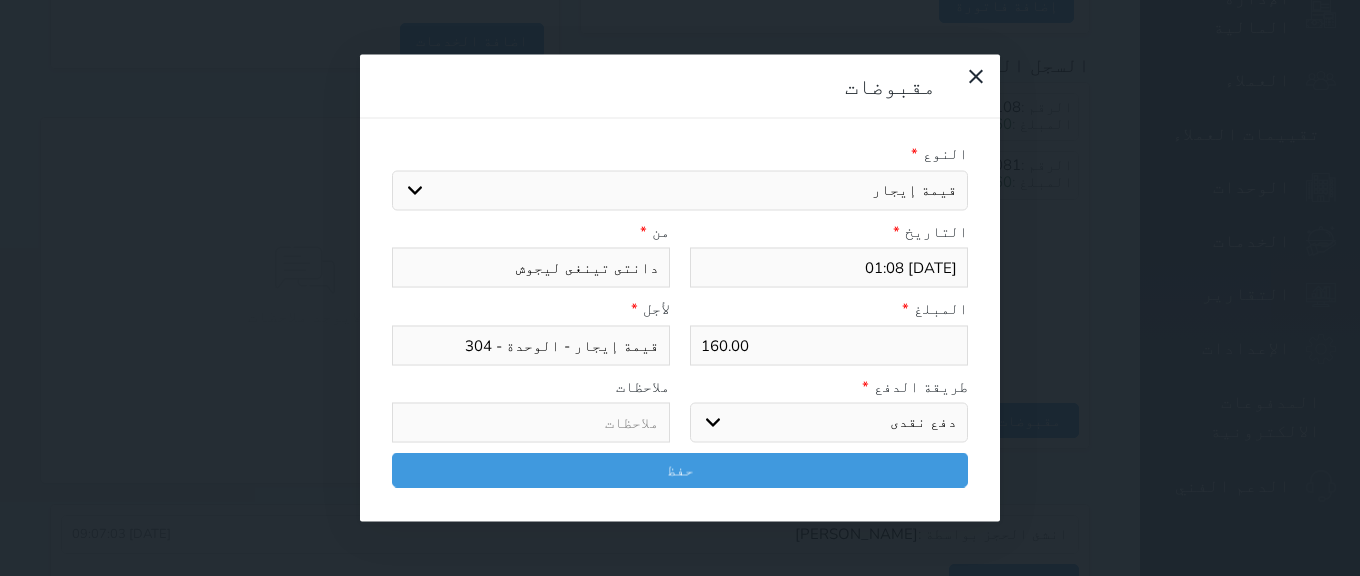 click at bounding box center [0, 0] 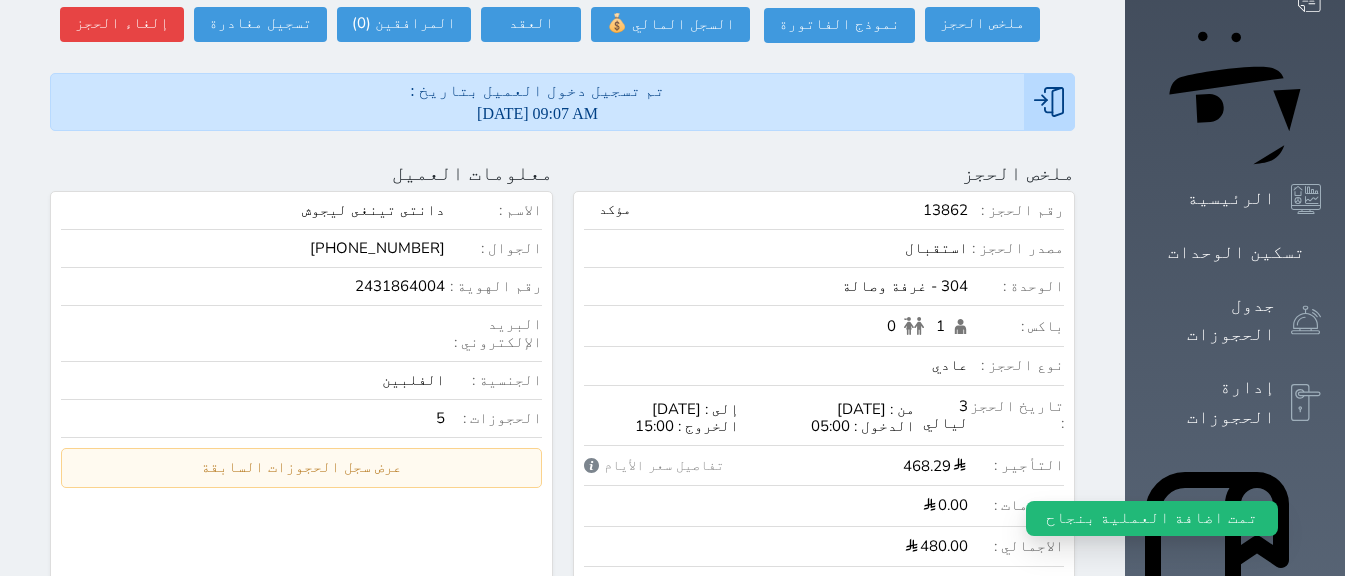 scroll, scrollTop: 77, scrollLeft: 0, axis: vertical 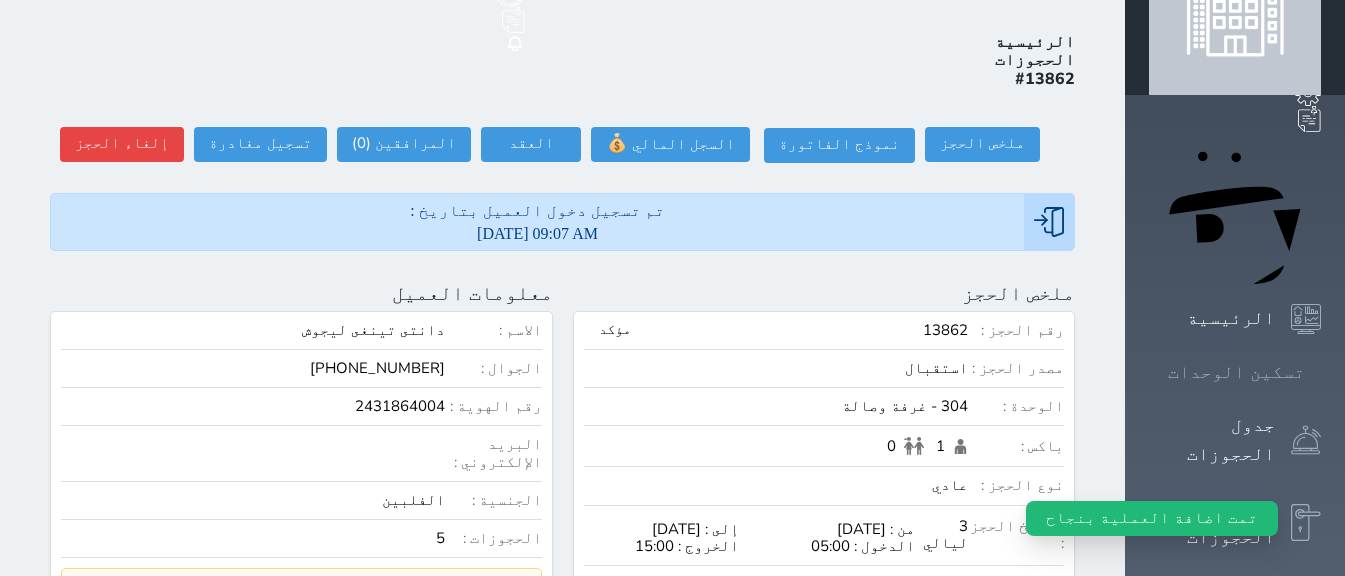 click on "تسكين الوحدات" at bounding box center (1236, 372) 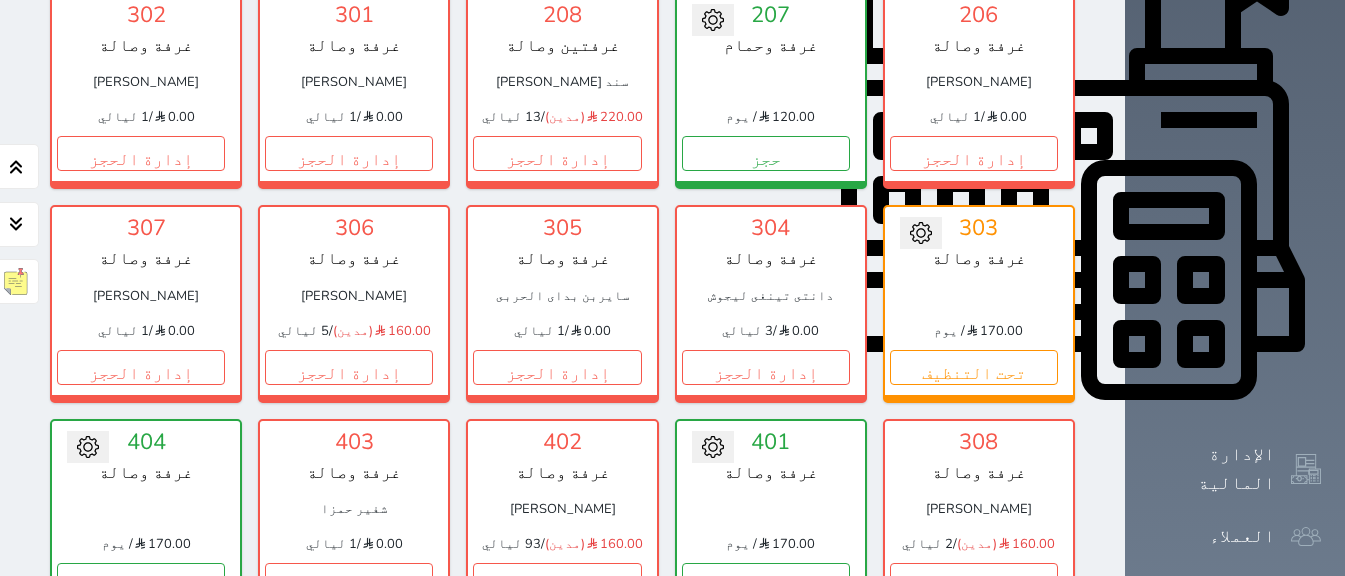 scroll, scrollTop: 752, scrollLeft: 0, axis: vertical 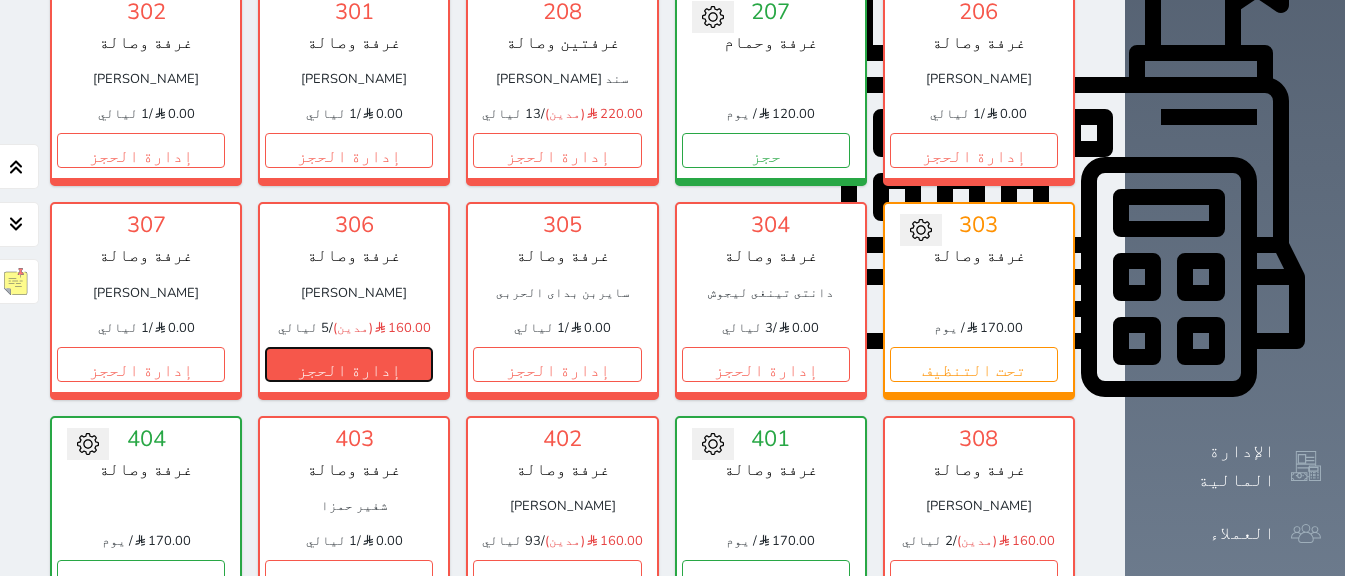 click on "إدارة الحجز" at bounding box center (349, 364) 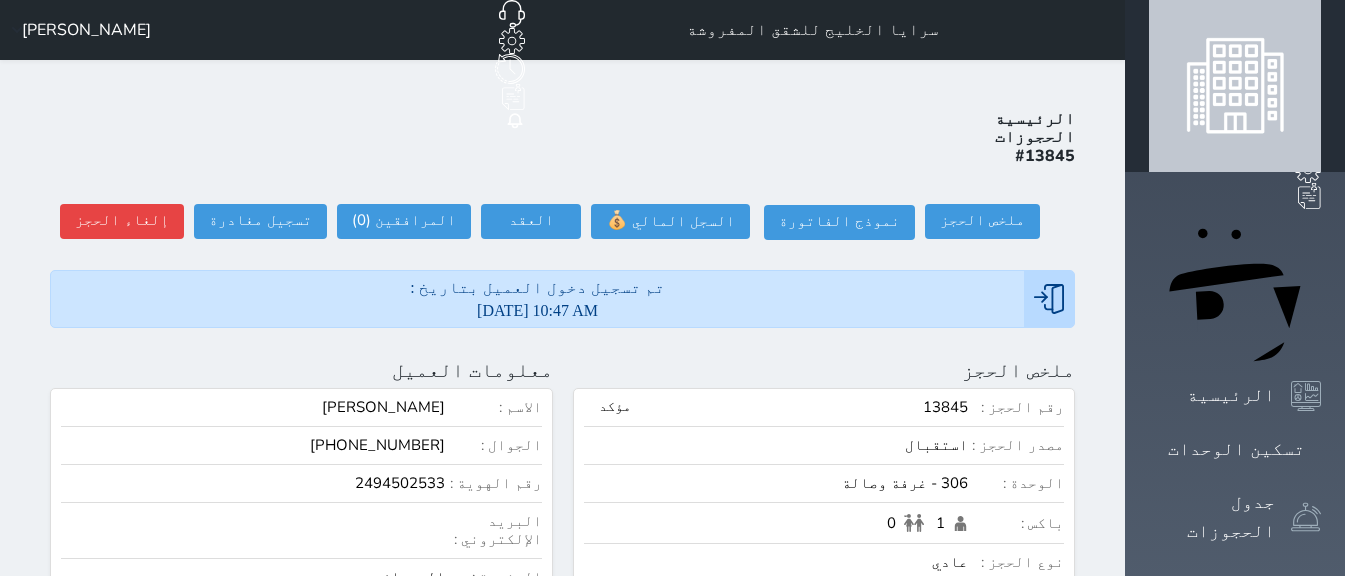 scroll, scrollTop: 1008, scrollLeft: 0, axis: vertical 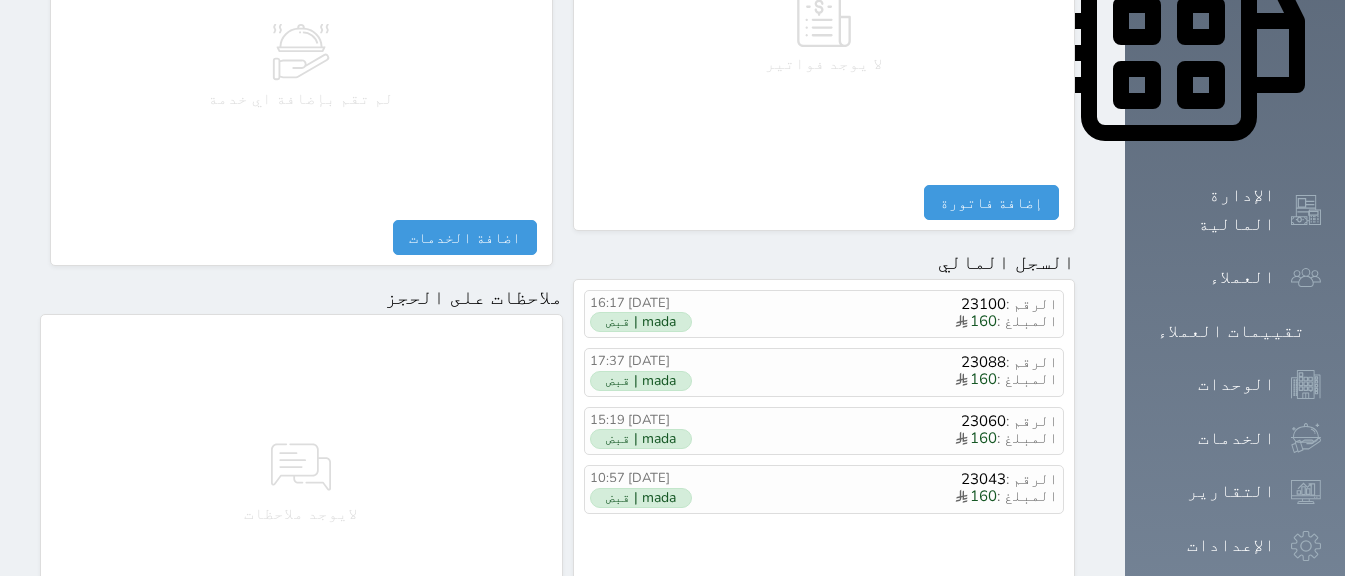 click on "مقبوضات" at bounding box center (1014, 617) 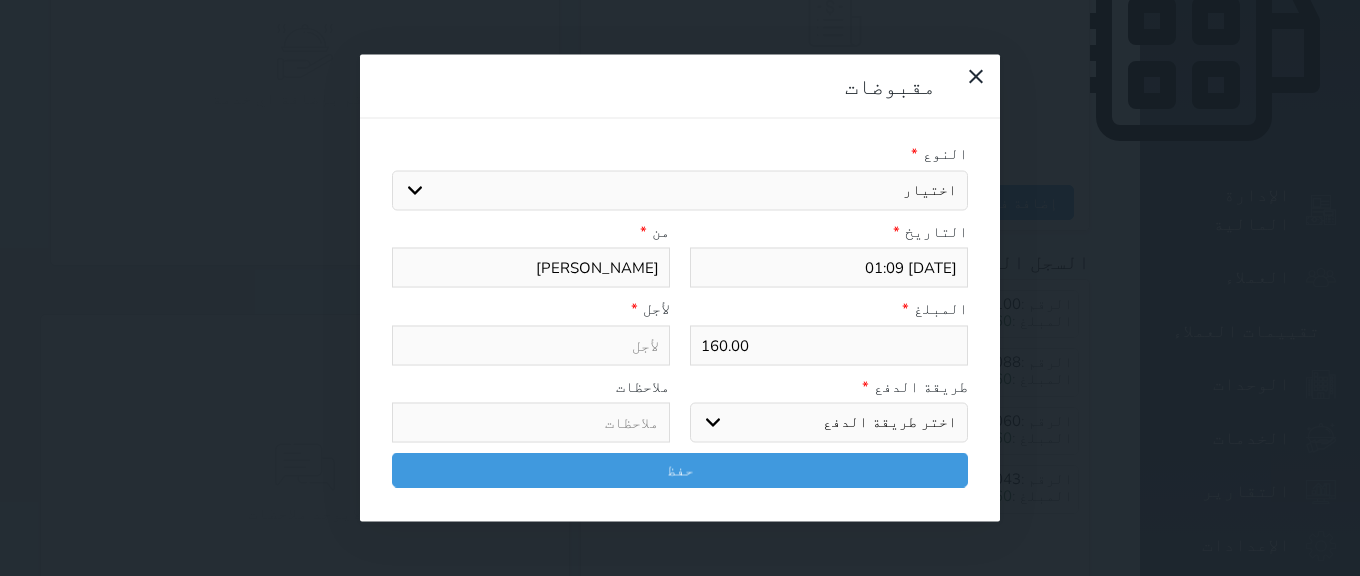 click on "اختيار   مقبوضات عامة قيمة إيجار فواتير تامين عربون لا ينطبق آخر مغسلة واي فاي - الإنترنت مواقف السيارات طعام الأغذية والمشروبات مشروبات المشروبات الباردة المشروبات الساخنة الإفطار غداء عشاء مخبز و كعك حمام سباحة الصالة الرياضية سبا و خدمات الجمال اختيار وإسقاط (خدمات النقل) ميني بار كابل - تلفزيون سرير إضافي تصفيف الشعر التسوق خدمات الجولات السياحية المنظمة خدمات الدليل السياحي" at bounding box center [680, 190] 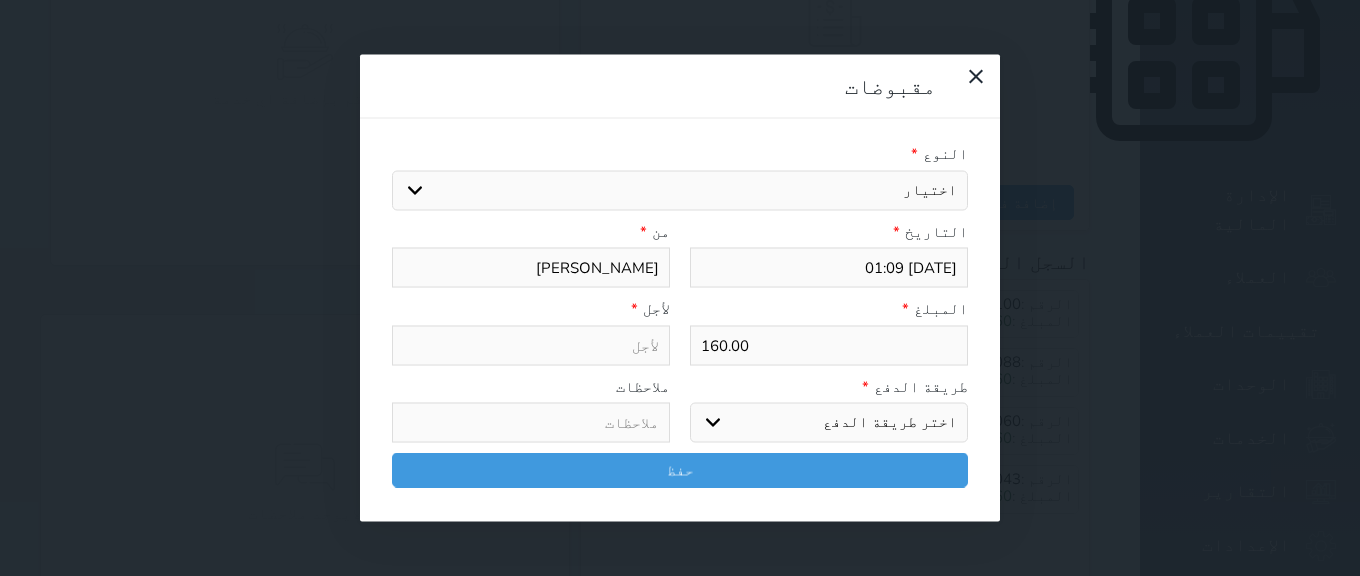 click on "اختيار   مقبوضات عامة قيمة إيجار فواتير تامين عربون لا ينطبق آخر مغسلة واي فاي - الإنترنت مواقف السيارات طعام الأغذية والمشروبات مشروبات المشروبات الباردة المشروبات الساخنة الإفطار غداء عشاء مخبز و كعك حمام سباحة الصالة الرياضية سبا و خدمات الجمال اختيار وإسقاط (خدمات النقل) ميني بار كابل - تلفزيون سرير إضافي تصفيف الشعر التسوق خدمات الجولات السياحية المنظمة خدمات الدليل السياحي" at bounding box center [680, 190] 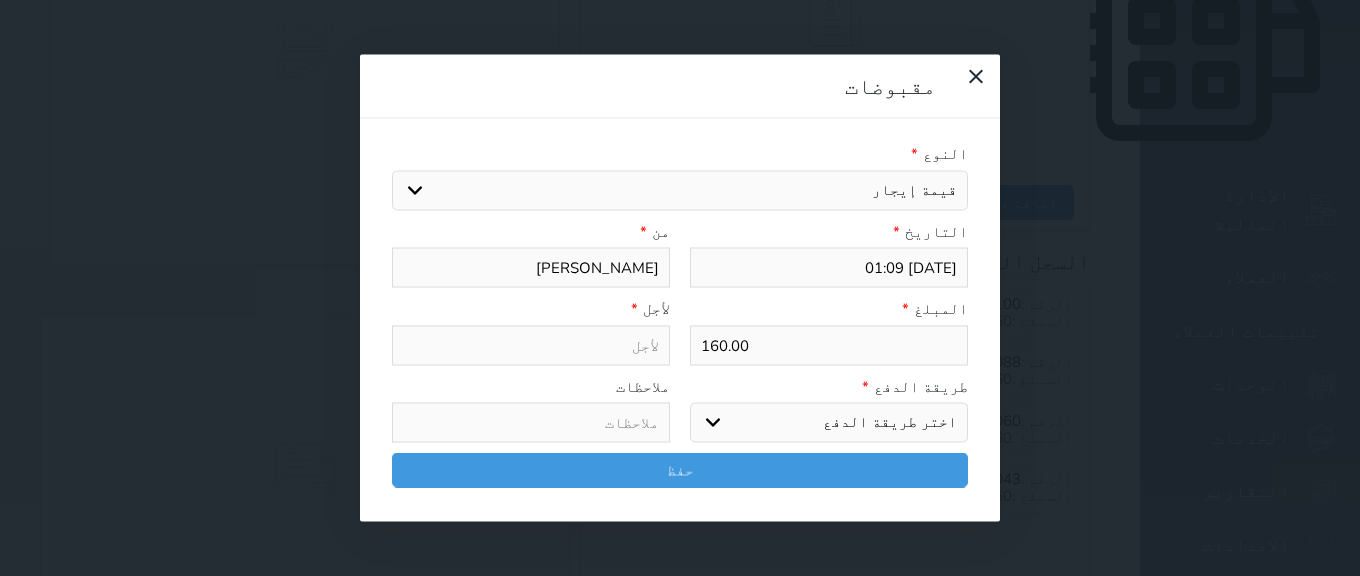 click on "اختيار   مقبوضات عامة قيمة إيجار فواتير تامين عربون لا ينطبق آخر مغسلة واي فاي - الإنترنت مواقف السيارات طعام الأغذية والمشروبات مشروبات المشروبات الباردة المشروبات الساخنة الإفطار غداء عشاء مخبز و كعك حمام سباحة الصالة الرياضية سبا و خدمات الجمال اختيار وإسقاط (خدمات النقل) ميني بار كابل - تلفزيون سرير إضافي تصفيف الشعر التسوق خدمات الجولات السياحية المنظمة خدمات الدليل السياحي" at bounding box center (680, 190) 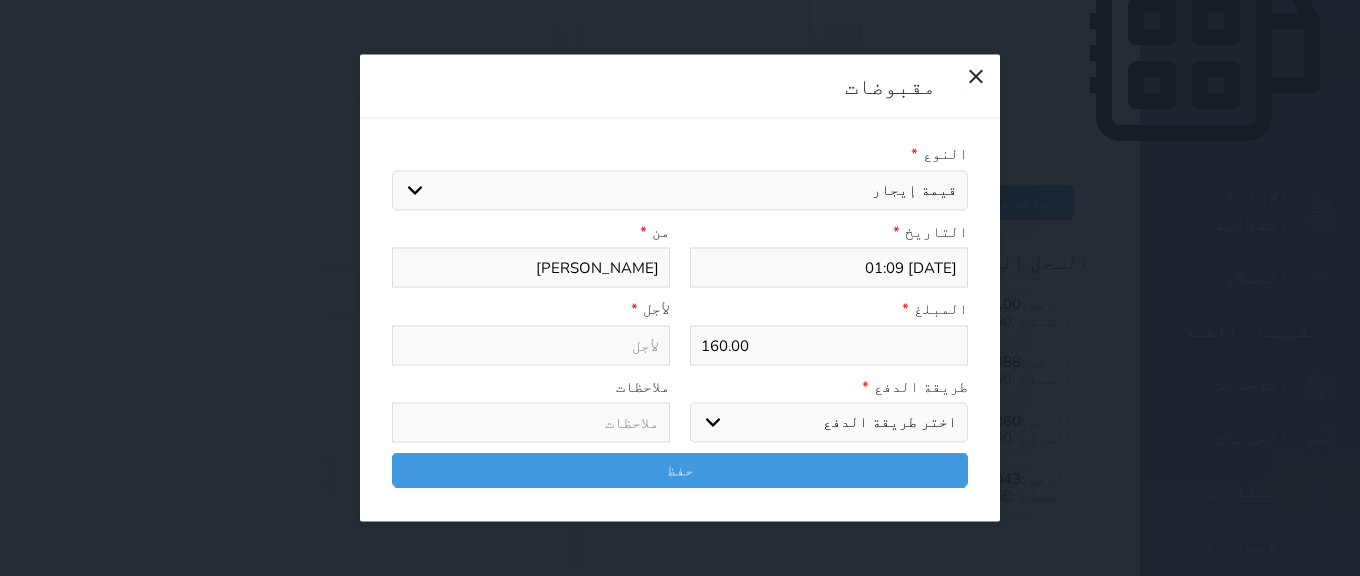 click on "المبلغ *" at bounding box center (829, 309) 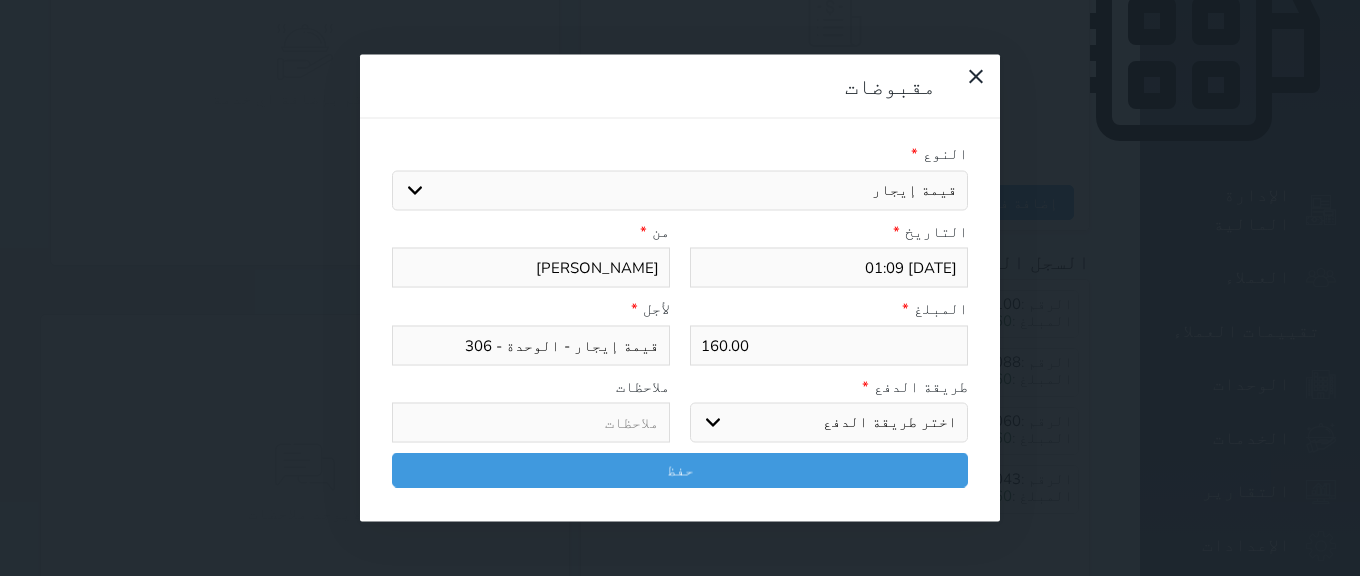 click on "اختر طريقة الدفع   دفع نقدى   تحويل بنكى   مدى   بطاقة ائتمان   آجل" at bounding box center (829, 423) 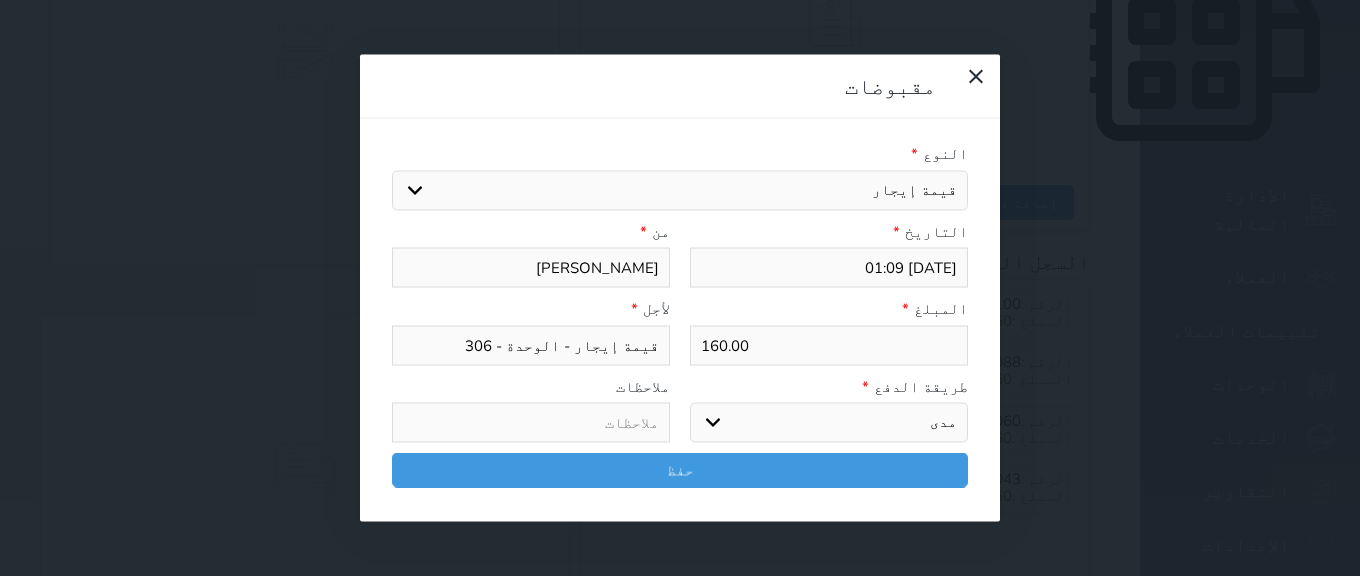 click on "اختر طريقة الدفع   دفع نقدى   تحويل بنكى   مدى   بطاقة ائتمان   آجل" at bounding box center [829, 423] 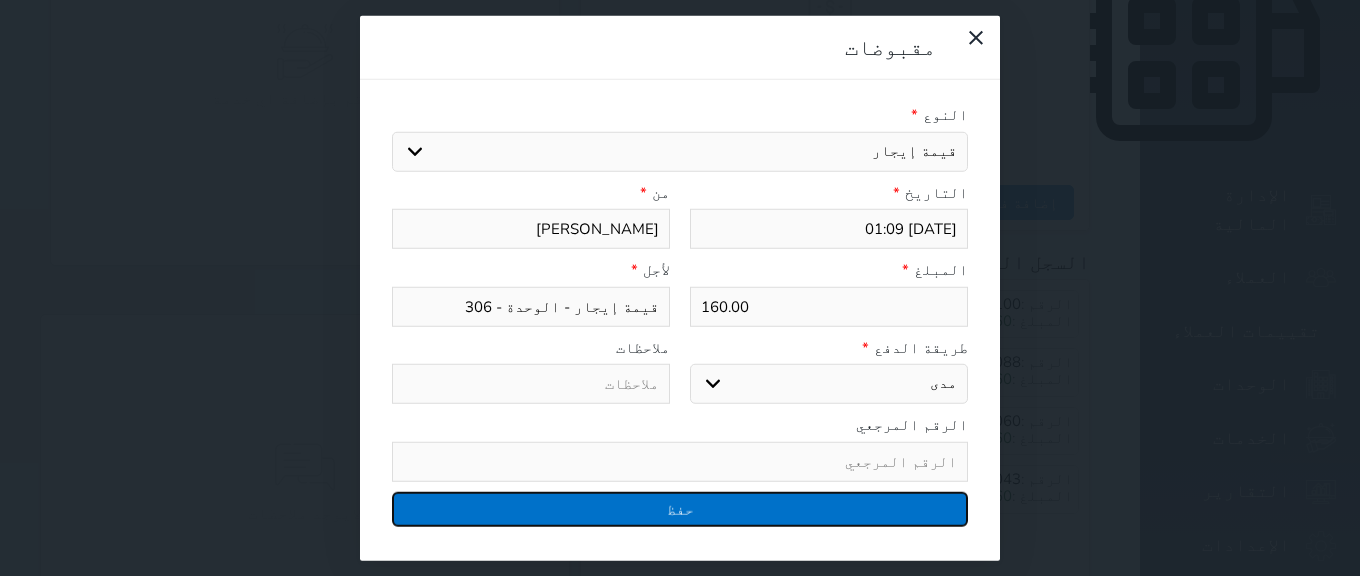 click on "حفظ" at bounding box center (680, 508) 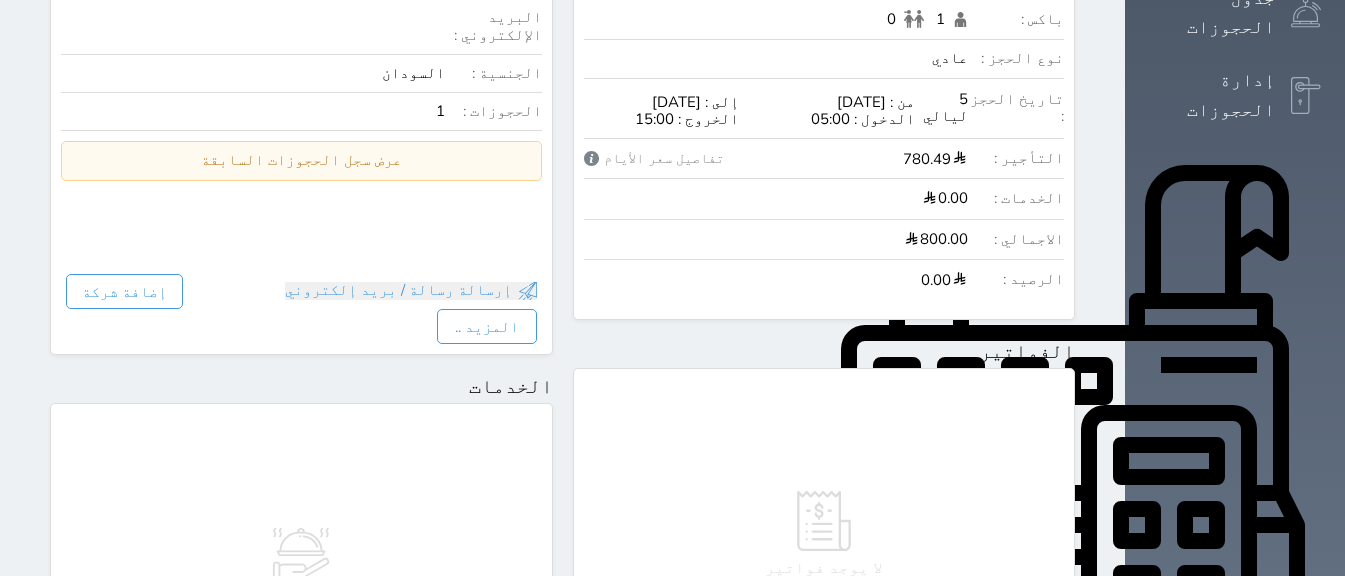 scroll, scrollTop: 0, scrollLeft: 0, axis: both 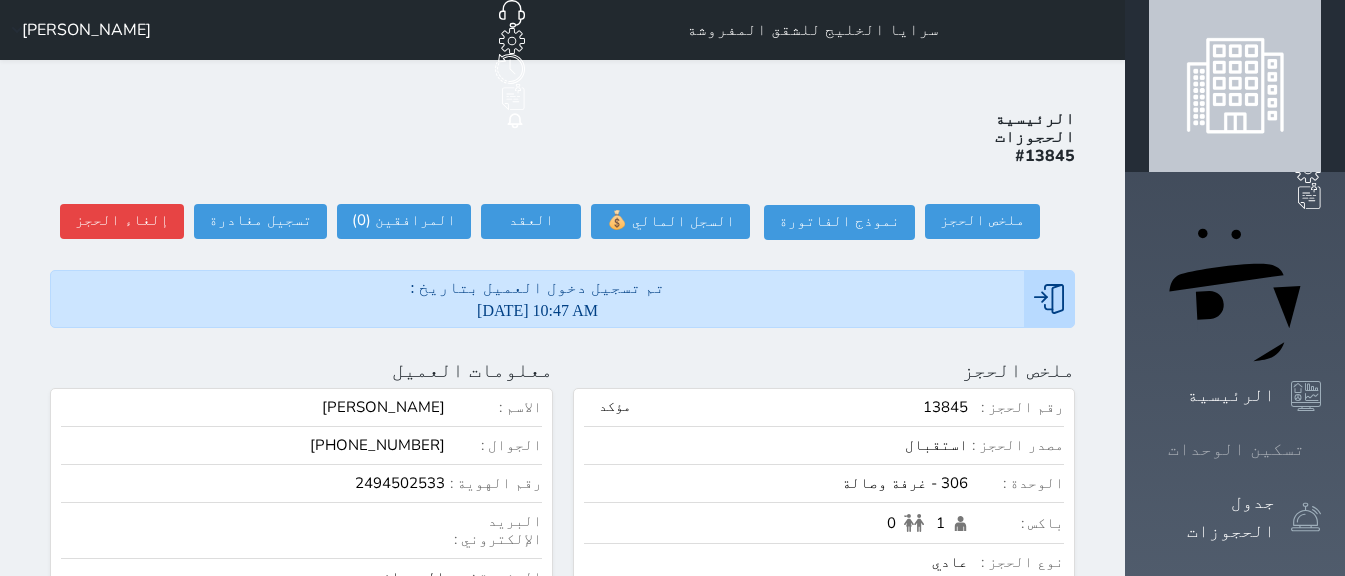click on "تسكين الوحدات" at bounding box center (1236, 449) 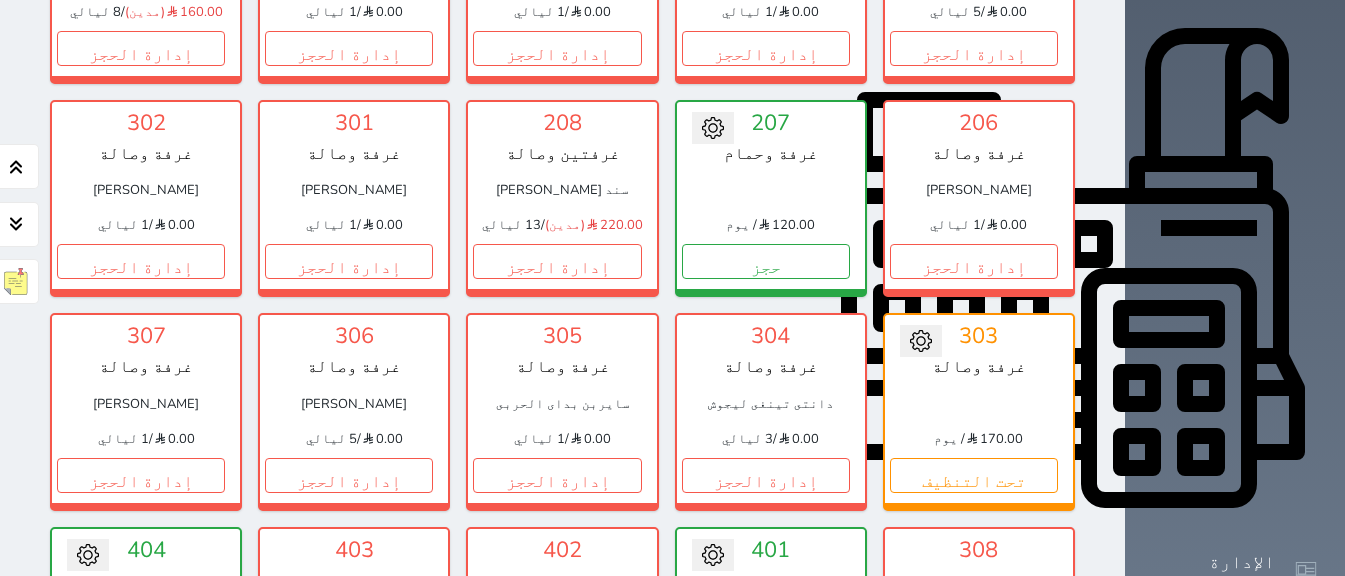 scroll, scrollTop: 660, scrollLeft: 0, axis: vertical 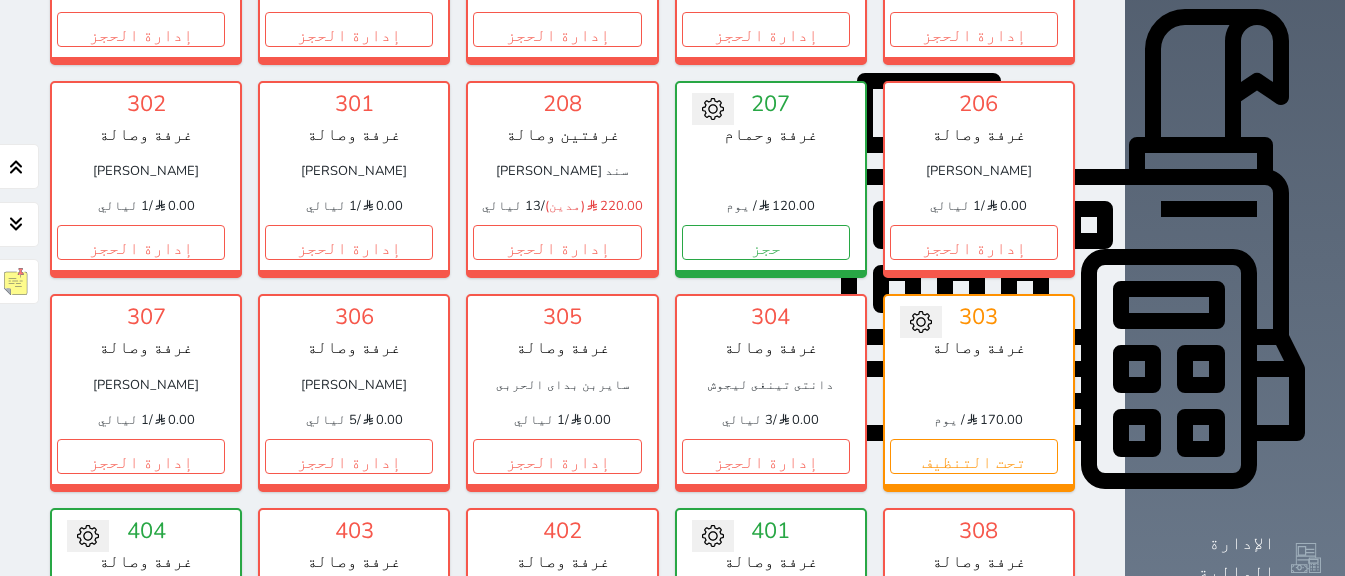 click on "إدارة الحجز" at bounding box center (974, 669) 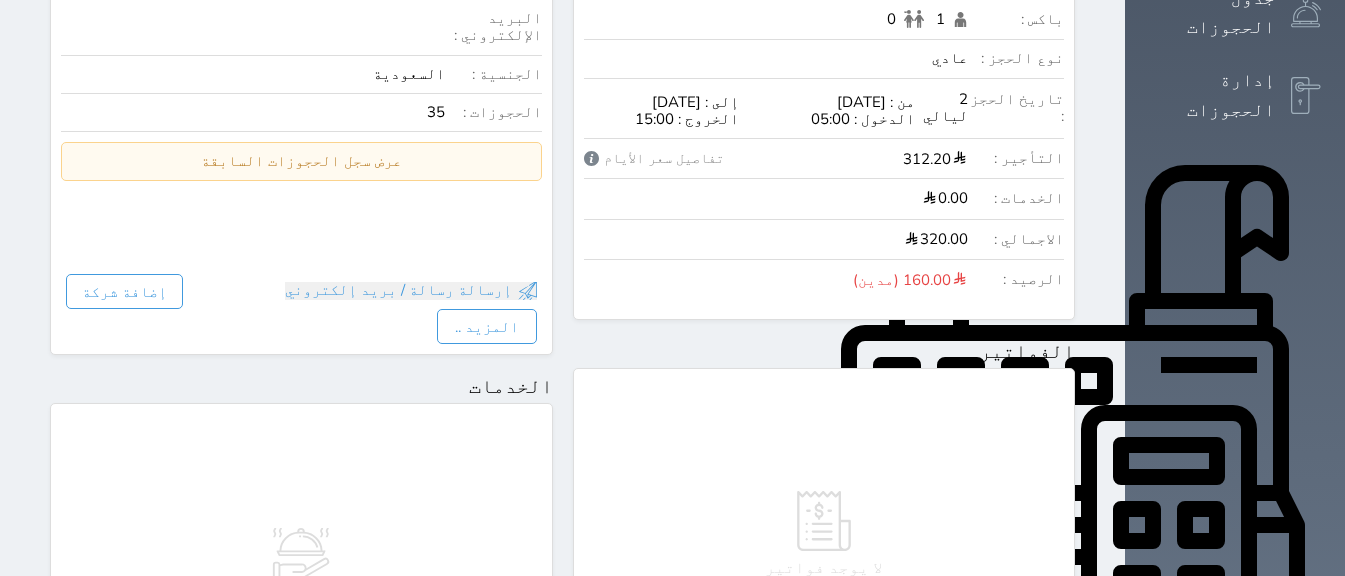 scroll, scrollTop: 1008, scrollLeft: 0, axis: vertical 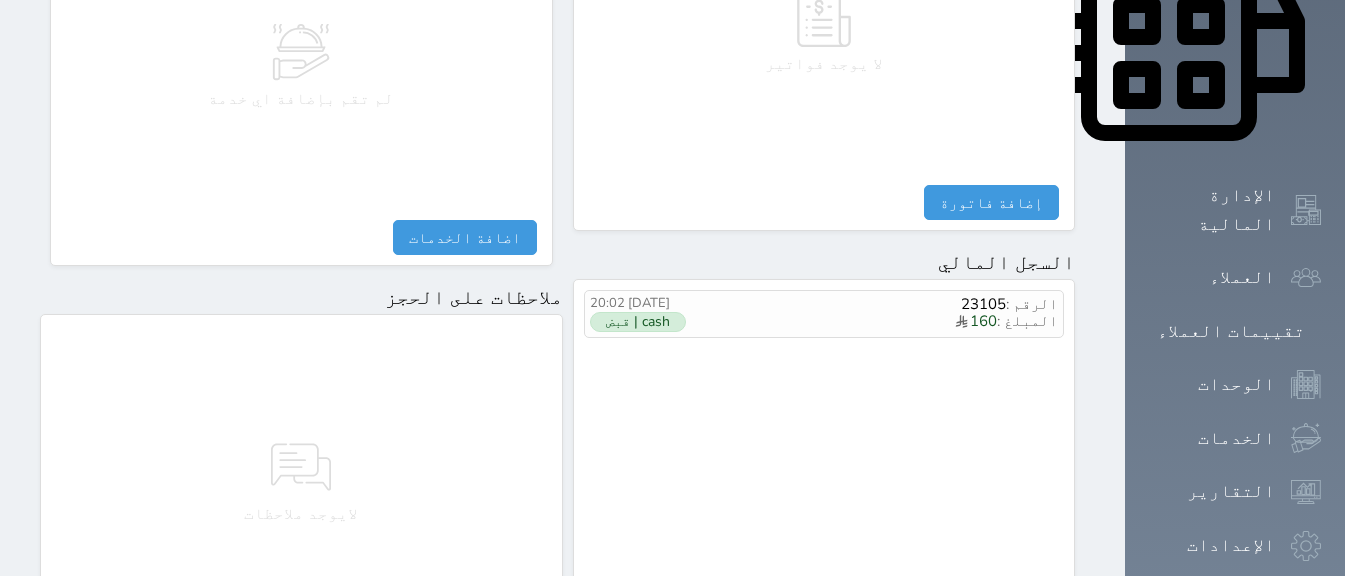 click on "مقبوضات" at bounding box center [1014, 617] 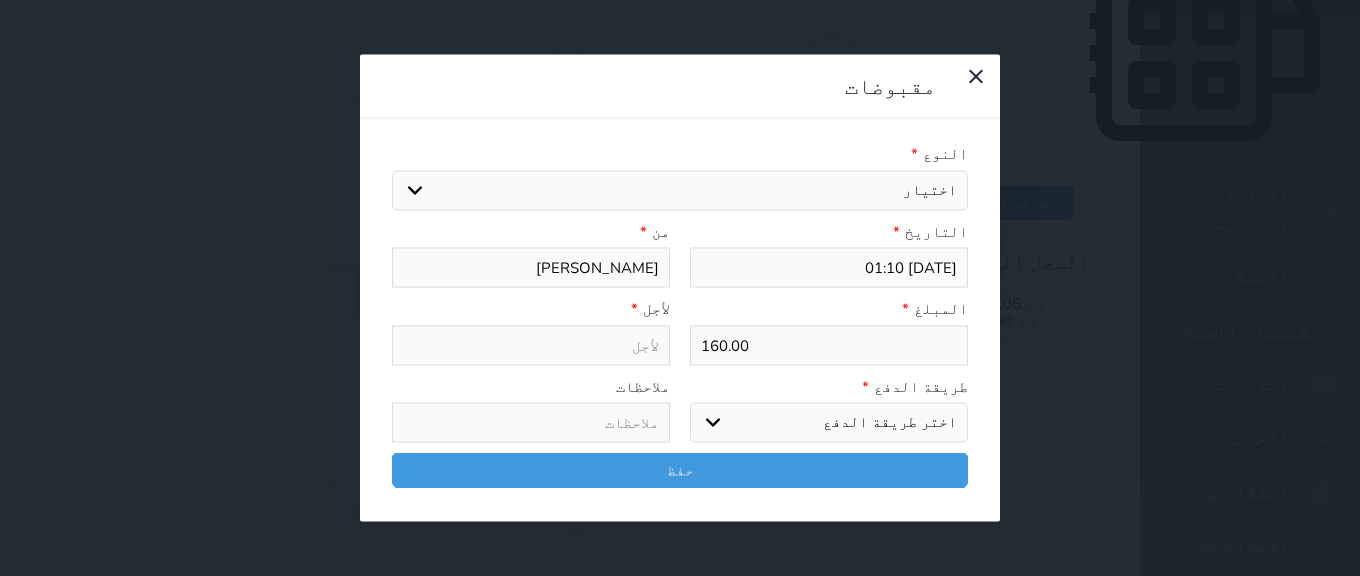 click on "اختيار   مقبوضات عامة قيمة إيجار فواتير تامين عربون لا ينطبق آخر مغسلة واي فاي - الإنترنت مواقف السيارات طعام الأغذية والمشروبات مشروبات المشروبات الباردة المشروبات الساخنة الإفطار غداء عشاء مخبز و كعك حمام سباحة الصالة الرياضية سبا و خدمات الجمال اختيار وإسقاط (خدمات النقل) ميني بار كابل - تلفزيون سرير إضافي تصفيف الشعر التسوق خدمات الجولات السياحية المنظمة خدمات الدليل السياحي" at bounding box center (680, 190) 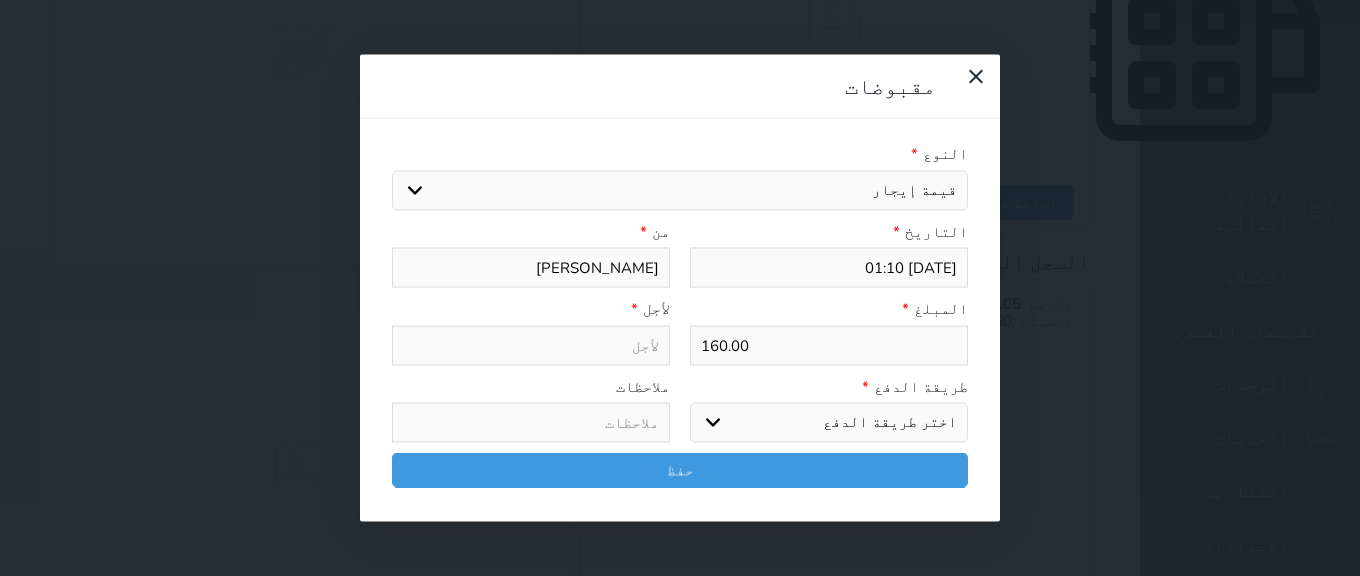 click on "اختيار   مقبوضات عامة قيمة إيجار فواتير تامين عربون لا ينطبق آخر مغسلة واي فاي - الإنترنت مواقف السيارات طعام الأغذية والمشروبات مشروبات المشروبات الباردة المشروبات الساخنة الإفطار غداء عشاء مخبز و كعك حمام سباحة الصالة الرياضية سبا و خدمات الجمال اختيار وإسقاط (خدمات النقل) ميني بار كابل - تلفزيون سرير إضافي تصفيف الشعر التسوق خدمات الجولات السياحية المنظمة خدمات الدليل السياحي" at bounding box center (680, 190) 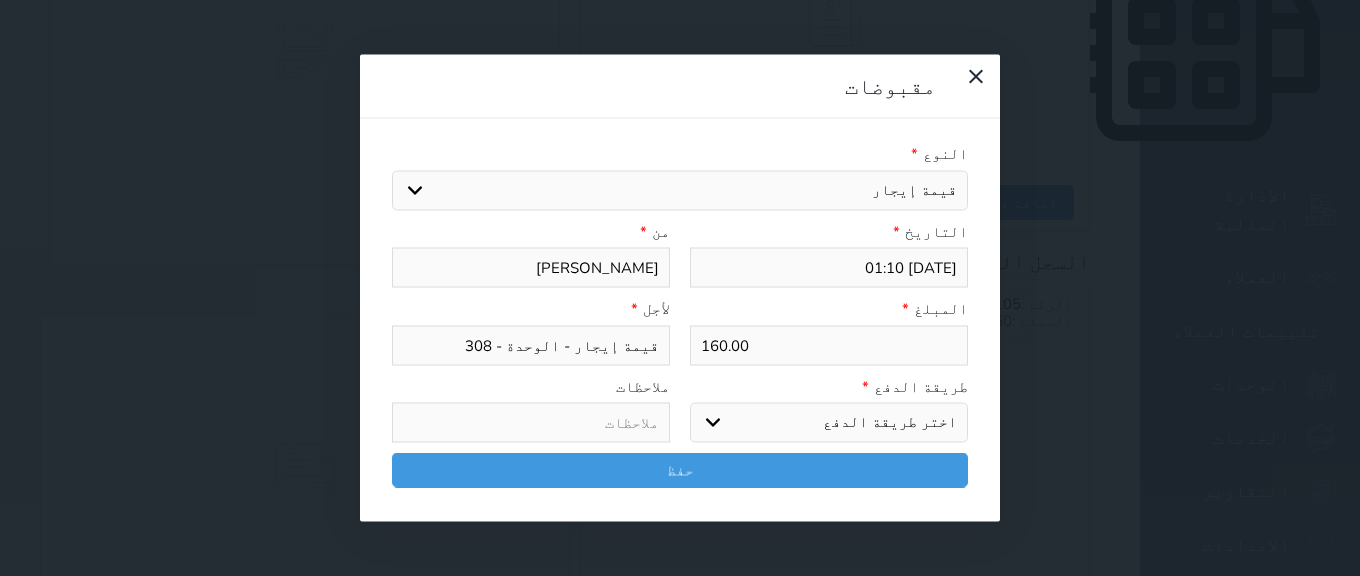 click on "اختر طريقة الدفع   دفع نقدى   تحويل بنكى   مدى   بطاقة ائتمان   آجل" at bounding box center [829, 423] 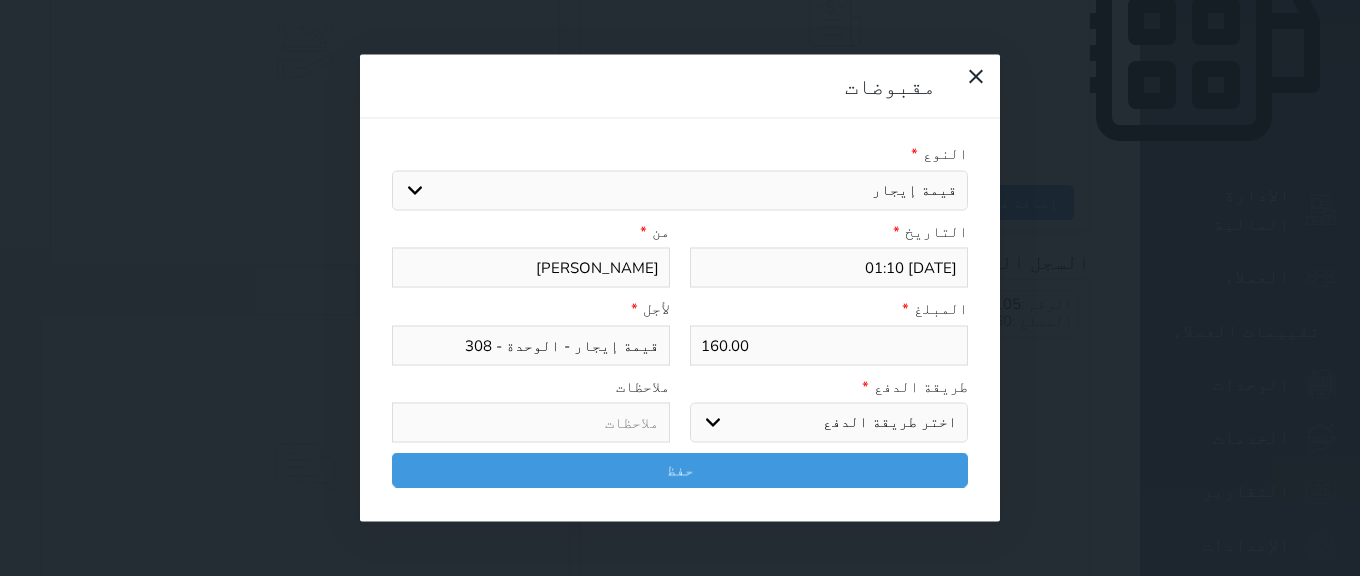 click on "اختر طريقة الدفع   دفع نقدى   تحويل بنكى   مدى   بطاقة ائتمان   آجل" at bounding box center [829, 423] 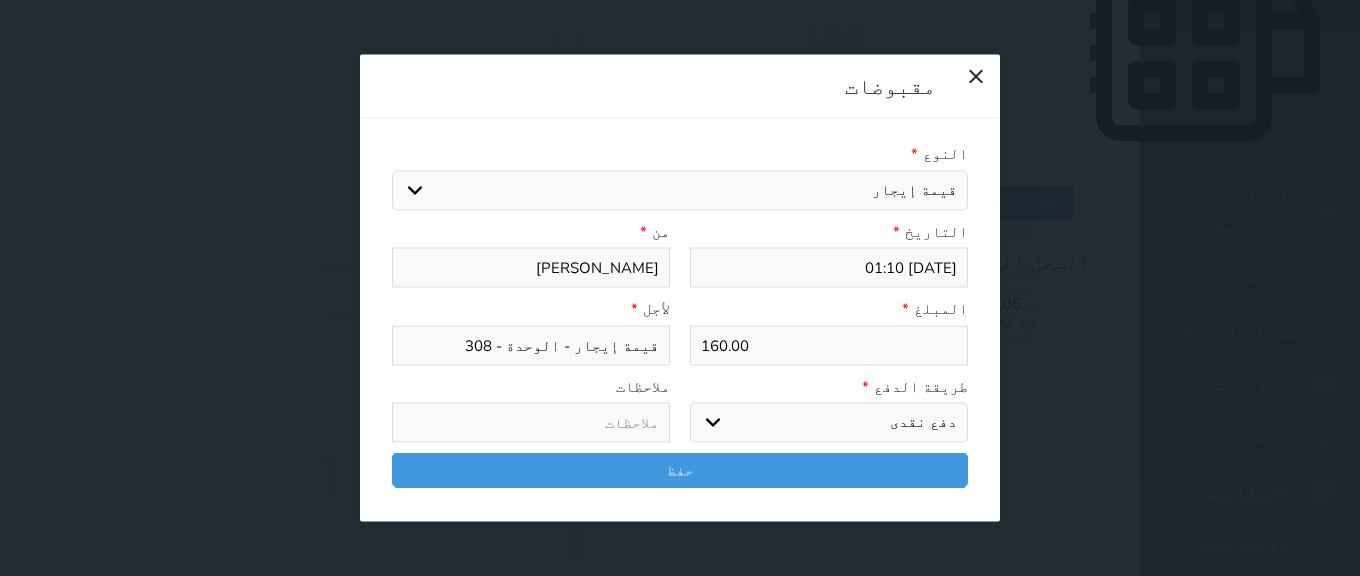 click on "اختر طريقة الدفع   دفع نقدى   تحويل بنكى   مدى   بطاقة ائتمان   آجل" at bounding box center (829, 423) 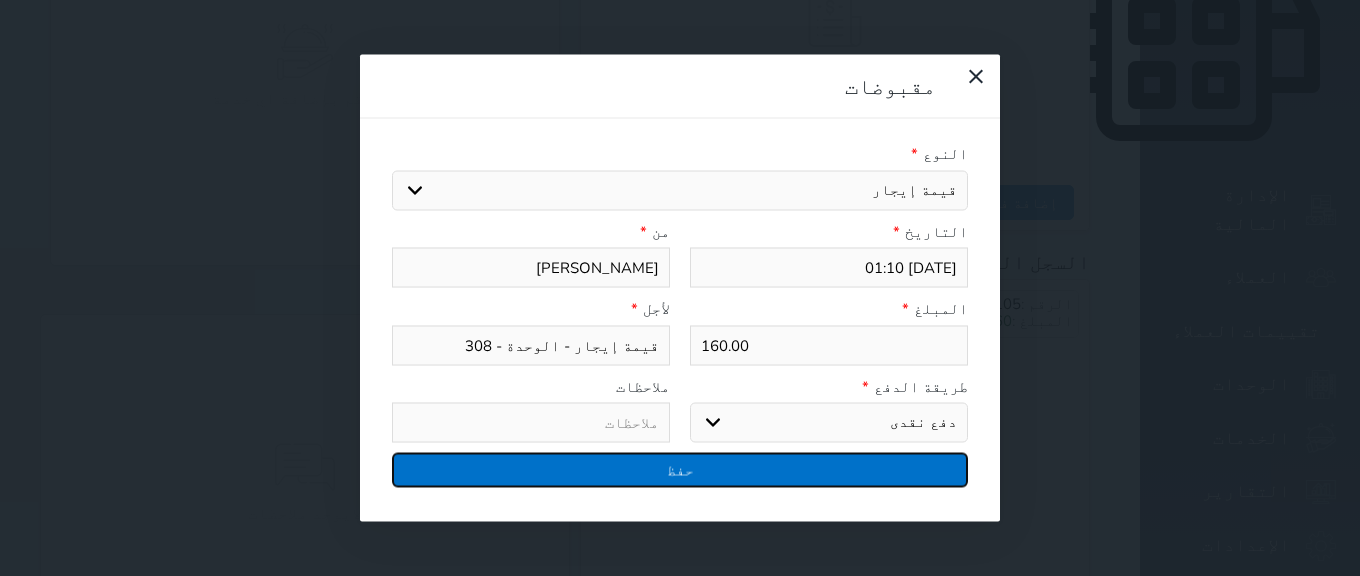click on "حفظ" at bounding box center [680, 470] 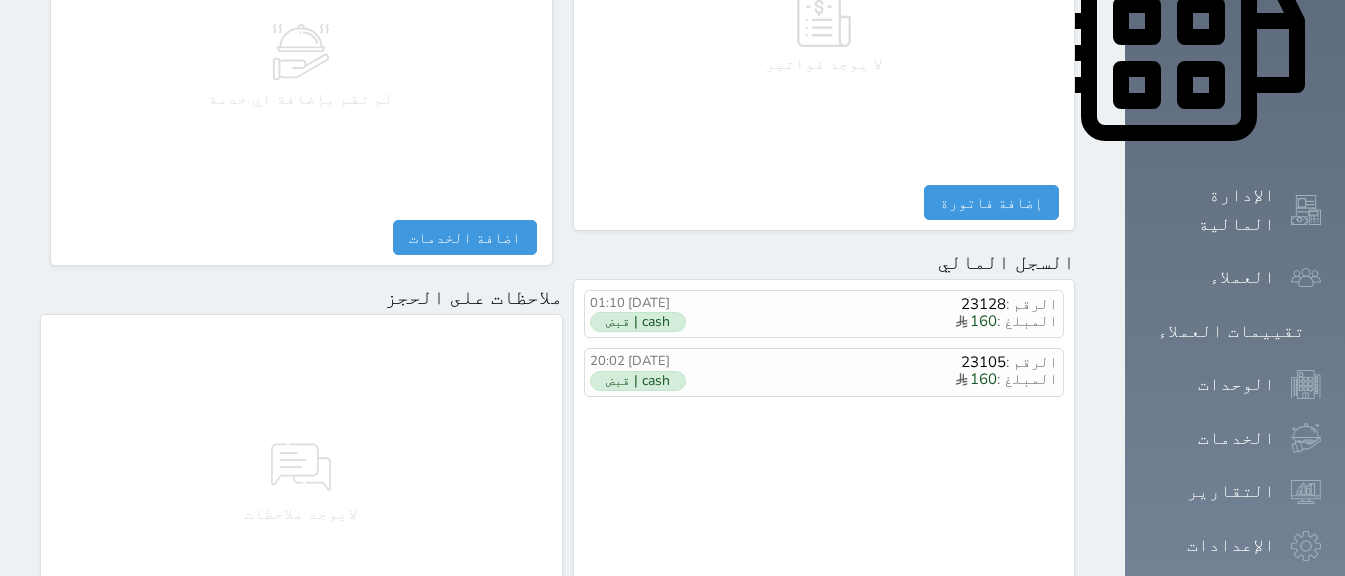 scroll, scrollTop: 504, scrollLeft: 0, axis: vertical 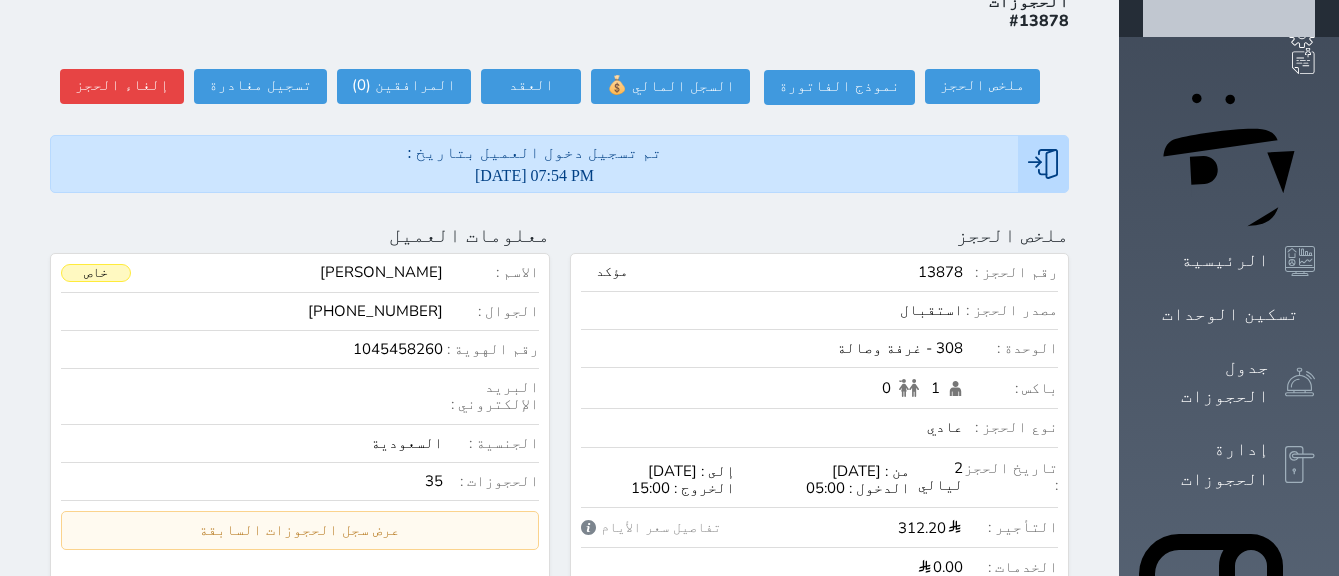 click on "حجز جماعي جديد   حجز جديد             الرئيسية     تسكين الوحدات     جدول الحجوزات     إدارة الحجوزات     POS     الإدارة المالية     العملاء     تقييمات العملاء     الوحدات     الخدمات     التقارير     الإعدادات                                 المدفوعات الالكترونية     الدعم الفني" at bounding box center (1229, 823) 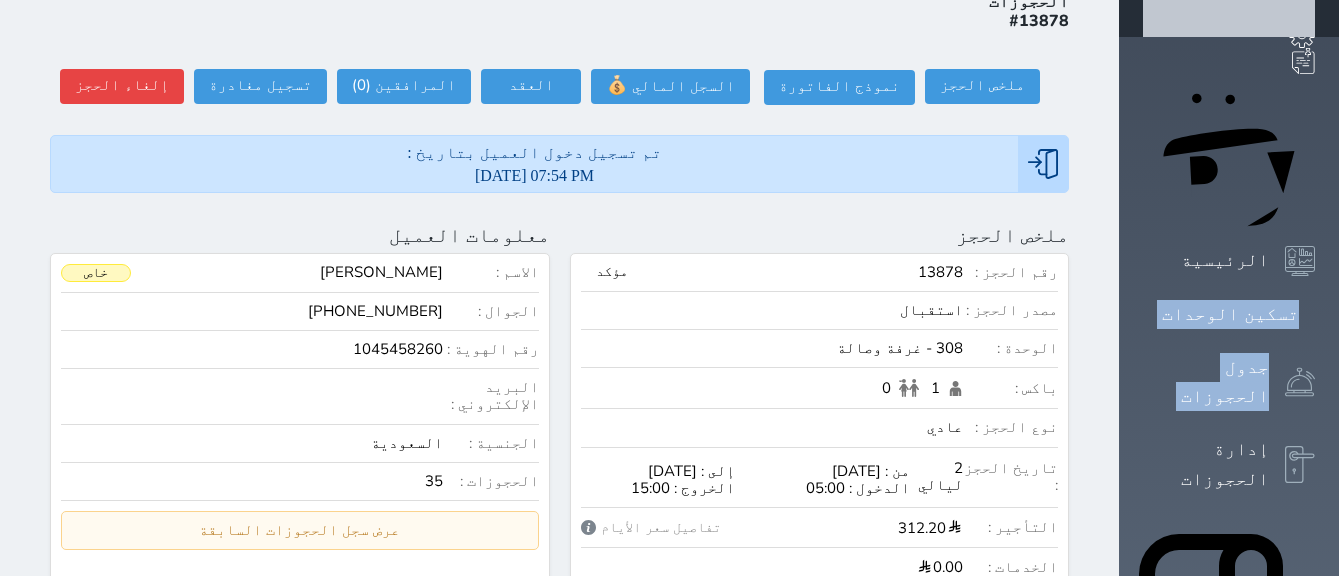 drag, startPoint x: 1338, startPoint y: 122, endPoint x: 1337, endPoint y: 104, distance: 18.027756 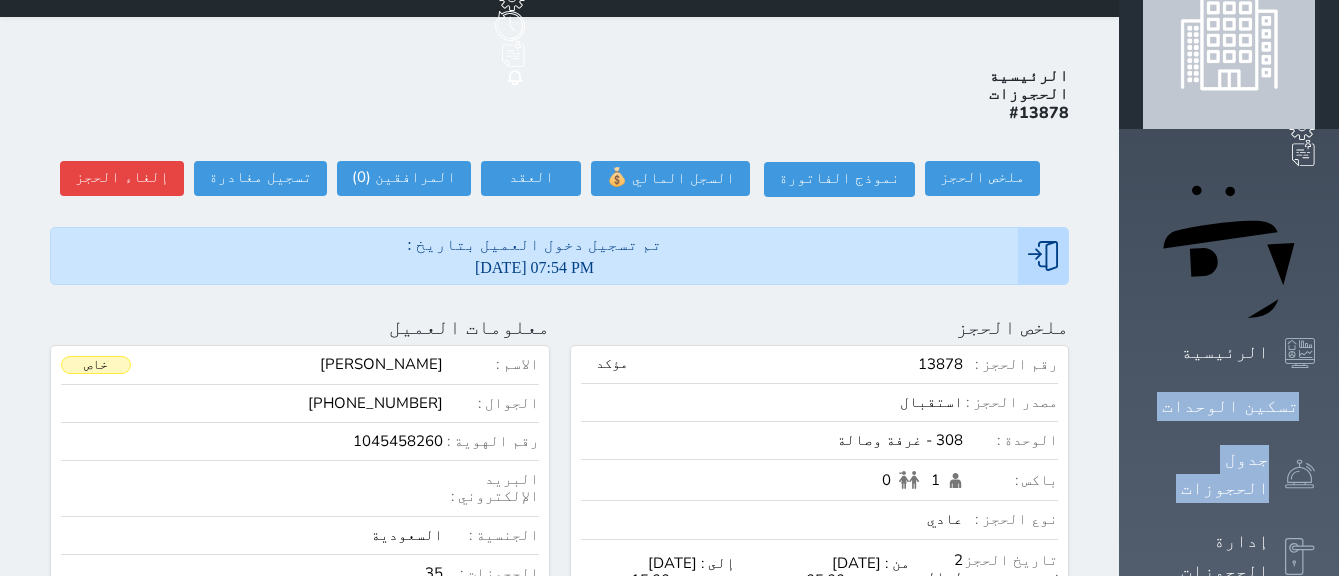 scroll, scrollTop: 0, scrollLeft: 0, axis: both 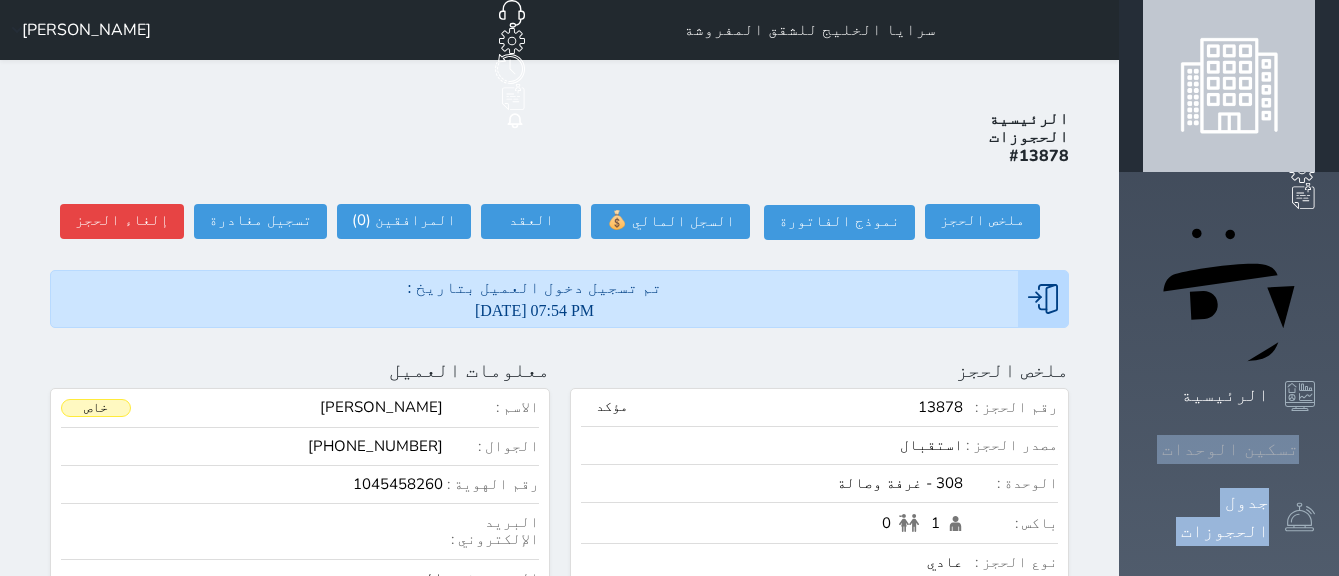 click on "تسكين الوحدات" at bounding box center (1230, 449) 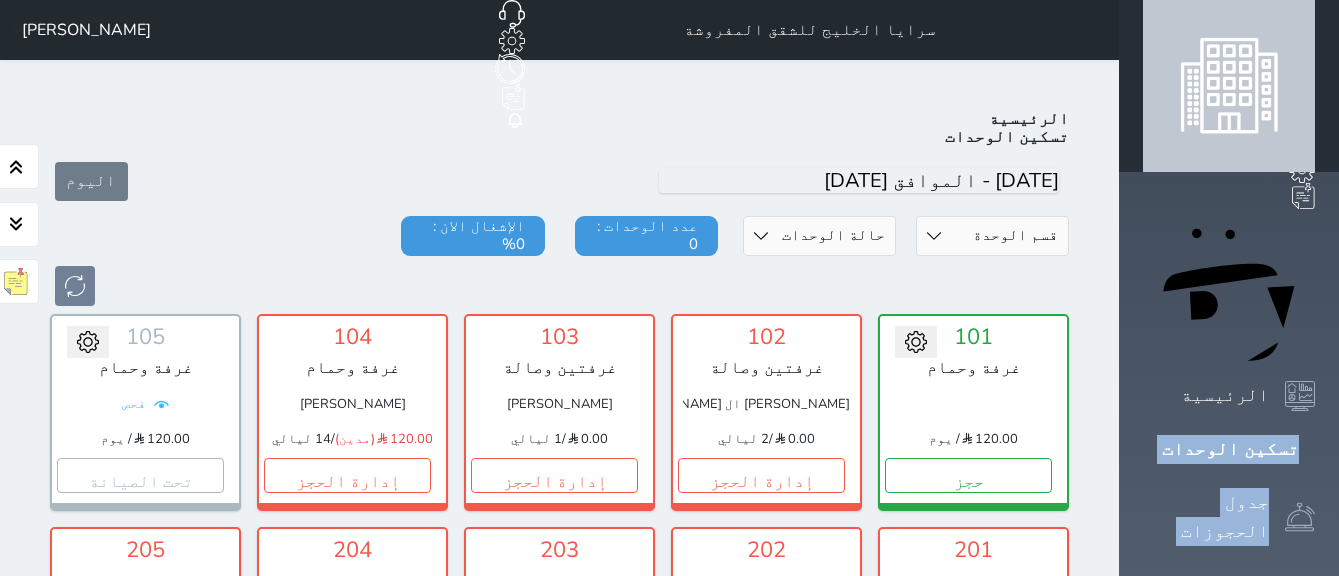 scroll, scrollTop: 78, scrollLeft: 0, axis: vertical 